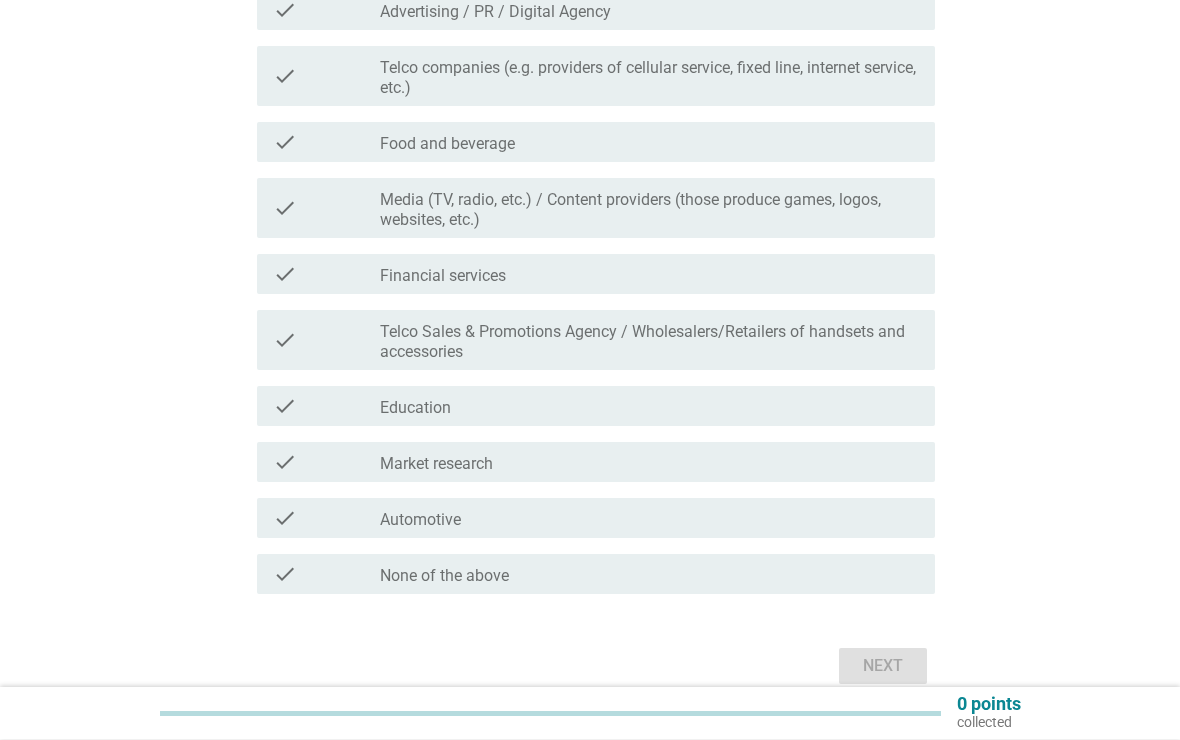 scroll, scrollTop: 357, scrollLeft: 0, axis: vertical 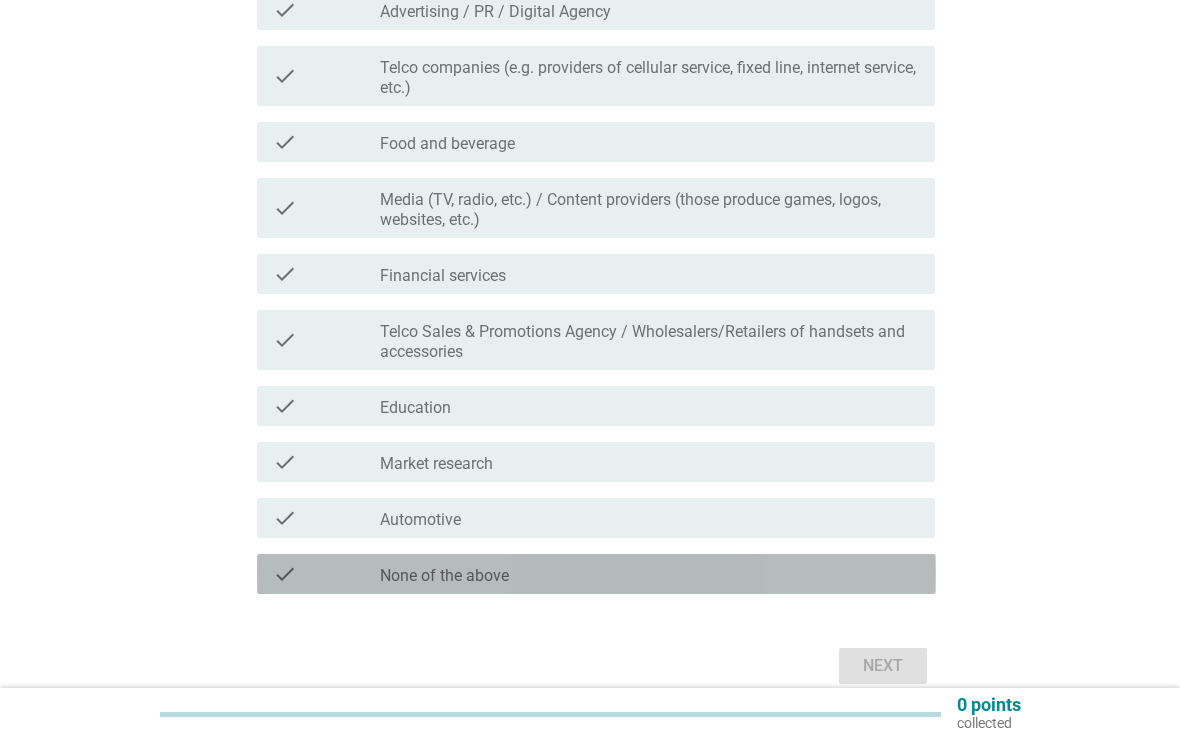 click on "check" at bounding box center (327, 574) 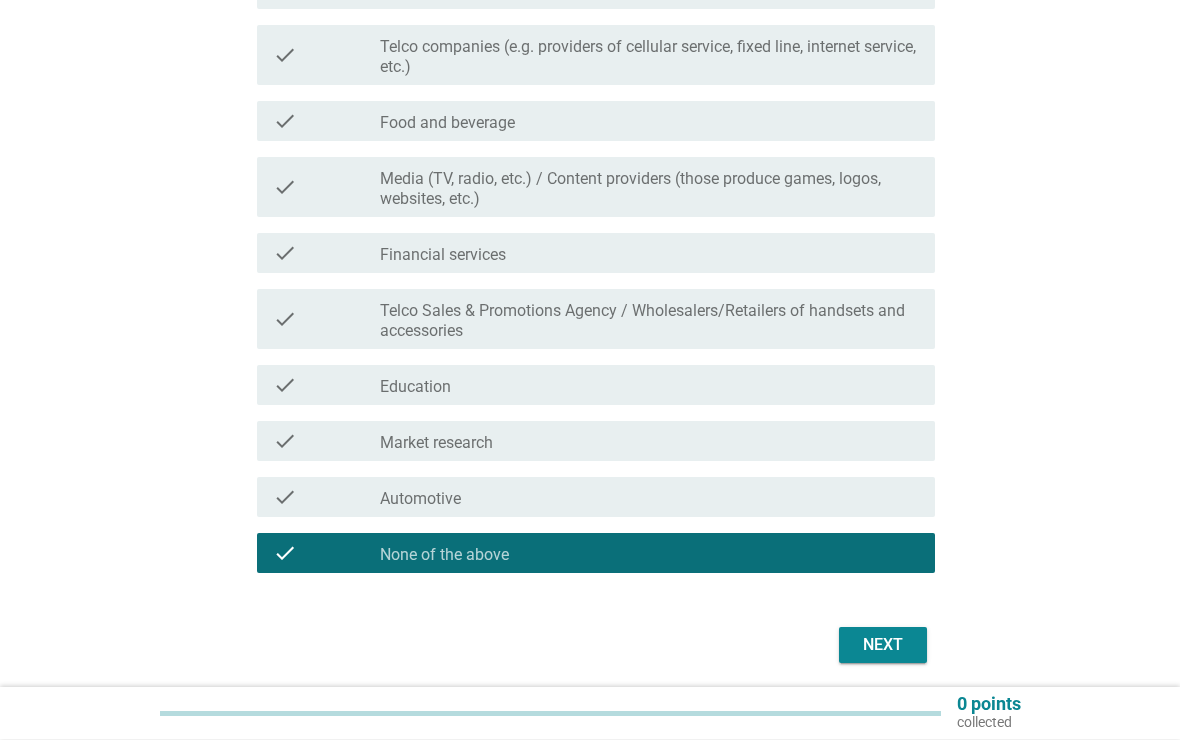 scroll, scrollTop: 378, scrollLeft: 0, axis: vertical 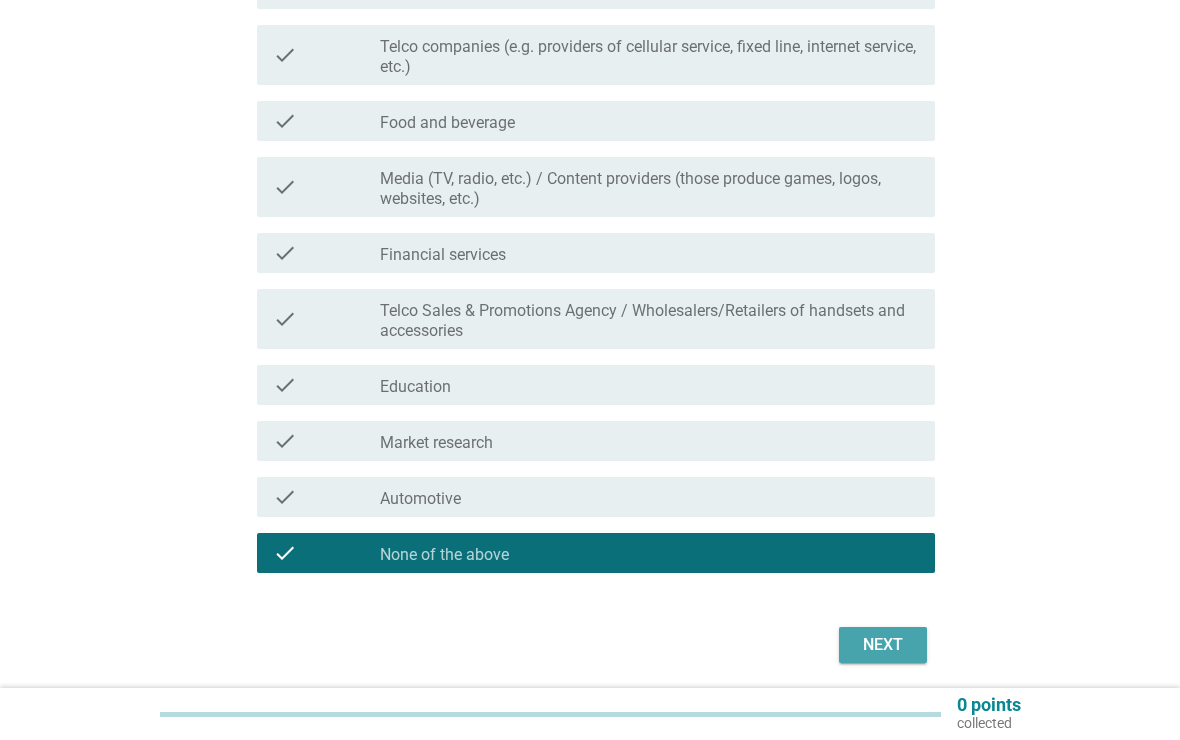 click on "Next" at bounding box center [883, 645] 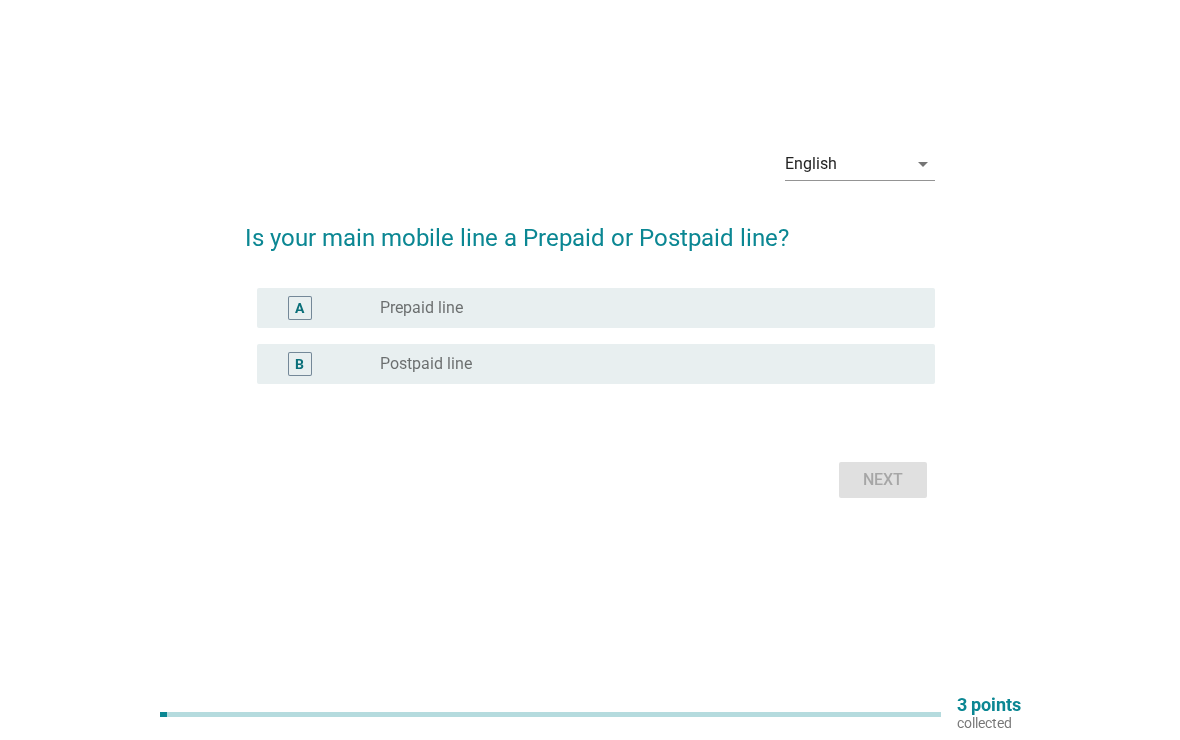 scroll, scrollTop: 0, scrollLeft: 0, axis: both 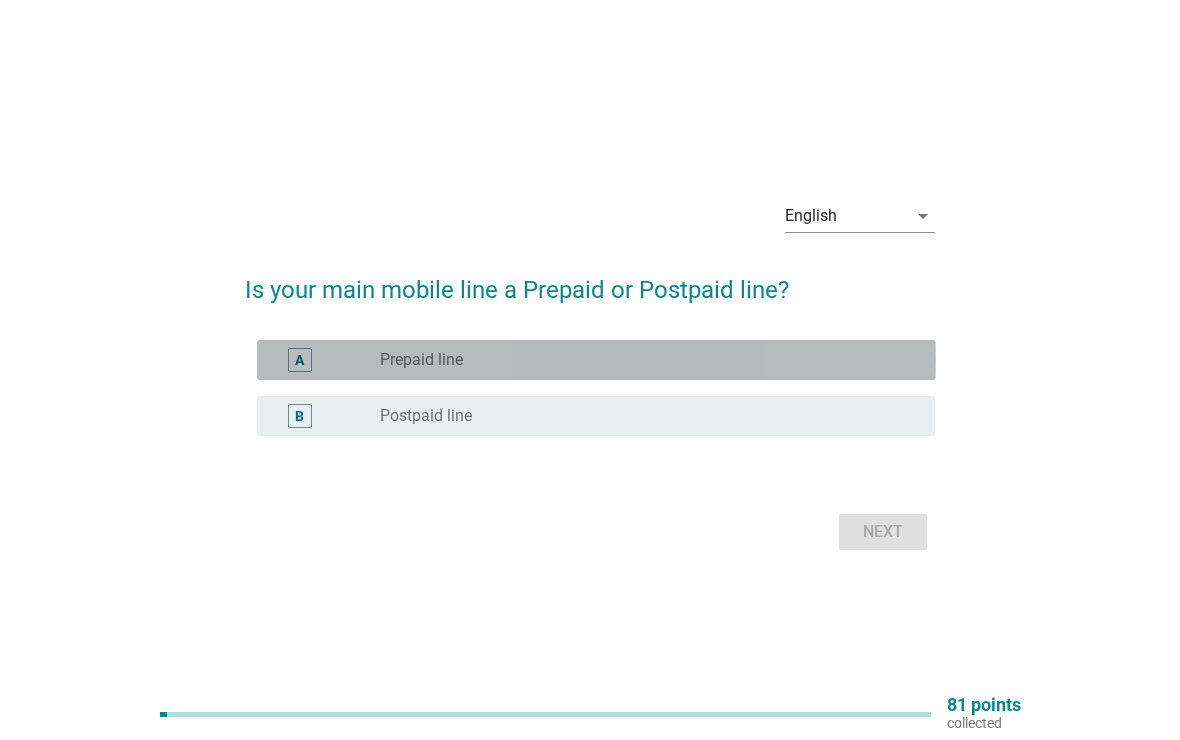 click on "A" at bounding box center (299, 360) 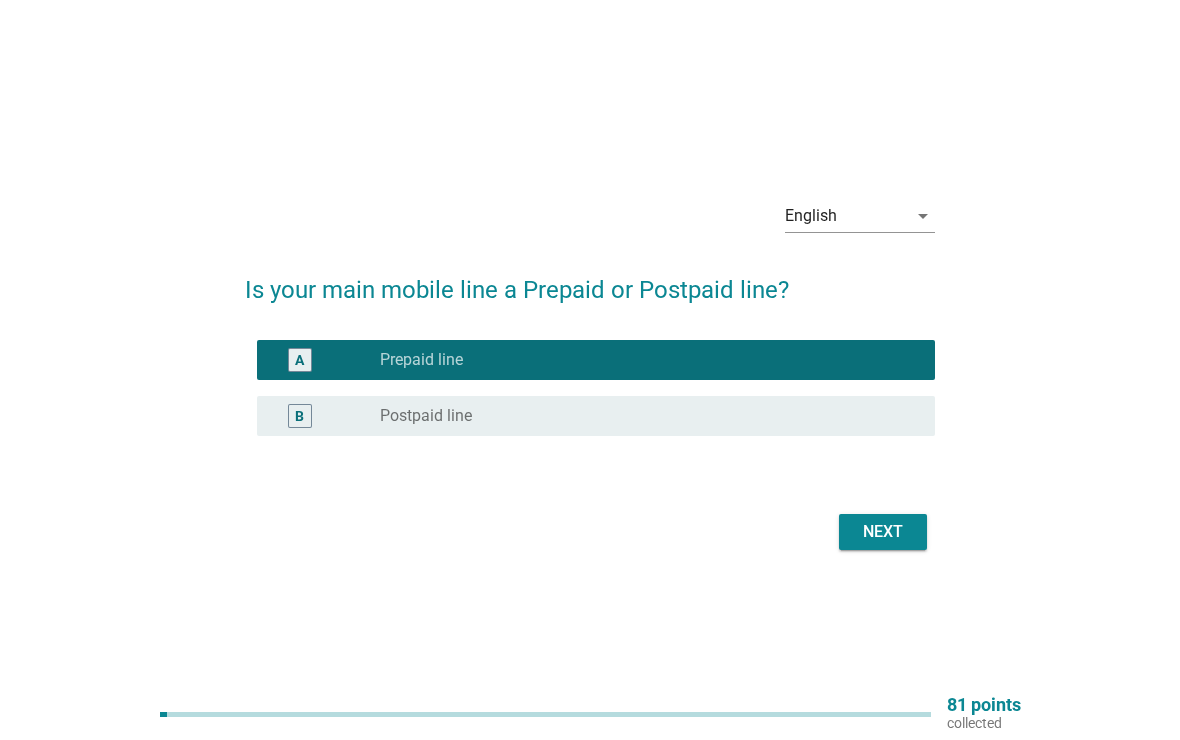 click on "Next" at bounding box center (883, 532) 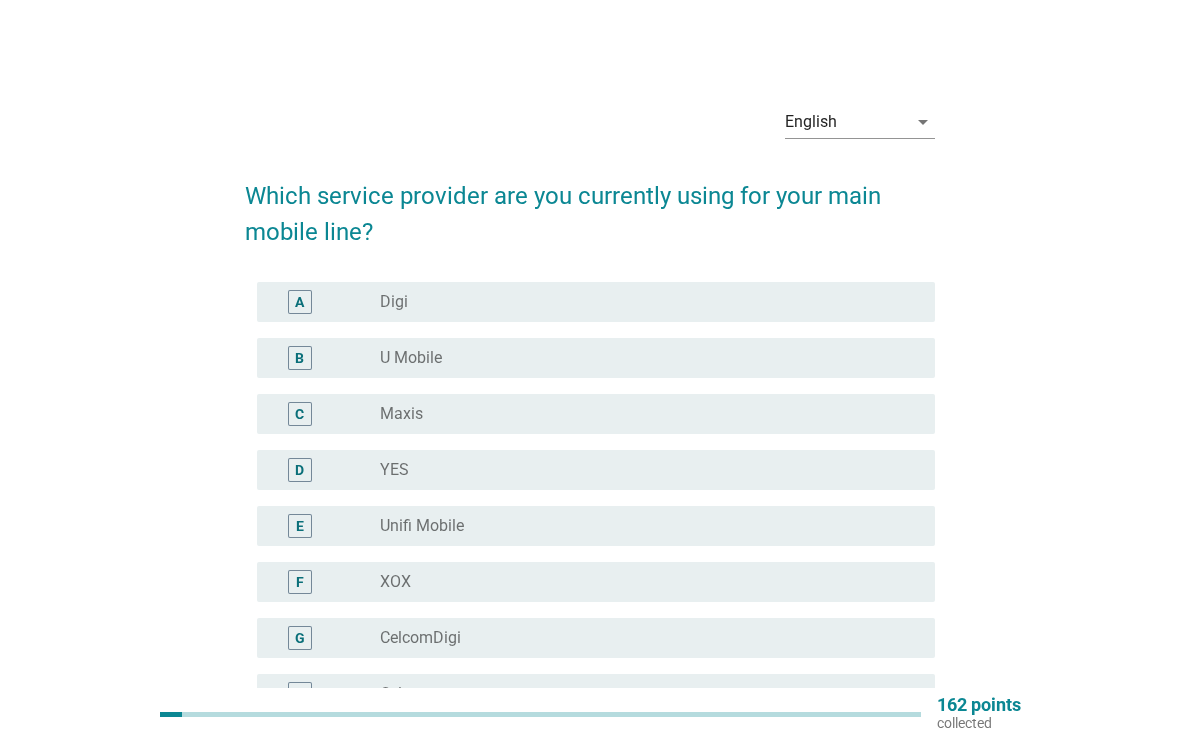 click on "A" at bounding box center [299, 302] 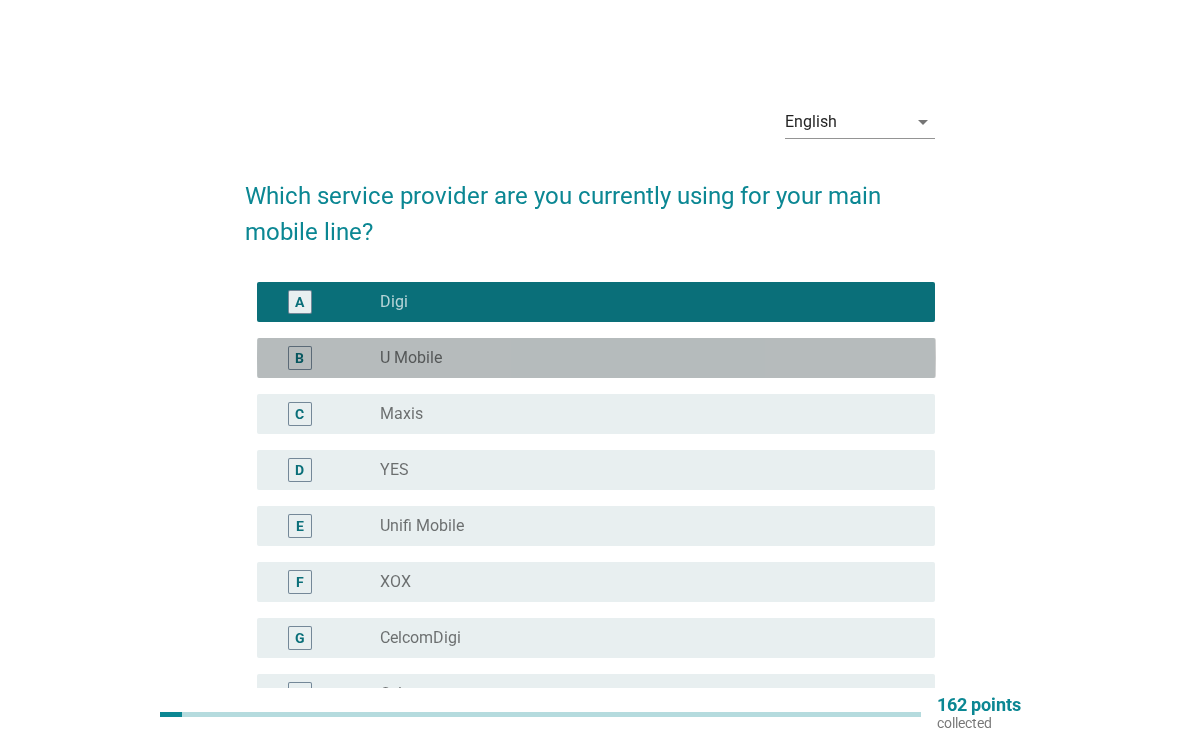click on "B" at bounding box center [300, 358] 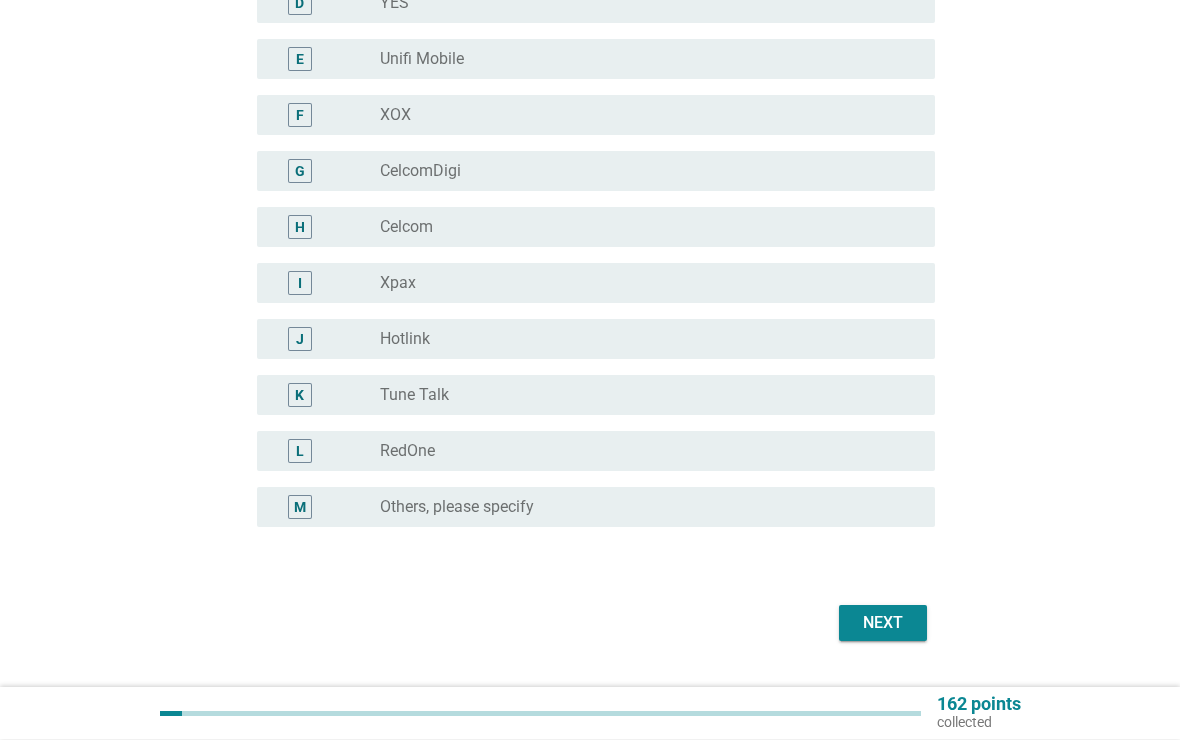 scroll, scrollTop: 516, scrollLeft: 0, axis: vertical 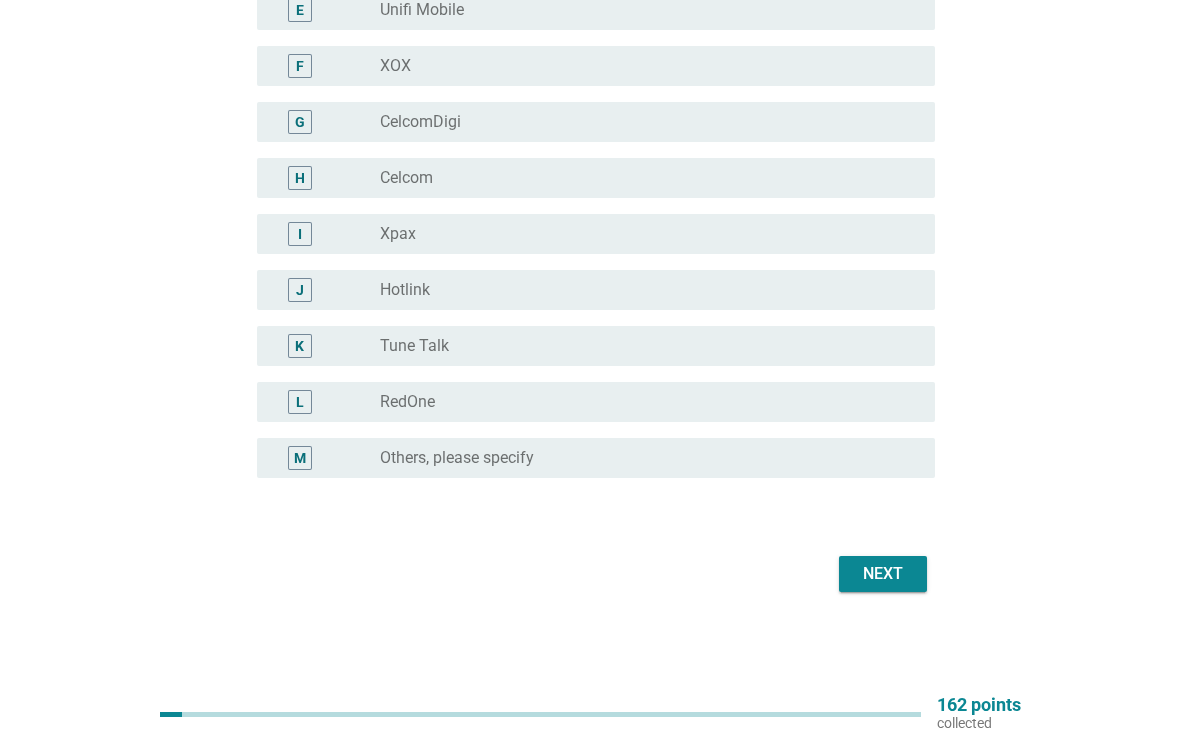 click on "Next" at bounding box center (883, 574) 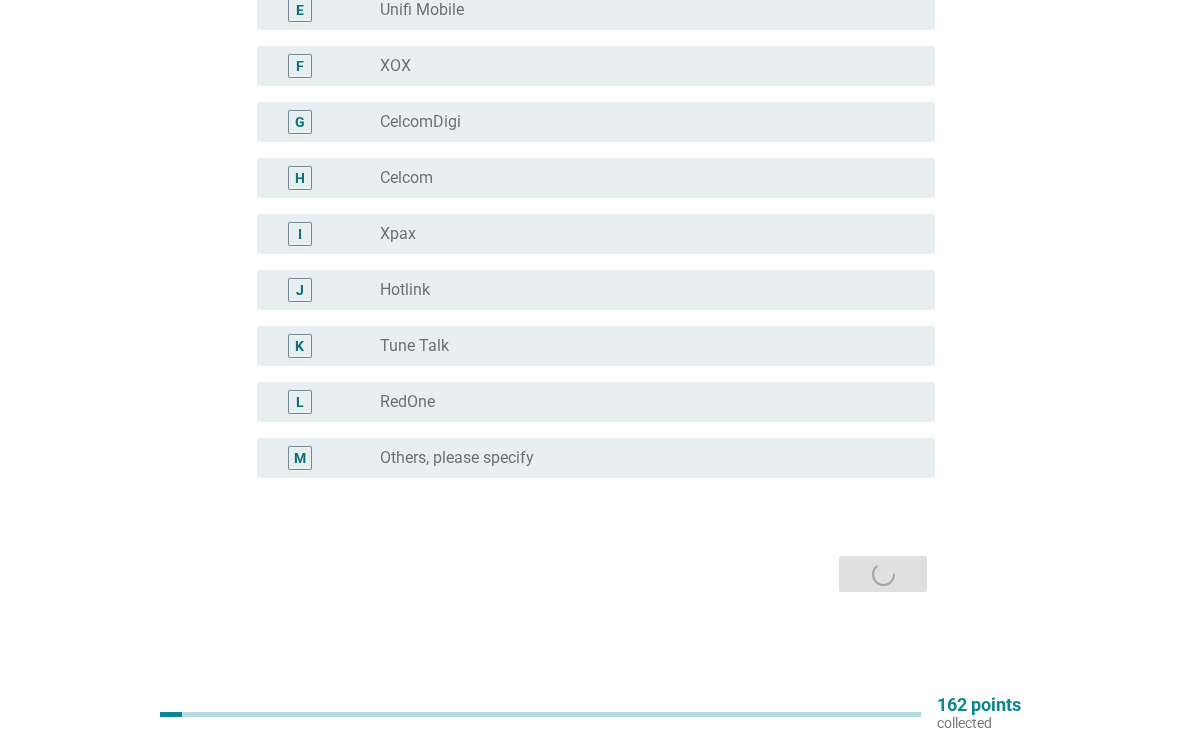 scroll, scrollTop: 0, scrollLeft: 0, axis: both 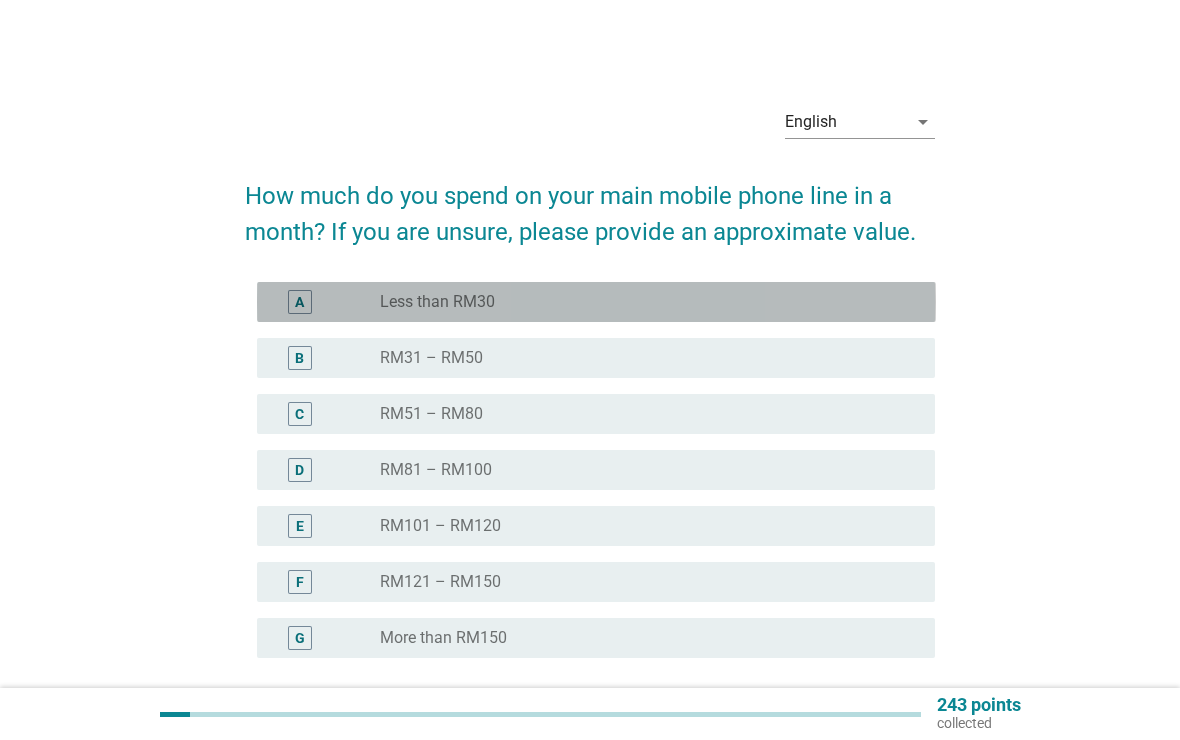 click on "A" at bounding box center (300, 302) 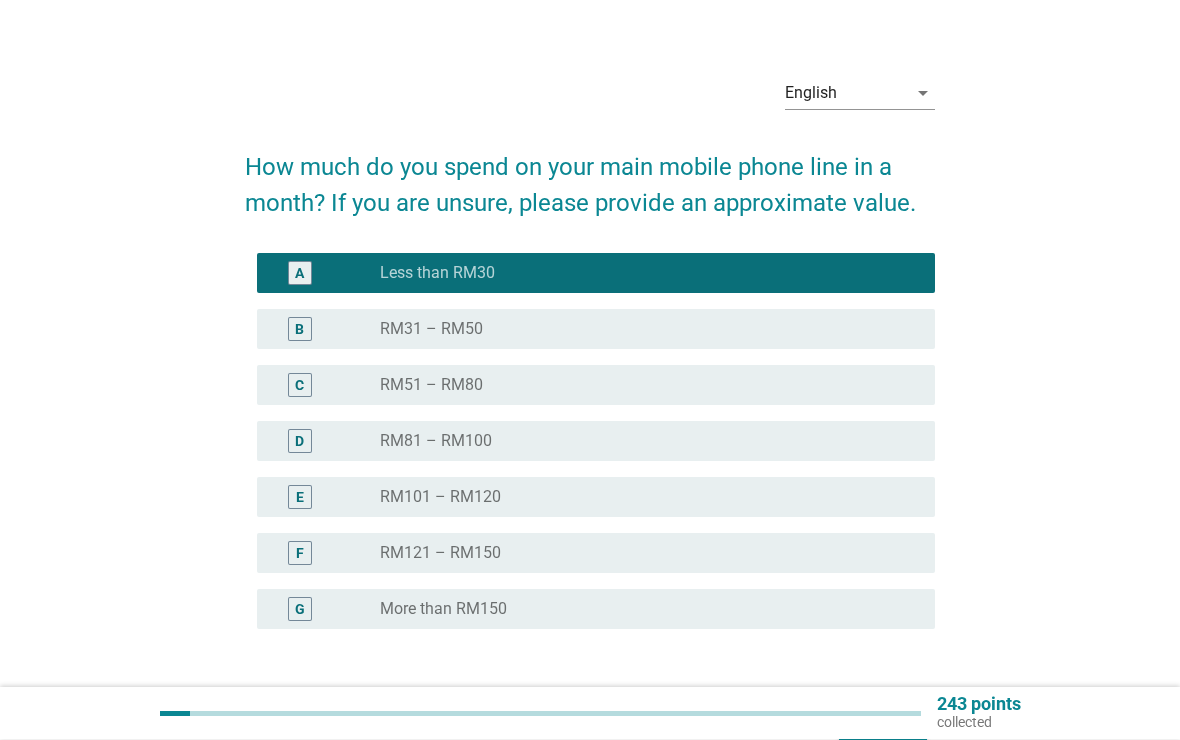 scroll, scrollTop: 119, scrollLeft: 0, axis: vertical 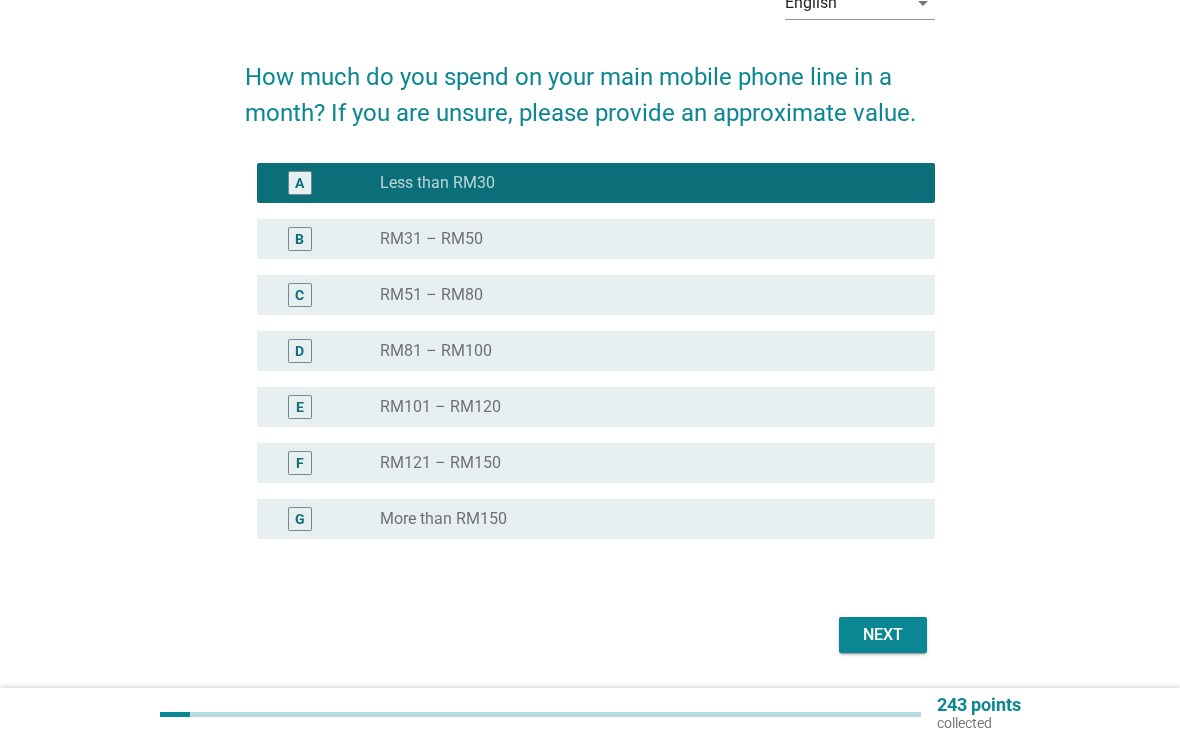 click on "Next" at bounding box center (883, 635) 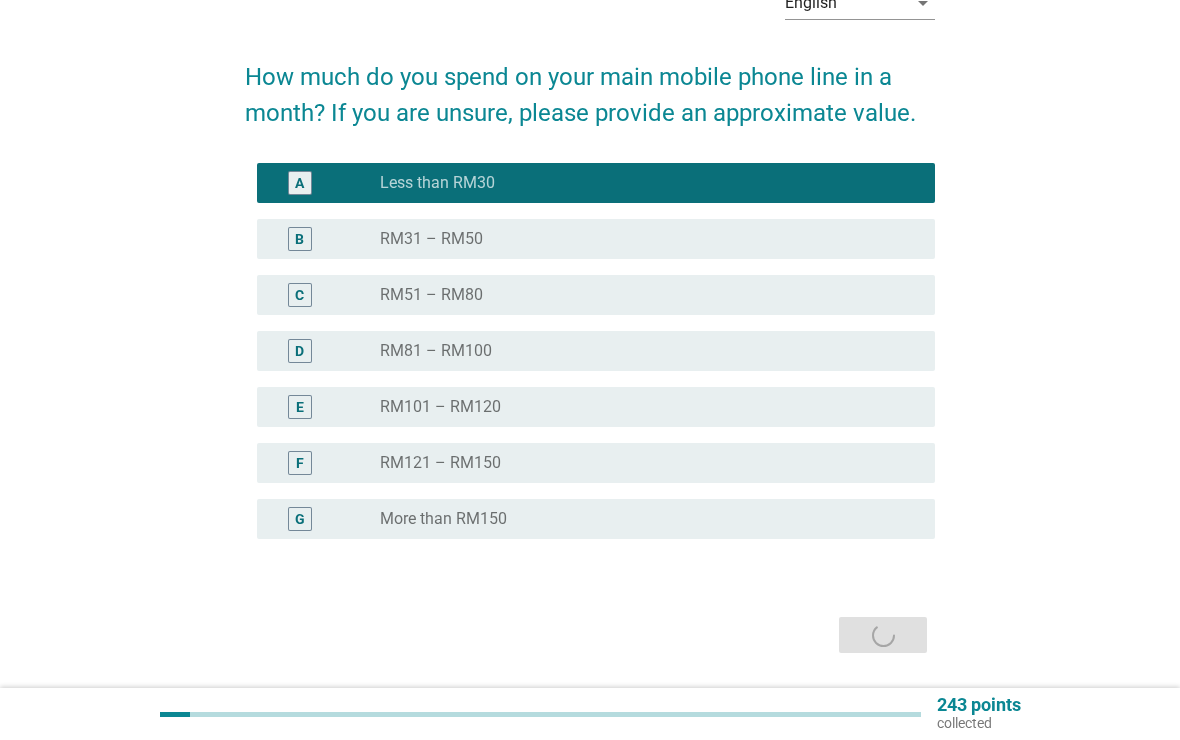 scroll, scrollTop: 0, scrollLeft: 0, axis: both 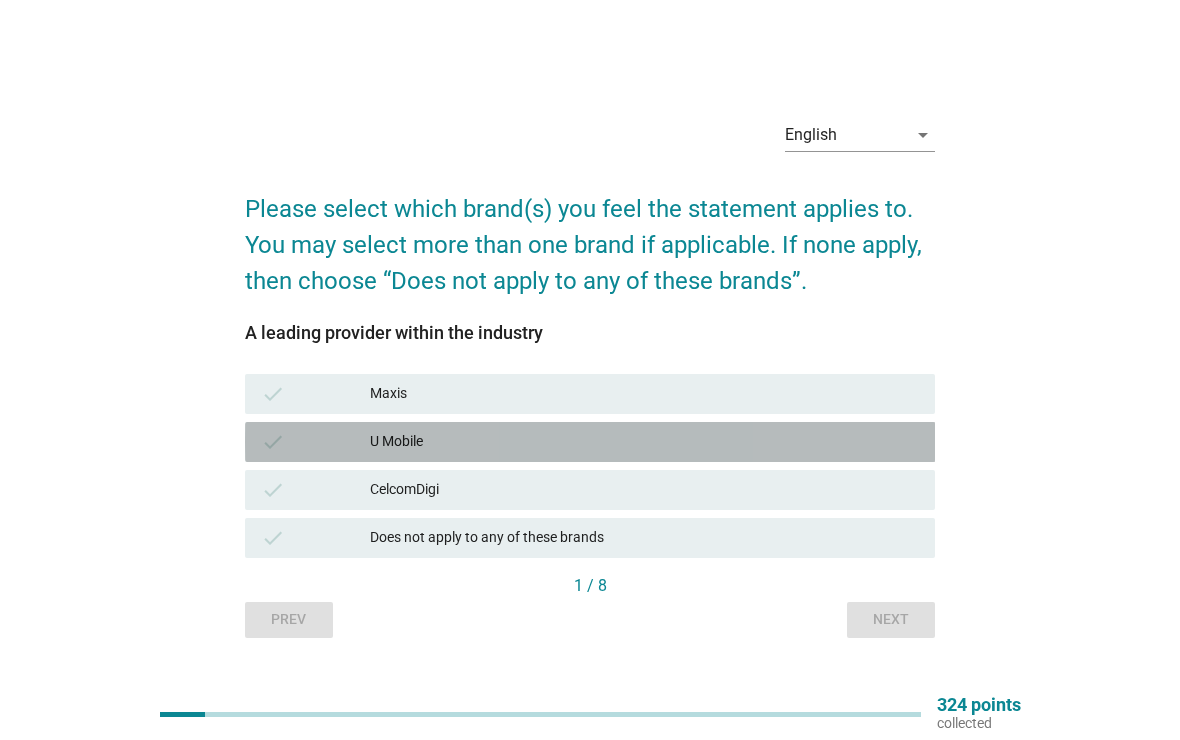 click on "check" at bounding box center (273, 442) 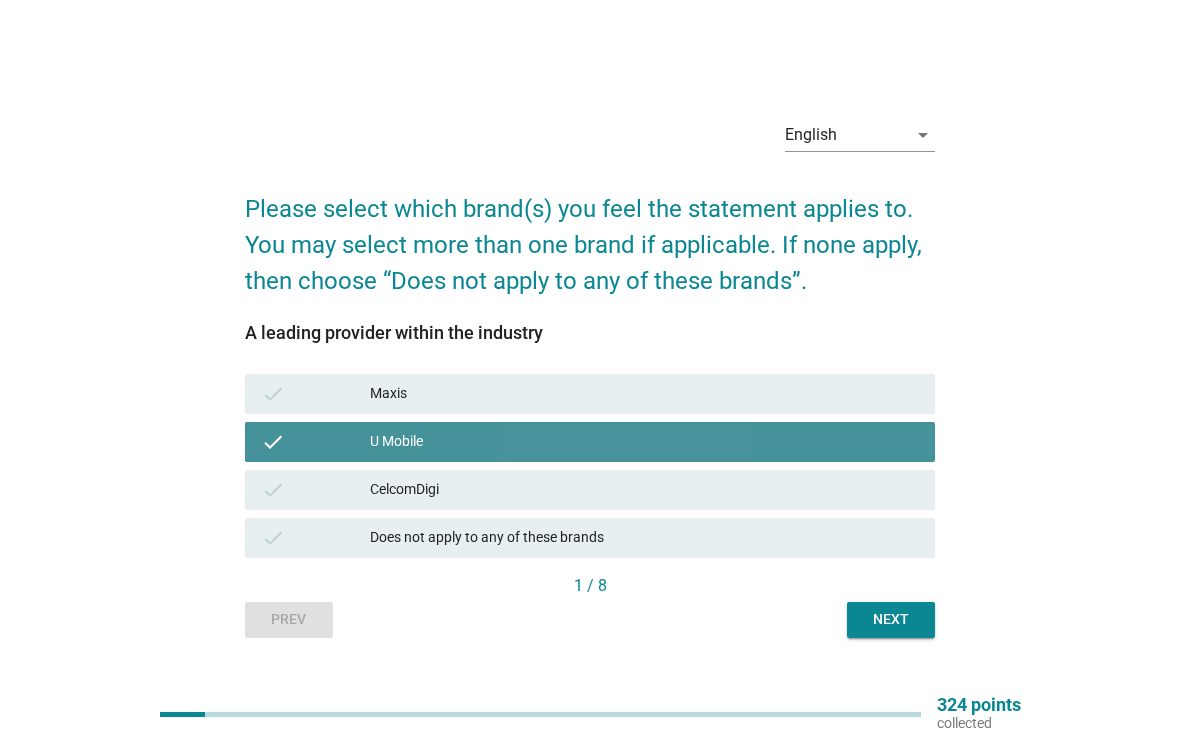 click on "check" at bounding box center (316, 442) 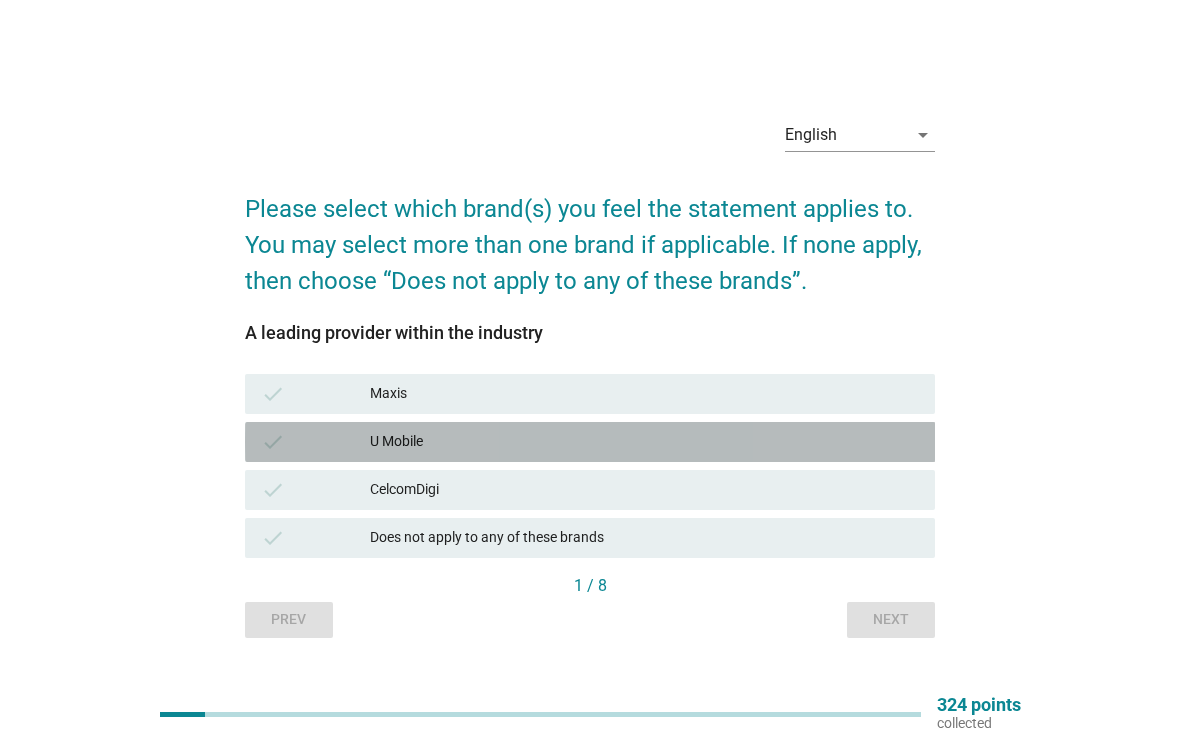 click on "check" at bounding box center [316, 442] 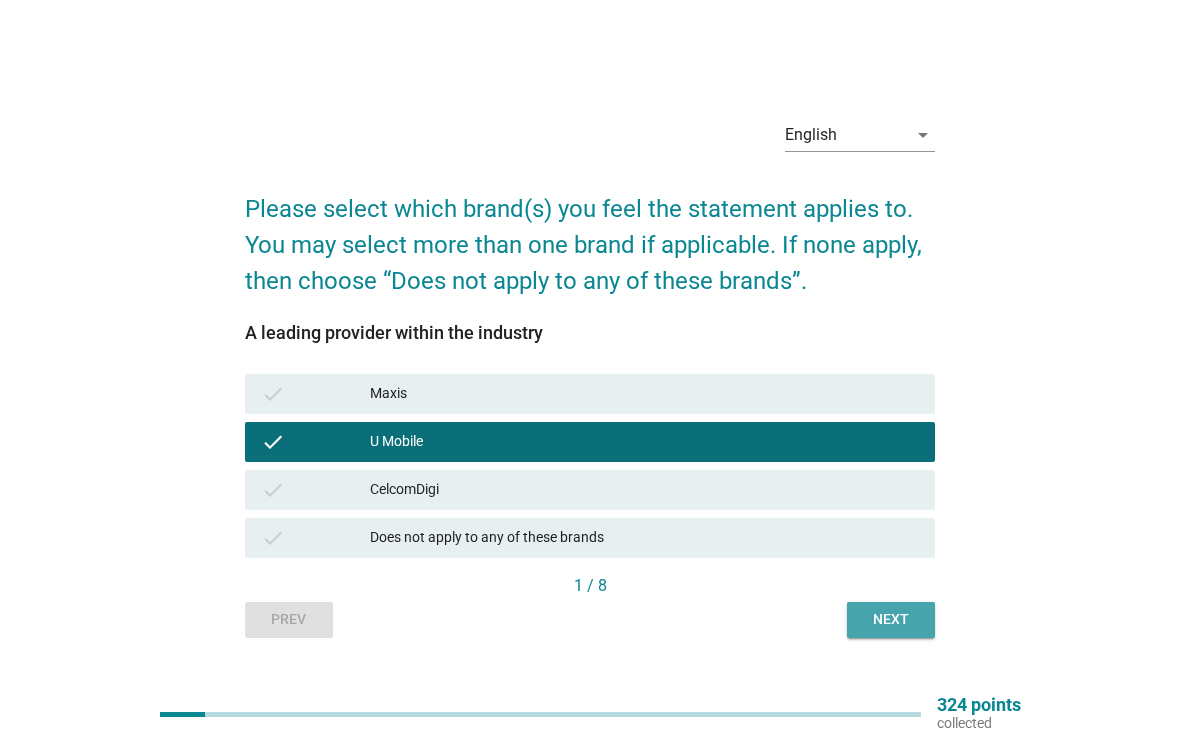 click on "Next" at bounding box center [891, 620] 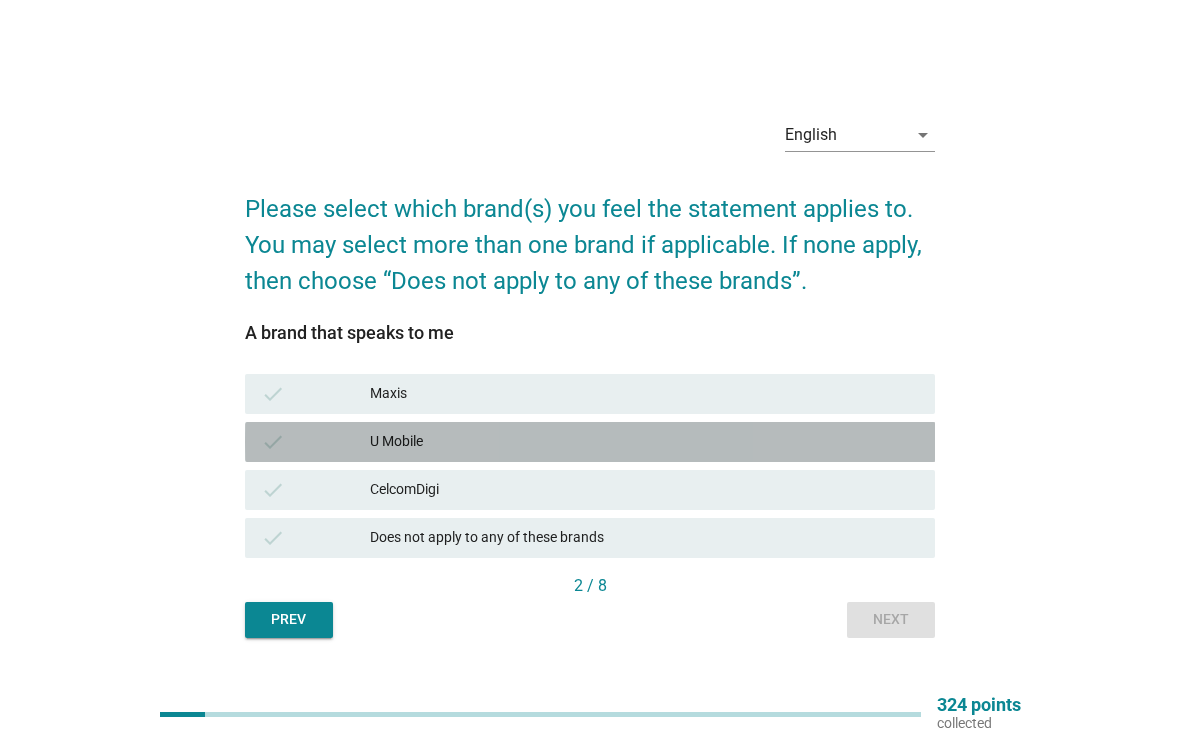 click on "check   U Mobile" at bounding box center (590, 442) 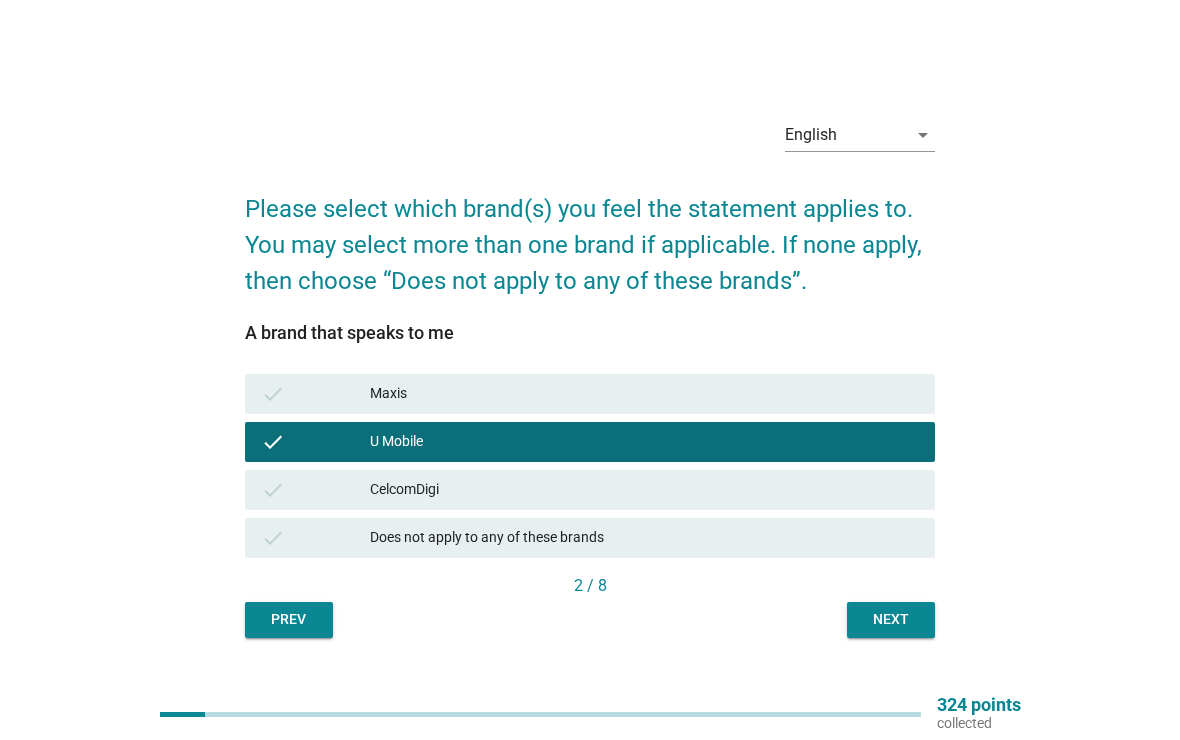 click on "Next" at bounding box center (891, 619) 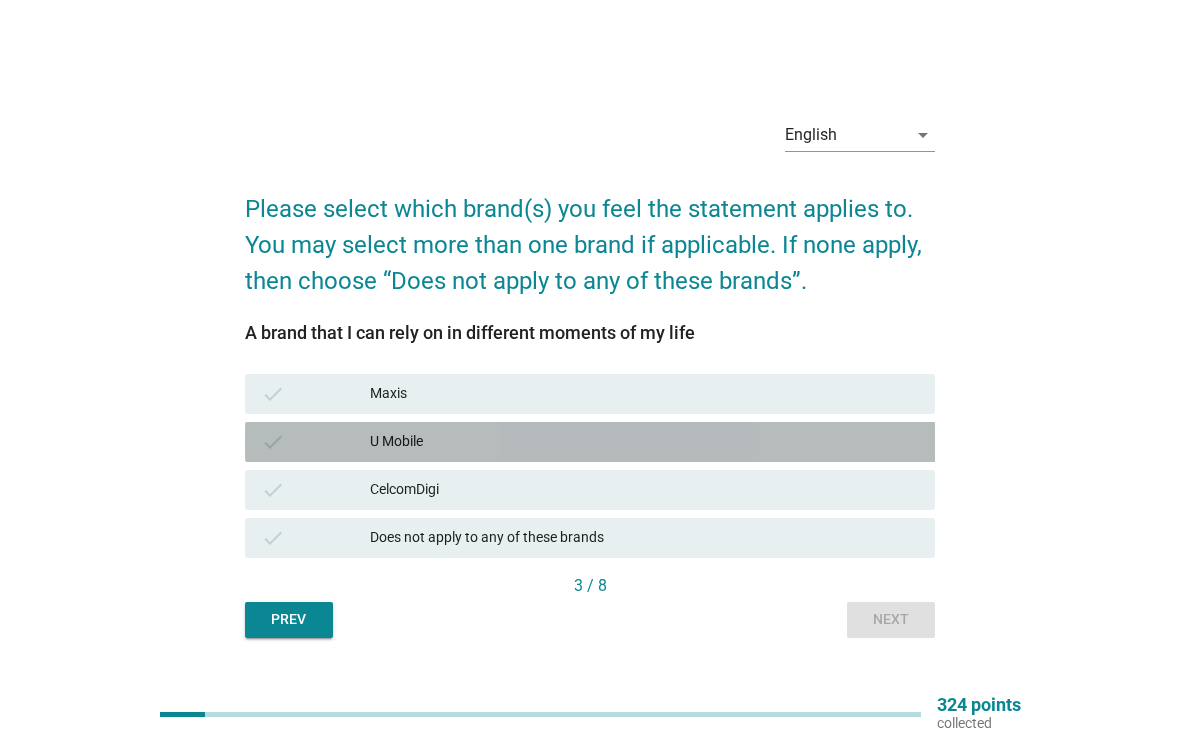 click on "check   U Mobile" at bounding box center [590, 442] 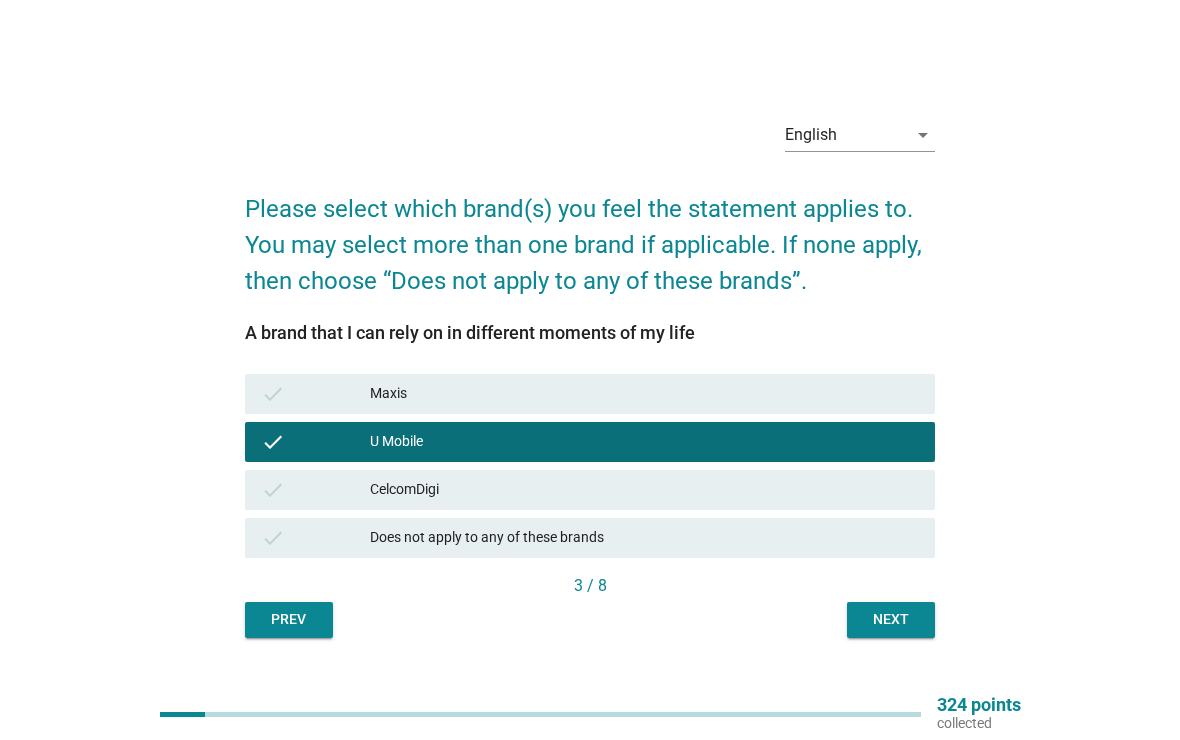 click on "Next" at bounding box center (891, 619) 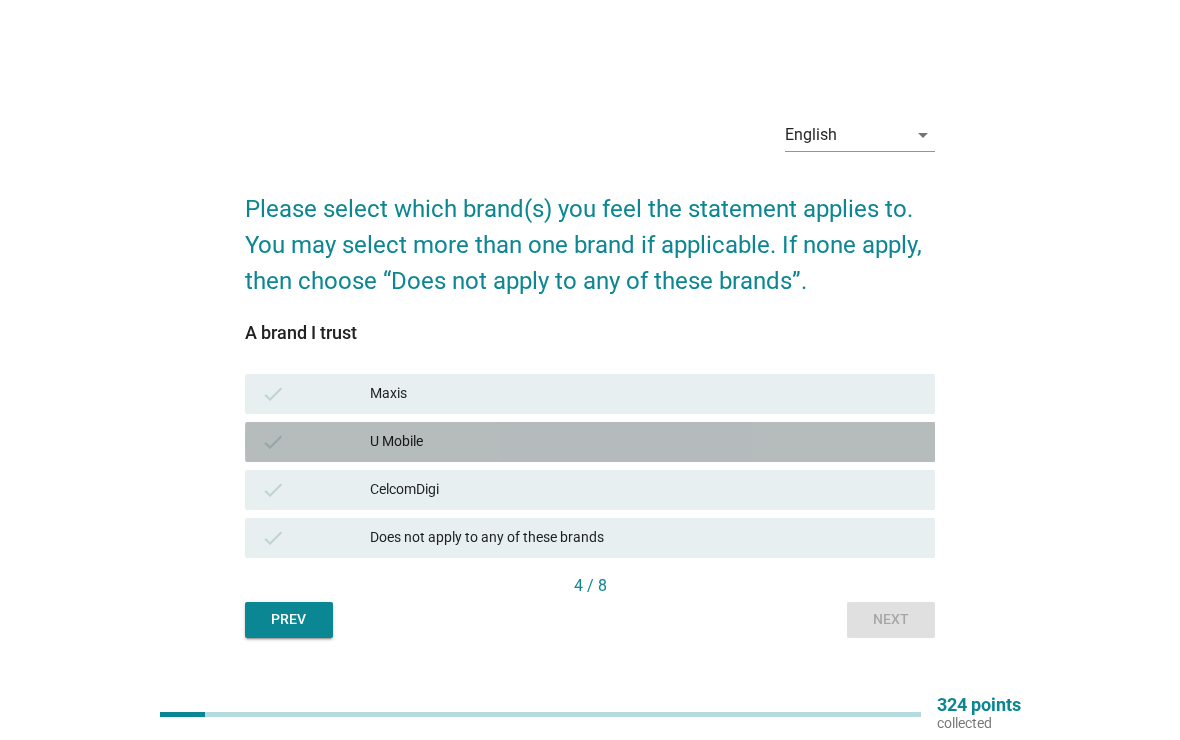 click on "check   U Mobile" at bounding box center [590, 442] 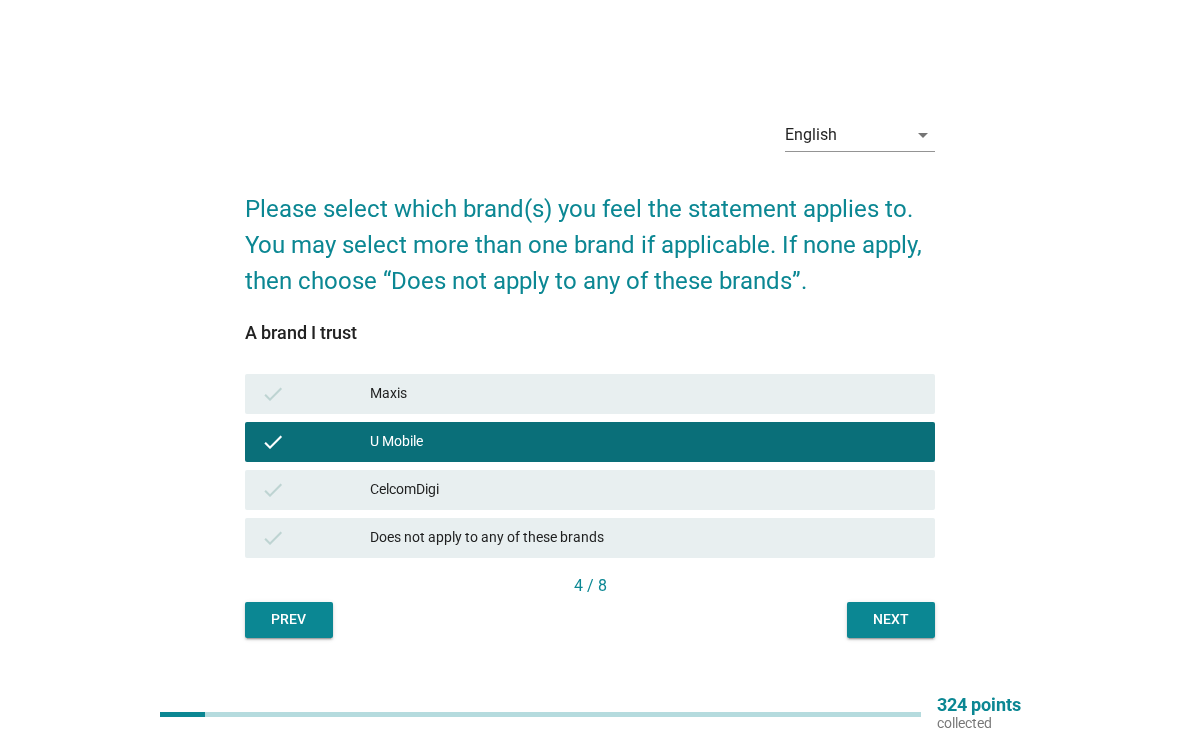 click on "Next" at bounding box center [891, 619] 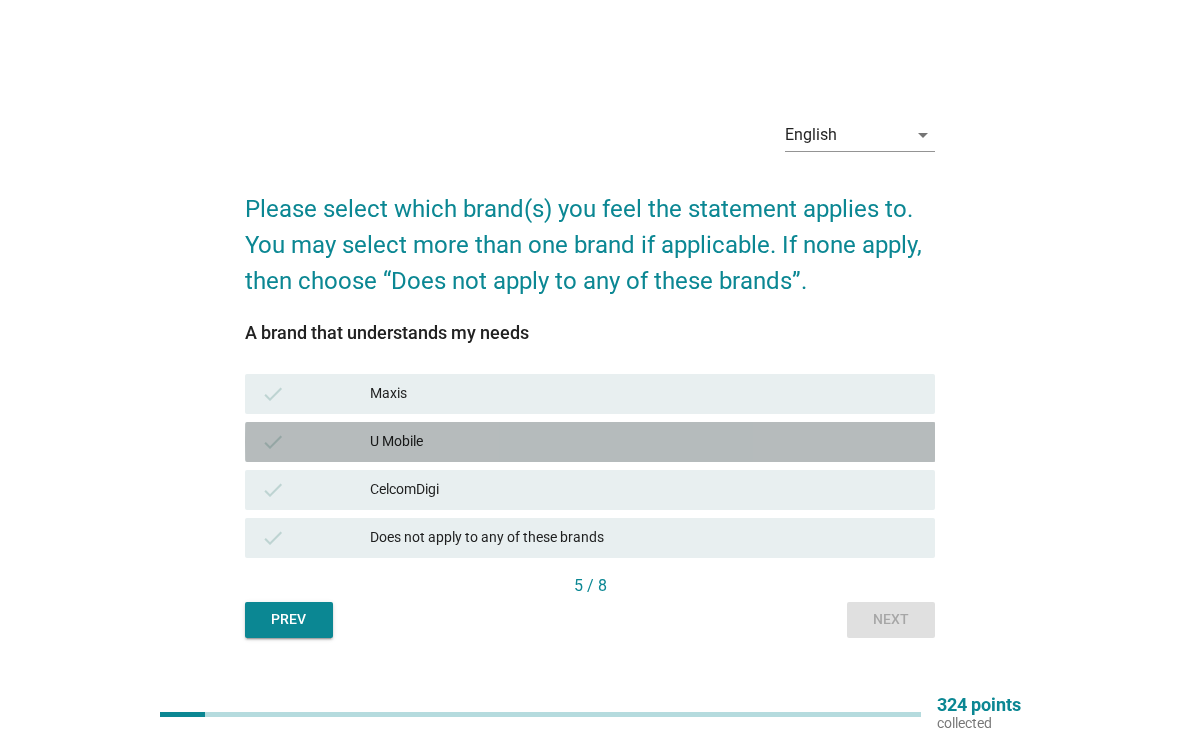 click on "check   U Mobile" at bounding box center (590, 442) 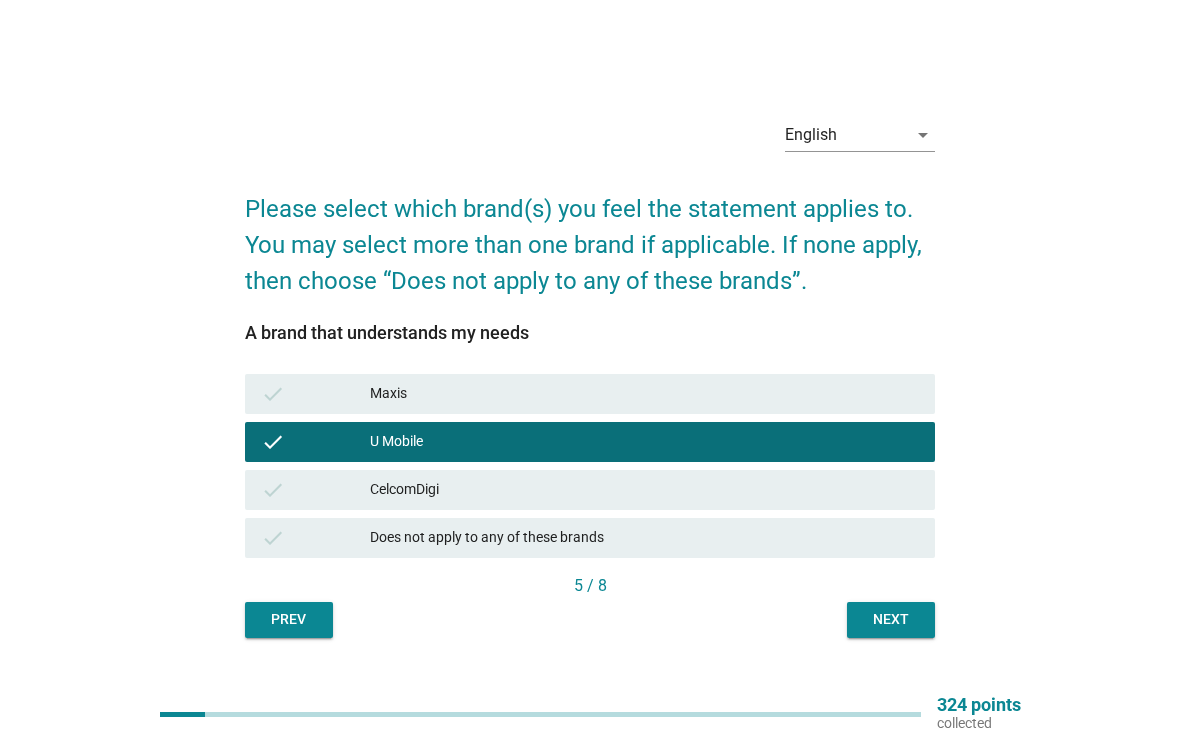 click on "Next" at bounding box center [891, 619] 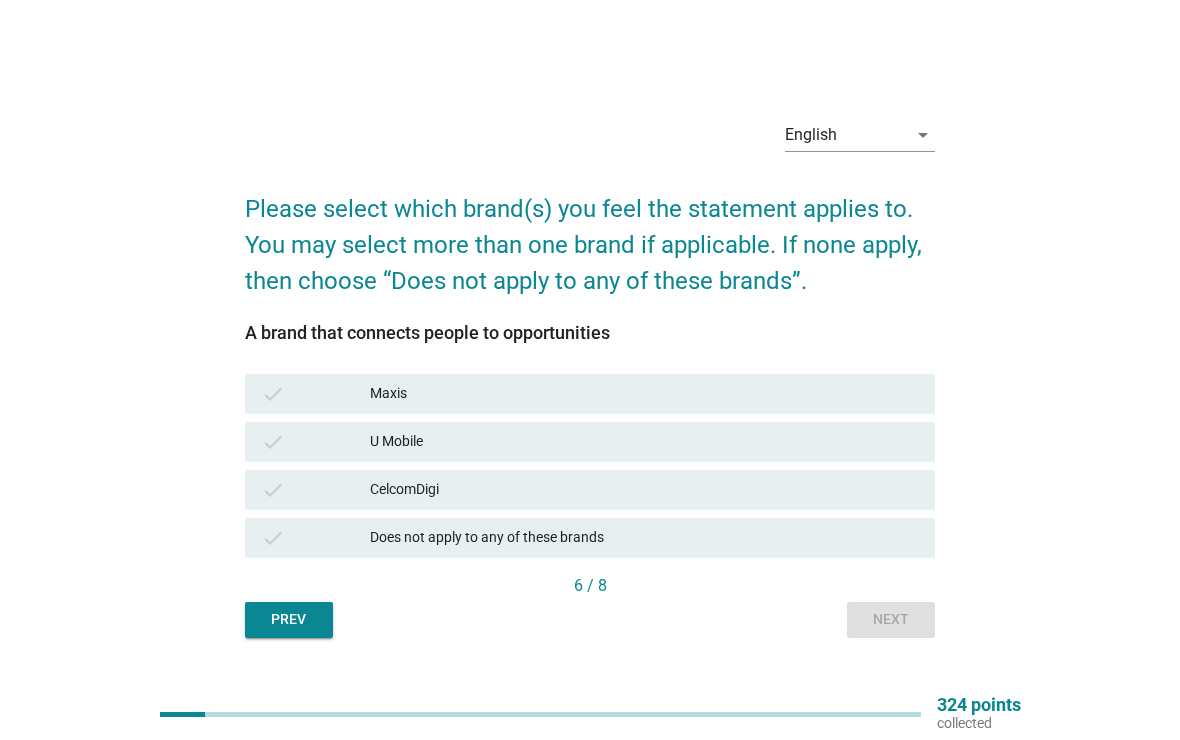 click on "check   U Mobile" at bounding box center (590, 442) 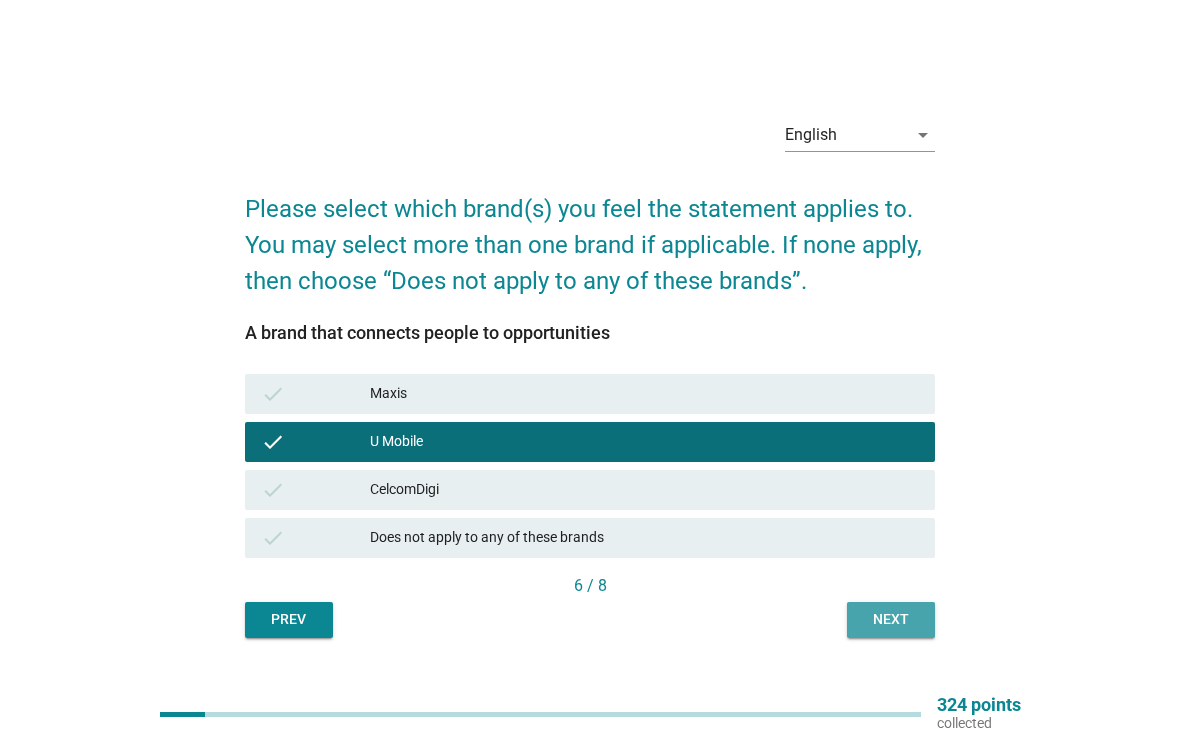 click on "Next" at bounding box center (891, 619) 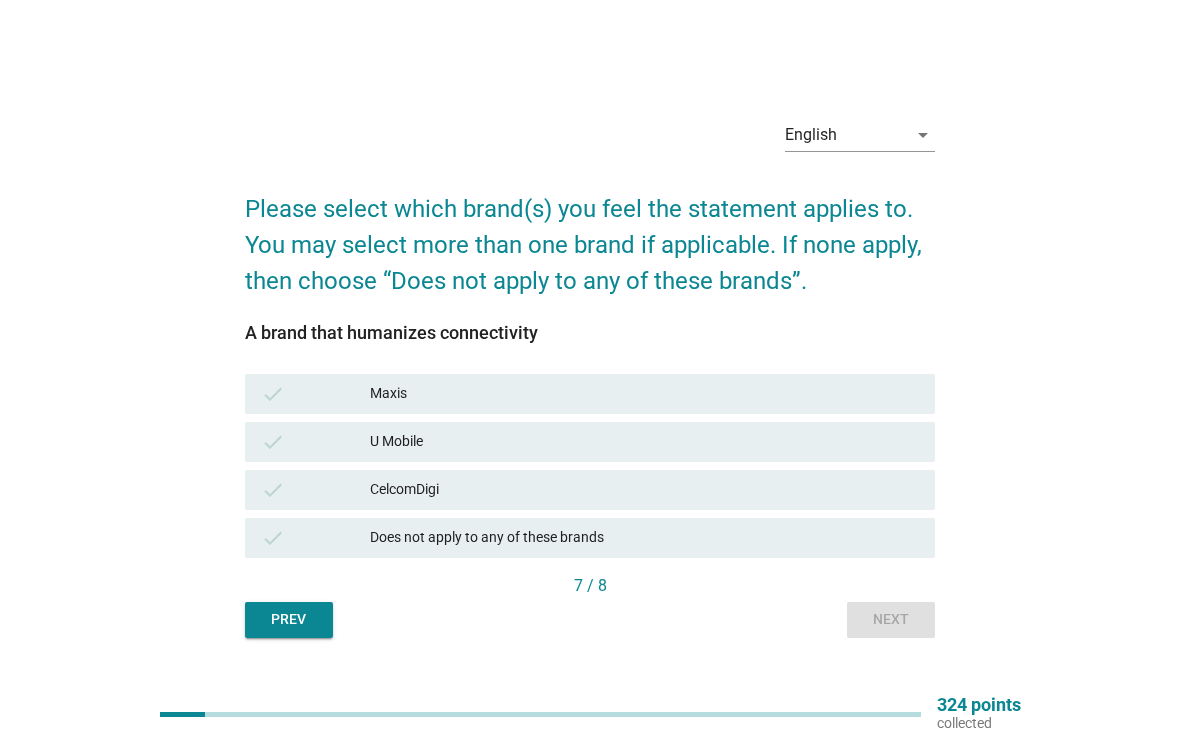 click on "check   Maxis" at bounding box center (590, 394) 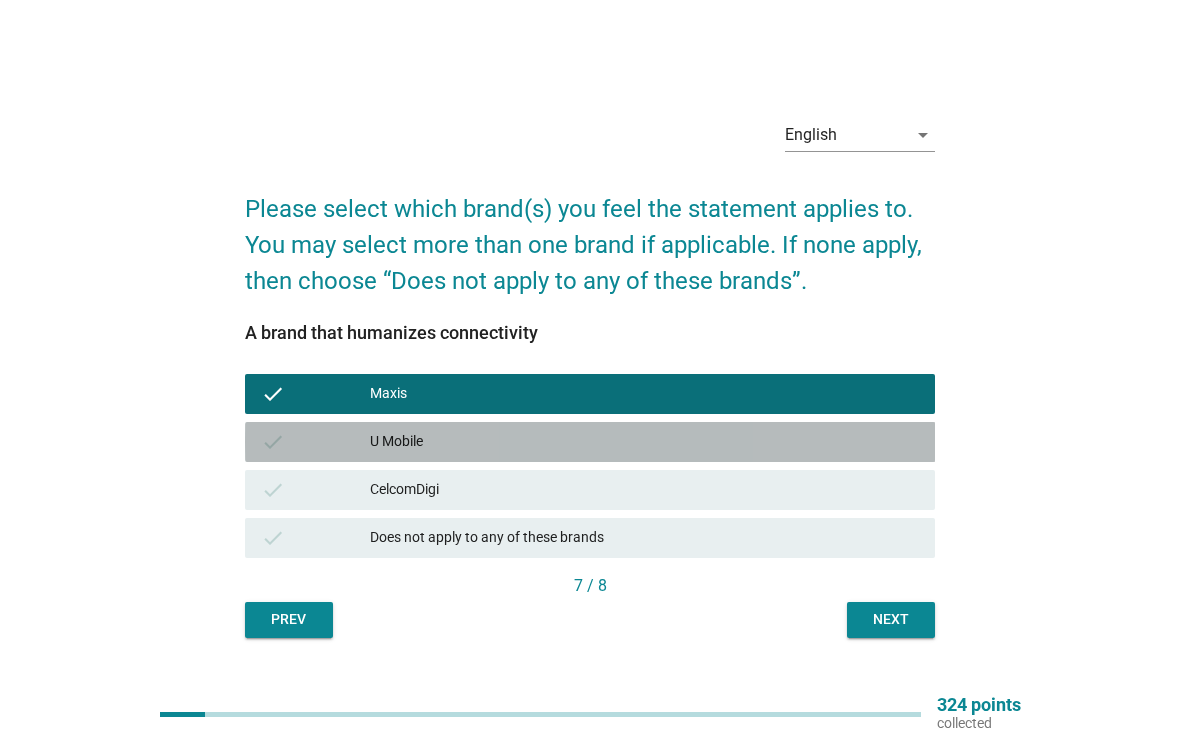 click on "check" at bounding box center [316, 442] 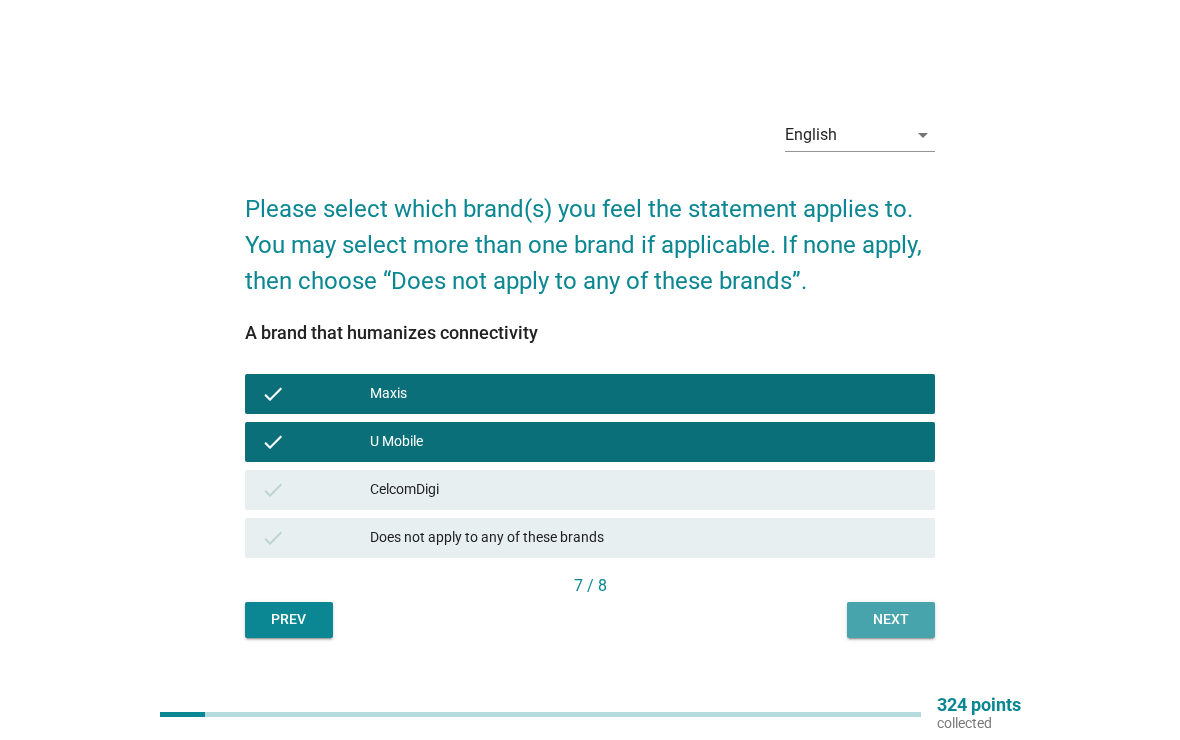 click on "Next" at bounding box center [891, 619] 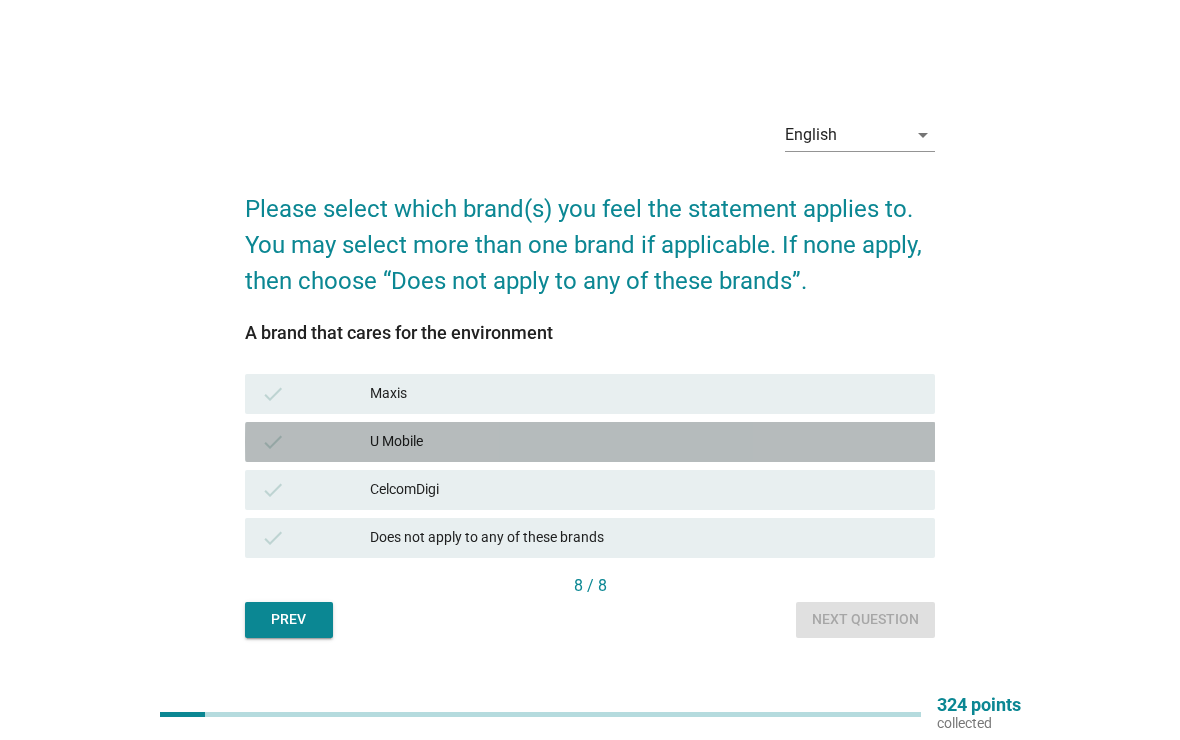 click on "check" at bounding box center (316, 442) 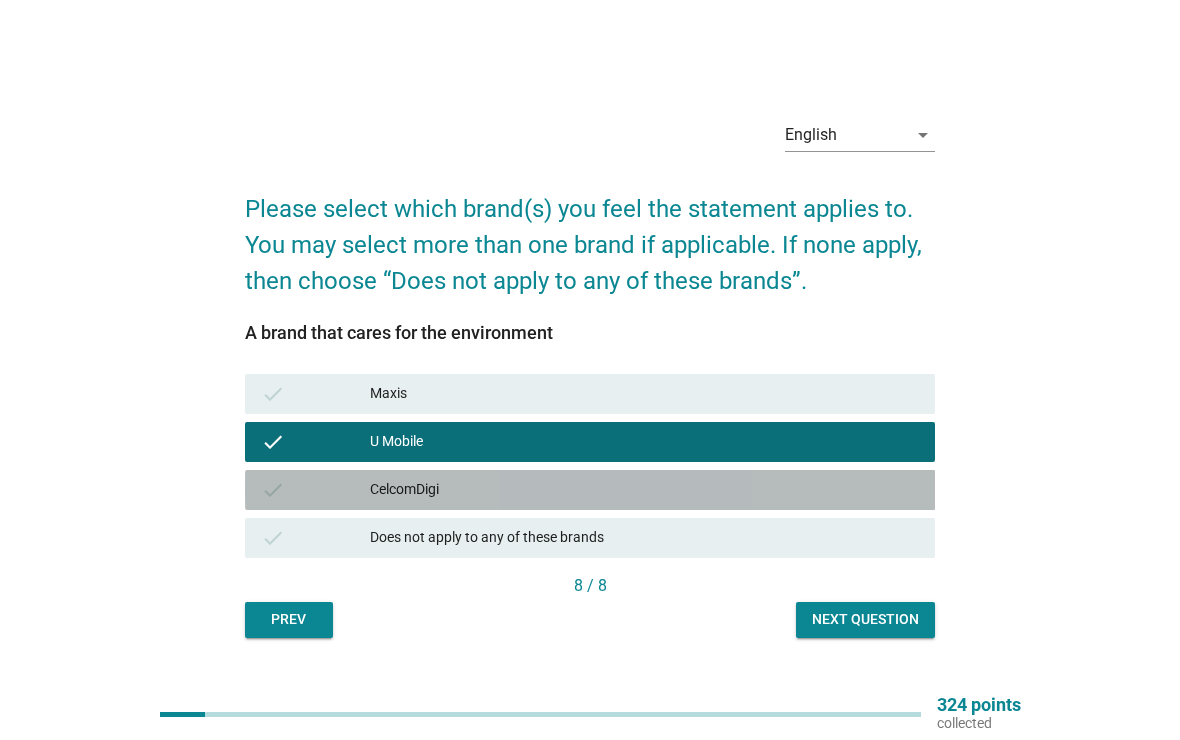 click on "check" at bounding box center [316, 490] 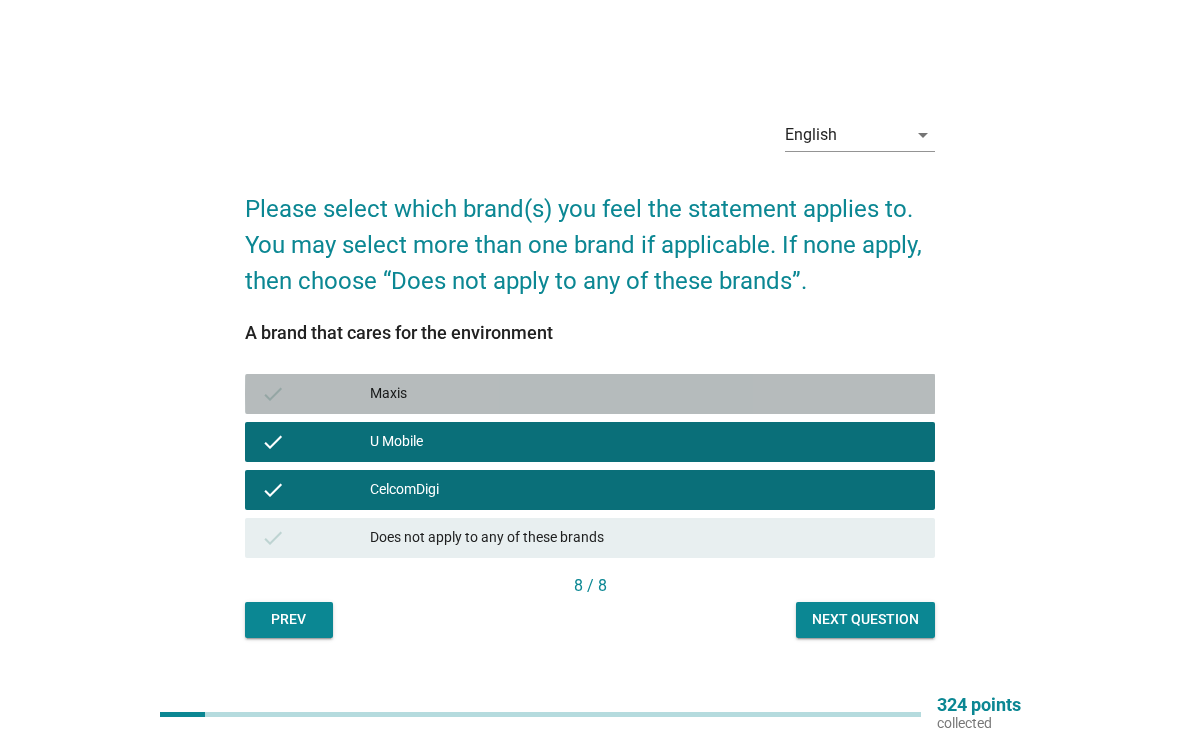 click on "check" at bounding box center (273, 394) 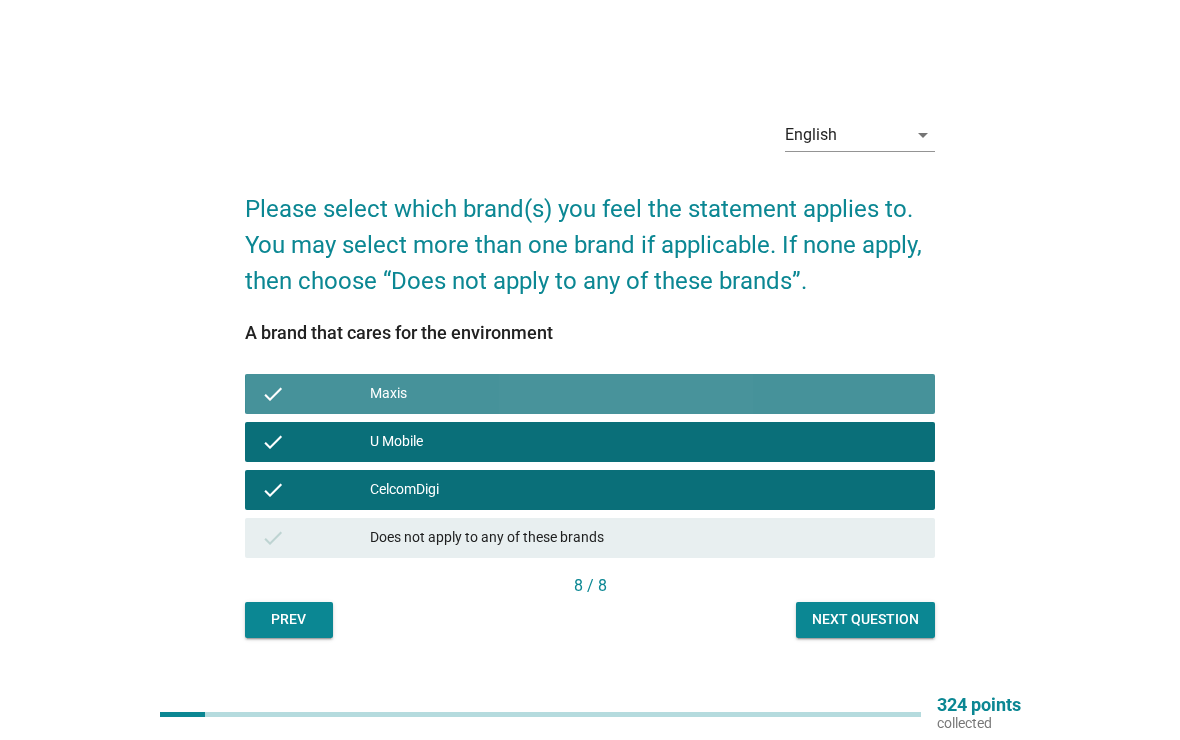 click on "Next question" at bounding box center (865, 619) 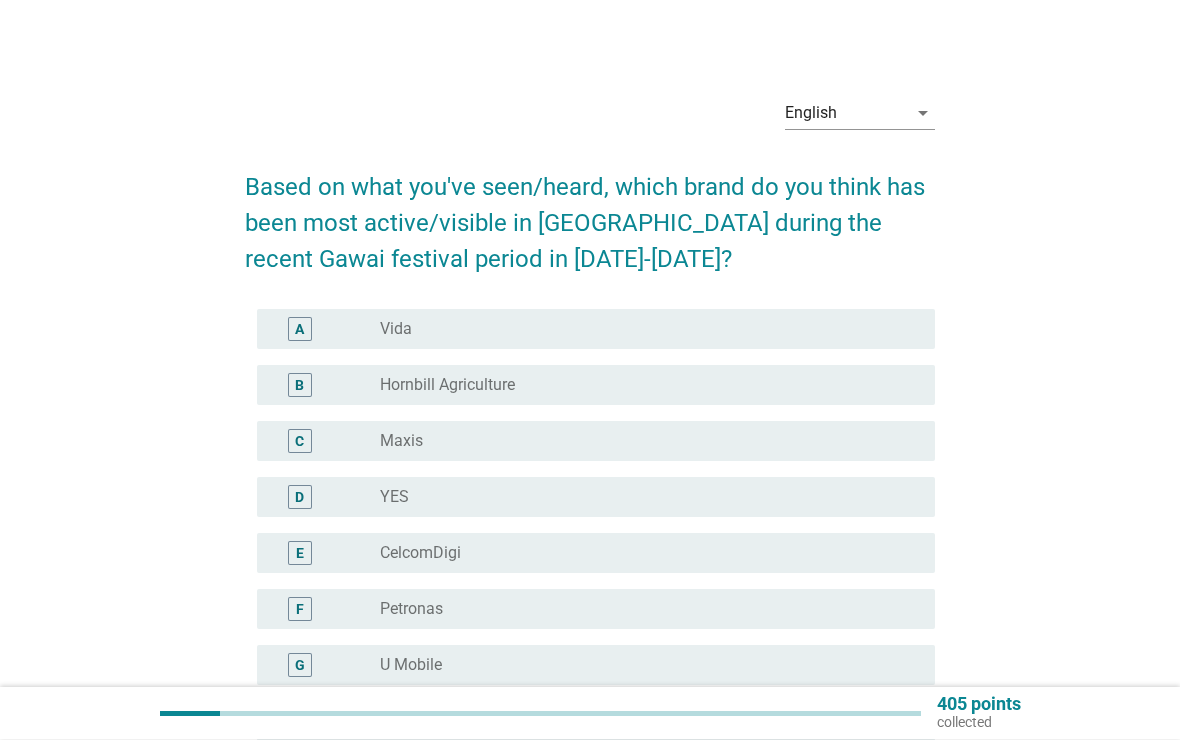 scroll, scrollTop: 0, scrollLeft: 0, axis: both 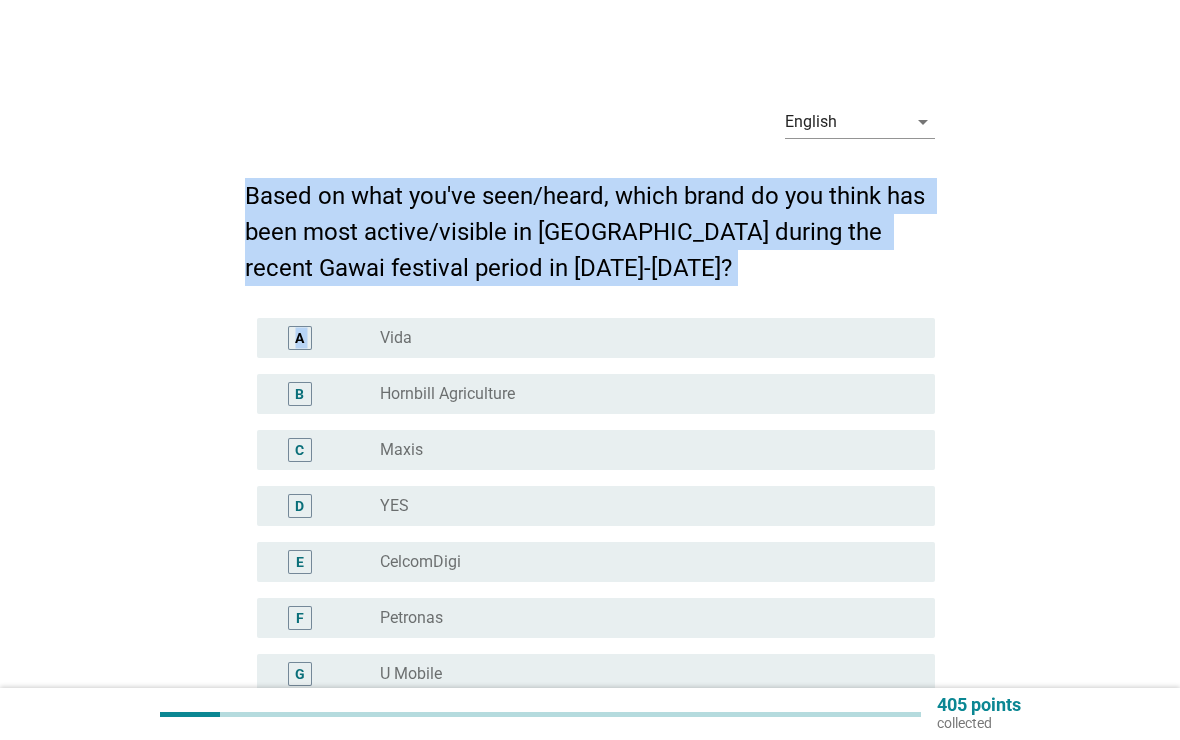click on "English arrow_drop_down   Based on what you've seen/heard, which brand do you think has been most active/visible in [GEOGRAPHIC_DATA] during the recent Gawai festival period in [DATE]-[DATE]?     A     radio_button_unchecked Vida   B     radio_button_unchecked Hornbill Agriculture   C     radio_button_unchecked Maxis   D     radio_button_unchecked YES   E     radio_button_unchecked CelcomDigi   F     radio_button_unchecked Petronas   G     radio_button_unchecked U Mobile   H     radio_button_unchecked TM   I     radio_button_unchecked Pepsi   J     radio_button_unchecked AirAsia   K     radio_button_unchecked Others, please specify     Next" at bounding box center (590, 564) 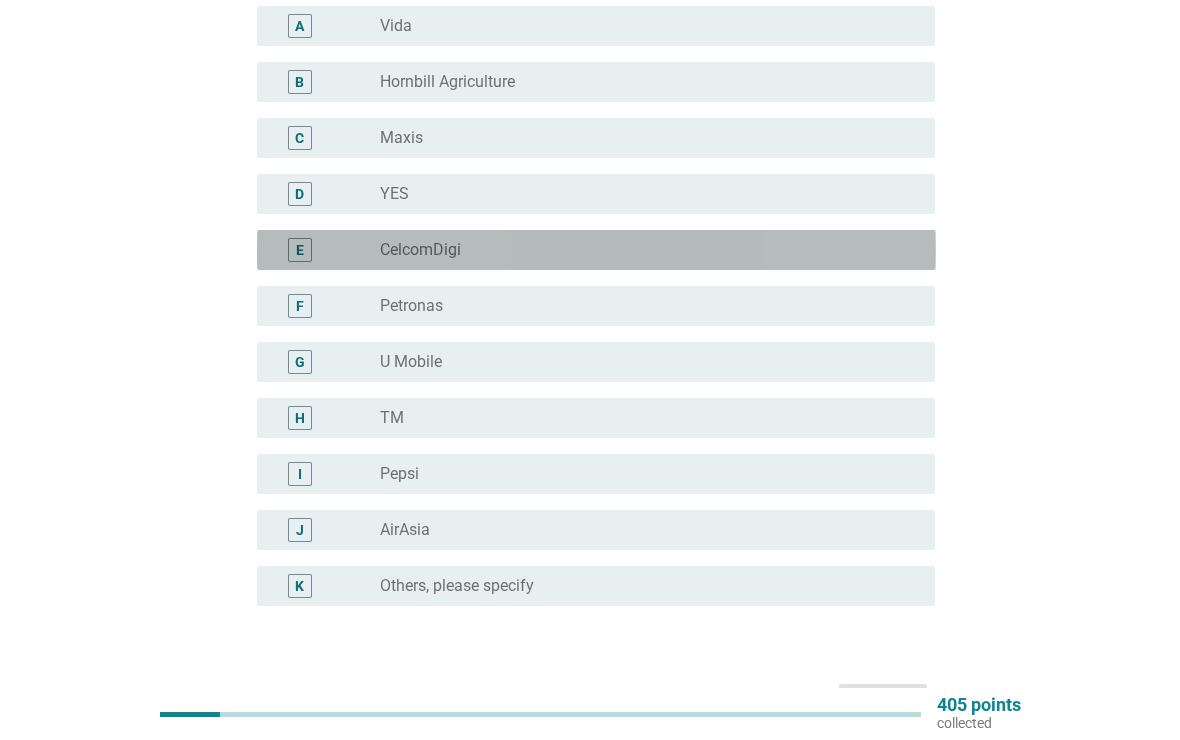 scroll, scrollTop: 310, scrollLeft: 0, axis: vertical 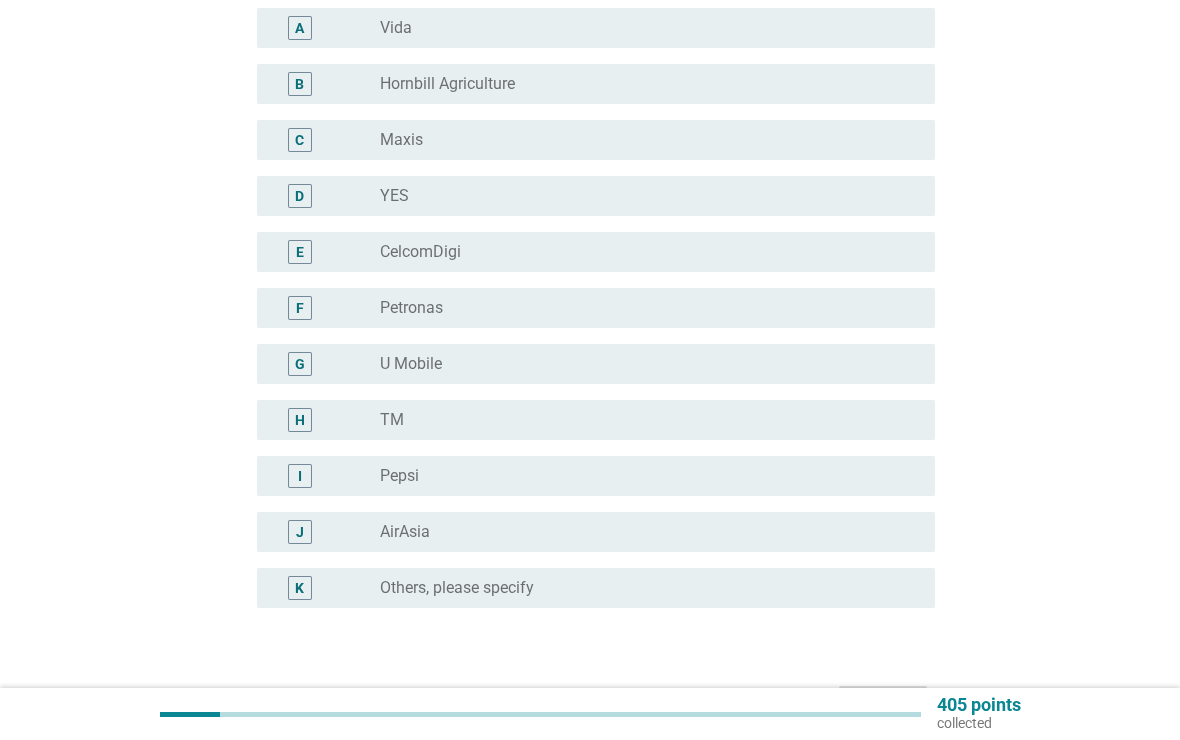 click on "K" at bounding box center (300, 588) 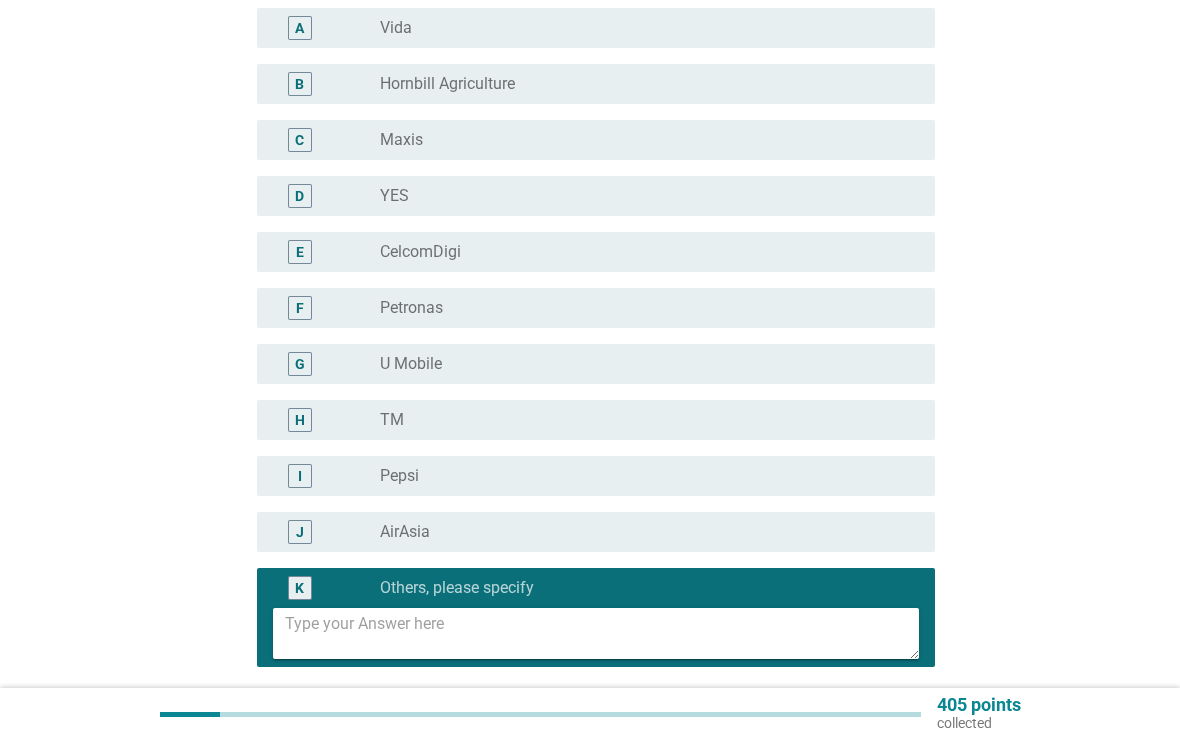 click at bounding box center (602, 633) 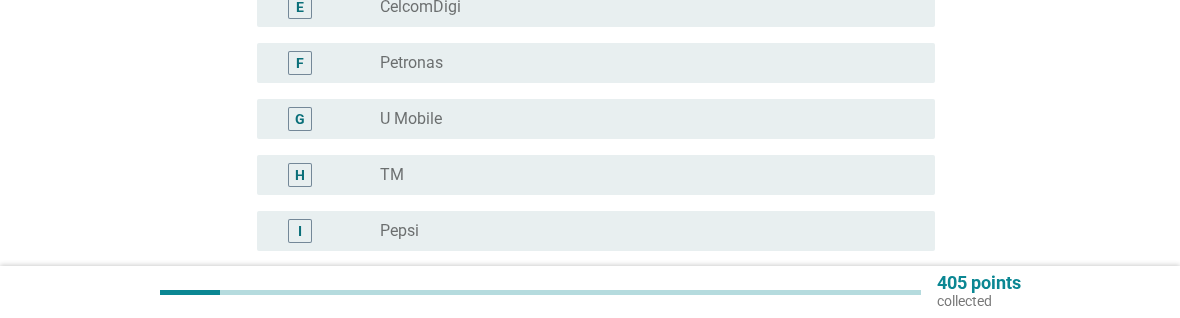 scroll, scrollTop: 775, scrollLeft: 0, axis: vertical 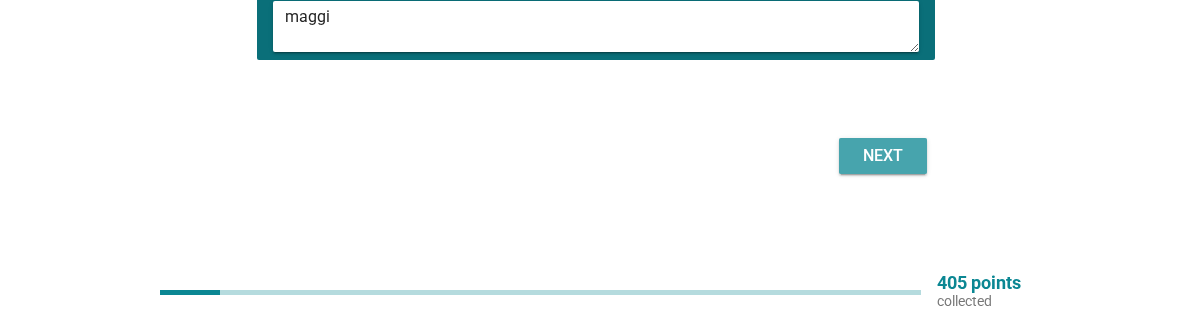 type on "maggi" 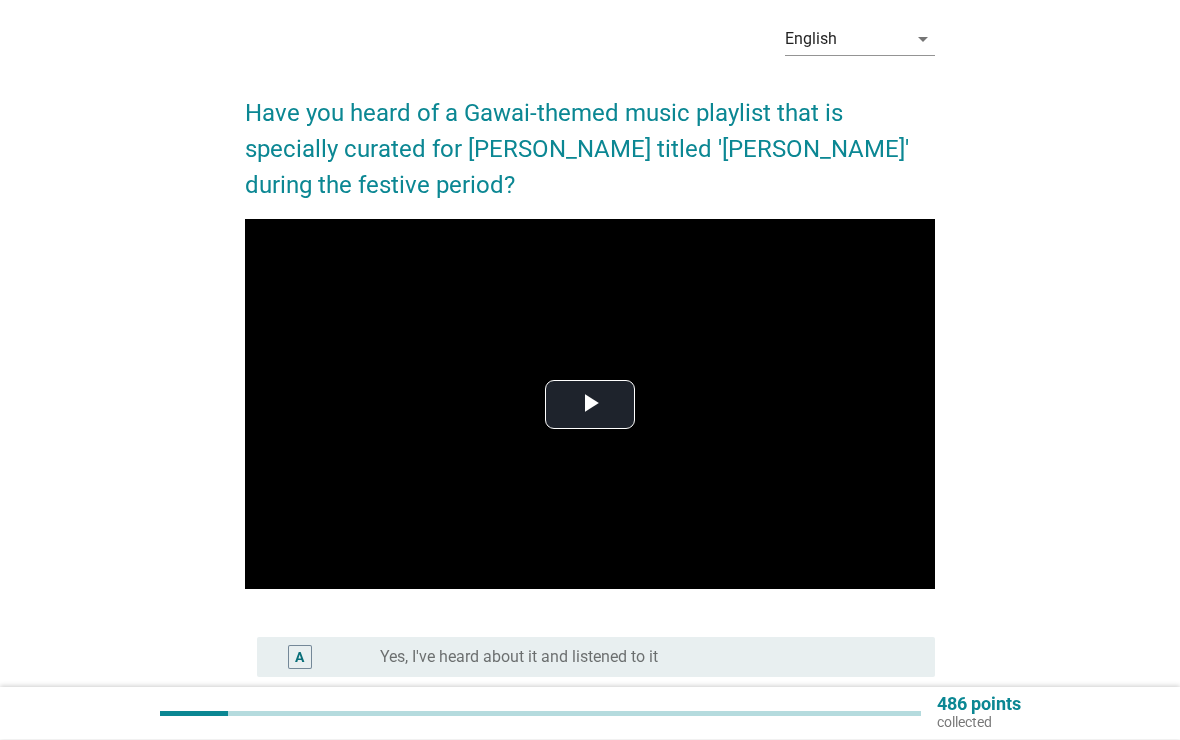 scroll, scrollTop: 86, scrollLeft: 0, axis: vertical 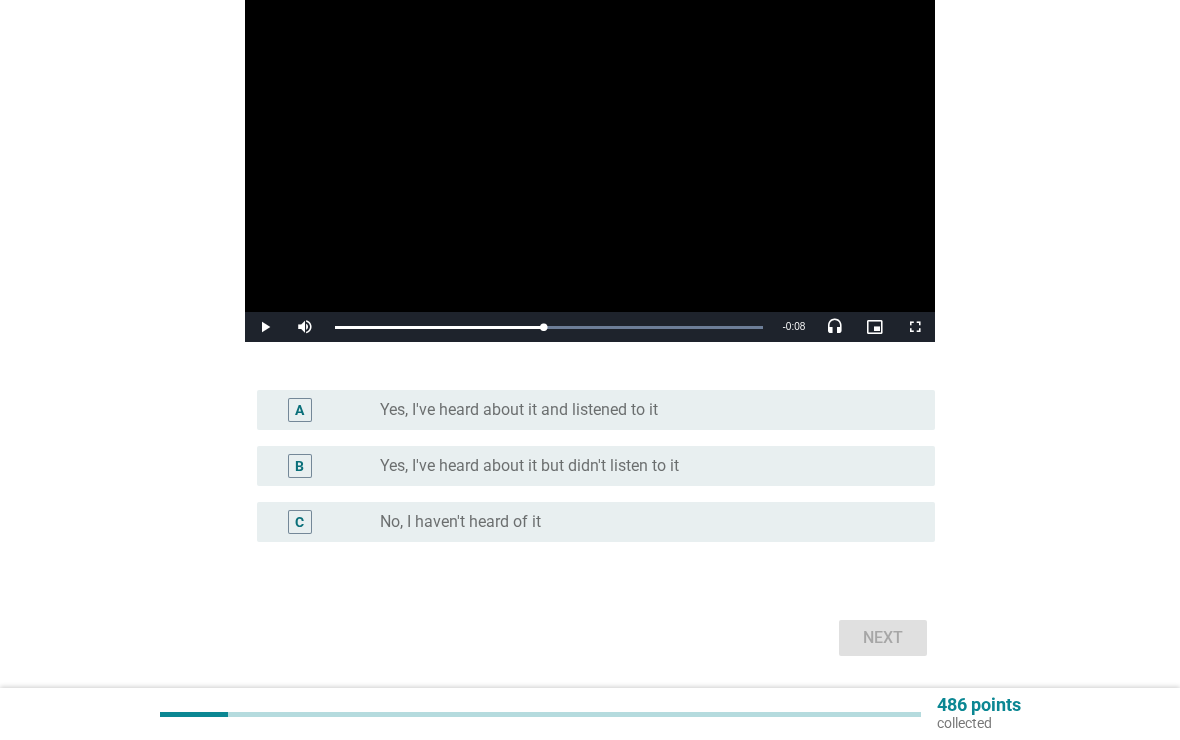 click on "A" at bounding box center (299, 410) 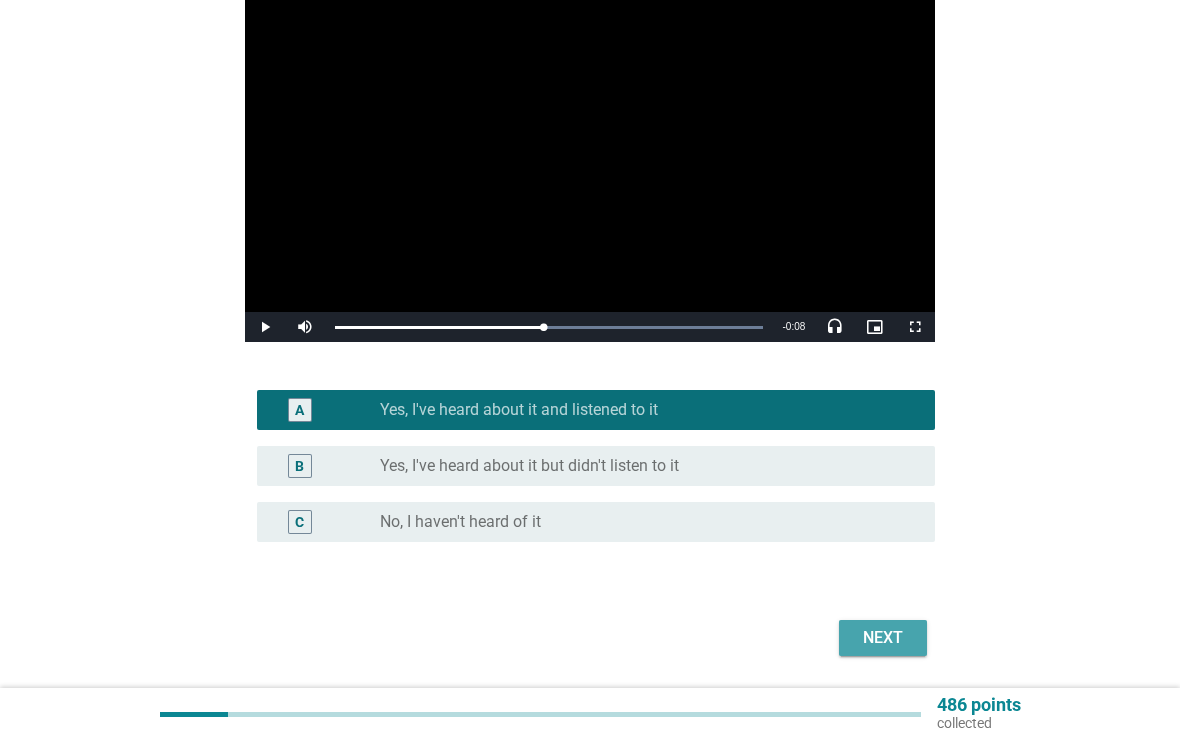 click on "Next" at bounding box center (883, 638) 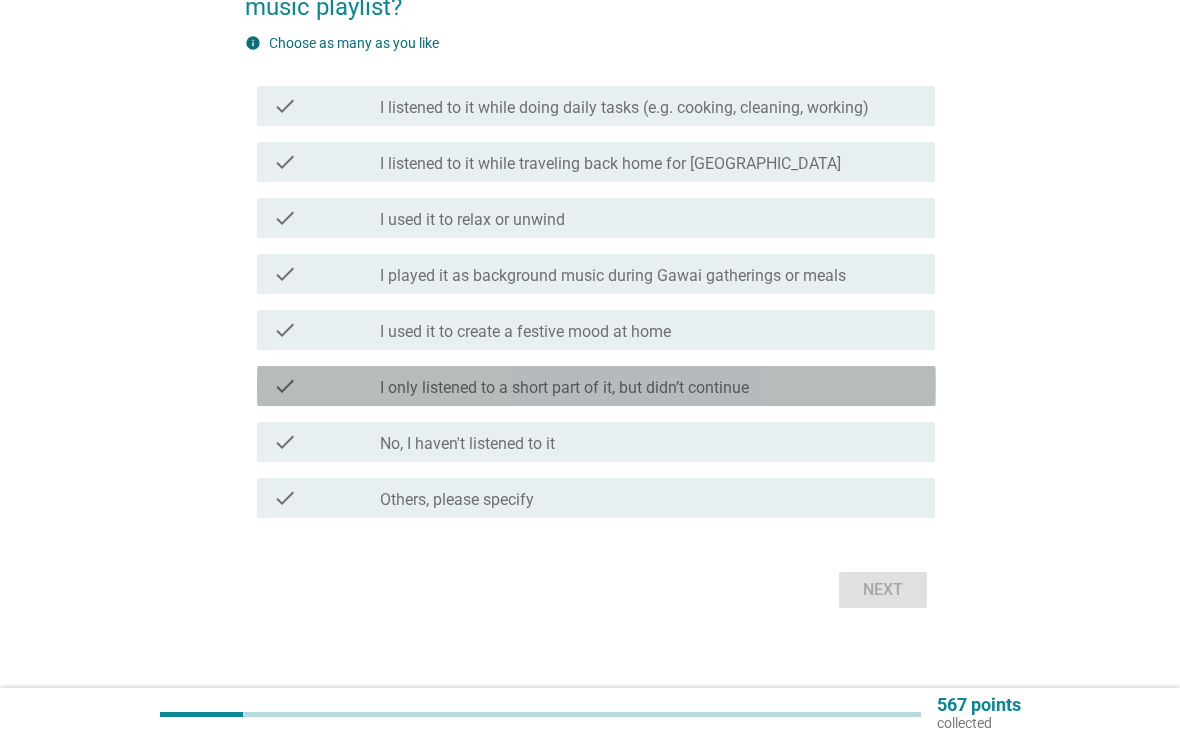 scroll, scrollTop: 230, scrollLeft: 0, axis: vertical 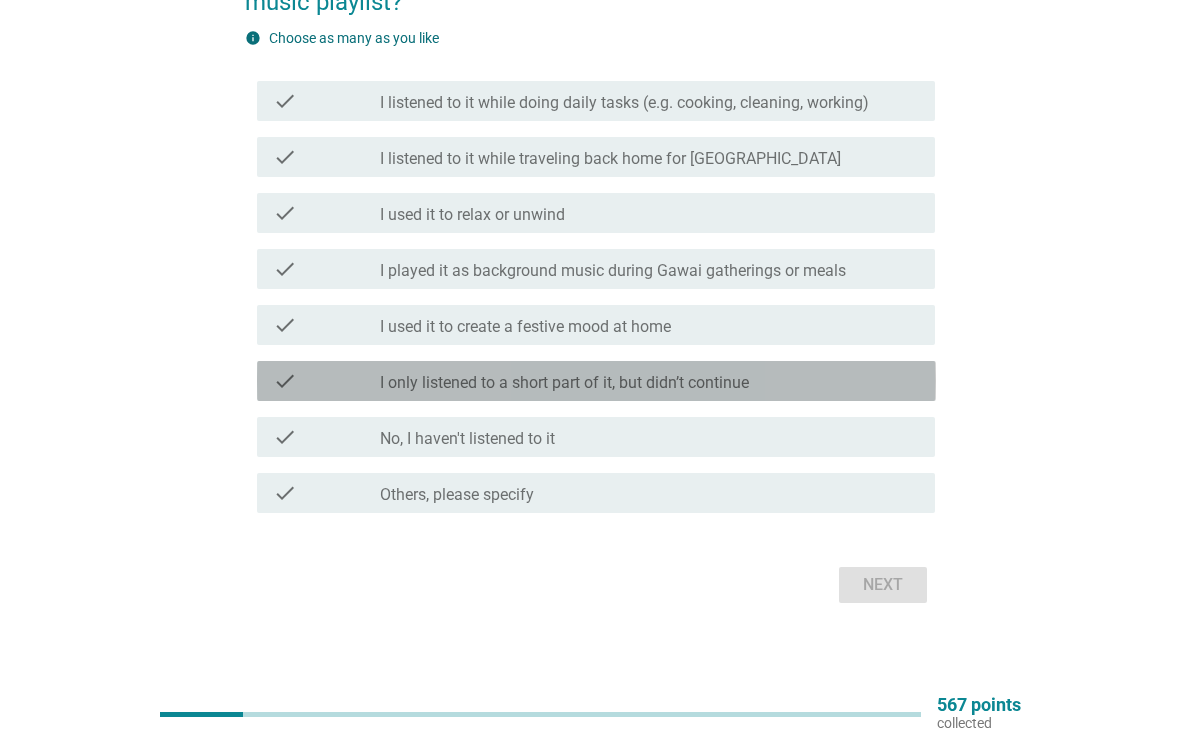 click on "check" at bounding box center [285, 381] 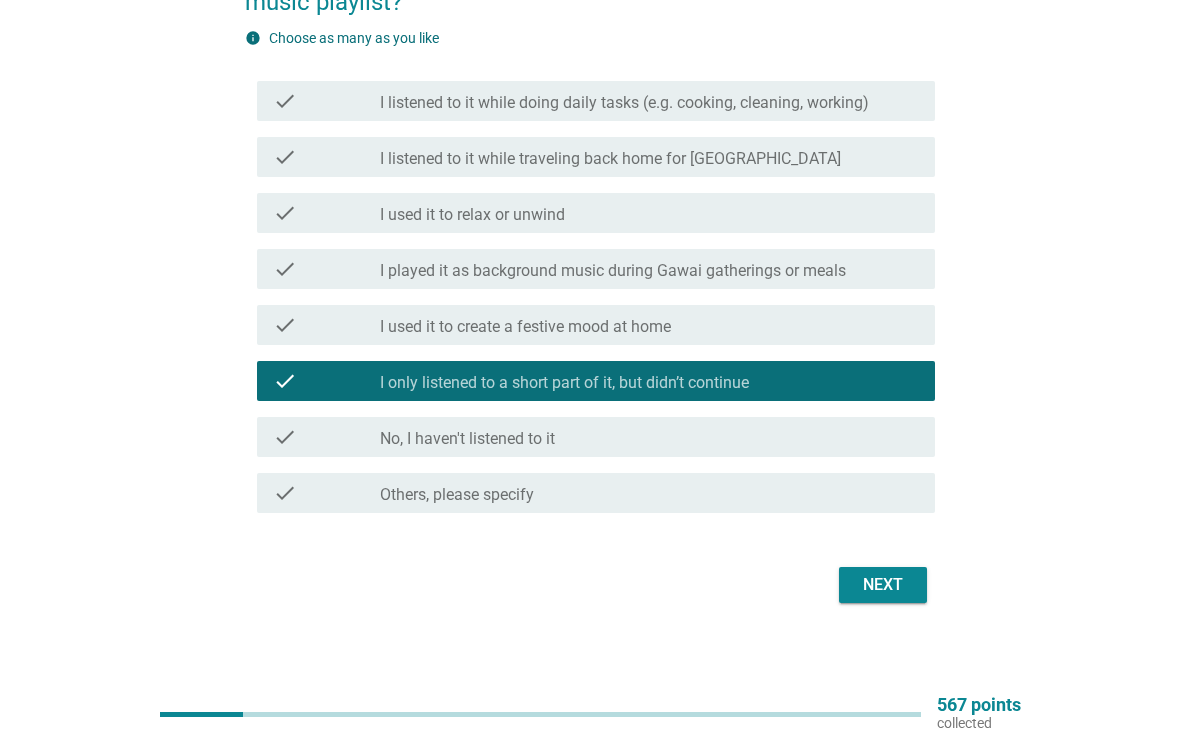 click on "Next" at bounding box center (883, 585) 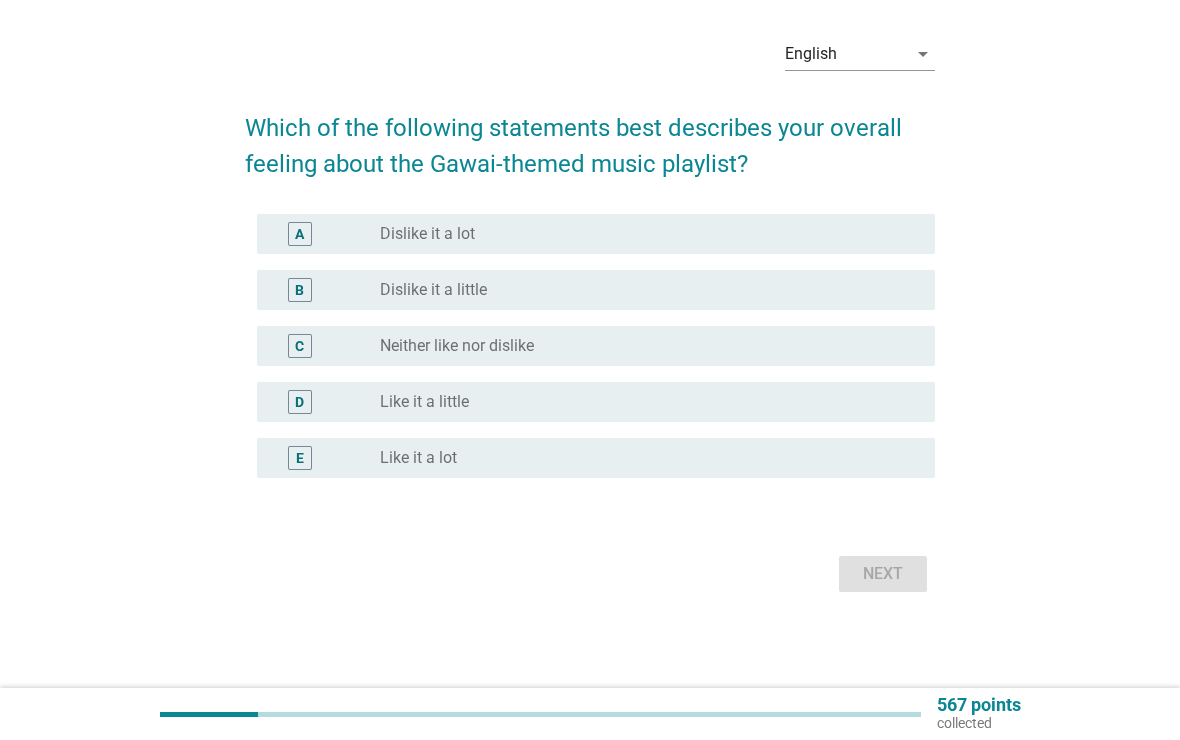 scroll, scrollTop: 0, scrollLeft: 0, axis: both 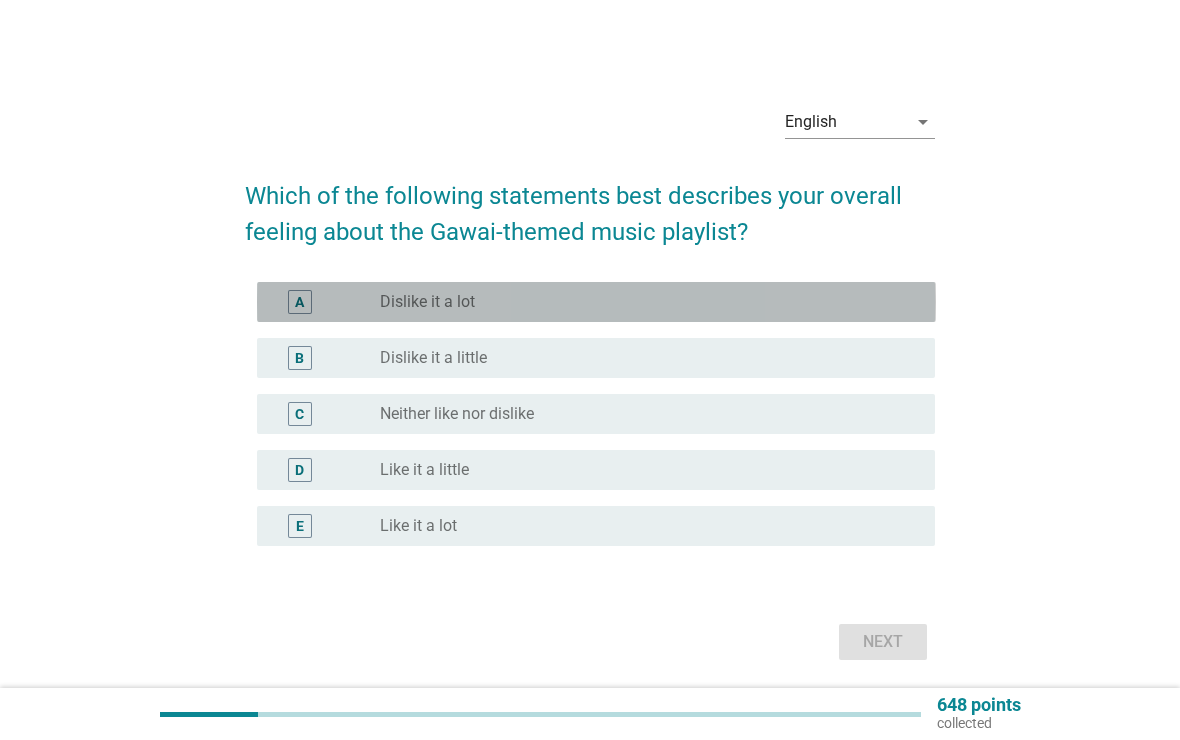 click on "A     radio_button_unchecked Dislike it a lot" at bounding box center [596, 302] 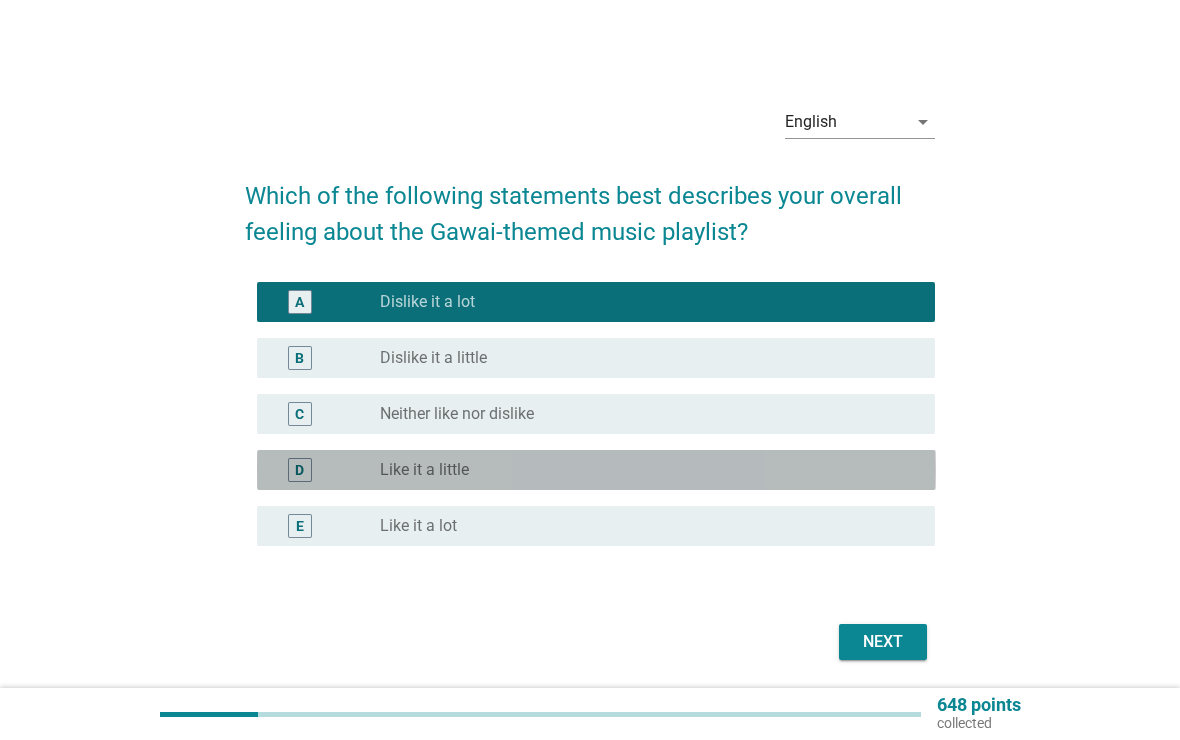 click on "D" at bounding box center [299, 470] 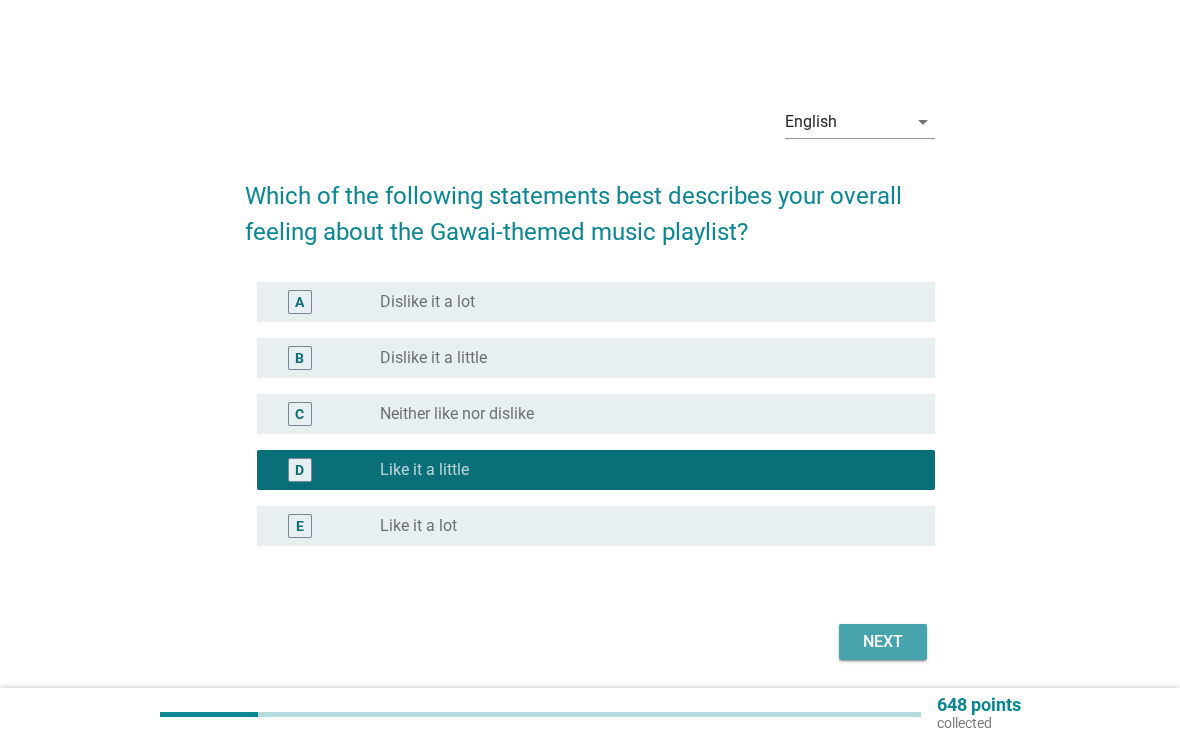 click on "Next" at bounding box center (883, 642) 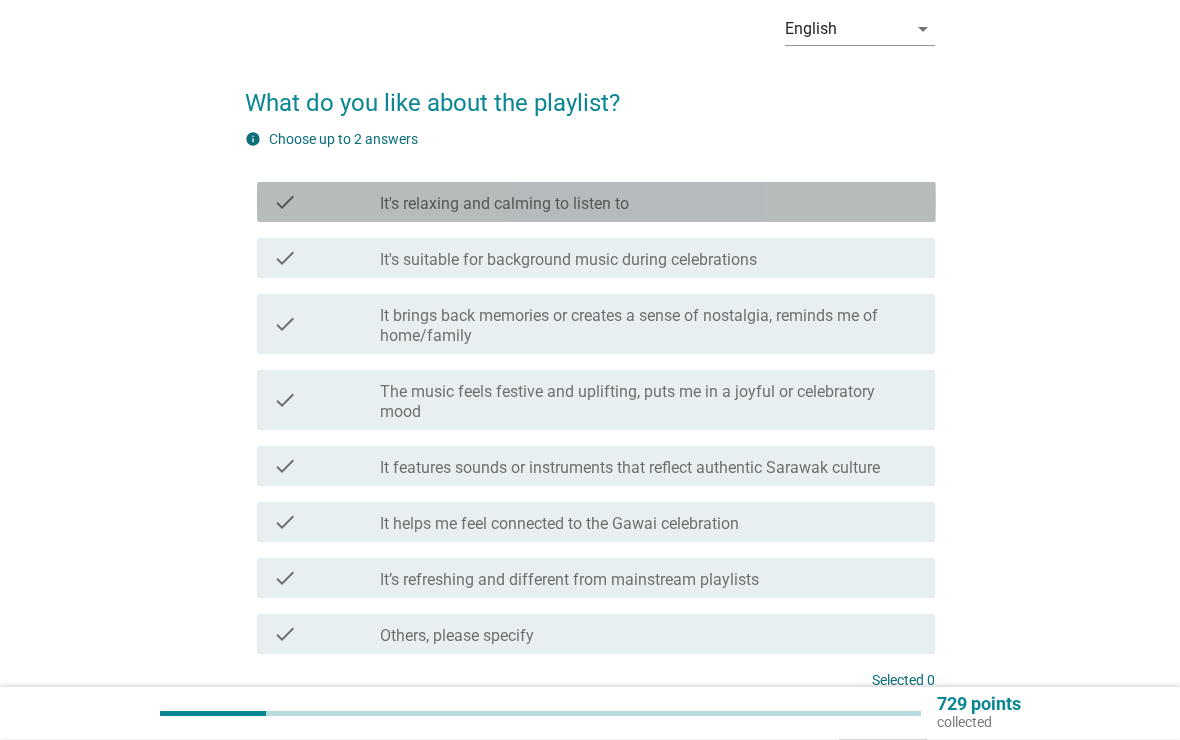 scroll, scrollTop: 93, scrollLeft: 0, axis: vertical 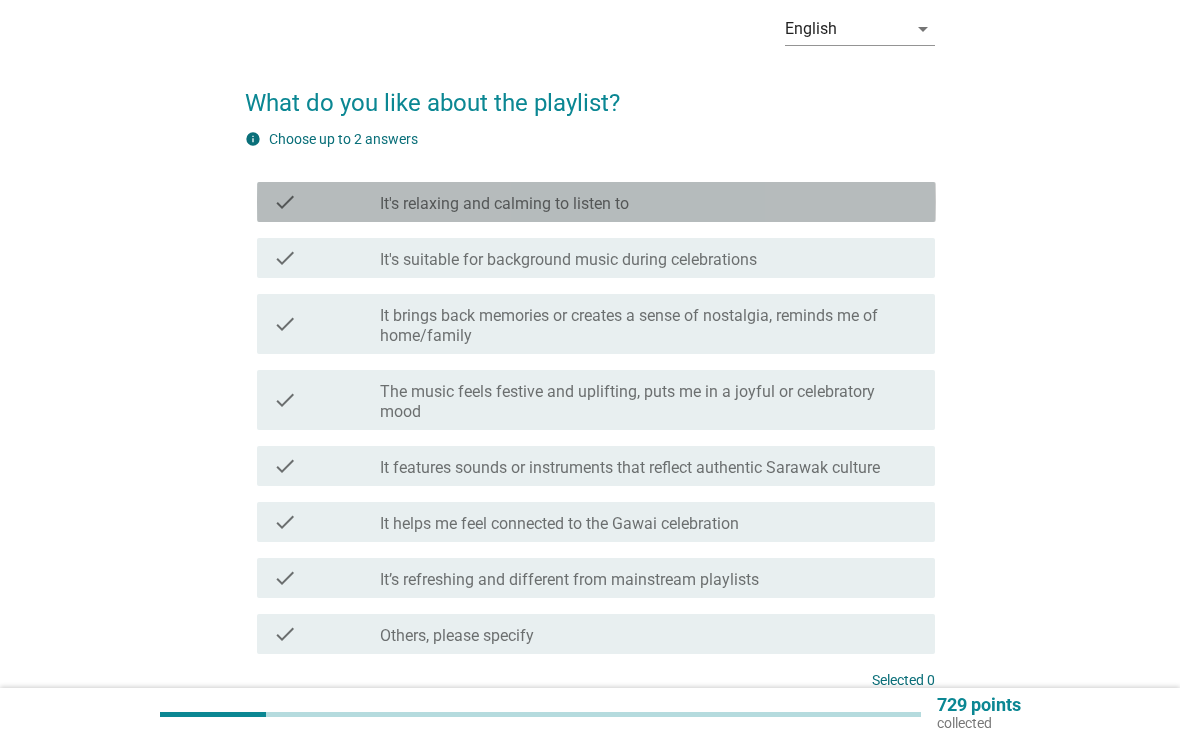 click on "check" at bounding box center (285, 202) 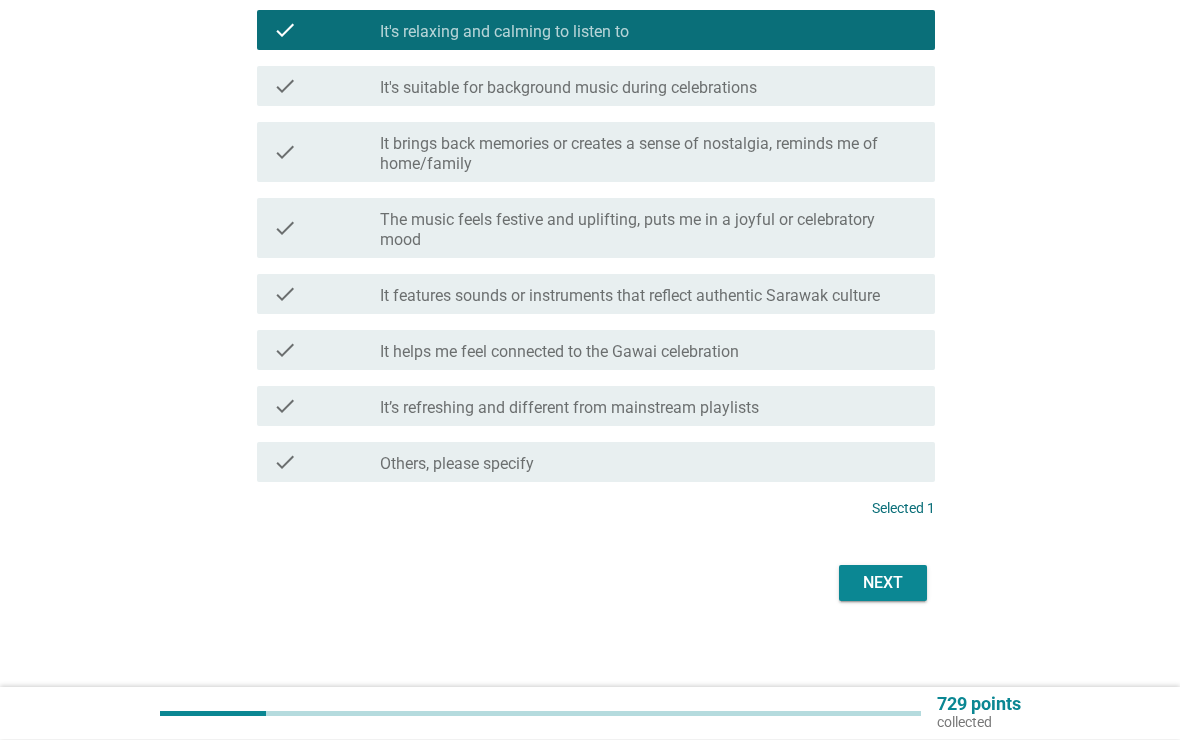 scroll, scrollTop: 265, scrollLeft: 0, axis: vertical 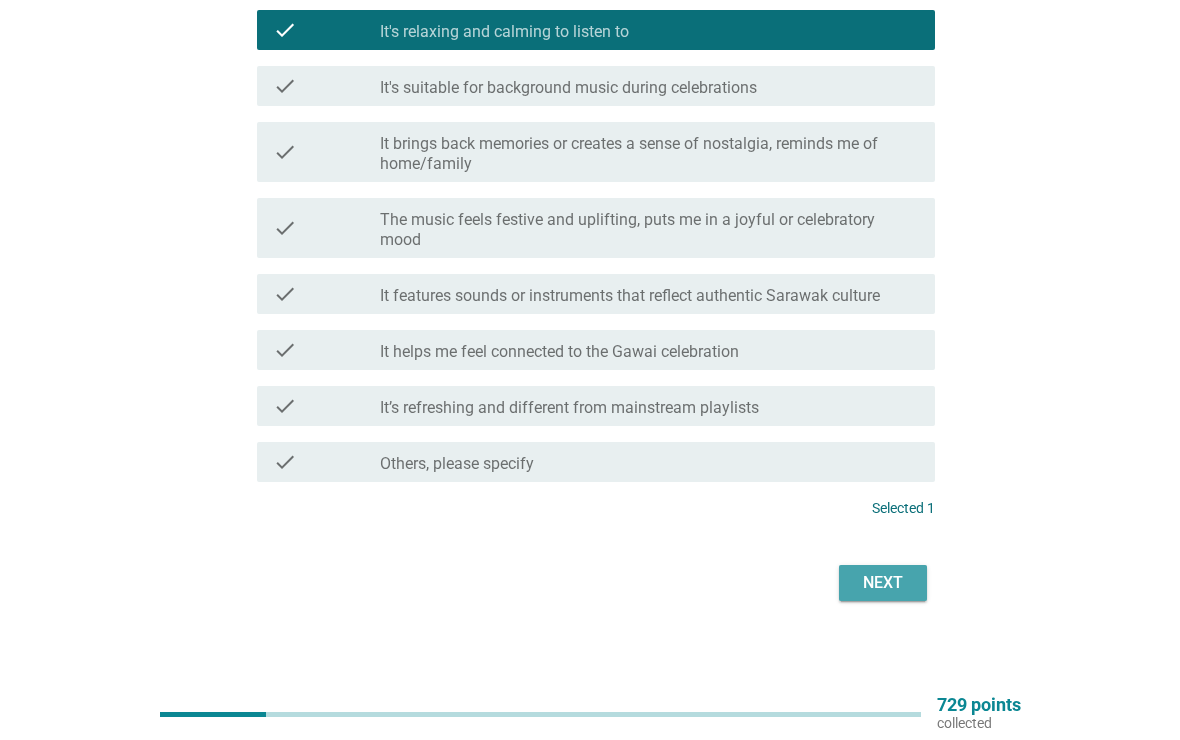 click on "Next" at bounding box center [883, 583] 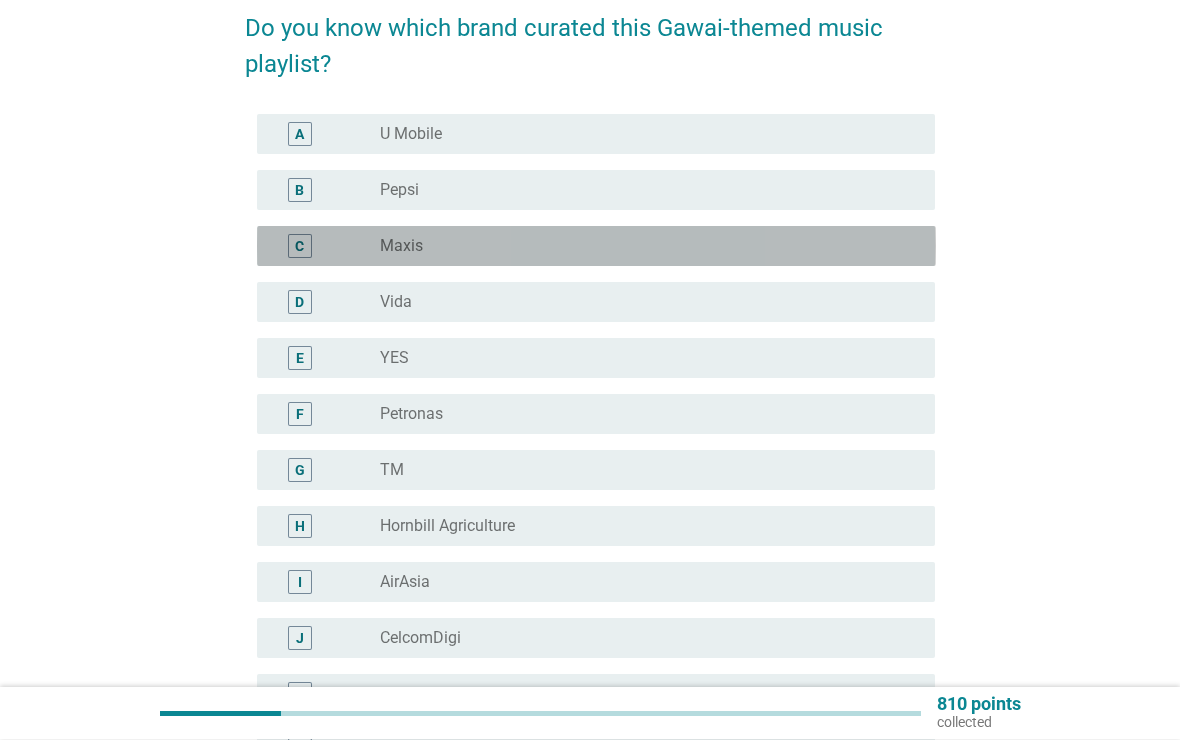 scroll, scrollTop: 168, scrollLeft: 0, axis: vertical 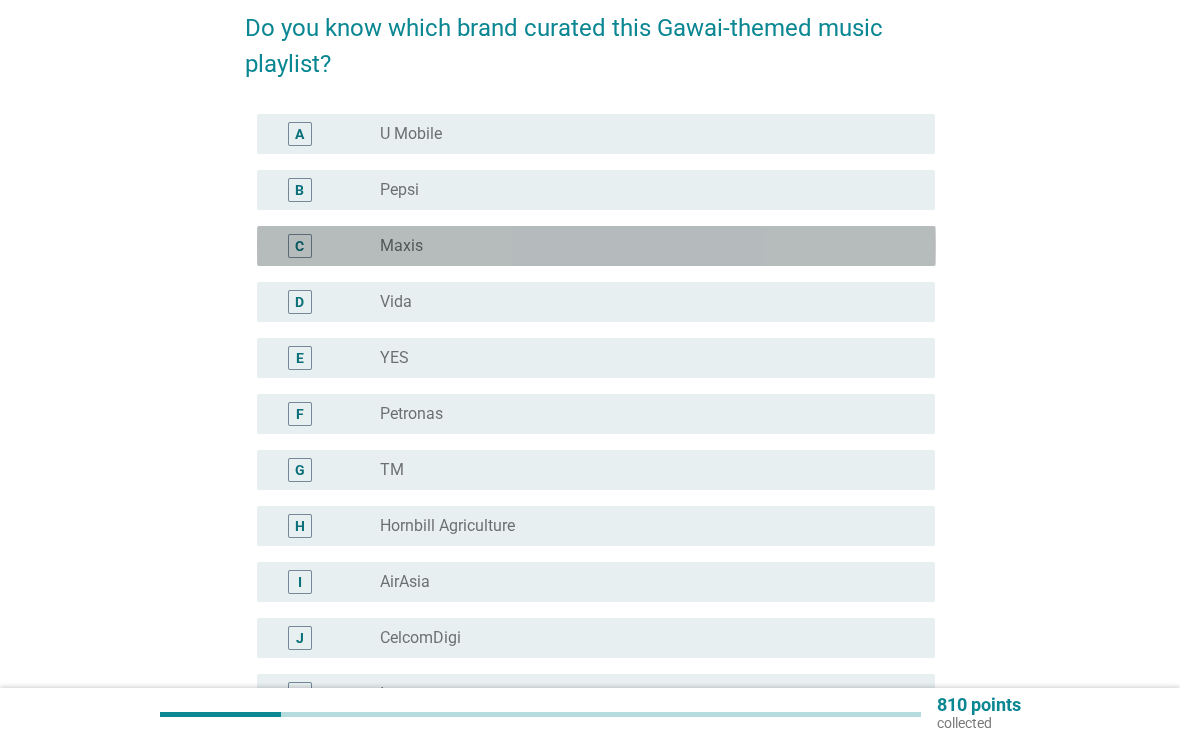 click on "C     radio_button_unchecked Maxis" at bounding box center [596, 246] 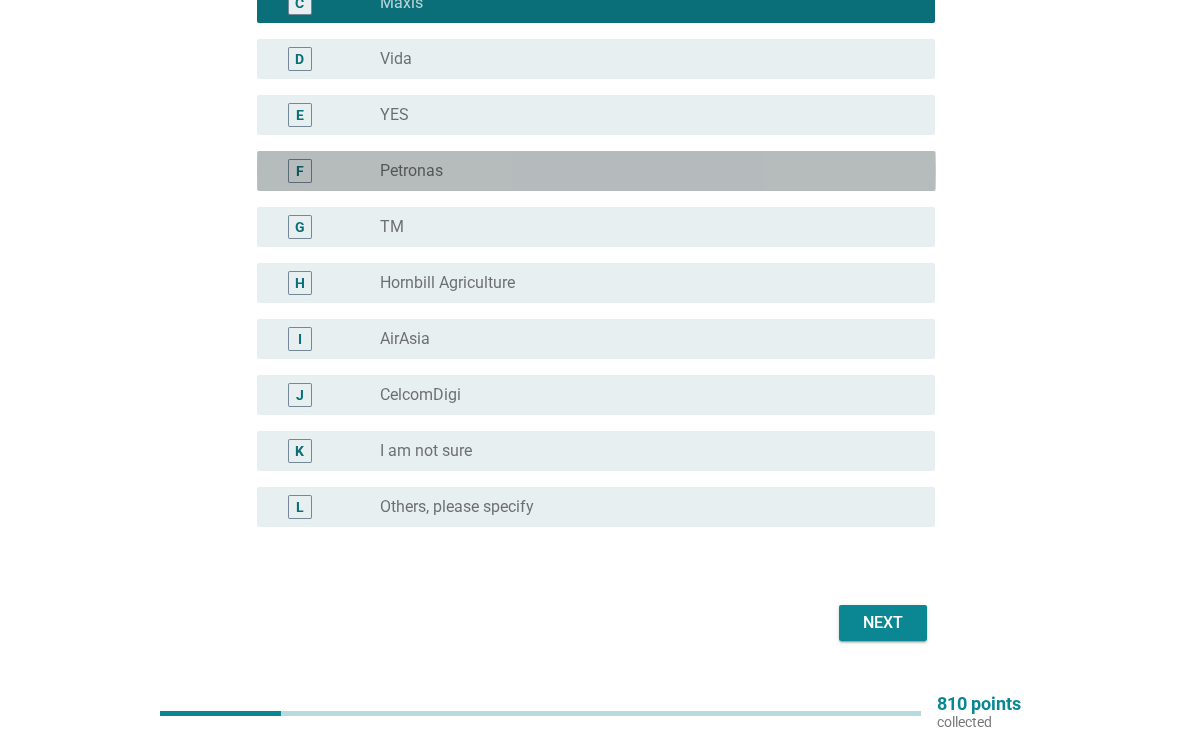 scroll, scrollTop: 412, scrollLeft: 0, axis: vertical 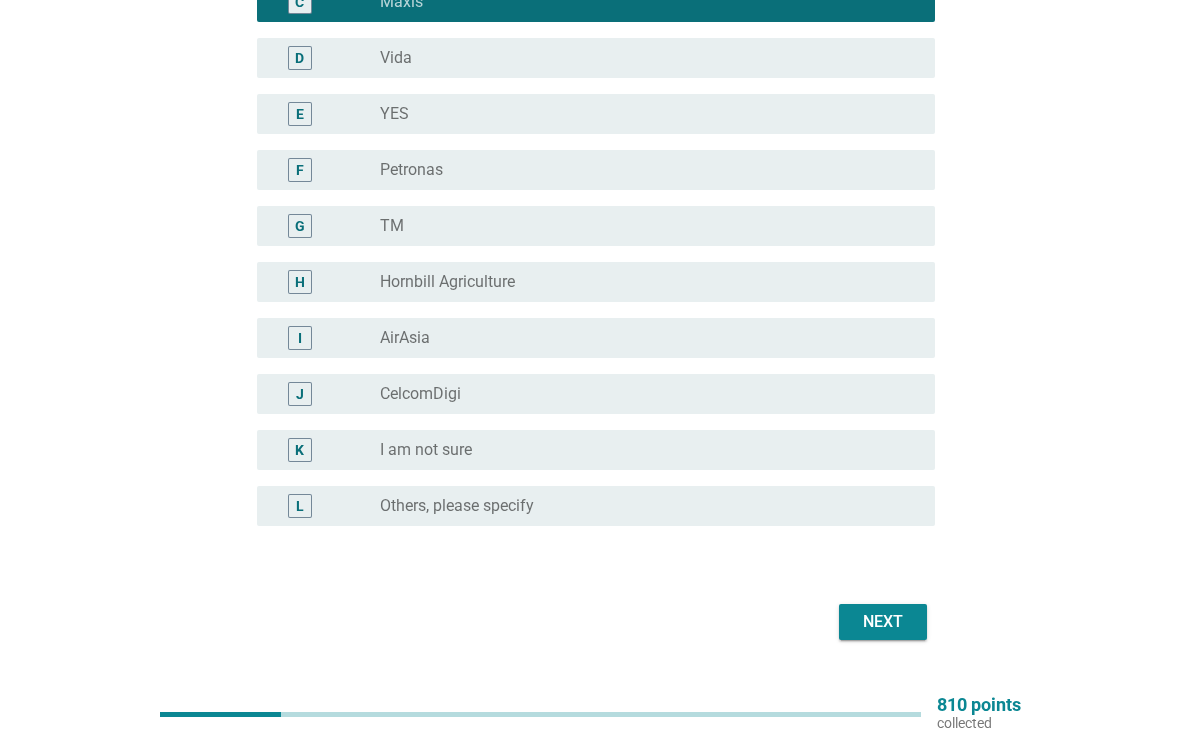 click on "Next" at bounding box center (883, 622) 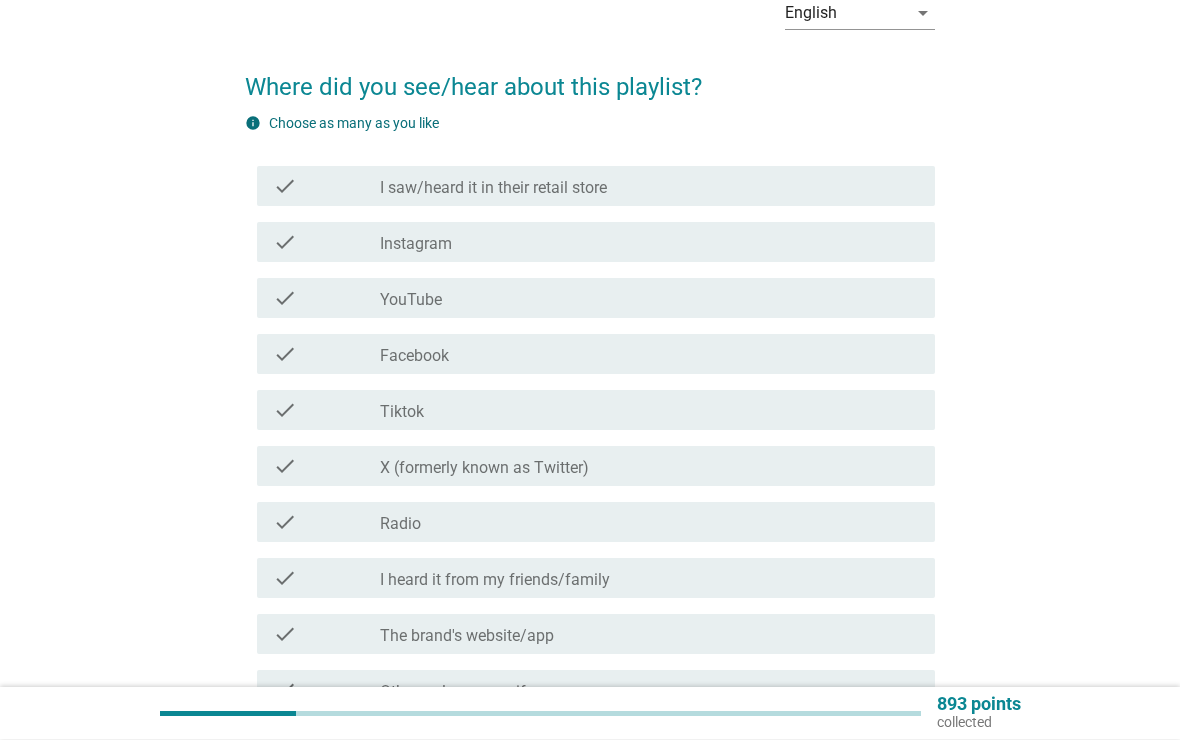 scroll, scrollTop: 109, scrollLeft: 0, axis: vertical 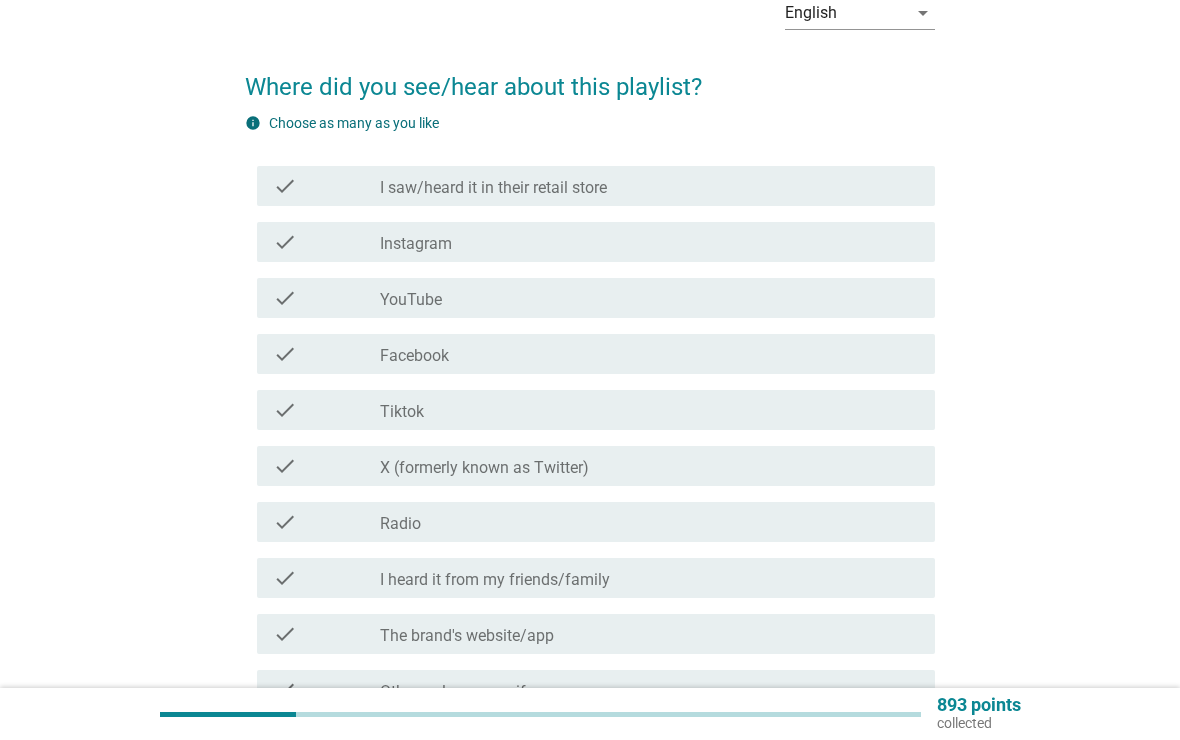 click on "English" at bounding box center [846, 13] 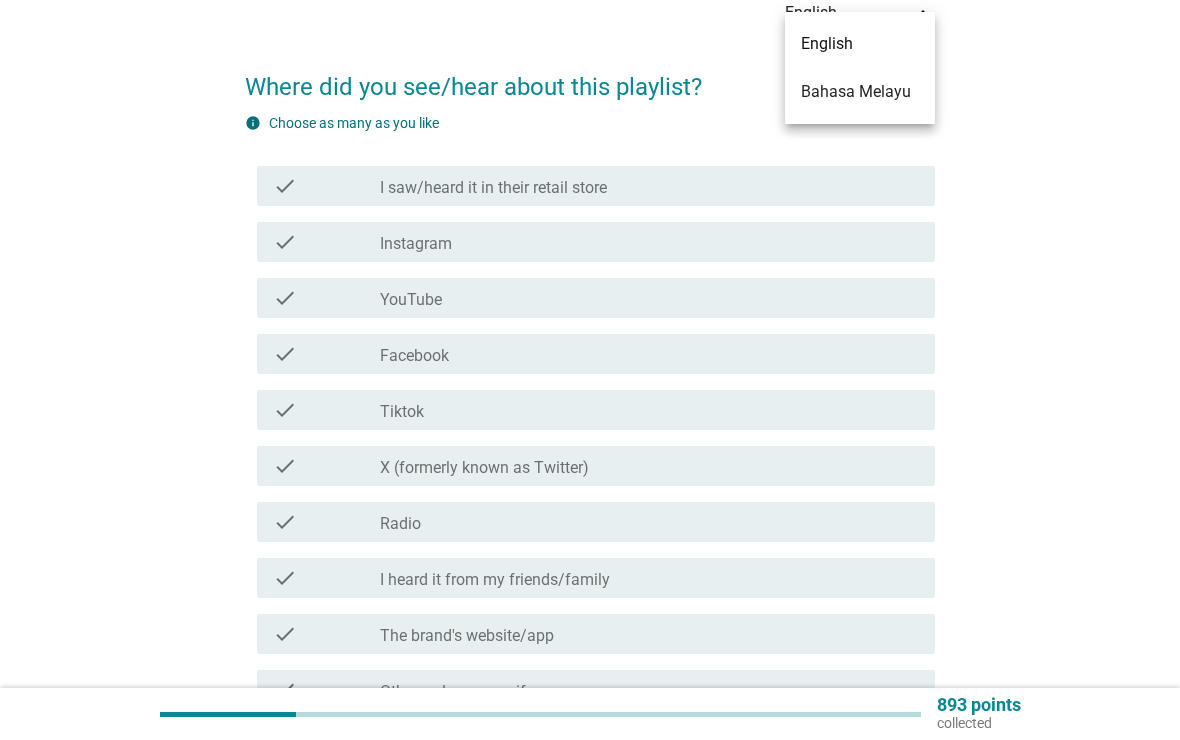 click on "English Bahasa Melayu" at bounding box center [860, 68] 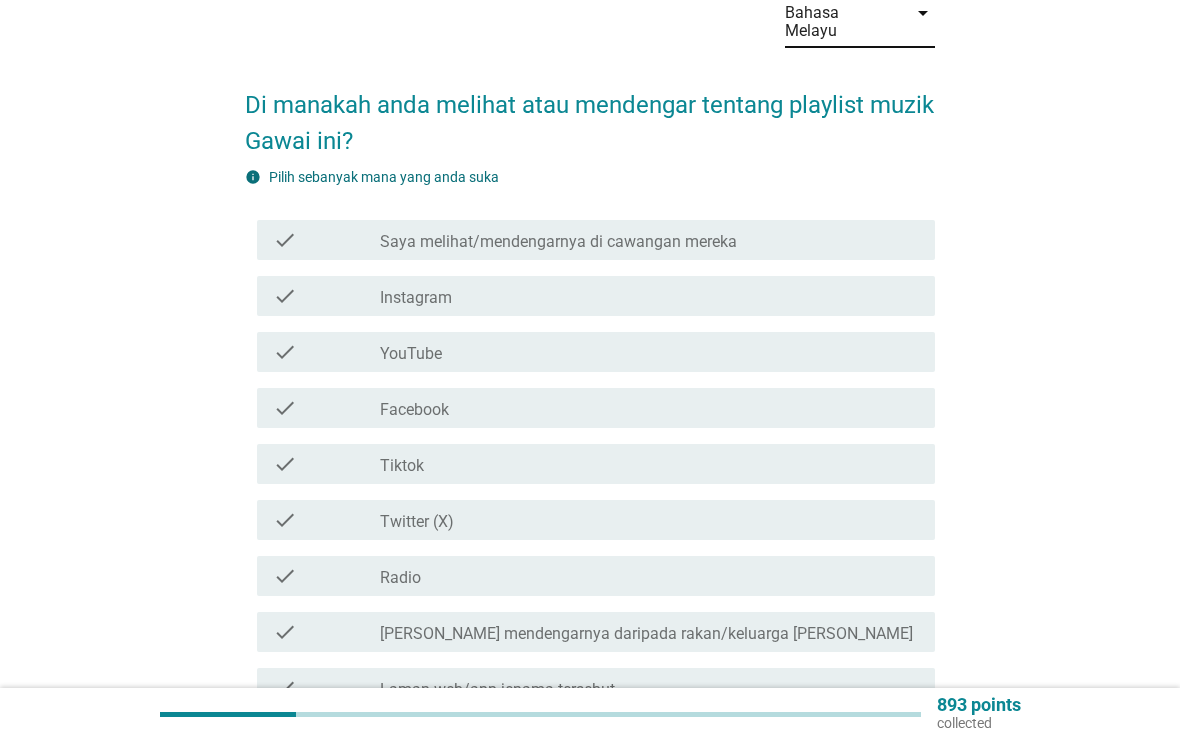scroll, scrollTop: 0, scrollLeft: 0, axis: both 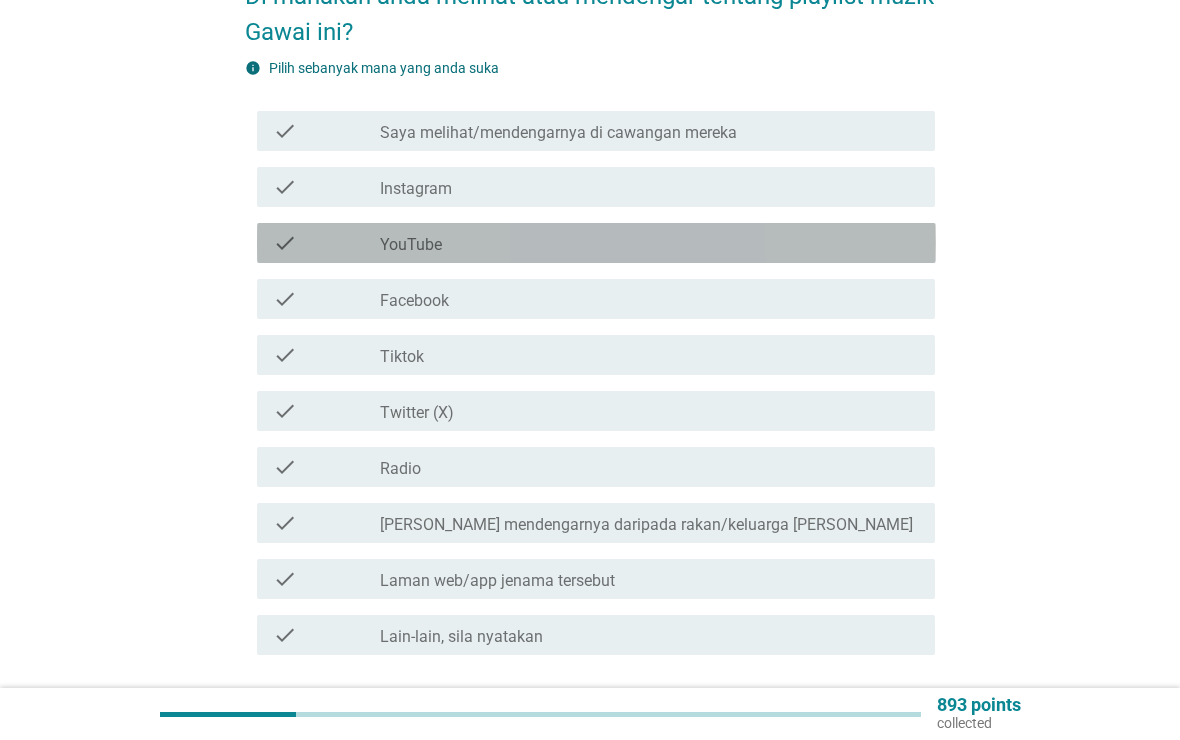 click on "check" at bounding box center (285, 243) 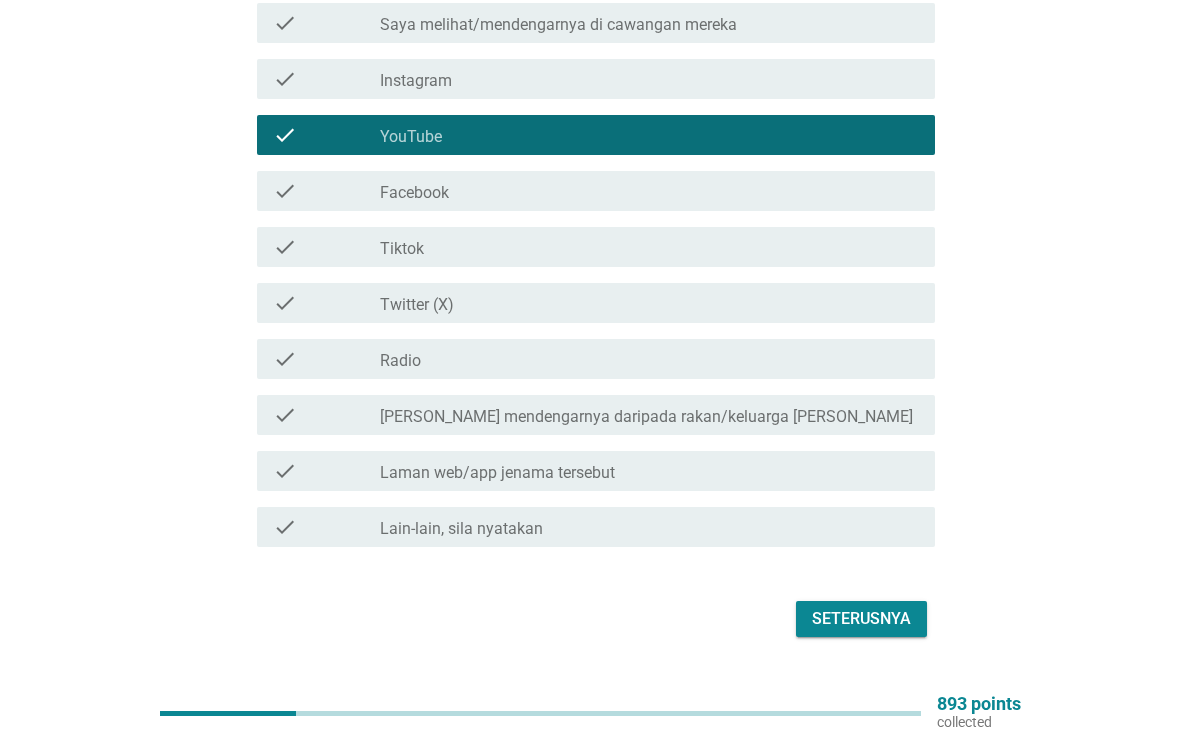 scroll, scrollTop: 326, scrollLeft: 0, axis: vertical 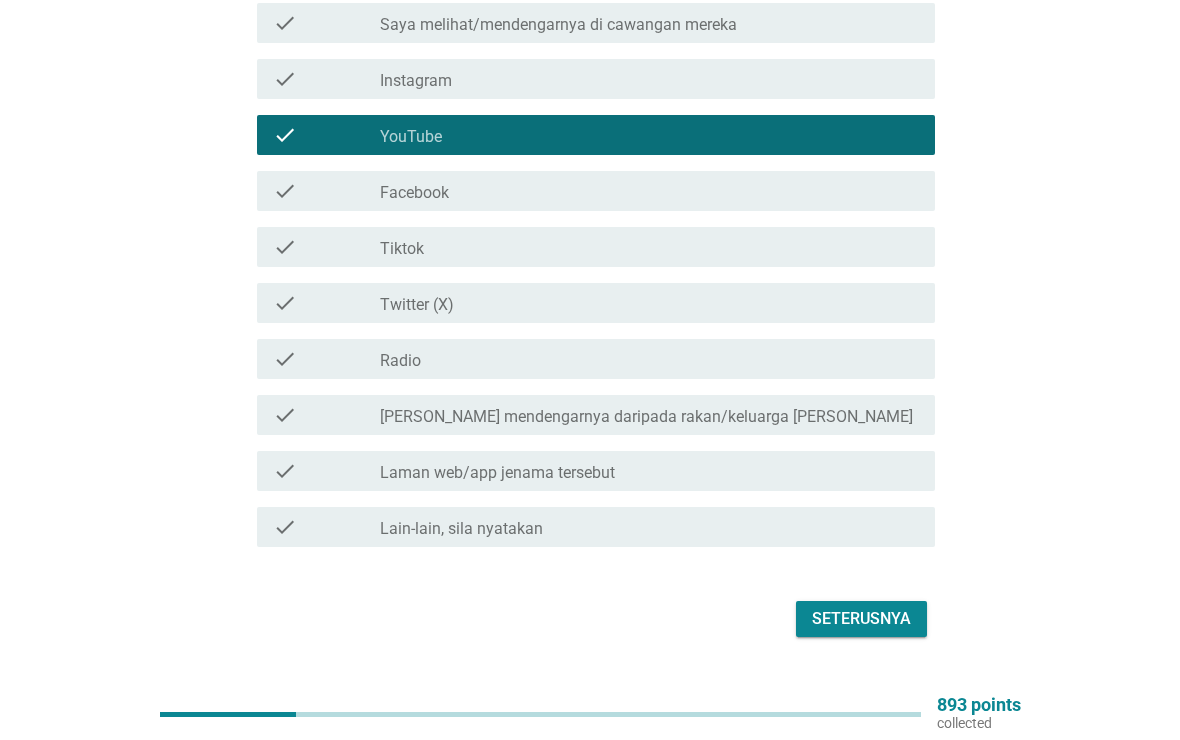 click on "Seterusnya" at bounding box center [861, 619] 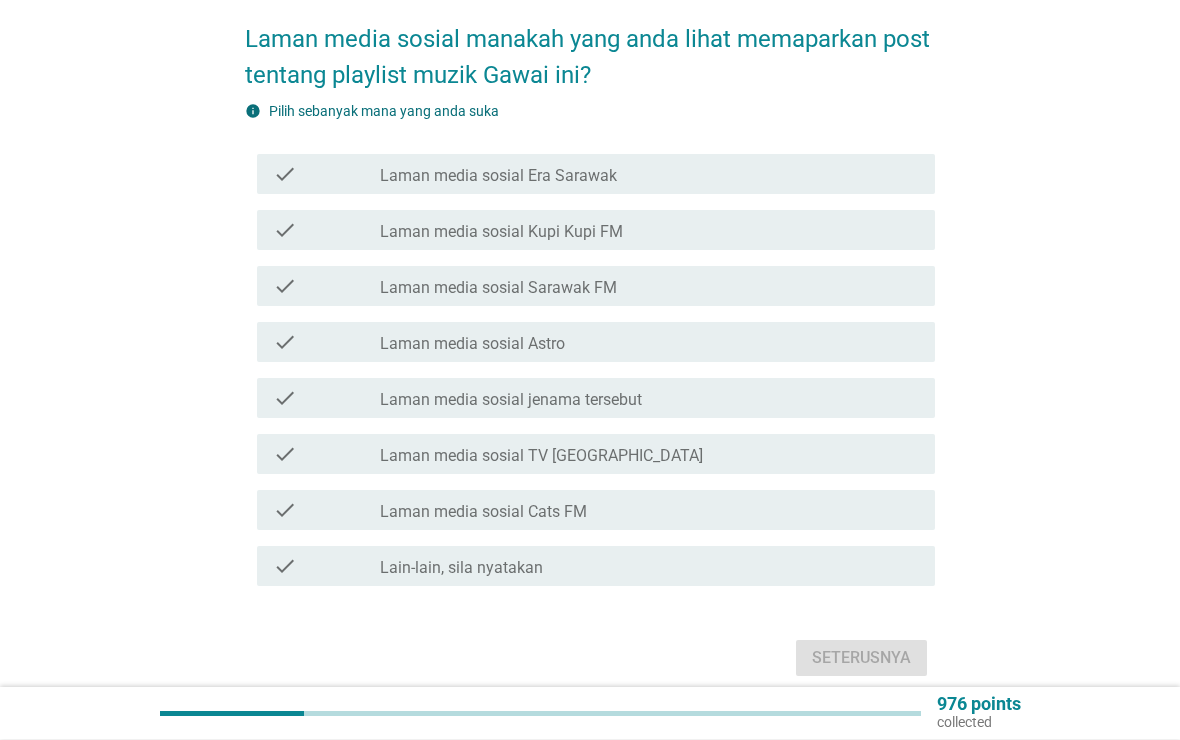 scroll, scrollTop: 175, scrollLeft: 0, axis: vertical 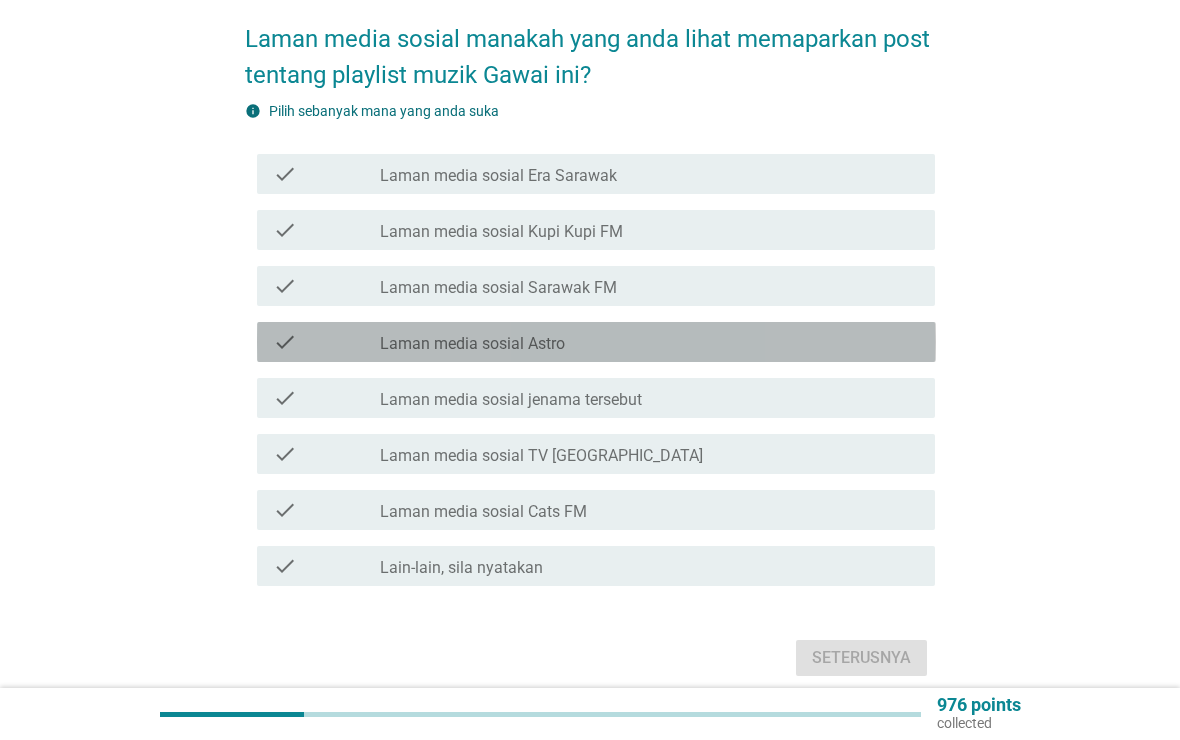 click on "check     check_box_outline_blank Laman media sosial Astro" at bounding box center (596, 342) 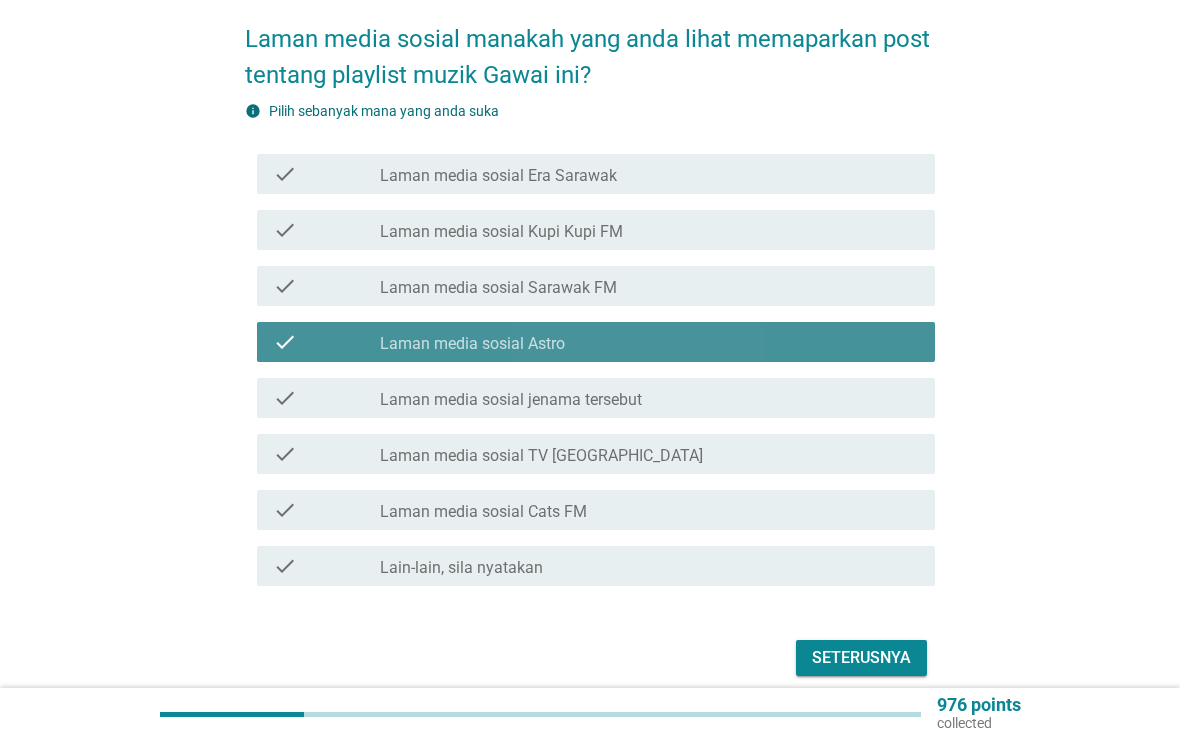 click on "Seterusnya" at bounding box center (861, 658) 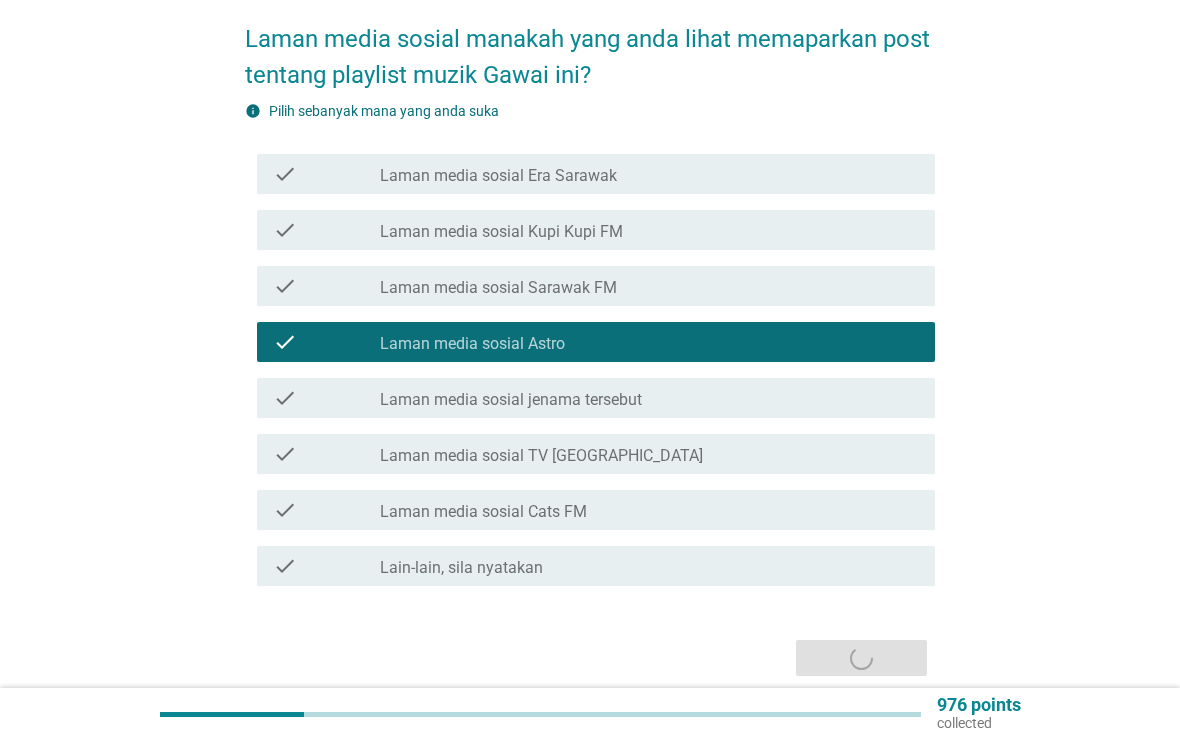 scroll, scrollTop: 0, scrollLeft: 0, axis: both 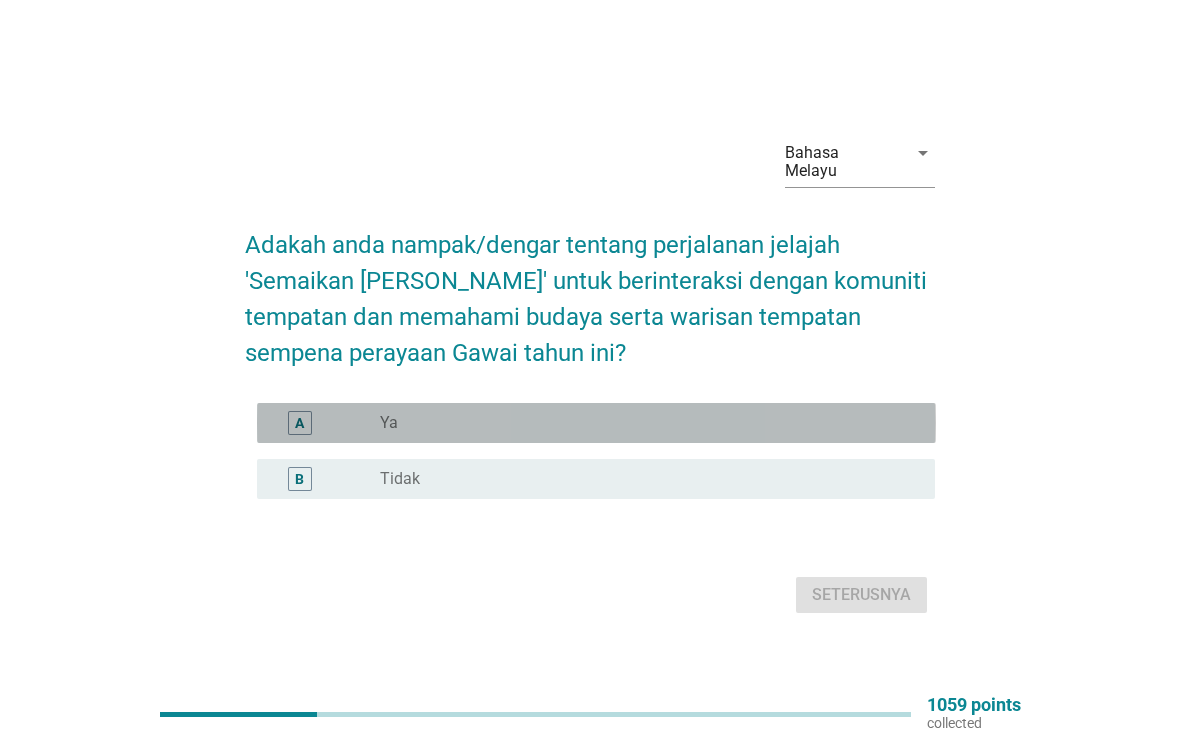 click on "A" at bounding box center [300, 423] 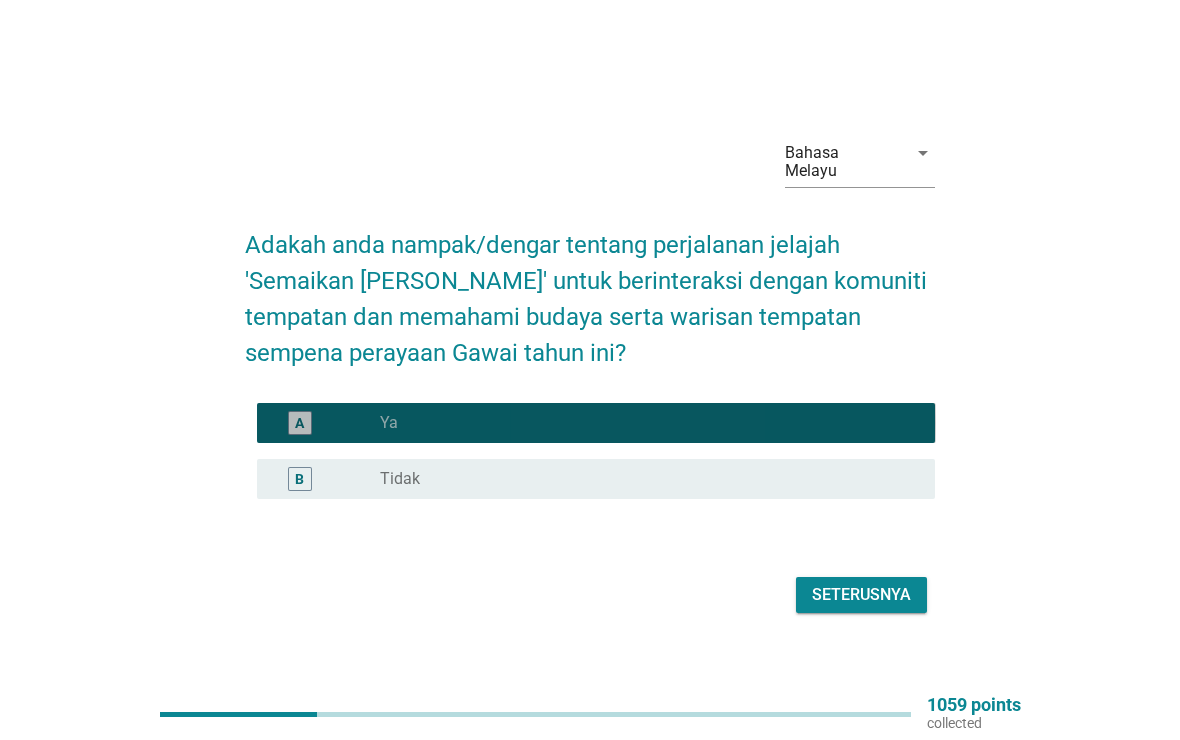 click on "Seterusnya" at bounding box center (861, 595) 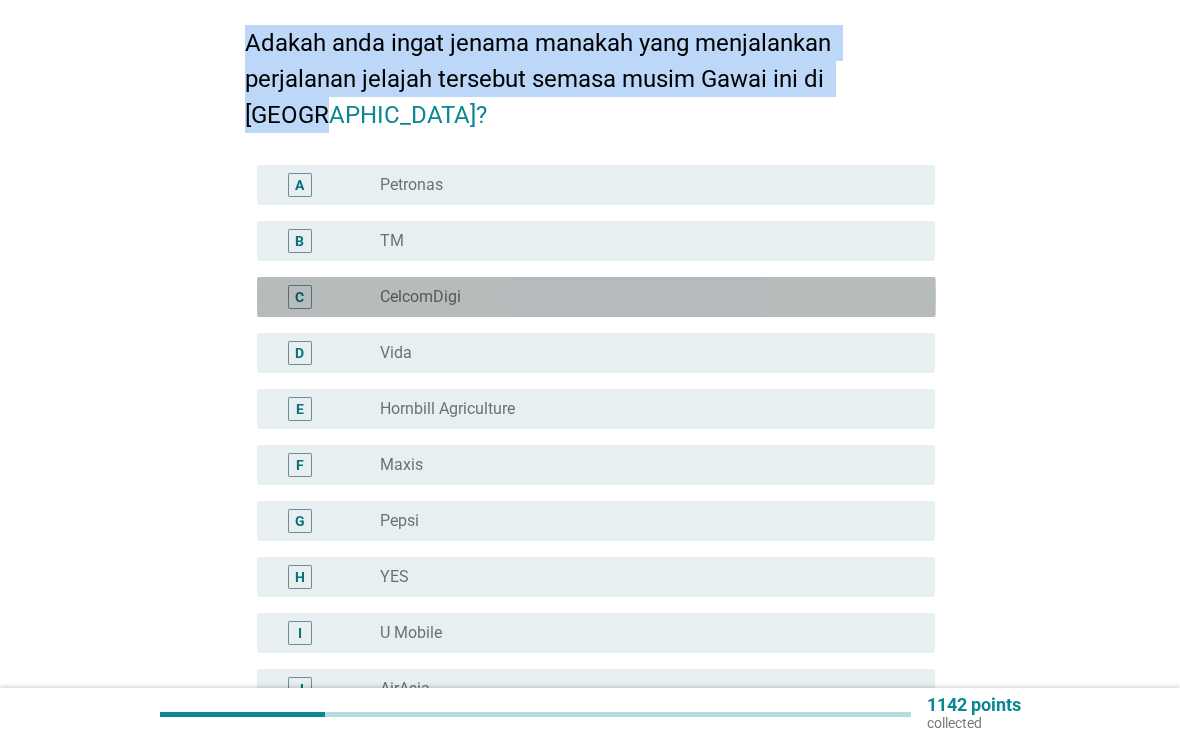scroll, scrollTop: 187, scrollLeft: 0, axis: vertical 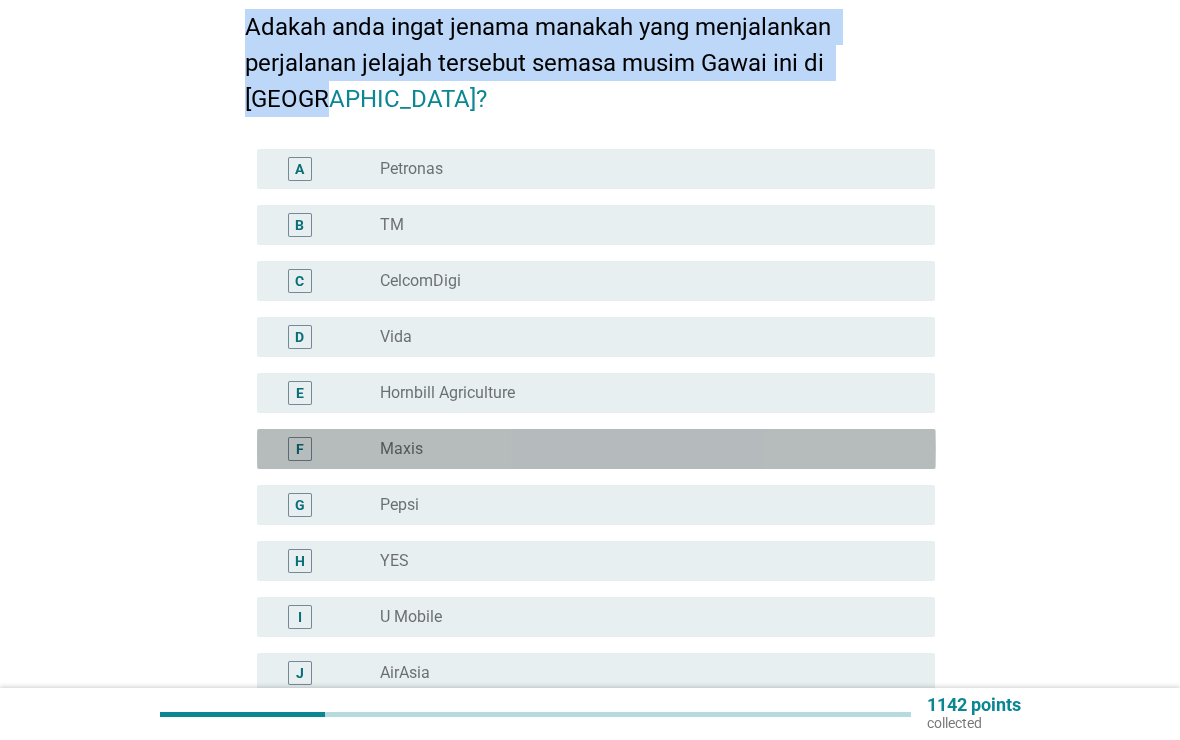 click on "F" at bounding box center (300, 449) 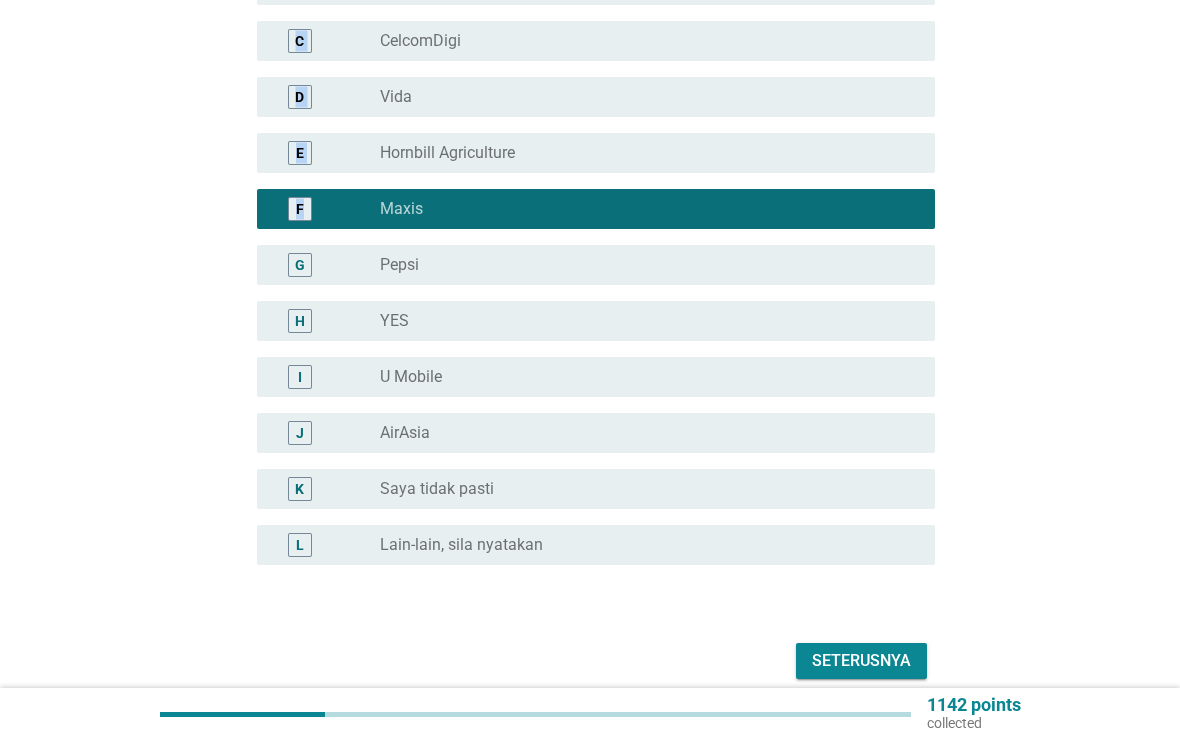scroll, scrollTop: 460, scrollLeft: 0, axis: vertical 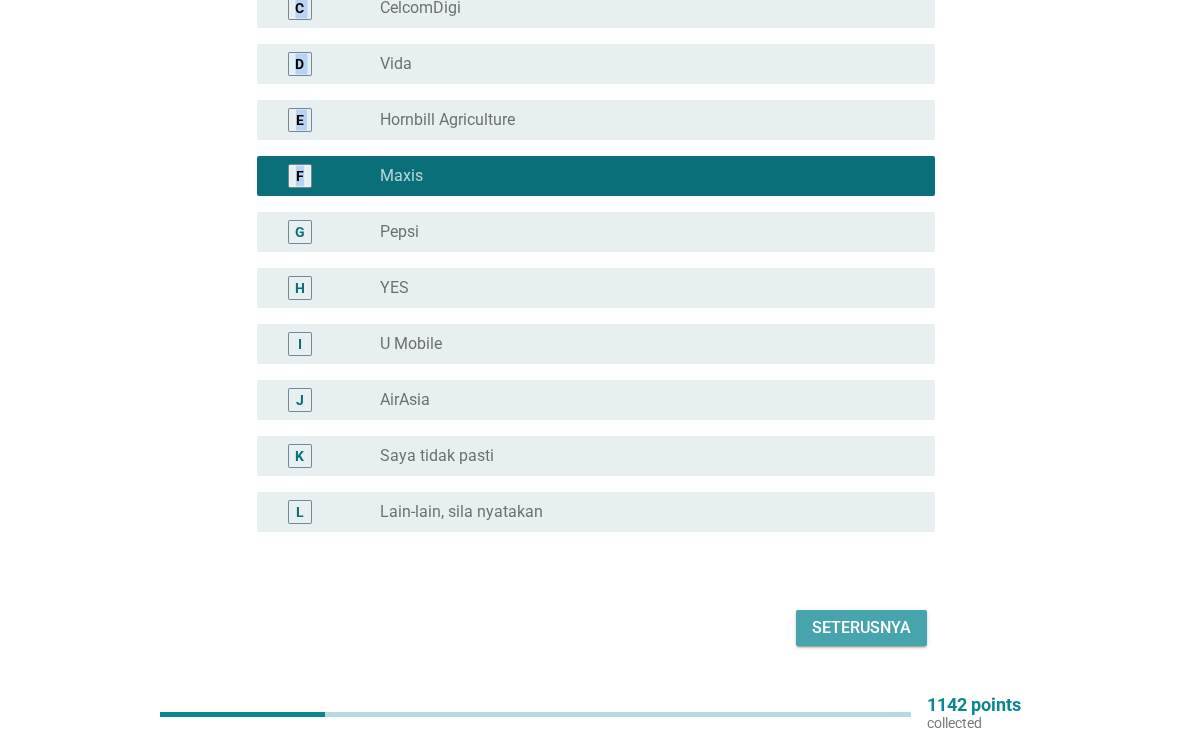 click on "Seterusnya" at bounding box center [861, 628] 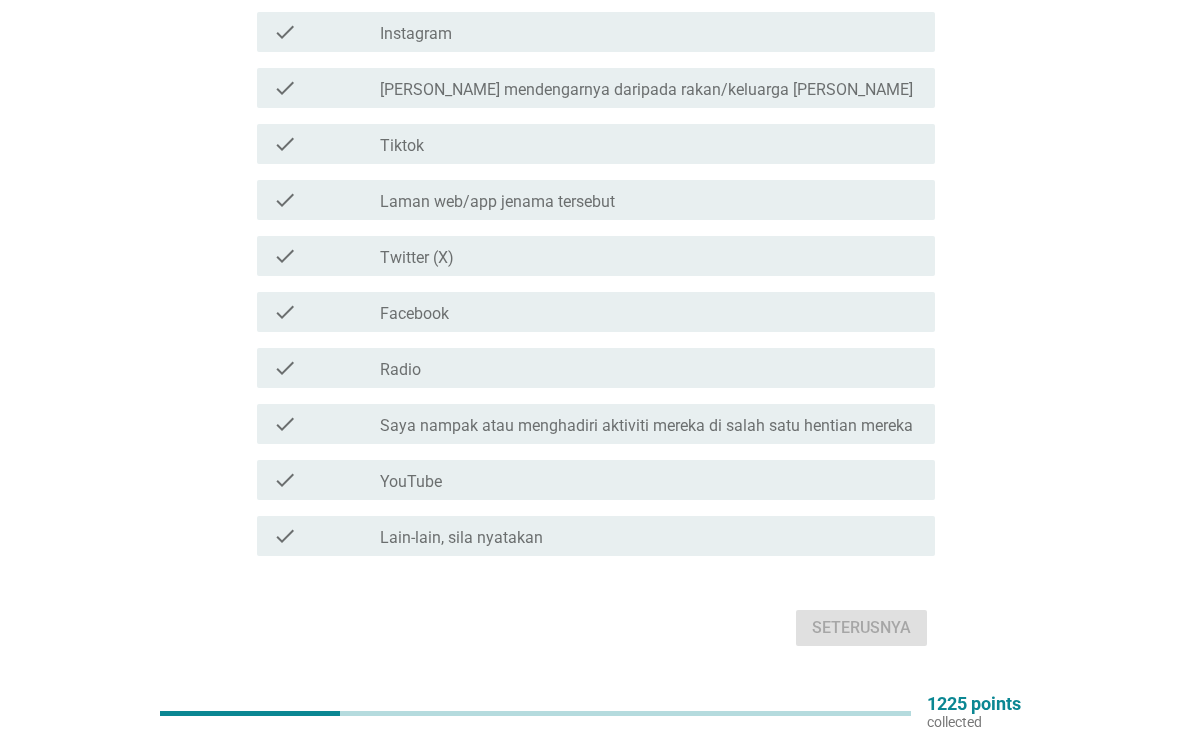 scroll, scrollTop: 317, scrollLeft: 0, axis: vertical 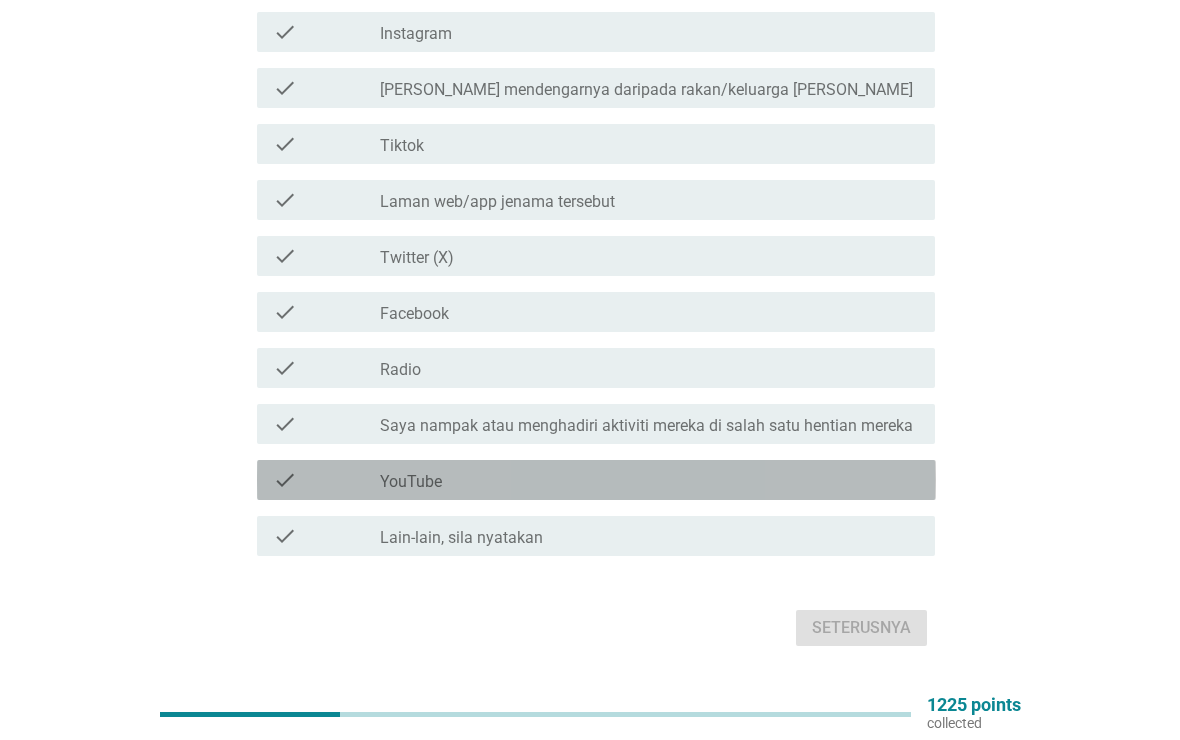 click on "check" at bounding box center [285, 480] 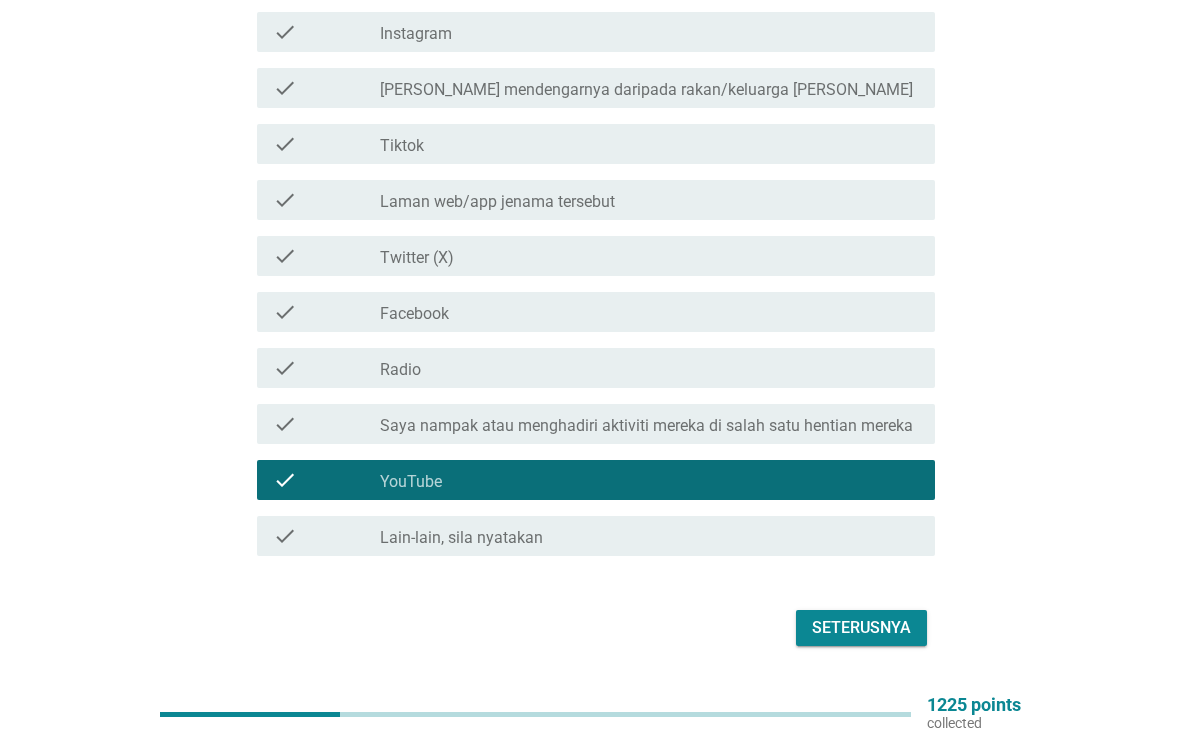 click on "Seterusnya" at bounding box center [861, 628] 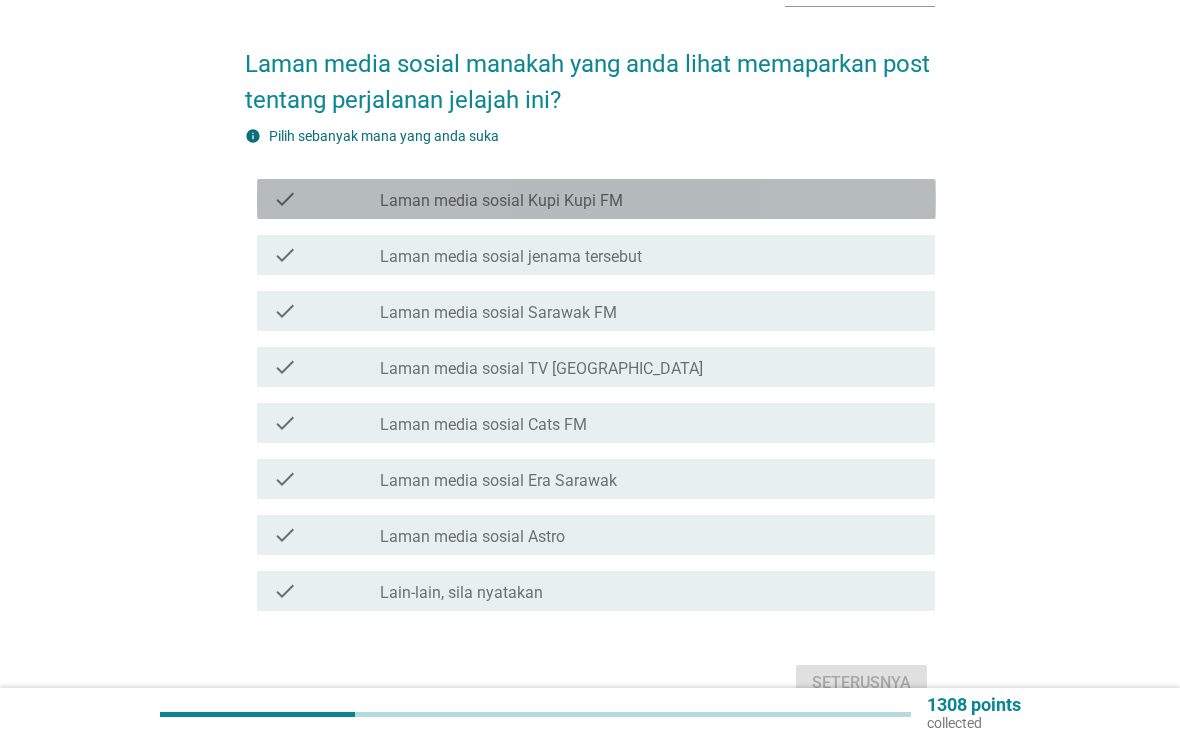 scroll, scrollTop: 156, scrollLeft: 0, axis: vertical 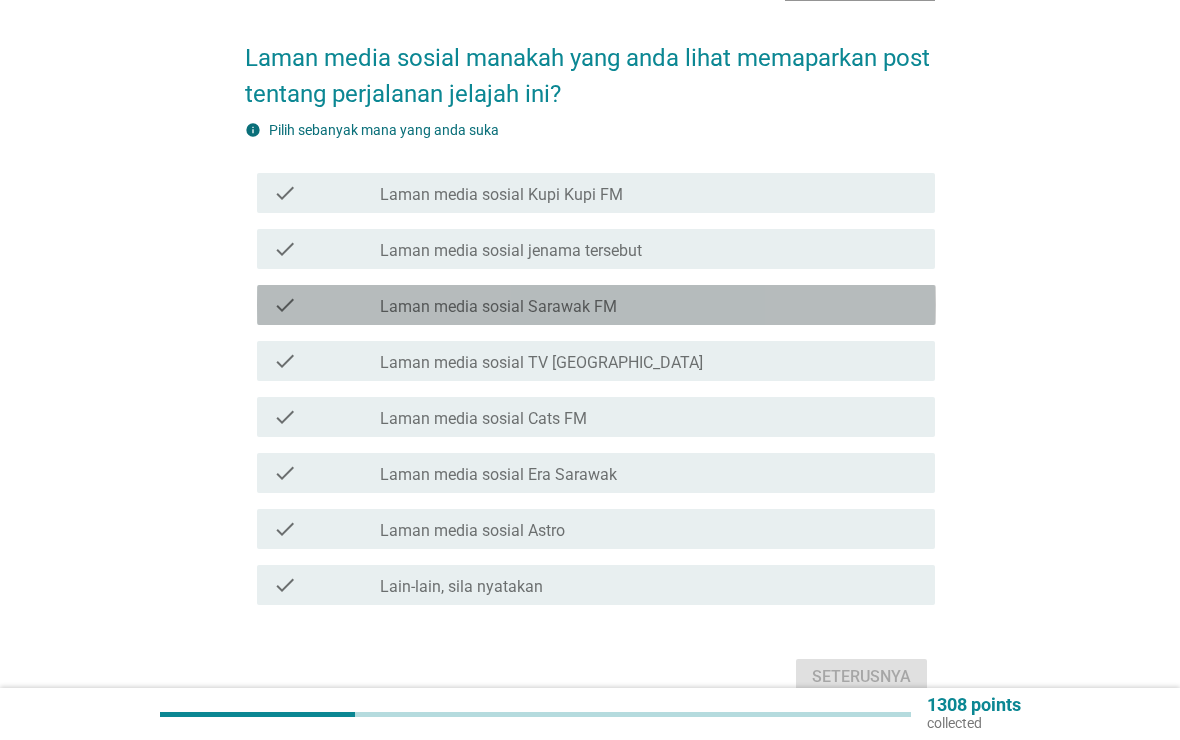 click on "check" at bounding box center (327, 305) 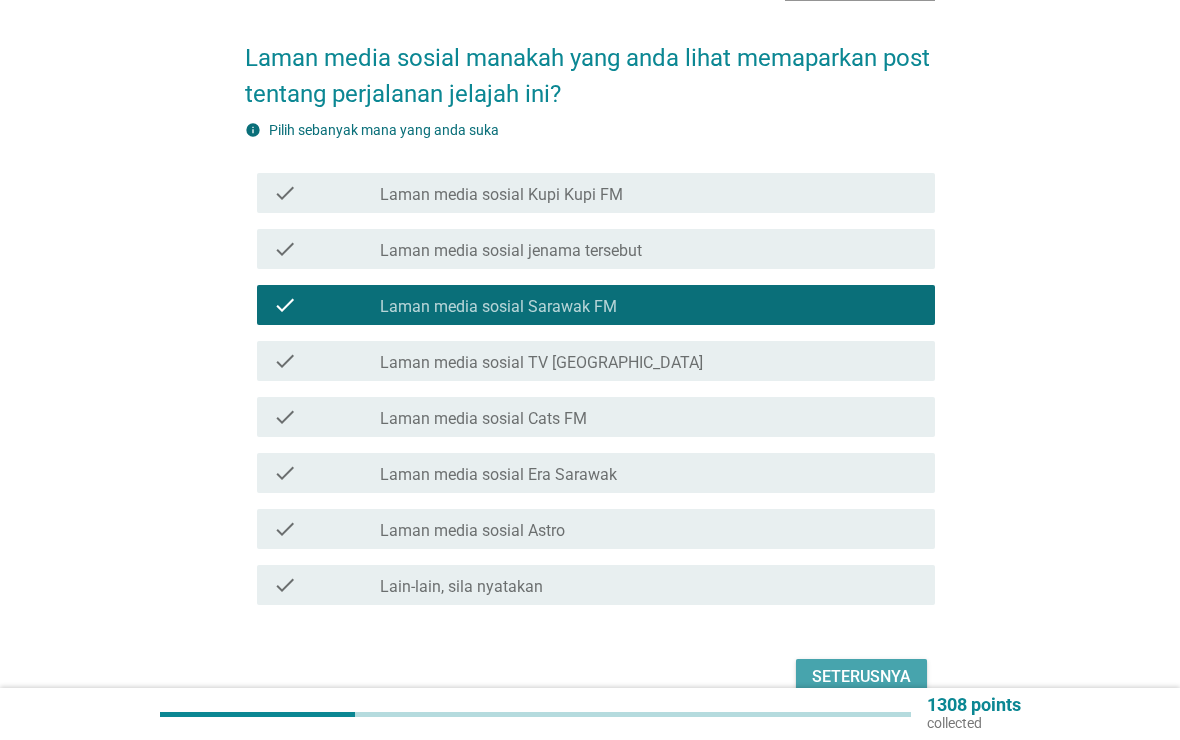 click on "Seterusnya" at bounding box center (861, 677) 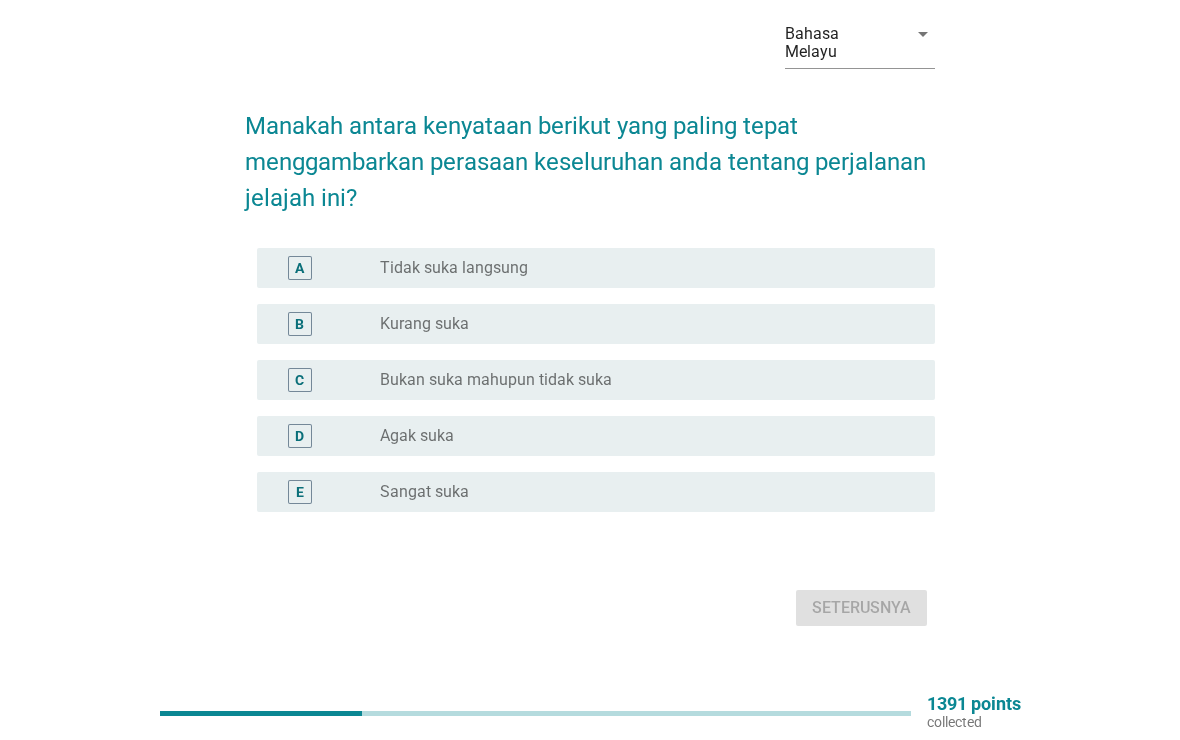 scroll, scrollTop: 88, scrollLeft: 0, axis: vertical 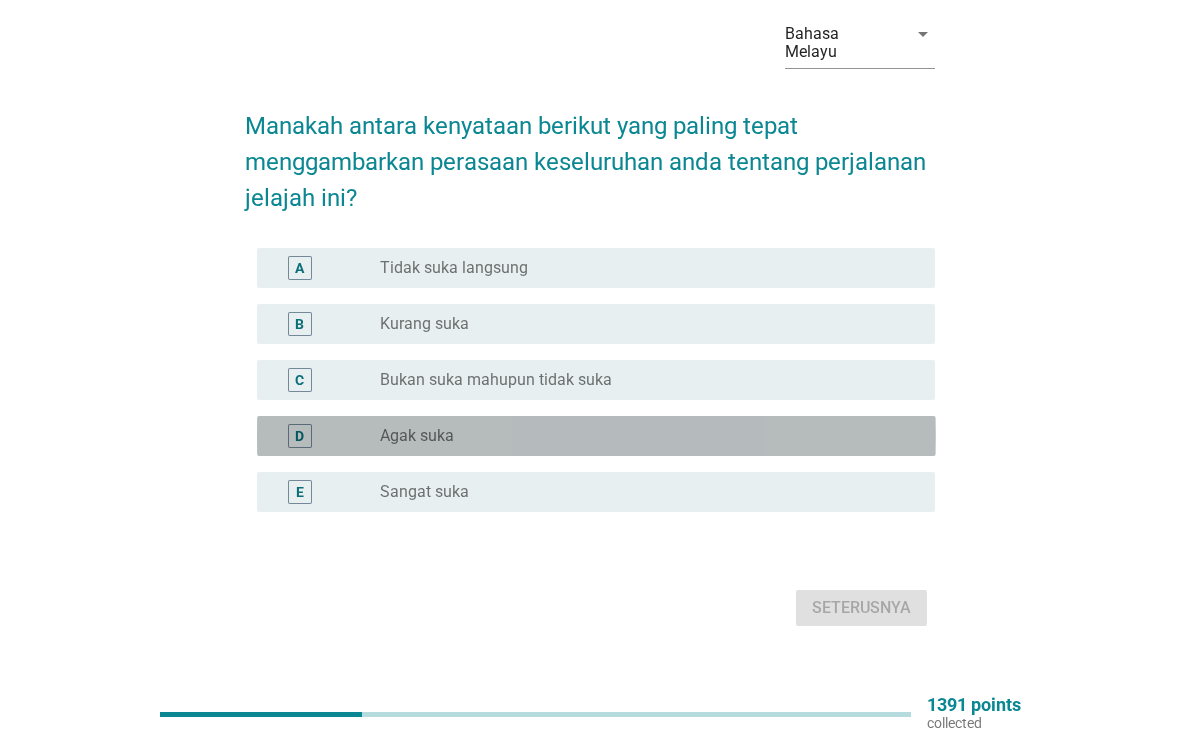 click on "D" at bounding box center (299, 436) 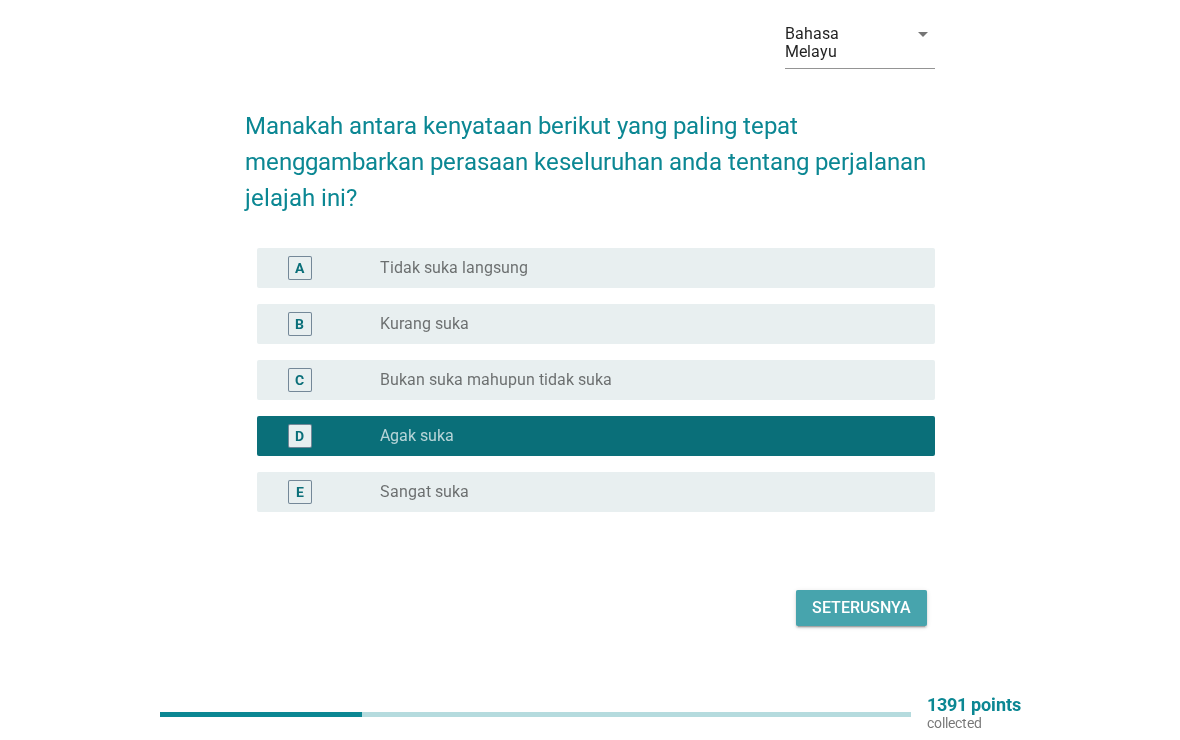 click on "Seterusnya" at bounding box center (861, 608) 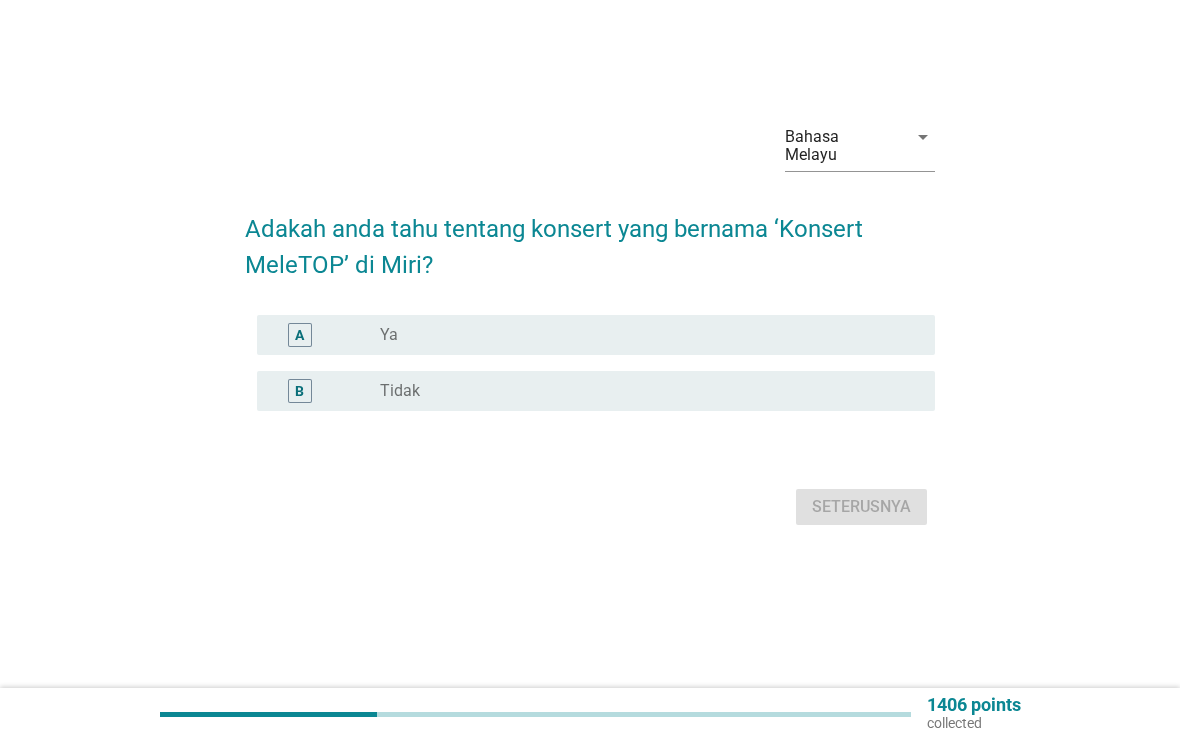 scroll, scrollTop: 0, scrollLeft: 0, axis: both 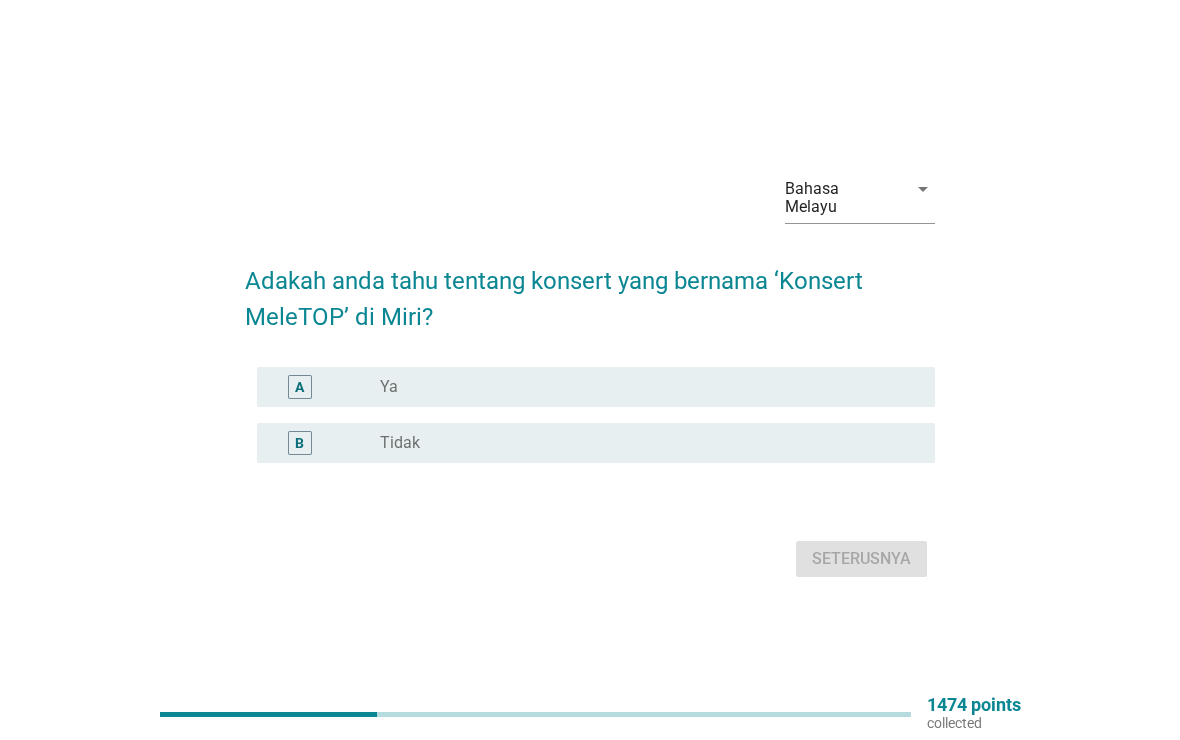 click on "A" at bounding box center [300, 387] 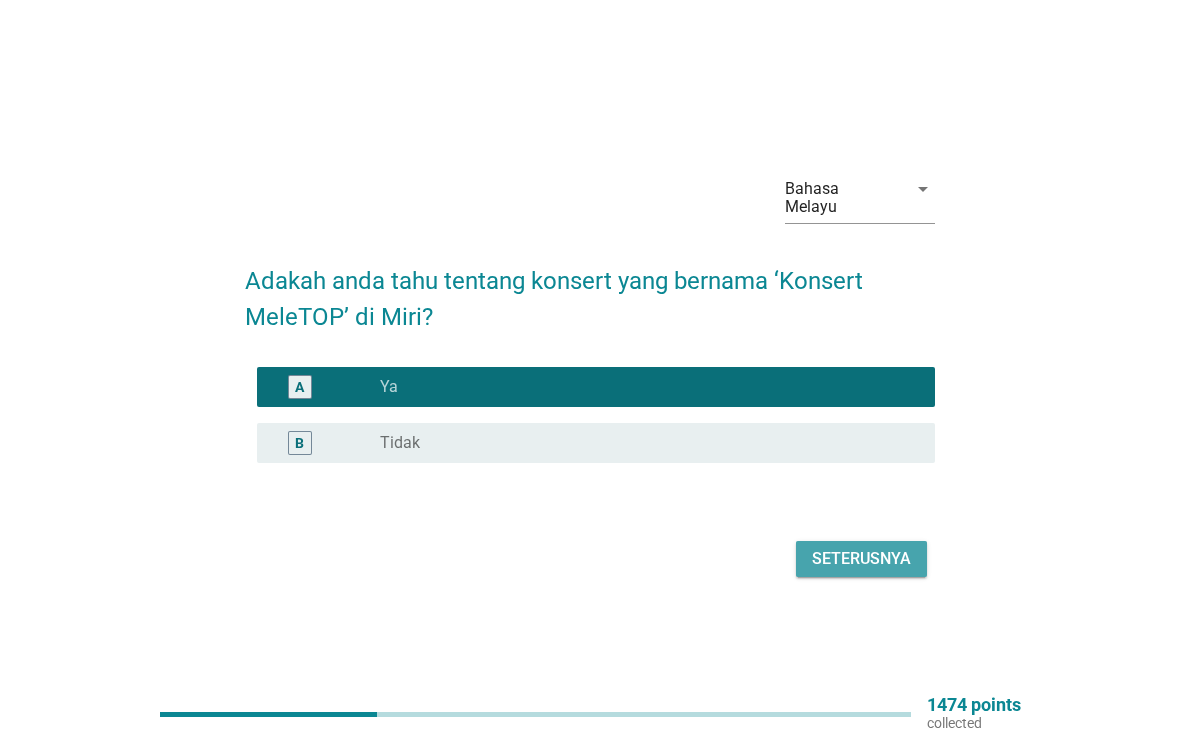 click on "Seterusnya" at bounding box center [861, 559] 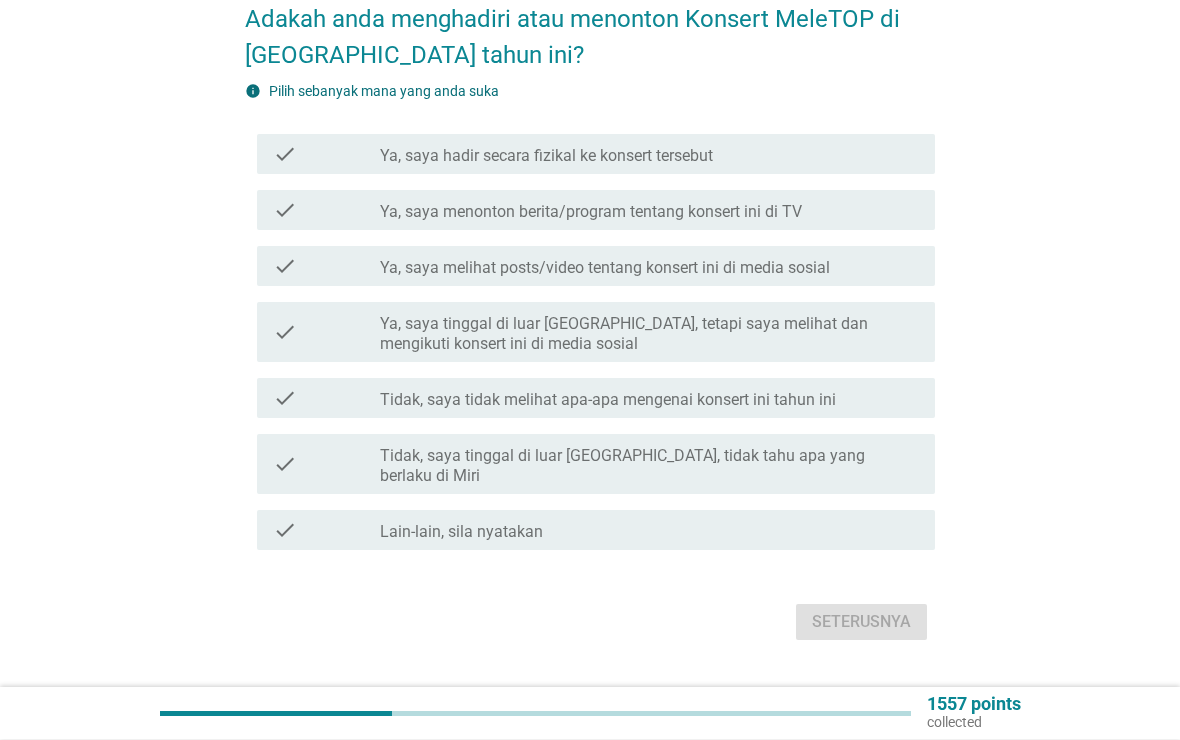 scroll, scrollTop: 205, scrollLeft: 0, axis: vertical 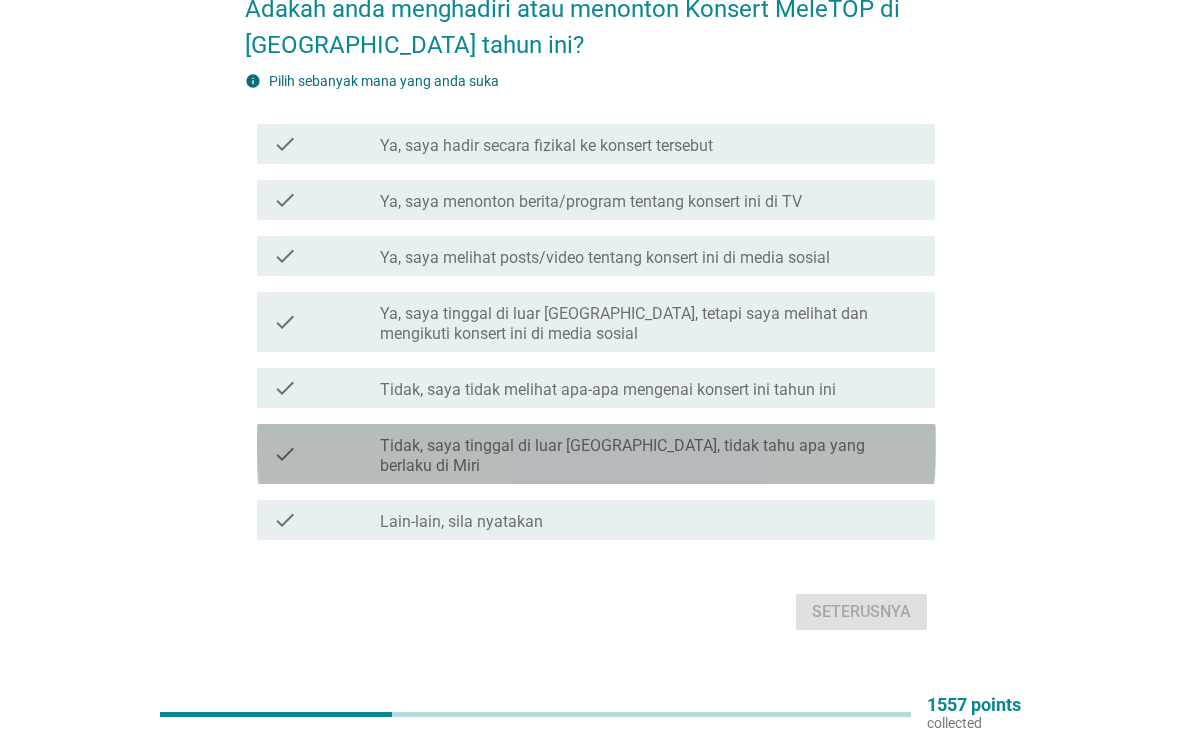 click on "check" at bounding box center [327, 454] 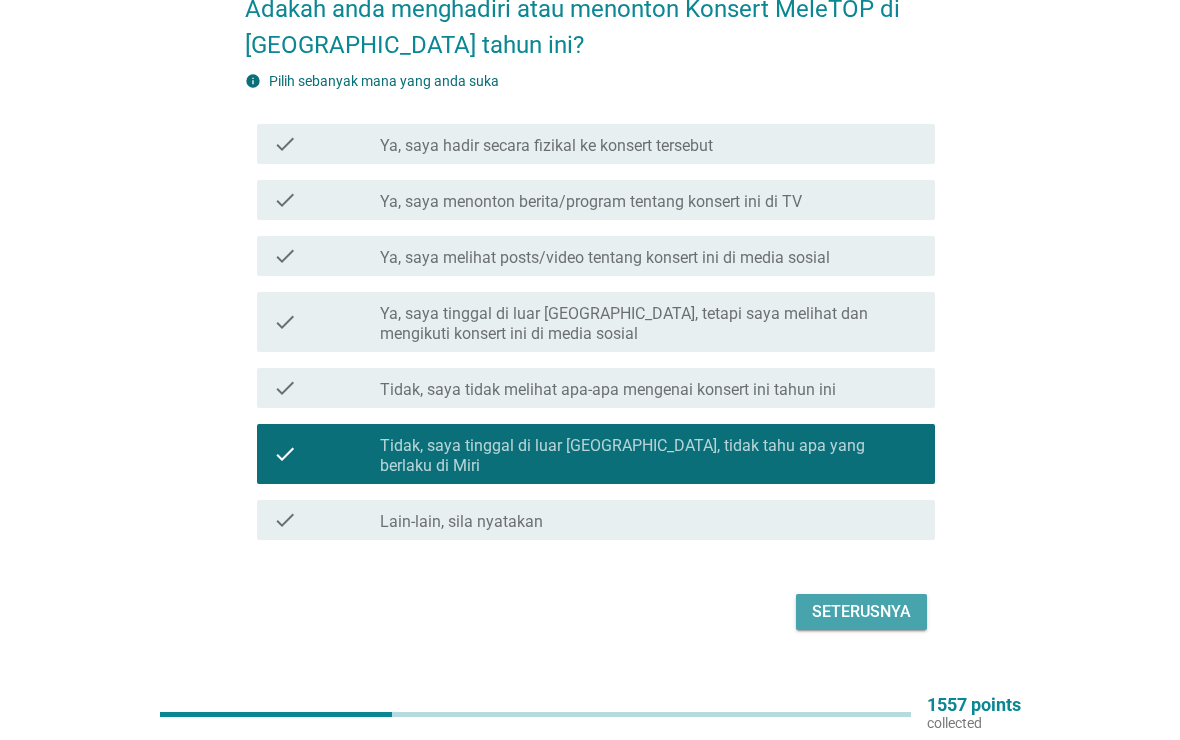 click on "Seterusnya" at bounding box center (861, 612) 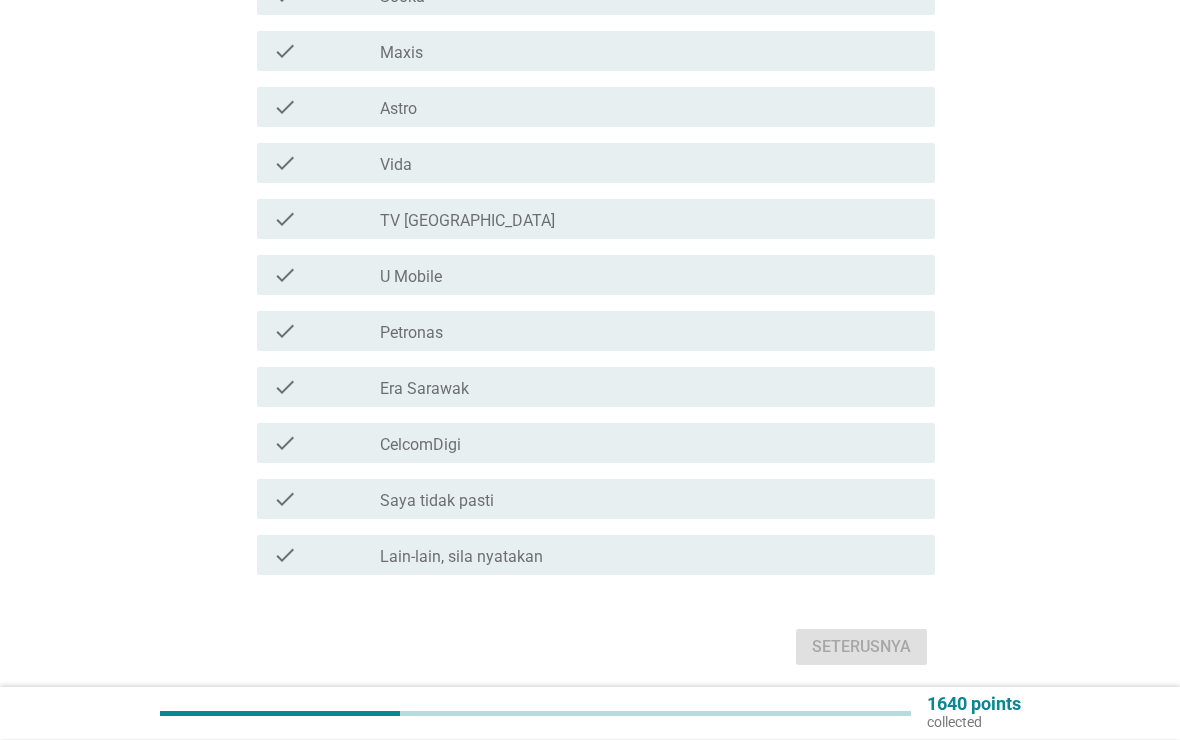 scroll, scrollTop: 375, scrollLeft: 0, axis: vertical 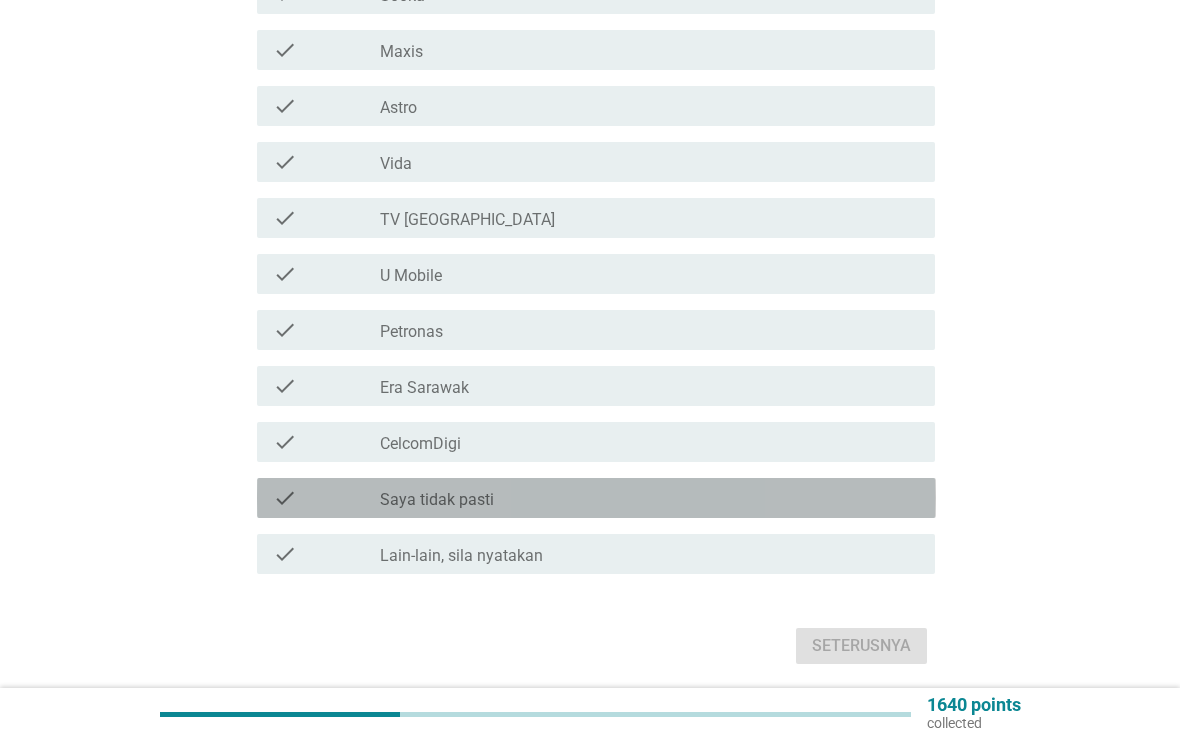click on "check" at bounding box center (285, 498) 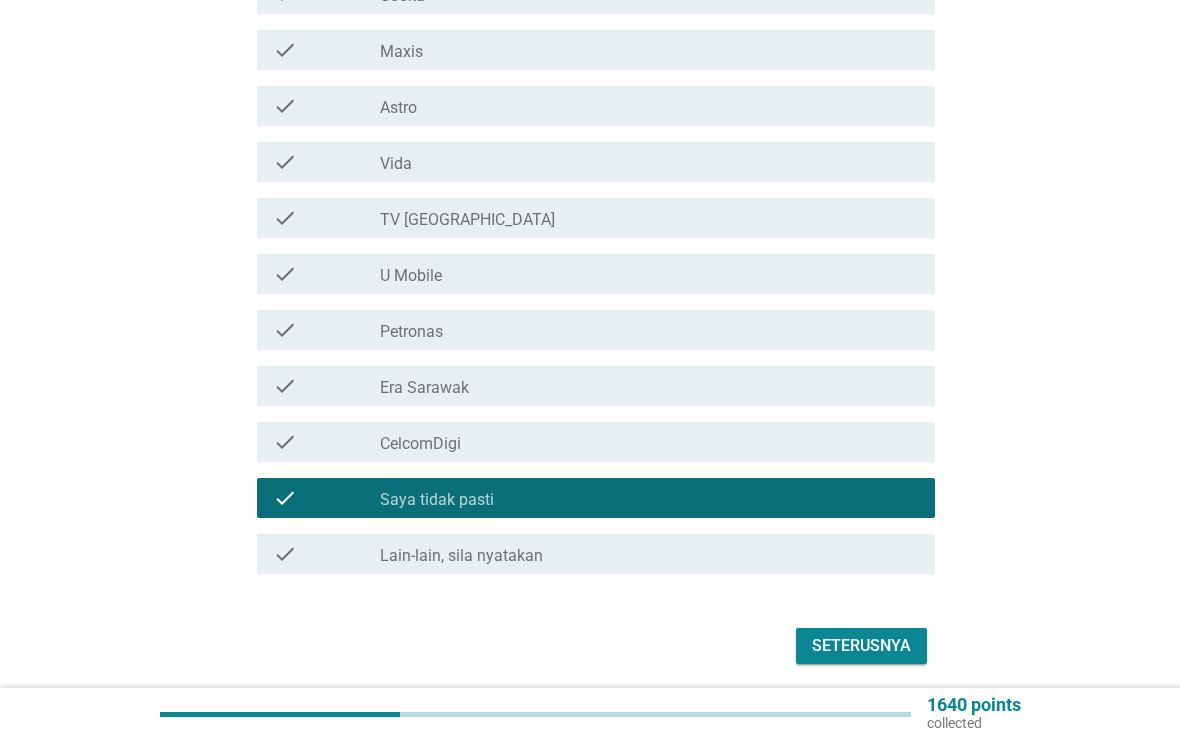 click on "Seterusnya" at bounding box center (590, 646) 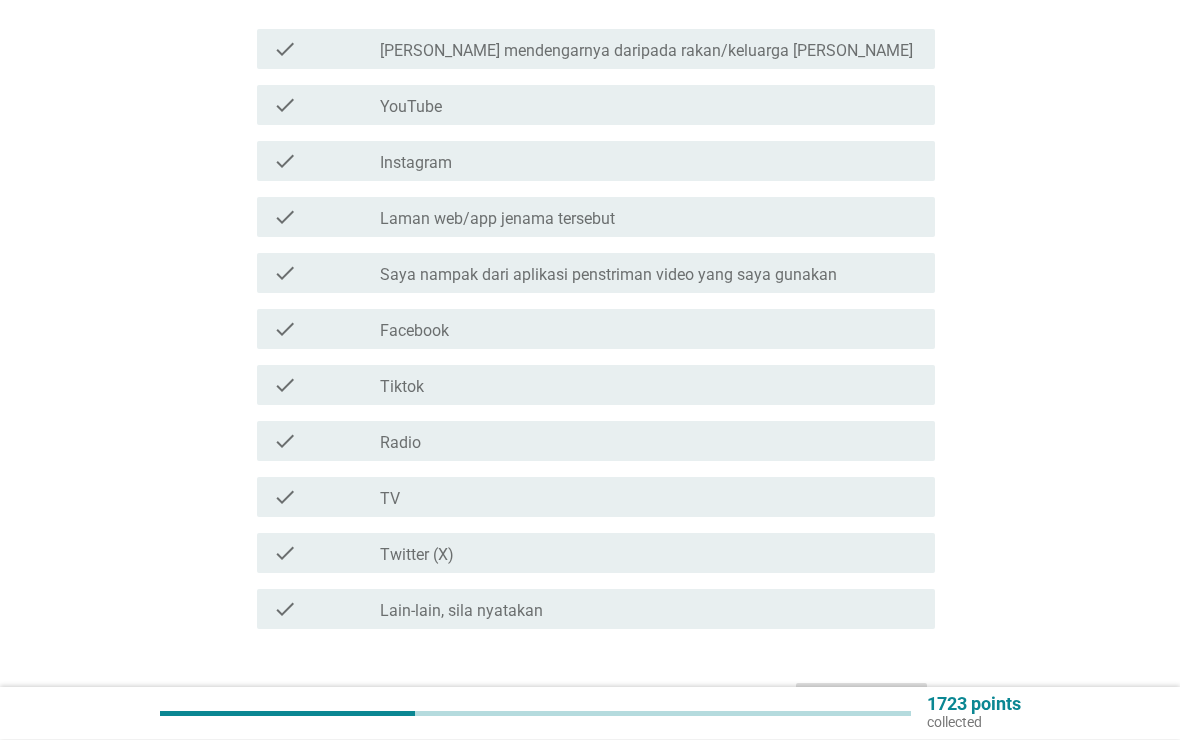 scroll, scrollTop: 264, scrollLeft: 0, axis: vertical 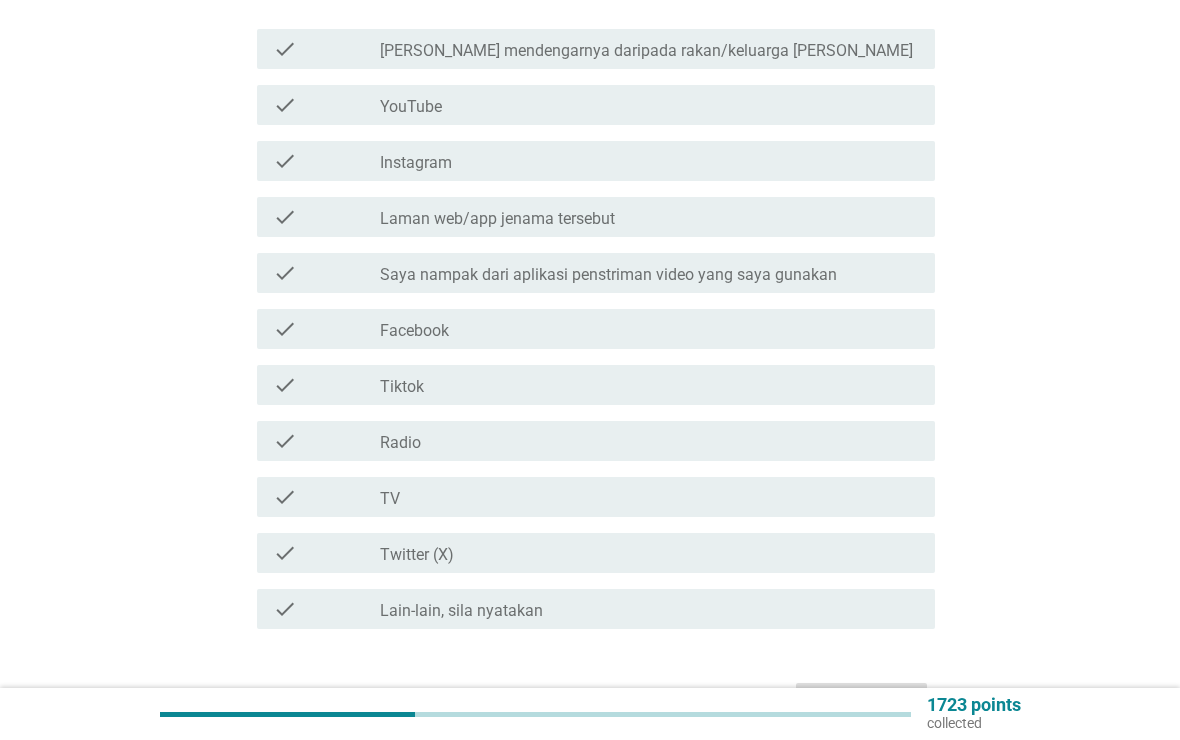 click on "check" at bounding box center (285, 105) 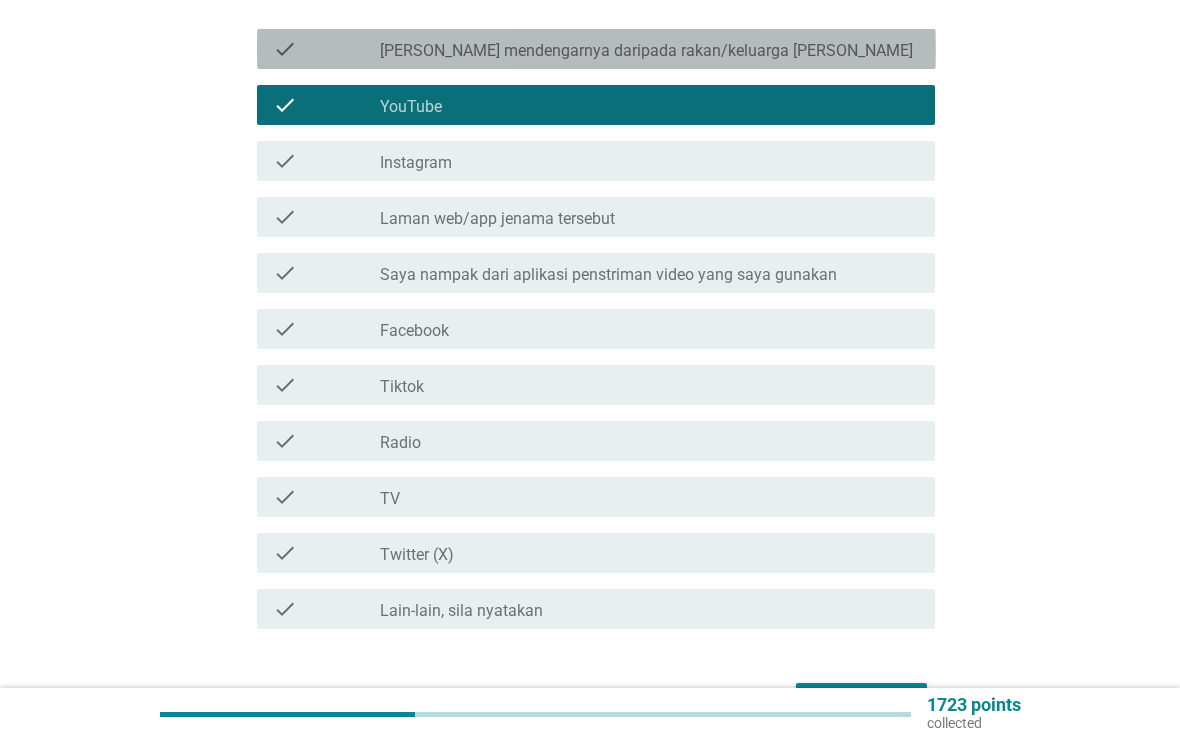 click on "check" at bounding box center [285, 49] 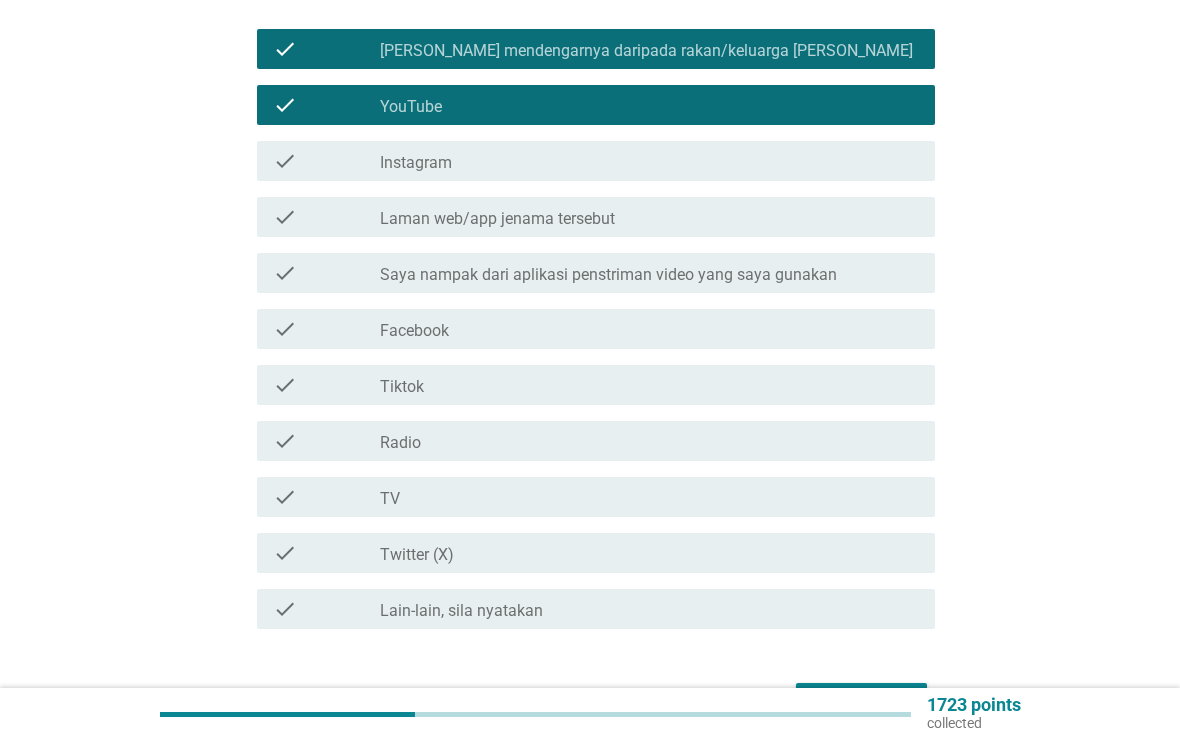 click on "Seterusnya" at bounding box center (861, 701) 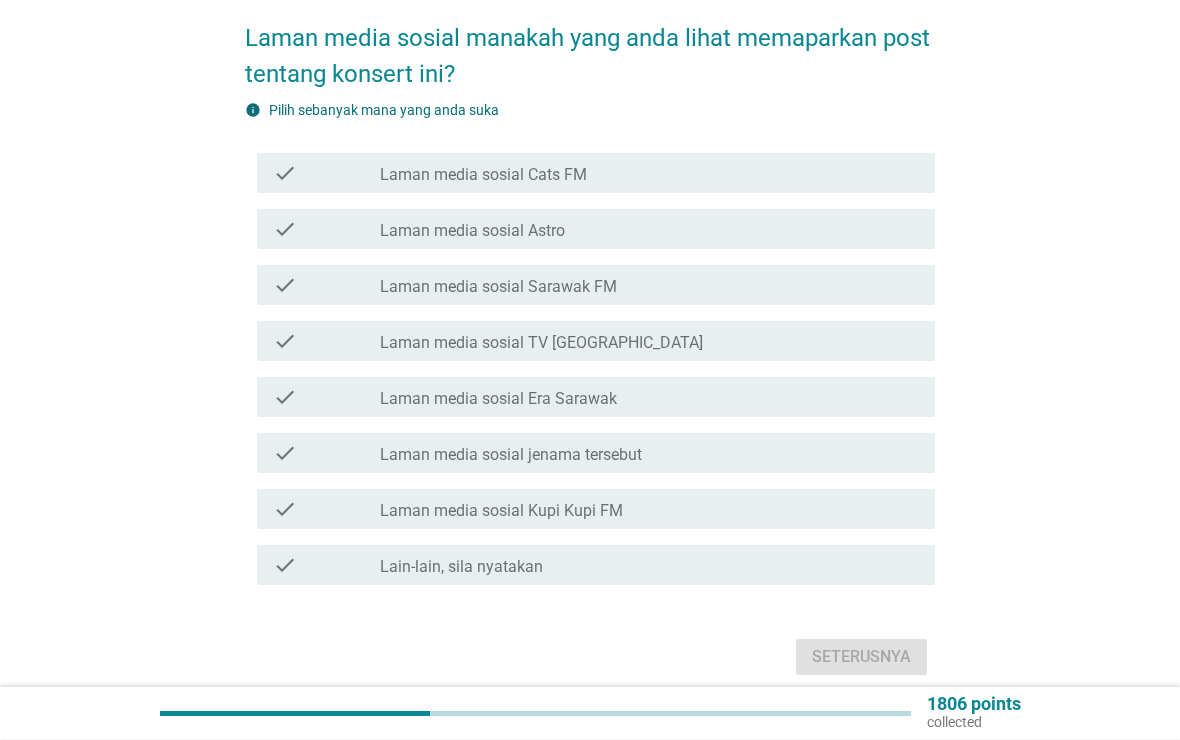 scroll, scrollTop: 176, scrollLeft: 0, axis: vertical 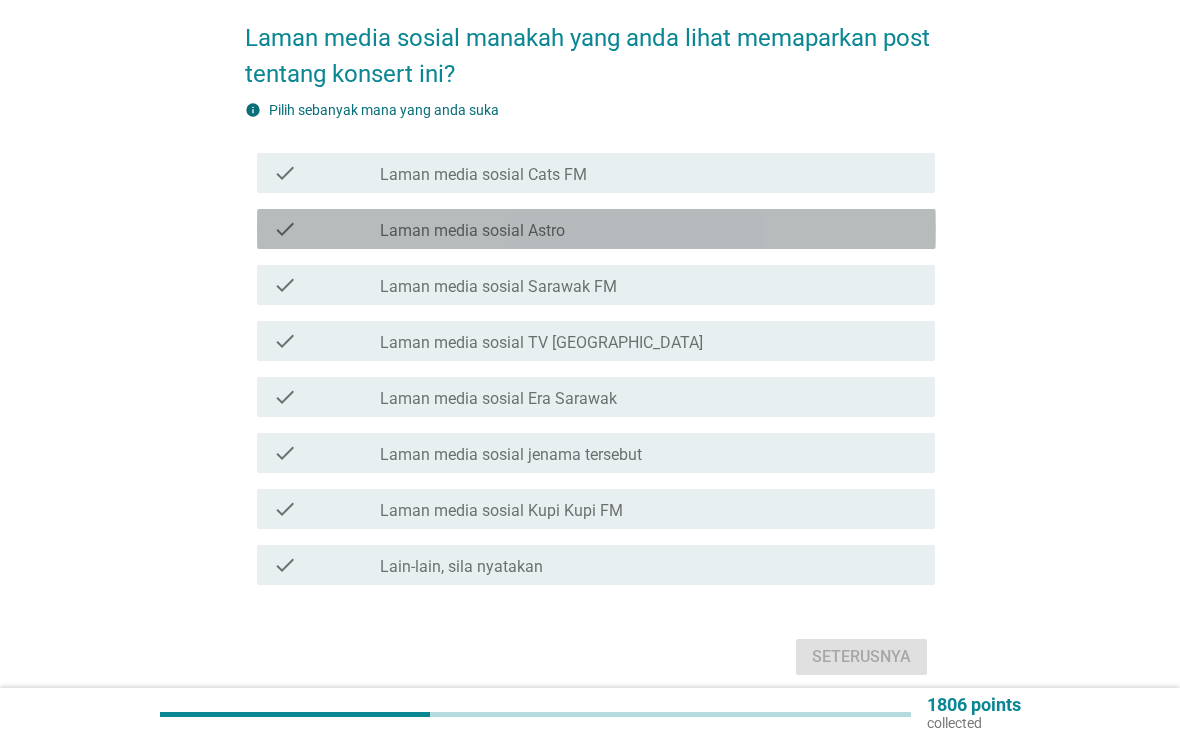 click on "check" at bounding box center [285, 229] 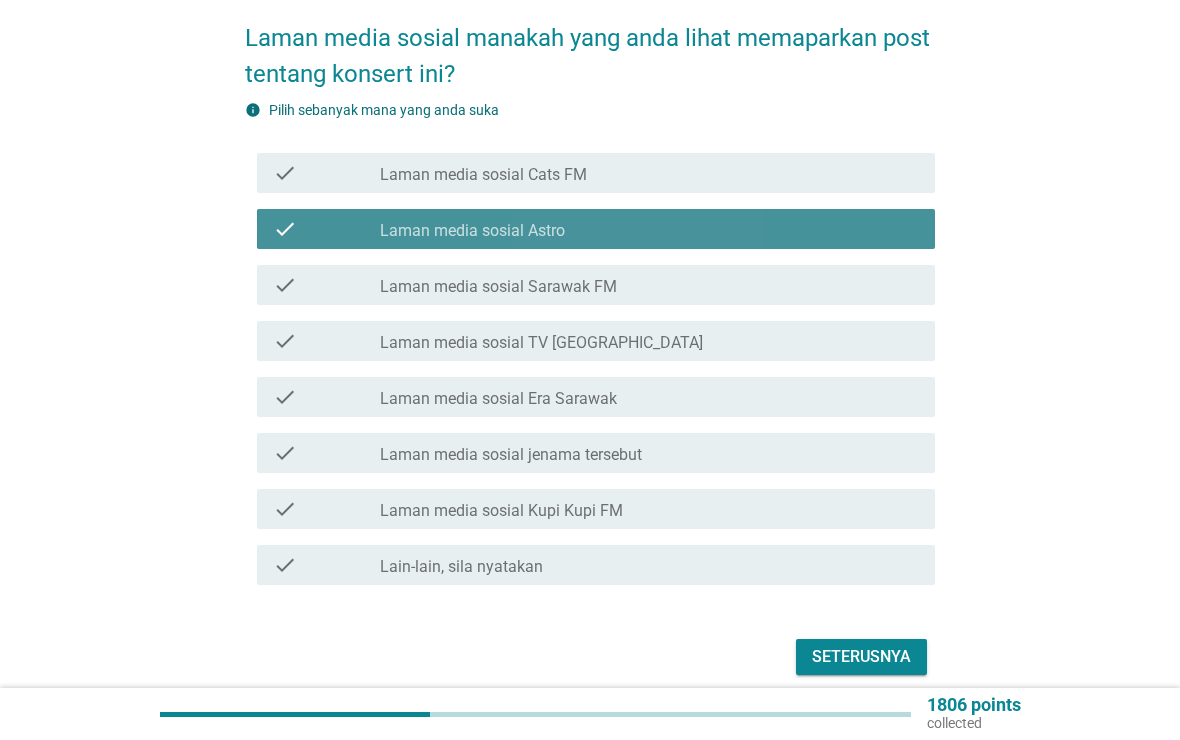 click on "check" at bounding box center [285, 229] 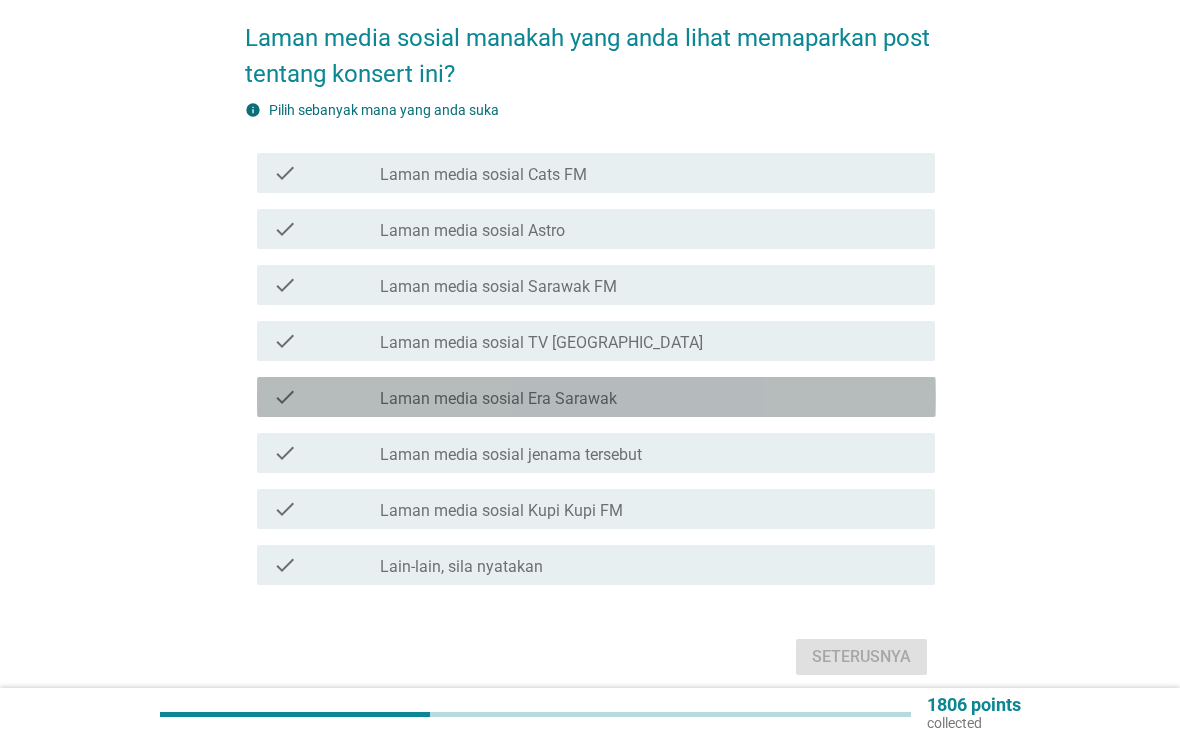 click on "check     check_box_outline_blank Laman media sosial Era Sarawak" at bounding box center (596, 397) 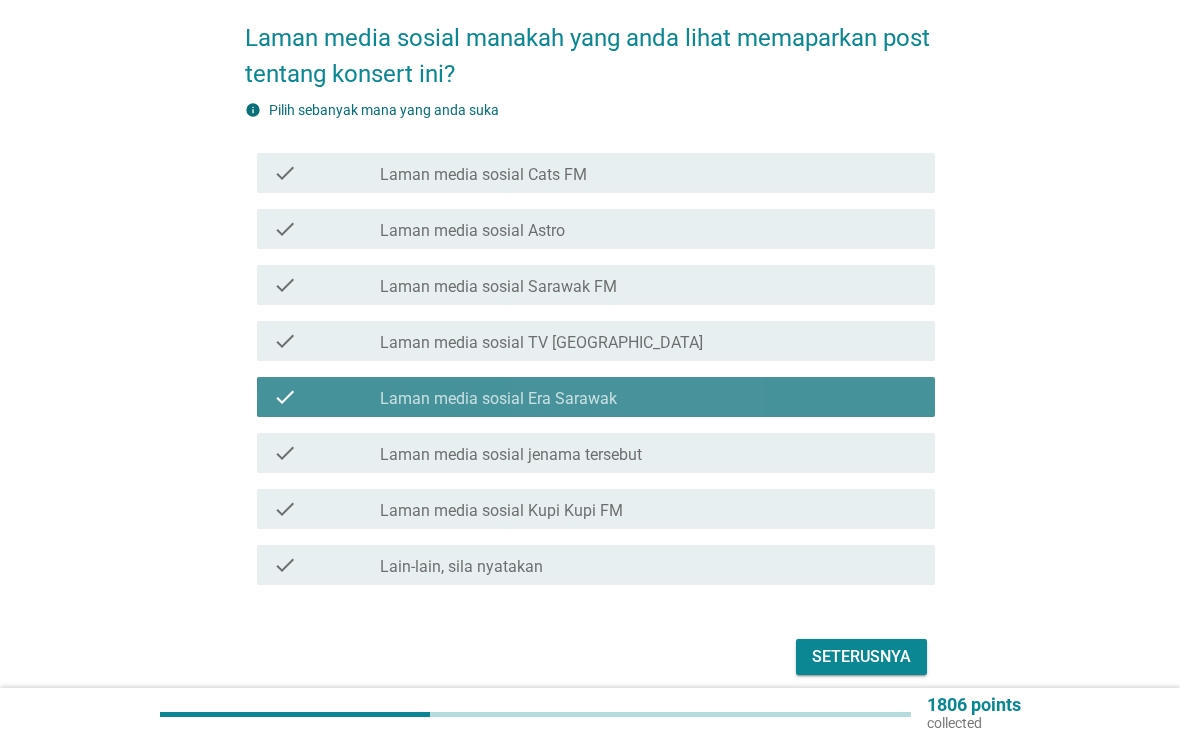 click on "check" at bounding box center [327, 397] 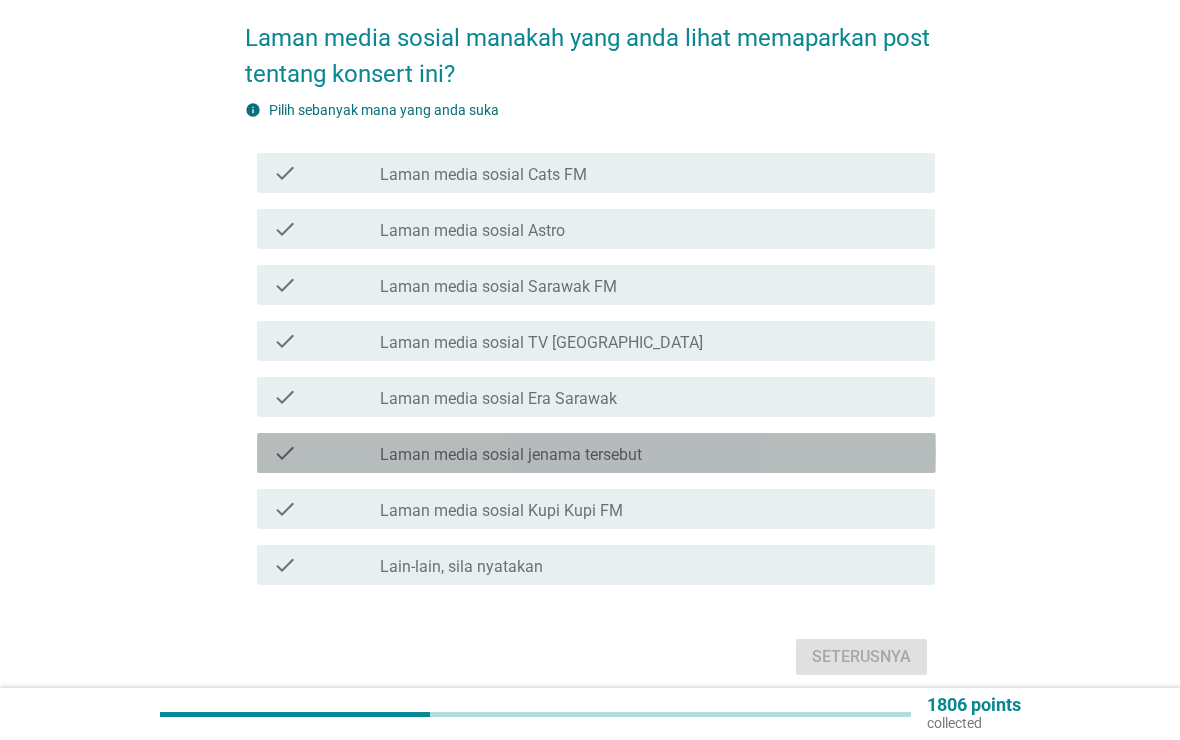click on "check" at bounding box center (327, 453) 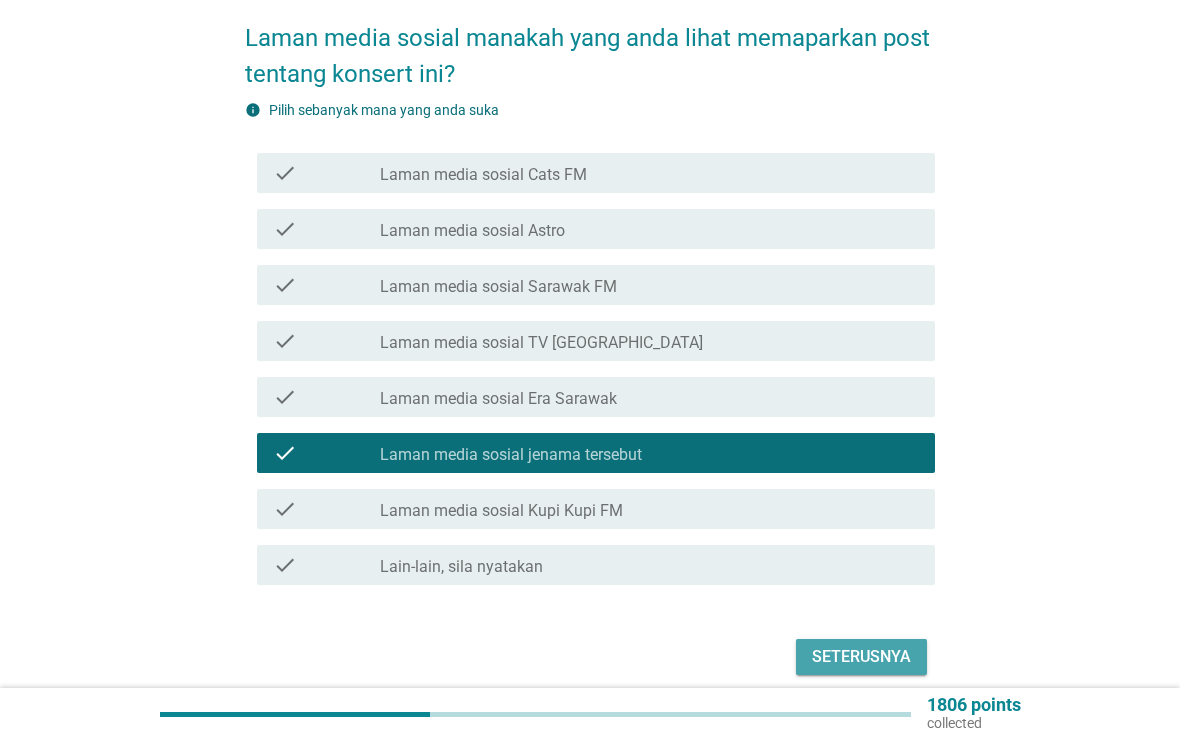 click on "Seterusnya" at bounding box center (861, 657) 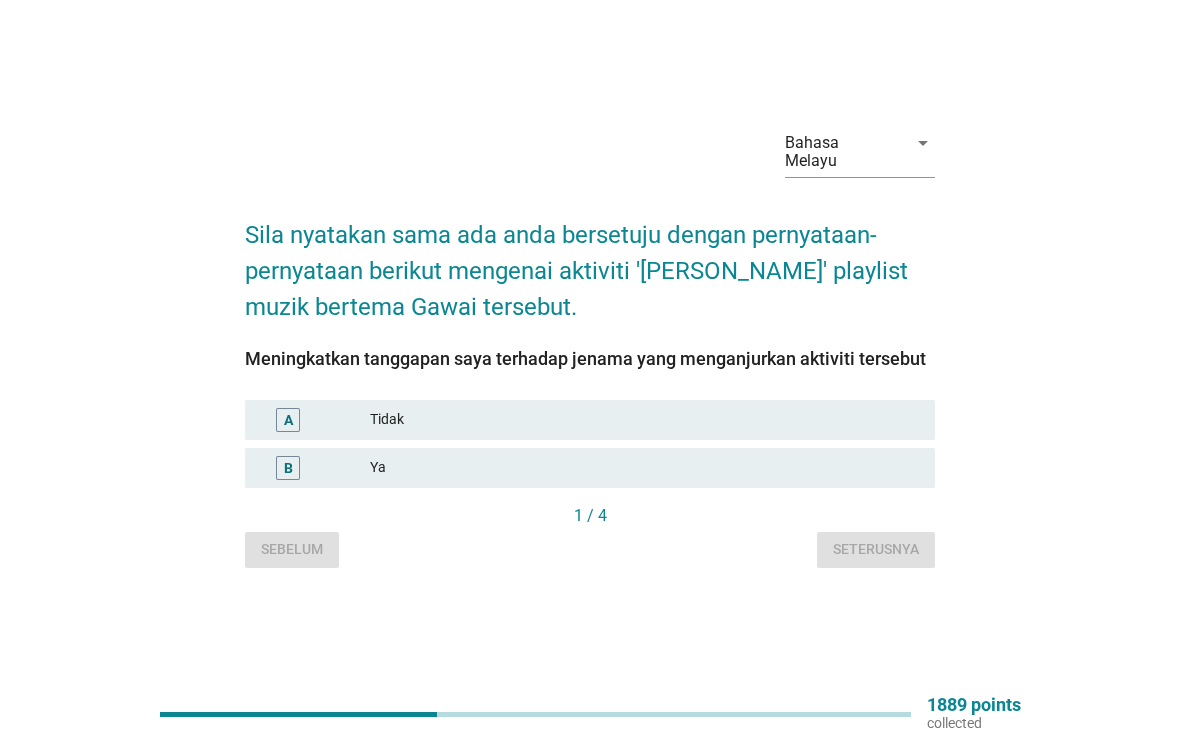 scroll, scrollTop: 52, scrollLeft: 0, axis: vertical 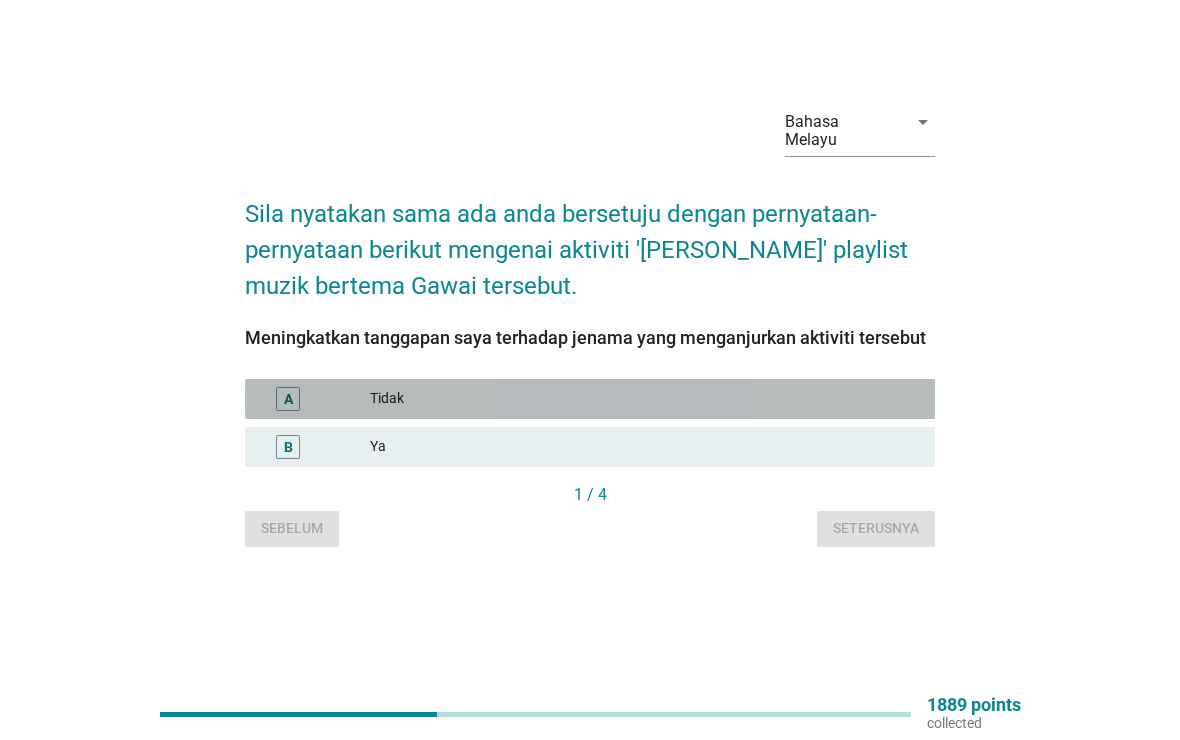 click on "A   Tidak" at bounding box center [590, 399] 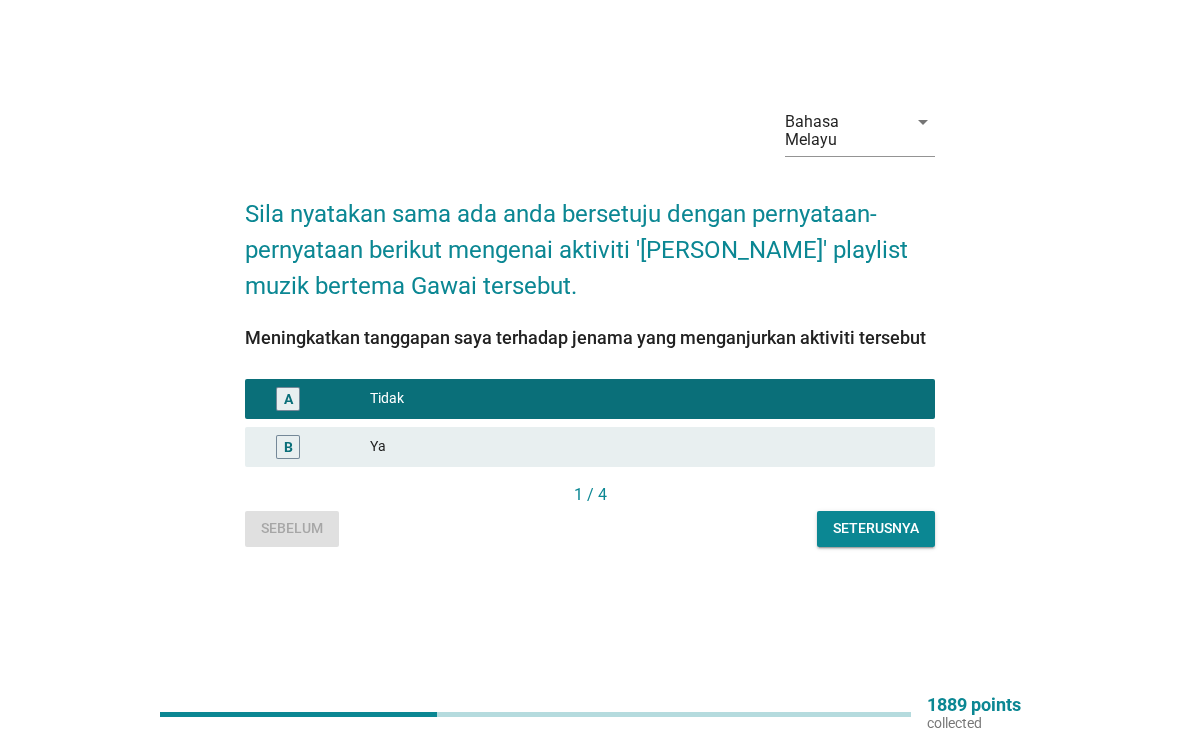 click on "B" at bounding box center (288, 447) 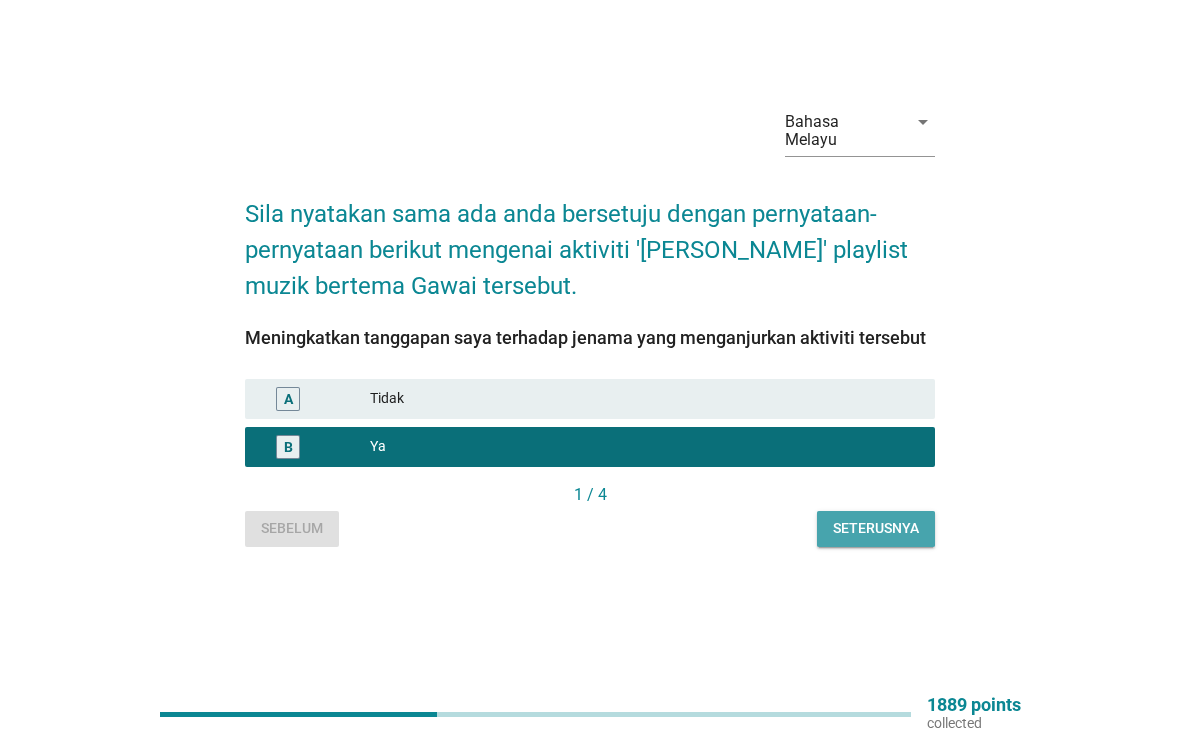 click on "Seterusnya" at bounding box center (876, 529) 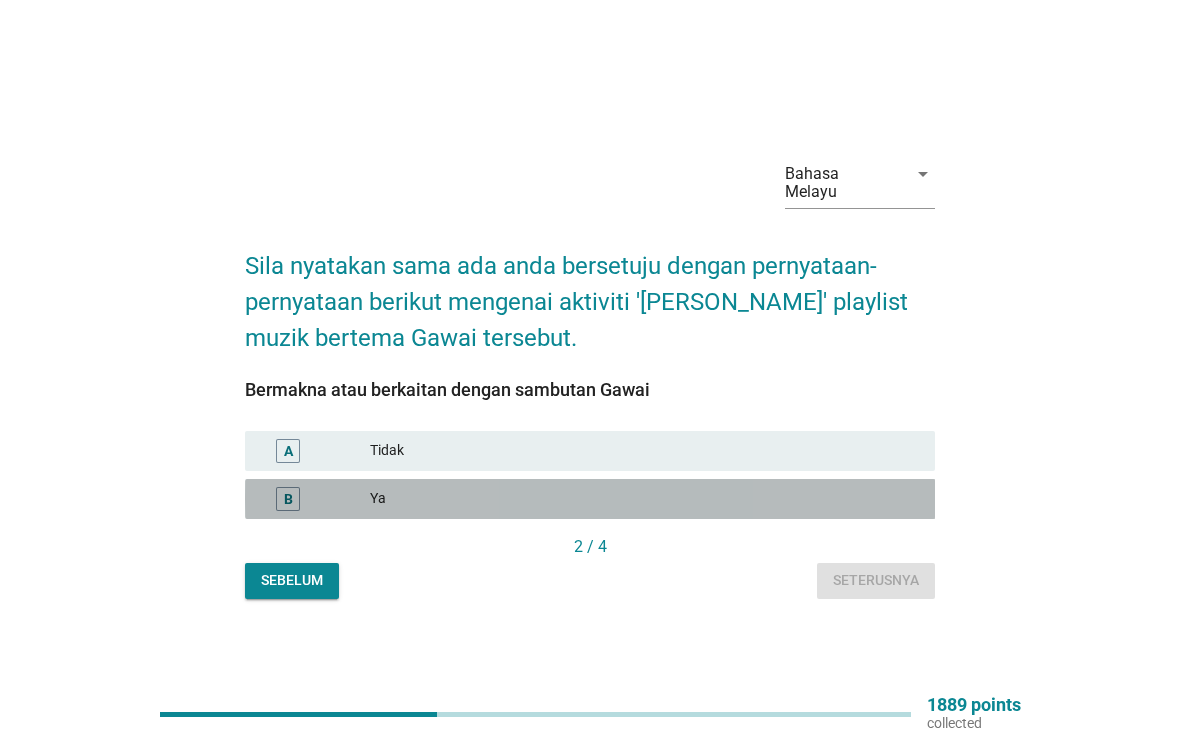 click on "B" at bounding box center [288, 499] 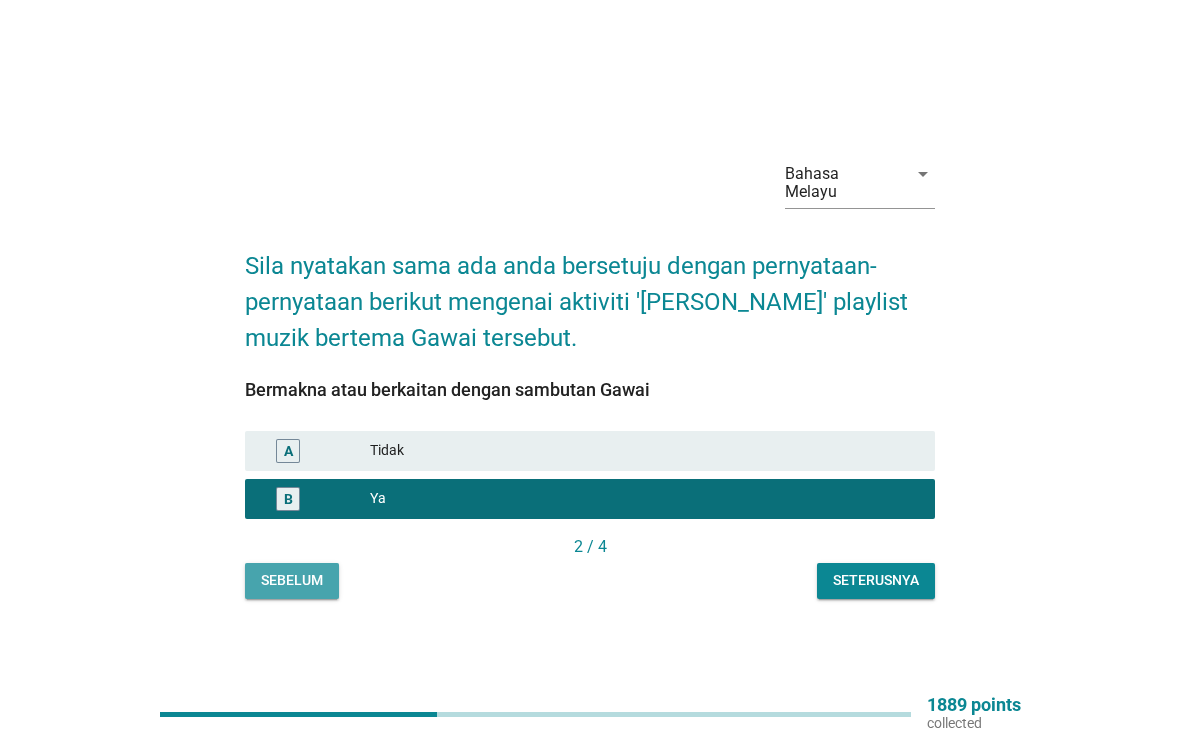 click on "Sebelum" at bounding box center [292, 581] 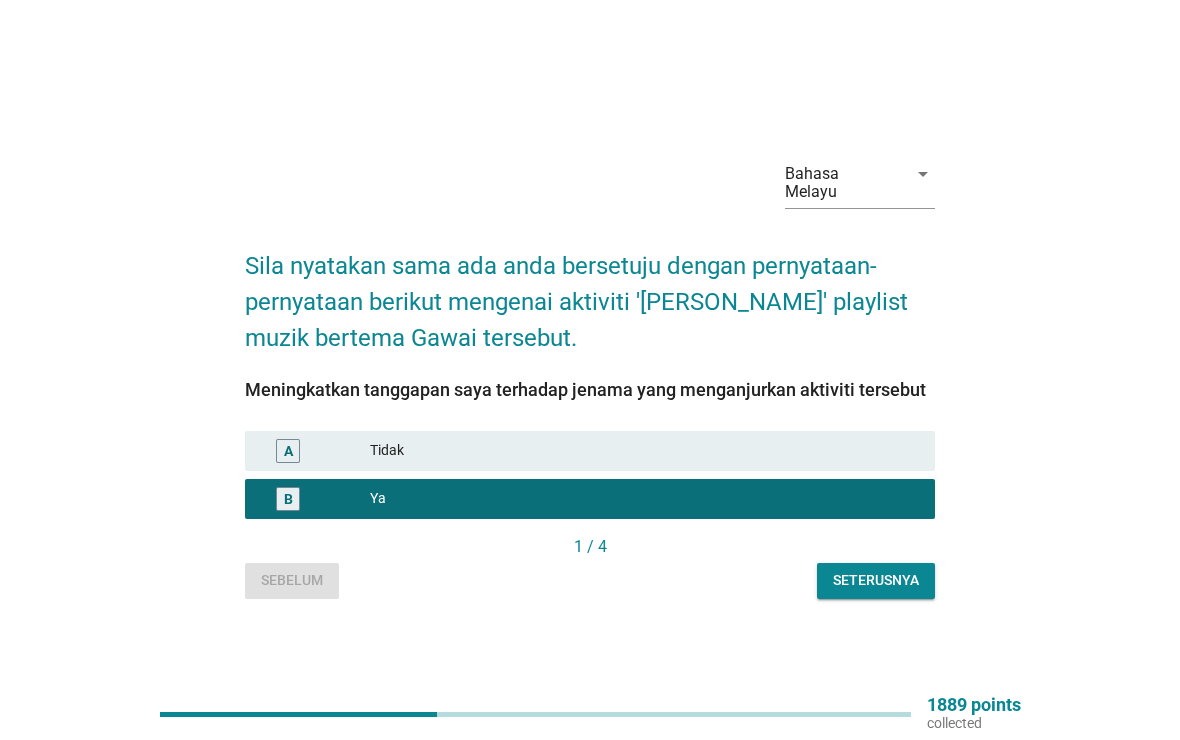 click on "Seterusnya" at bounding box center (876, 580) 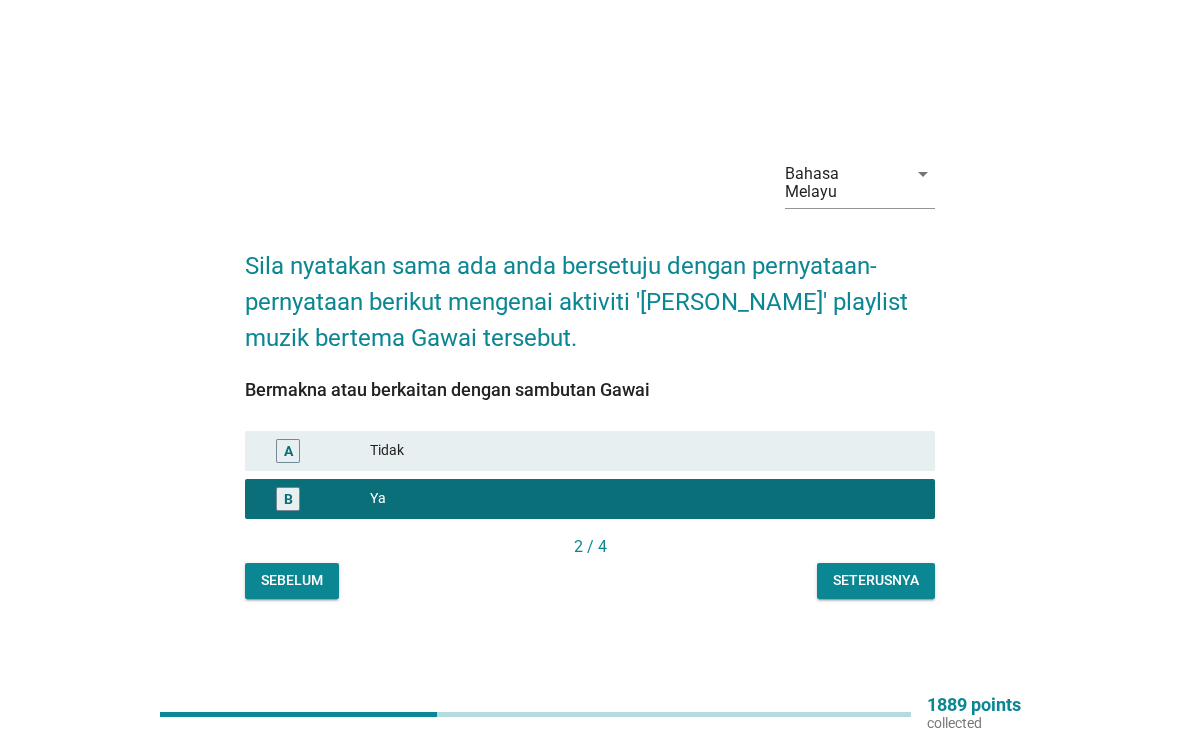 click on "Seterusnya" at bounding box center (876, 580) 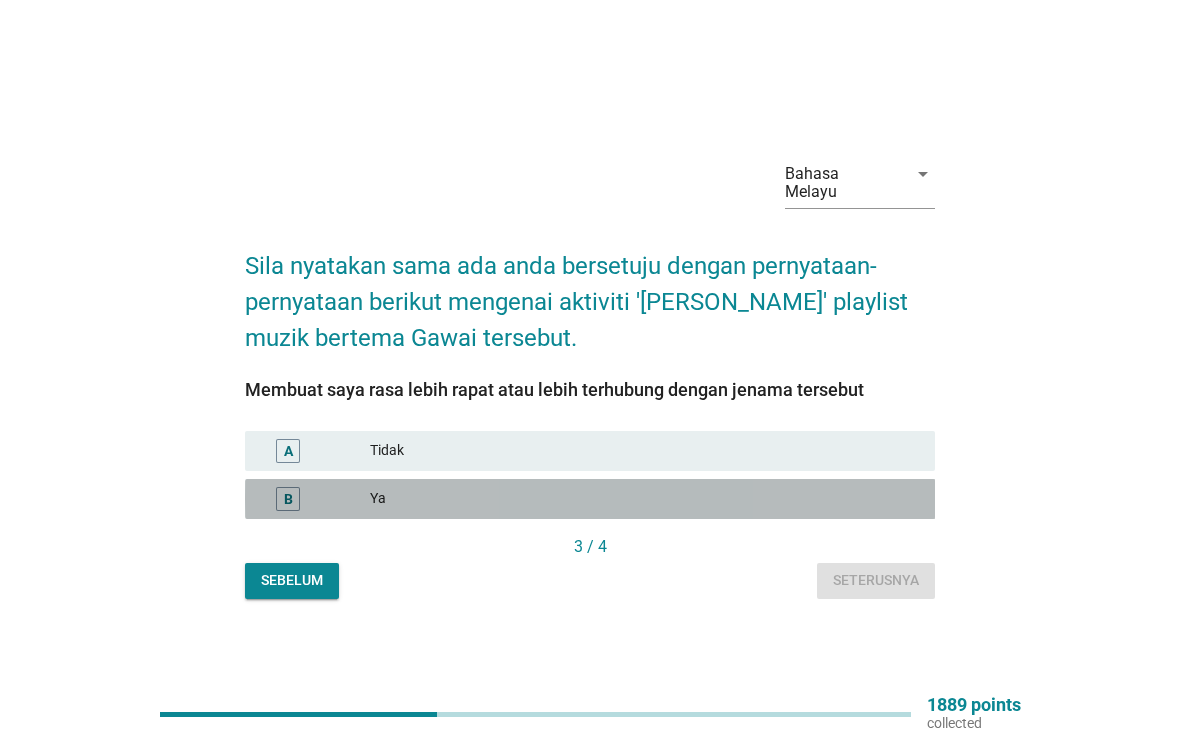 click on "B" at bounding box center [288, 499] 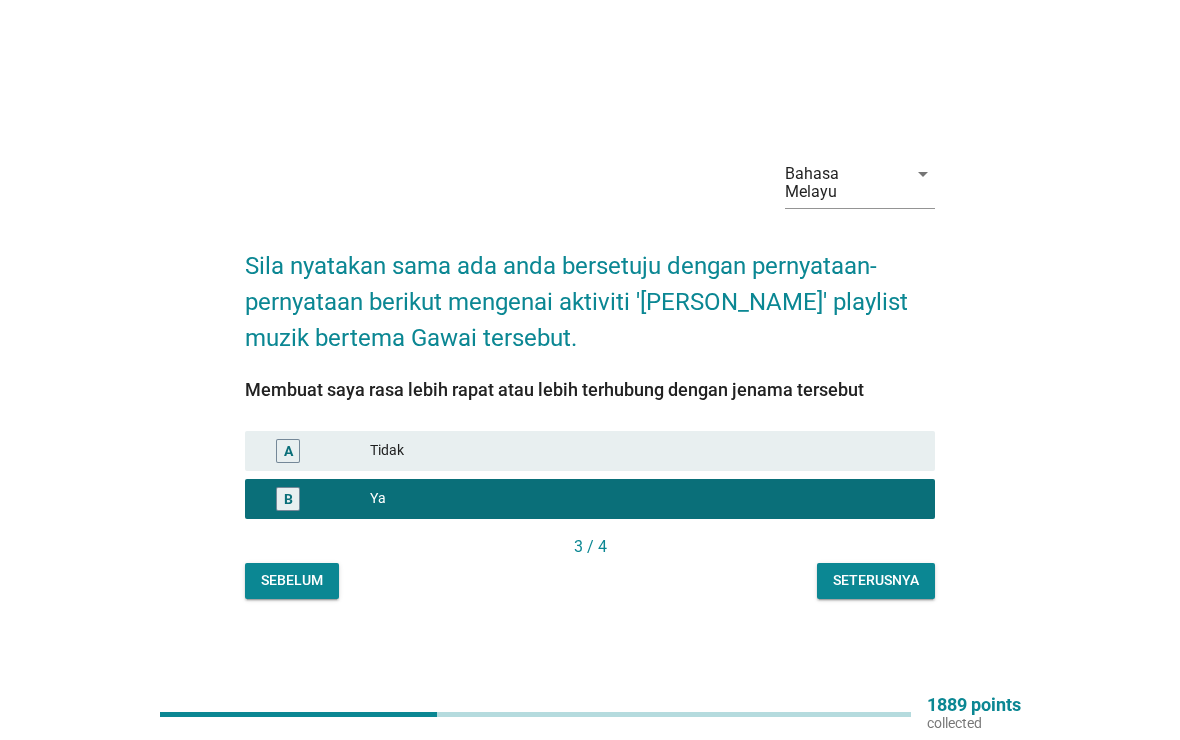 click on "Seterusnya" at bounding box center [876, 580] 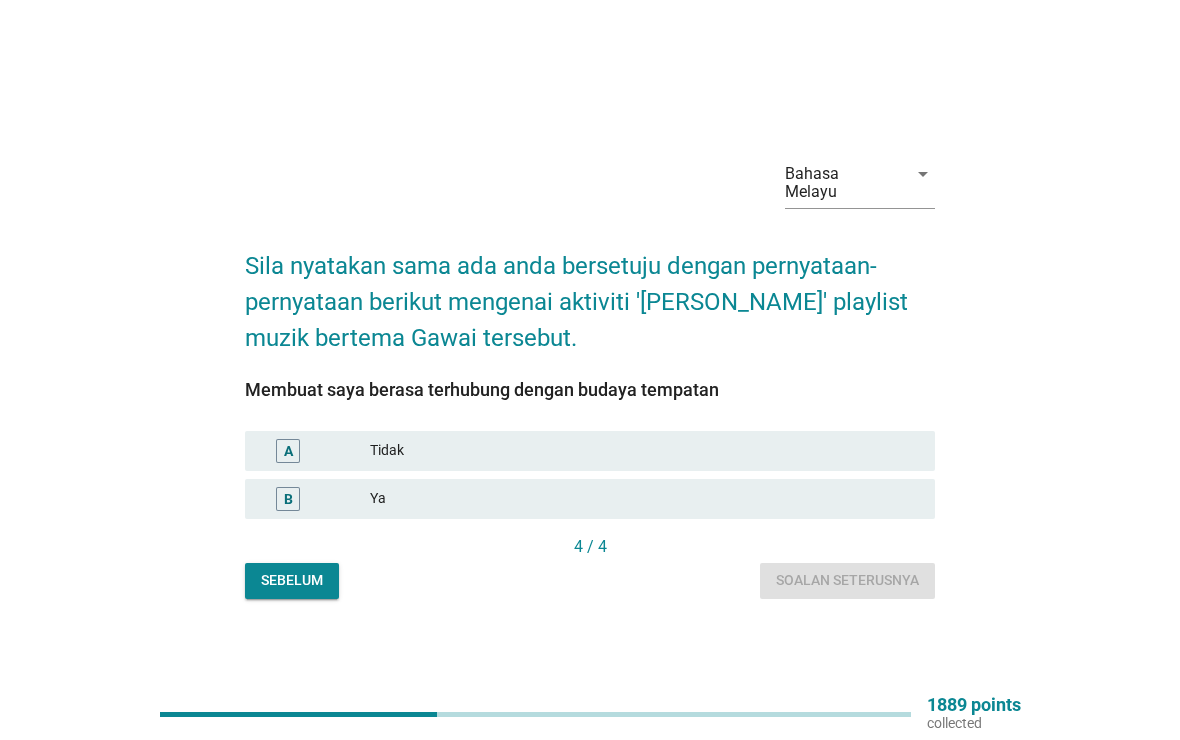 click on "B" at bounding box center [288, 499] 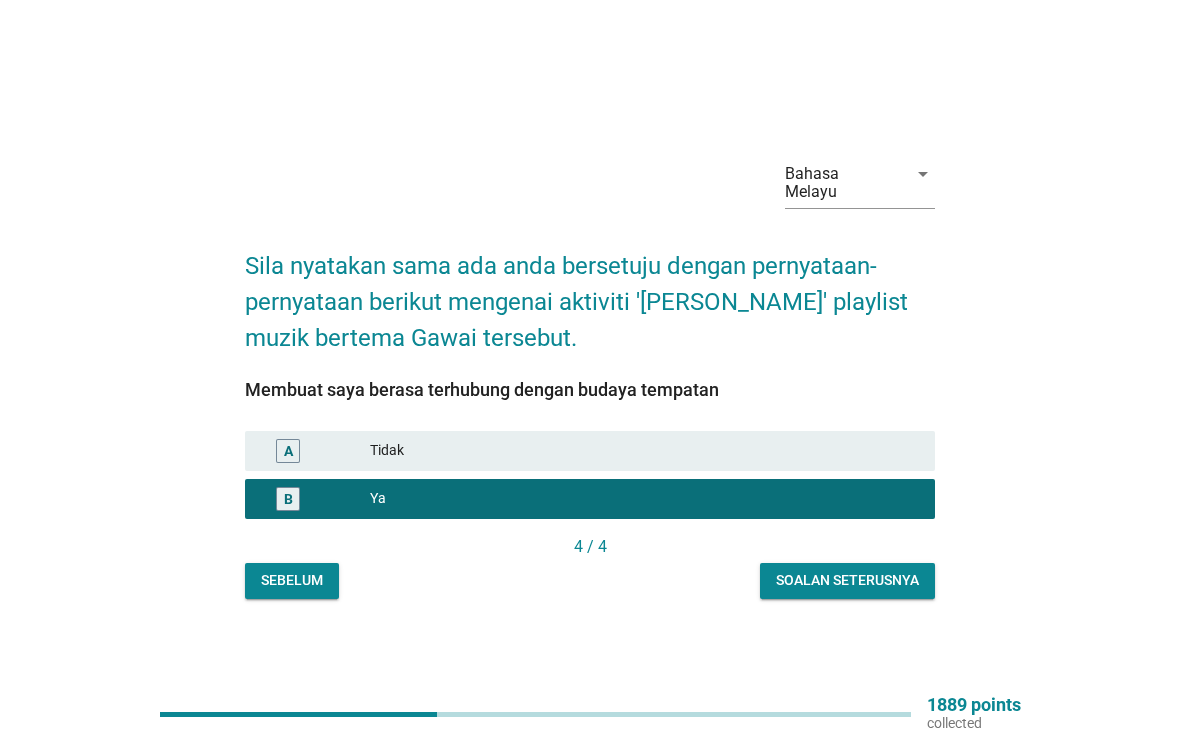 click on "Soalan seterusnya" at bounding box center (847, 580) 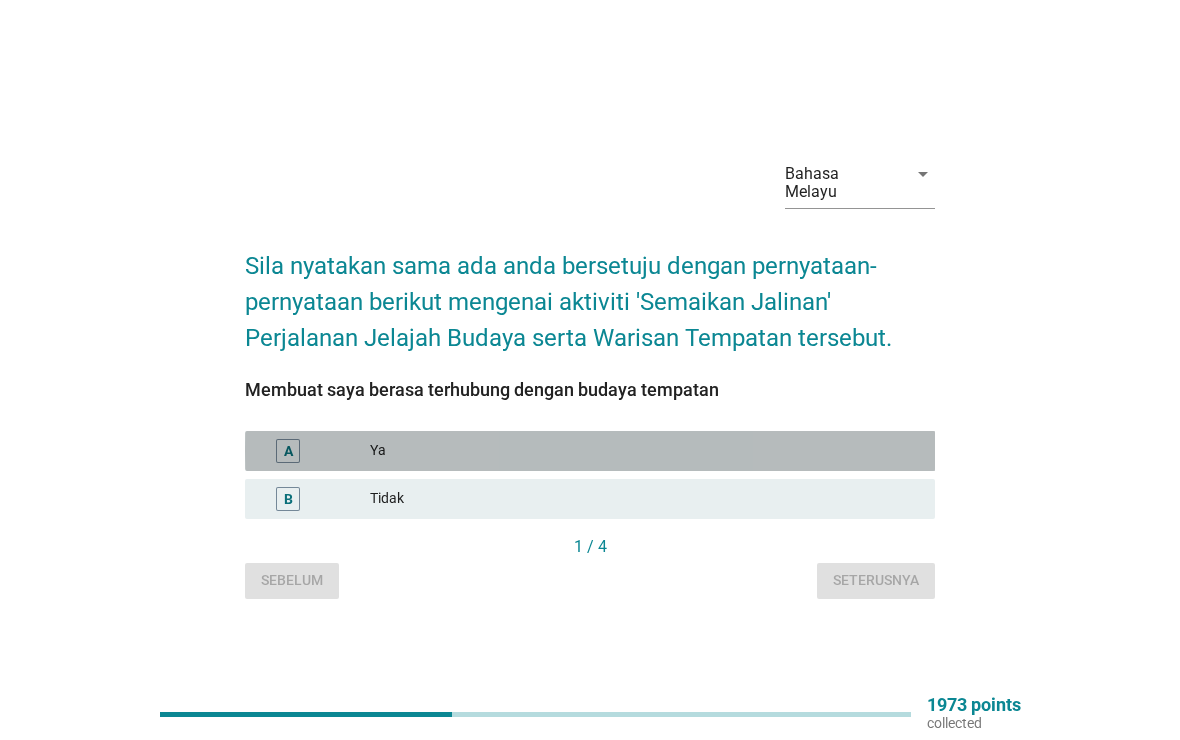 click on "A" at bounding box center [288, 451] 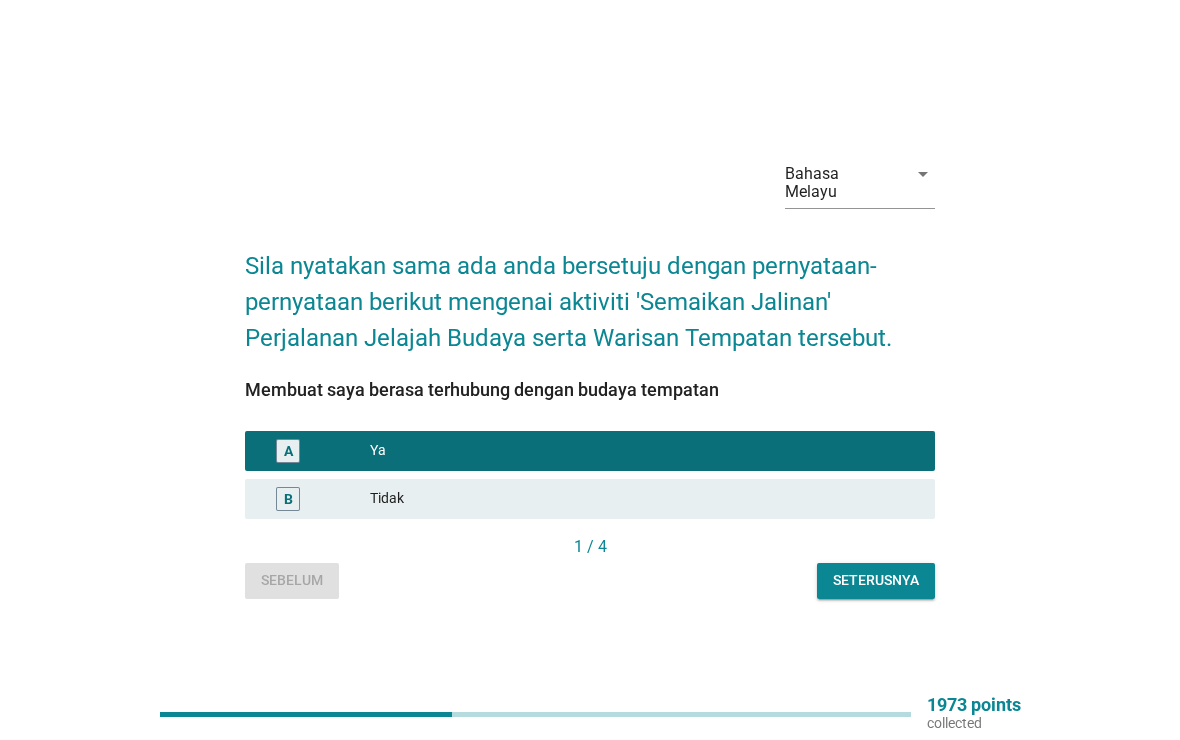click on "Seterusnya" at bounding box center [876, 580] 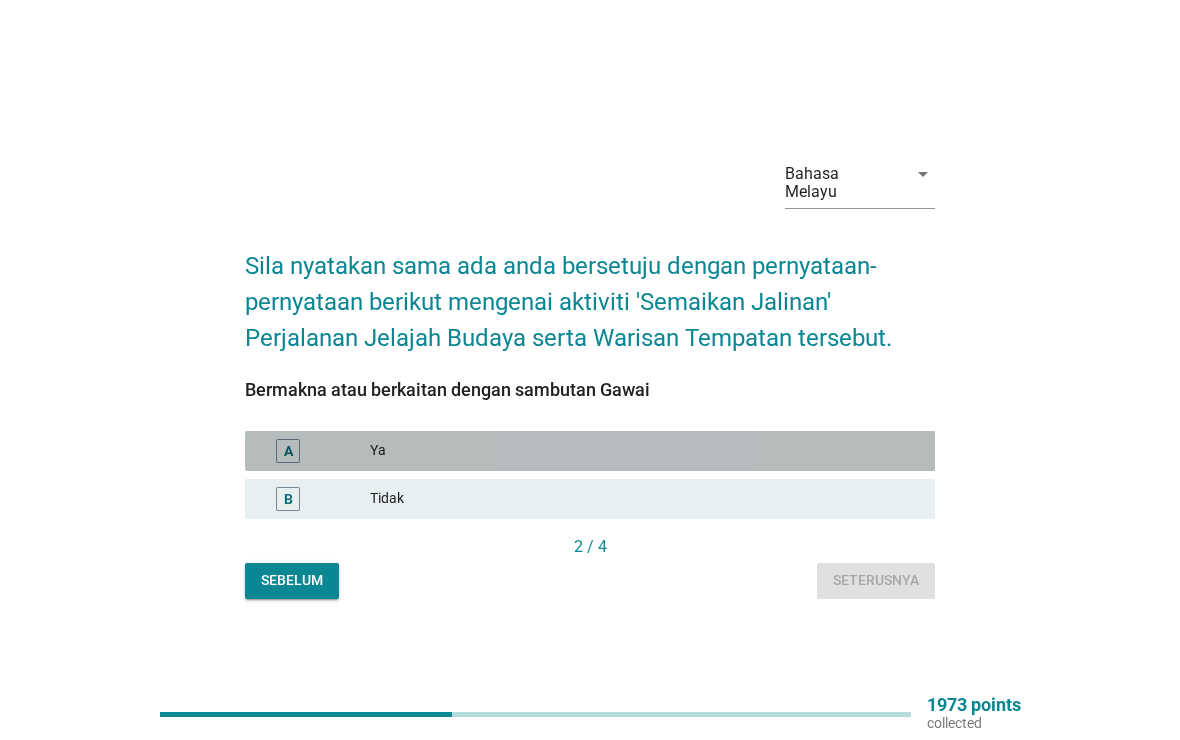 click on "A" at bounding box center [288, 451] 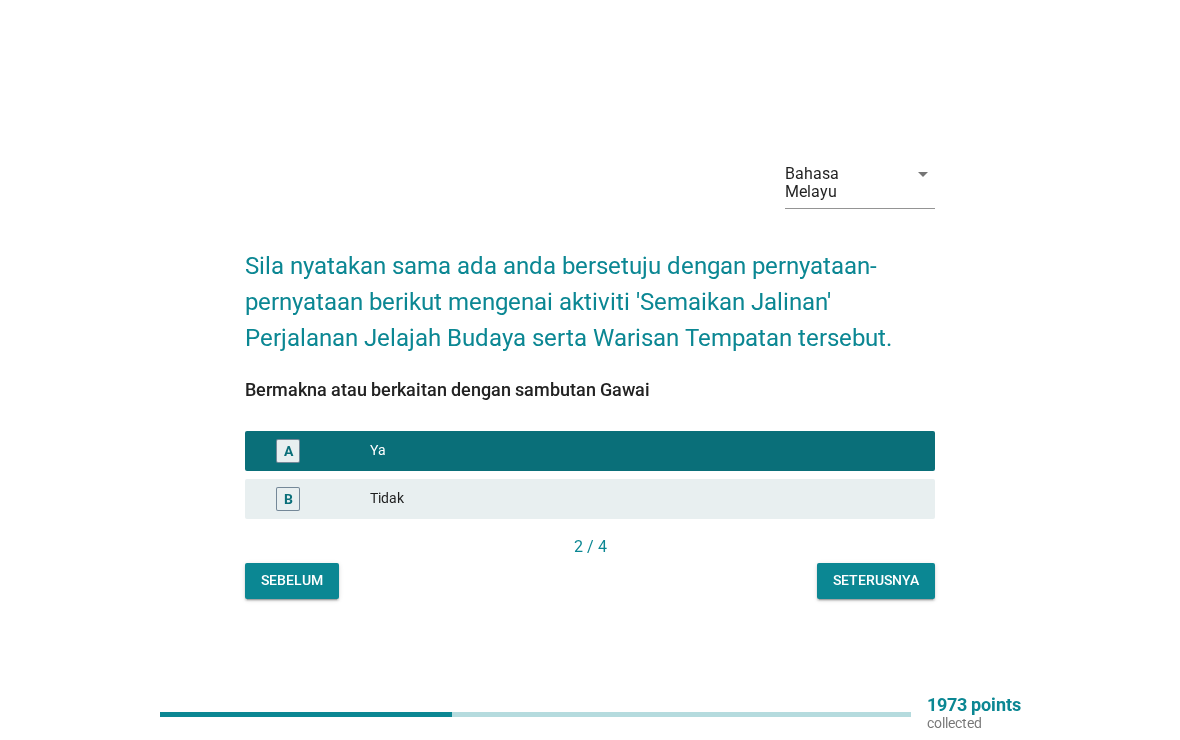 click on "Seterusnya" at bounding box center (876, 580) 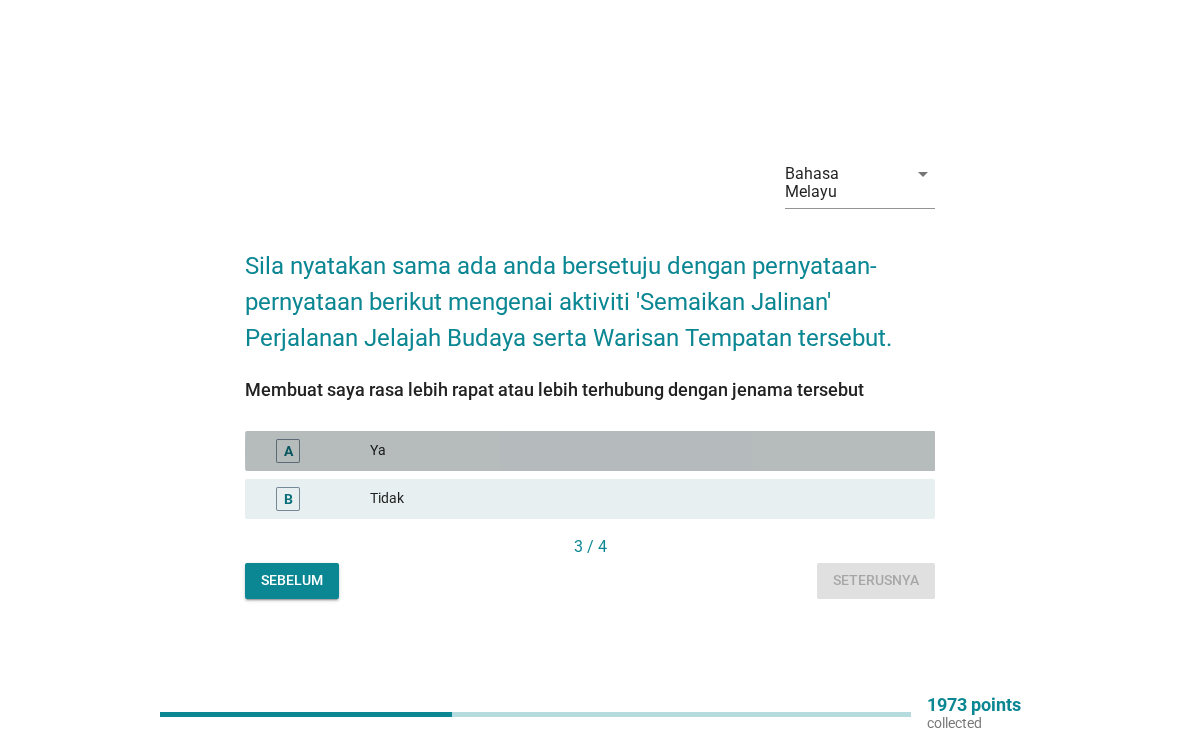 click on "A" at bounding box center (288, 451) 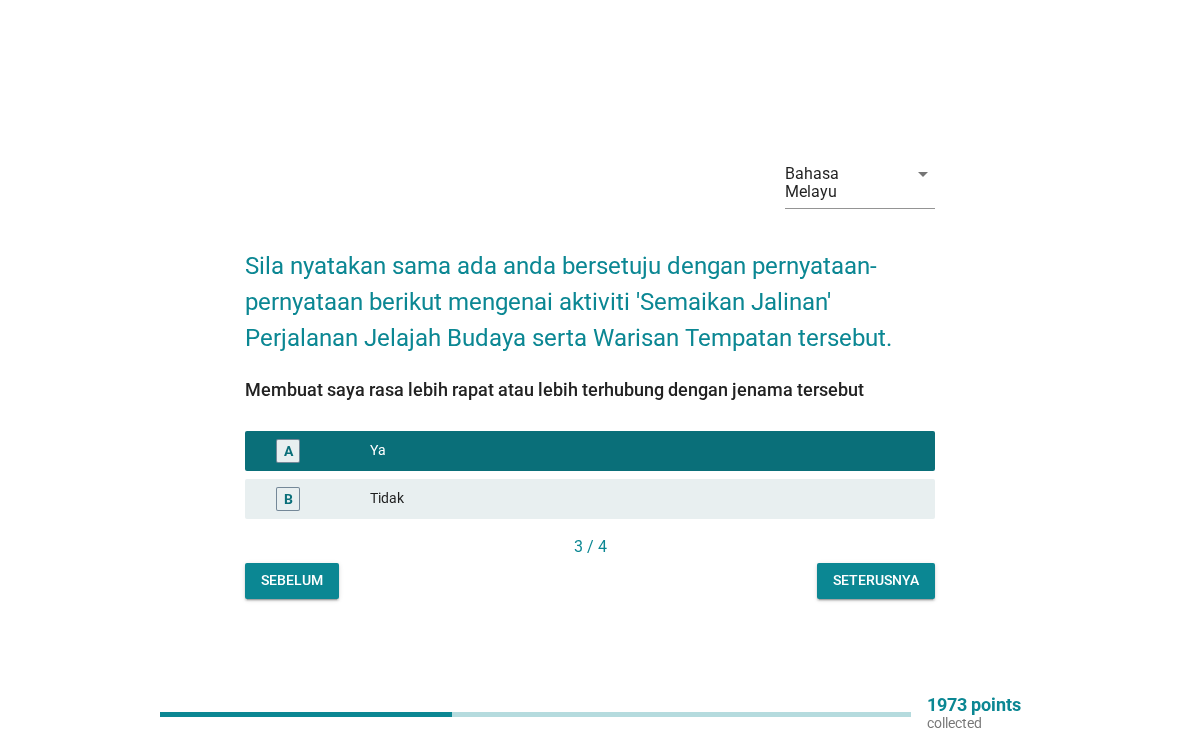 click on "Seterusnya" at bounding box center (876, 580) 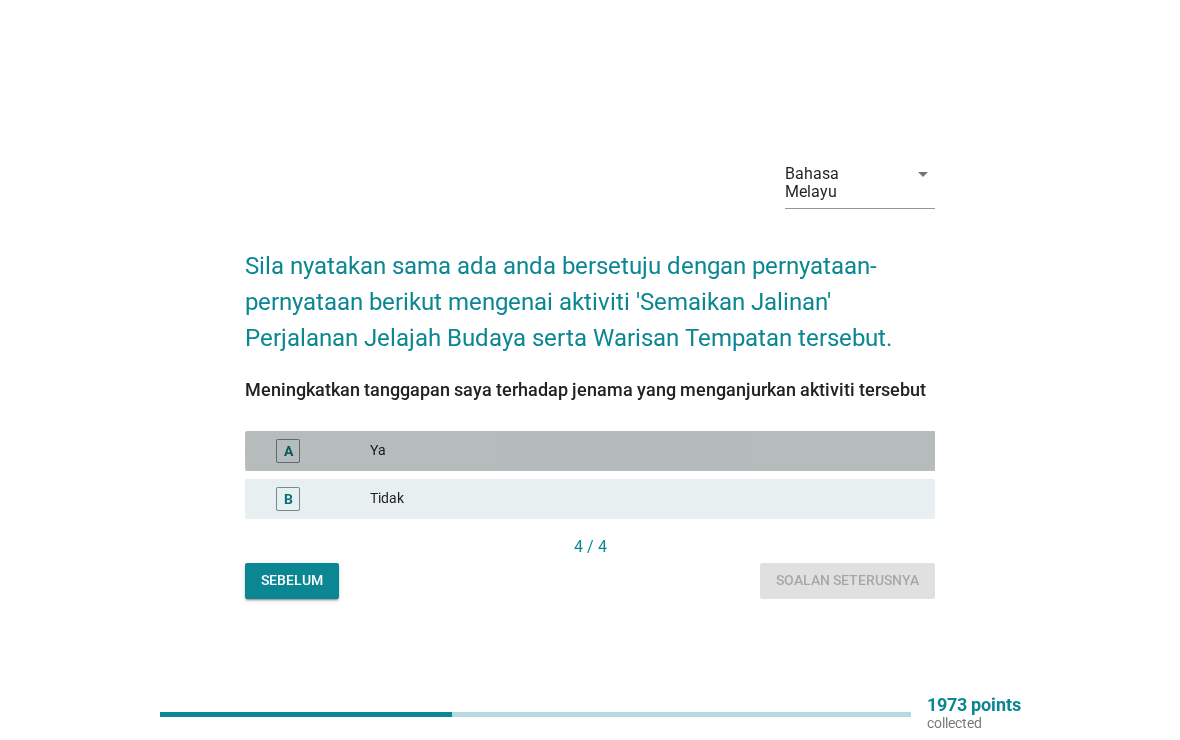 click on "A" at bounding box center [288, 451] 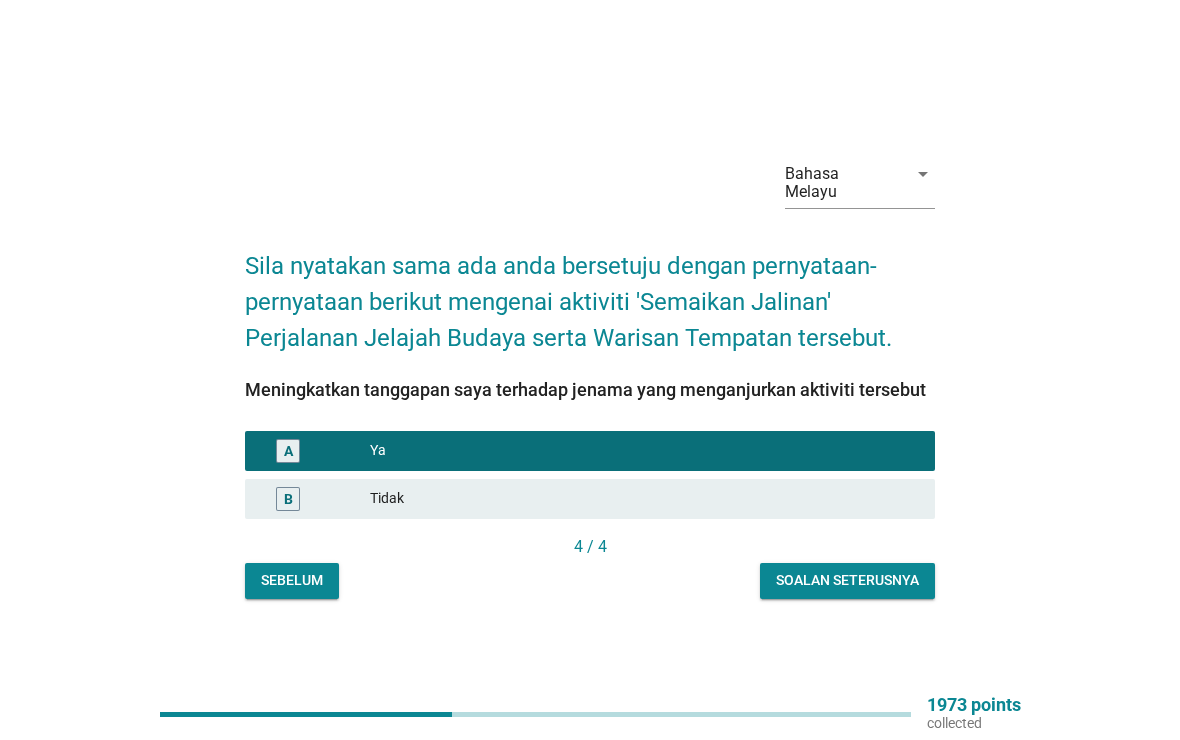 click on "Soalan seterusnya" at bounding box center [847, 580] 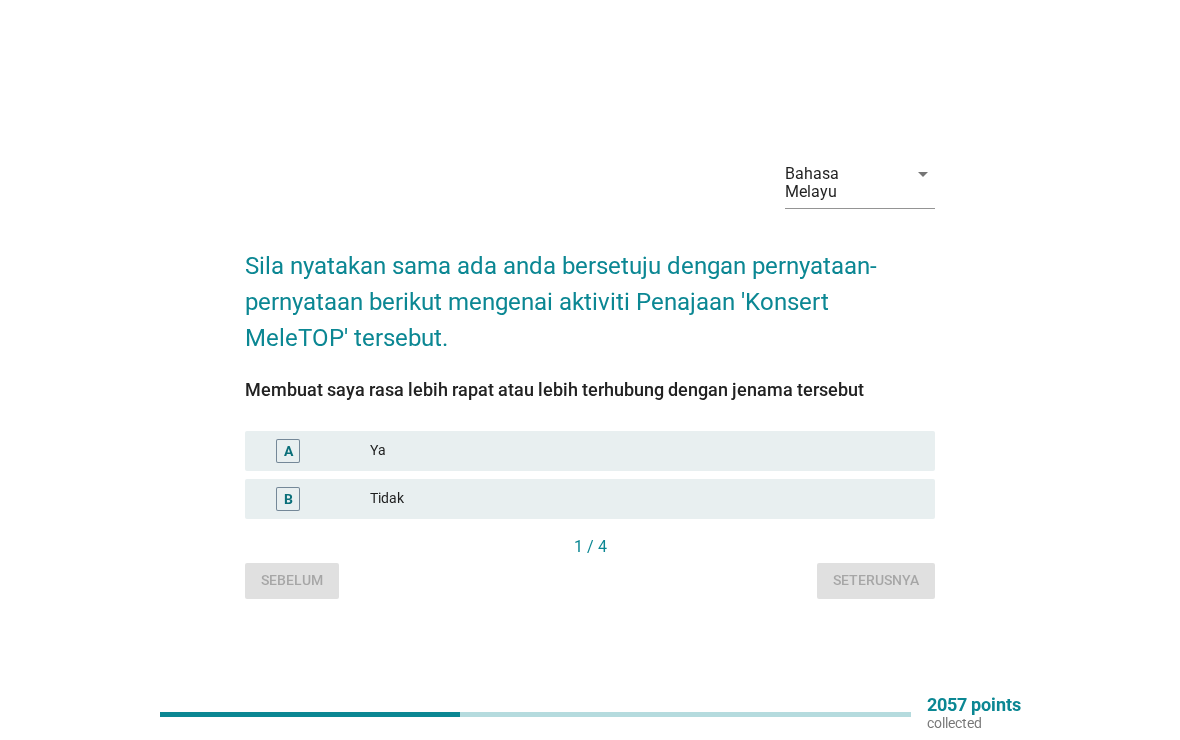 click on "A" at bounding box center [288, 451] 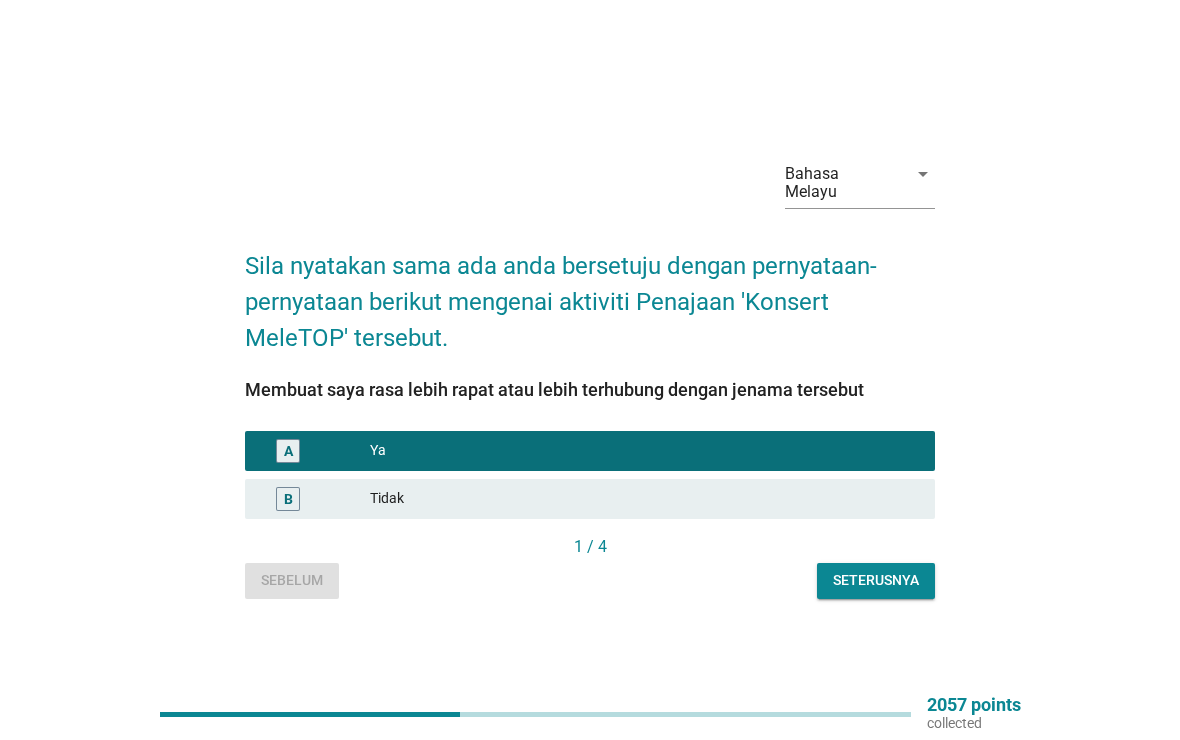 click on "Seterusnya" at bounding box center (876, 580) 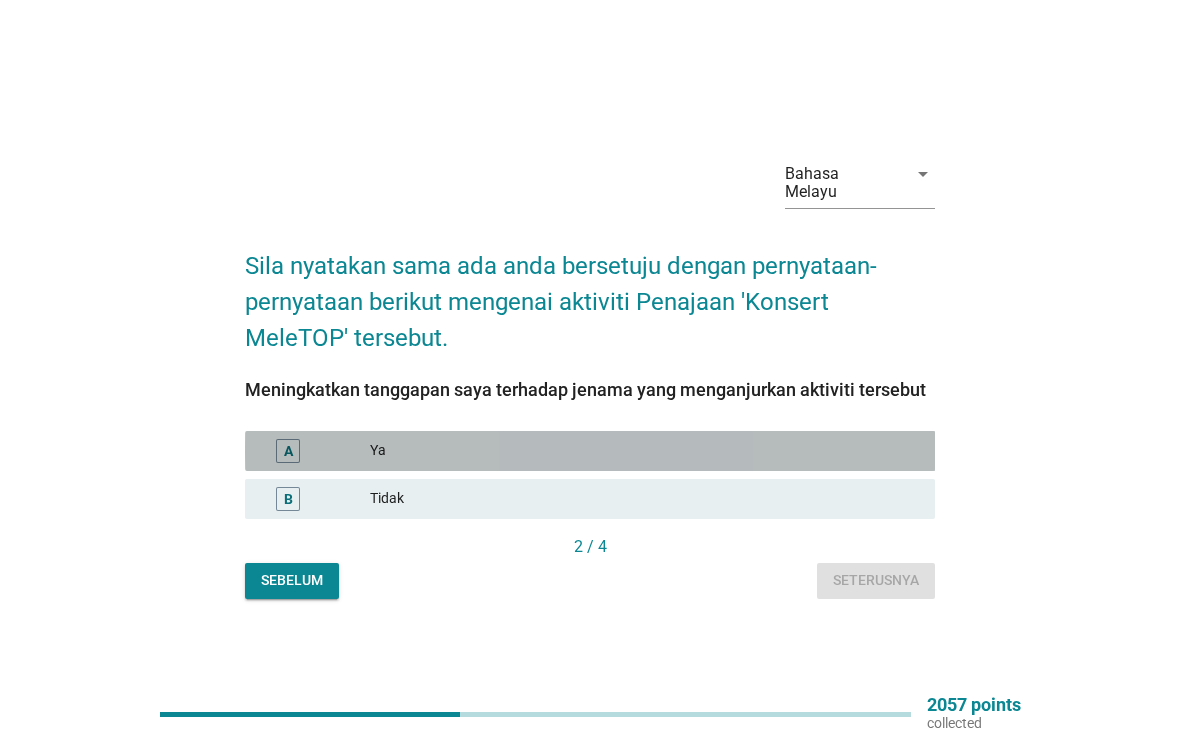 click on "A" at bounding box center [288, 450] 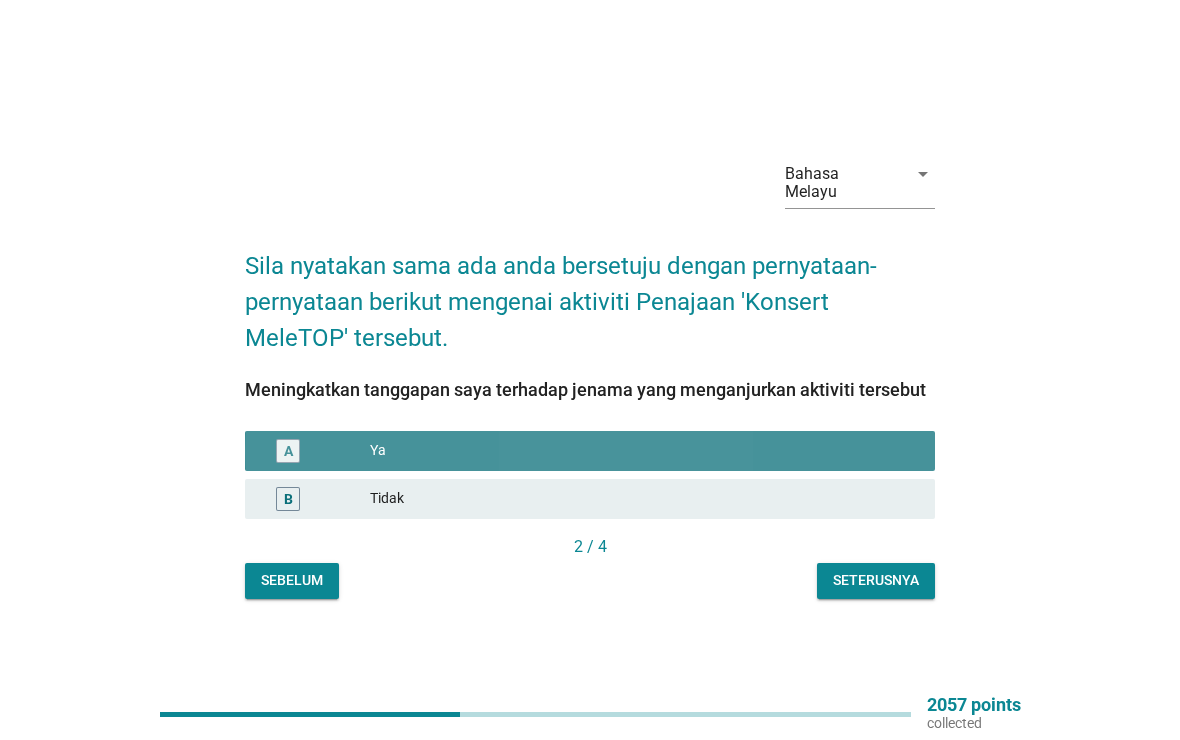 click on "Seterusnya" at bounding box center (876, 580) 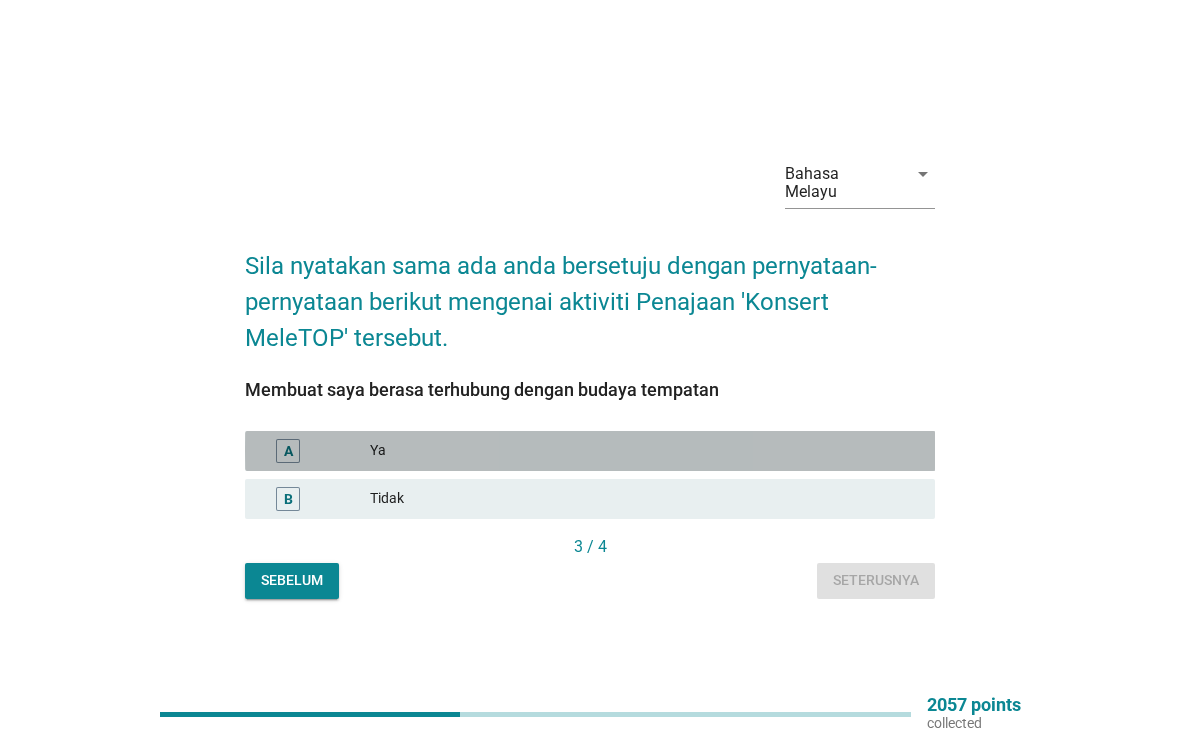 click on "A" at bounding box center [288, 450] 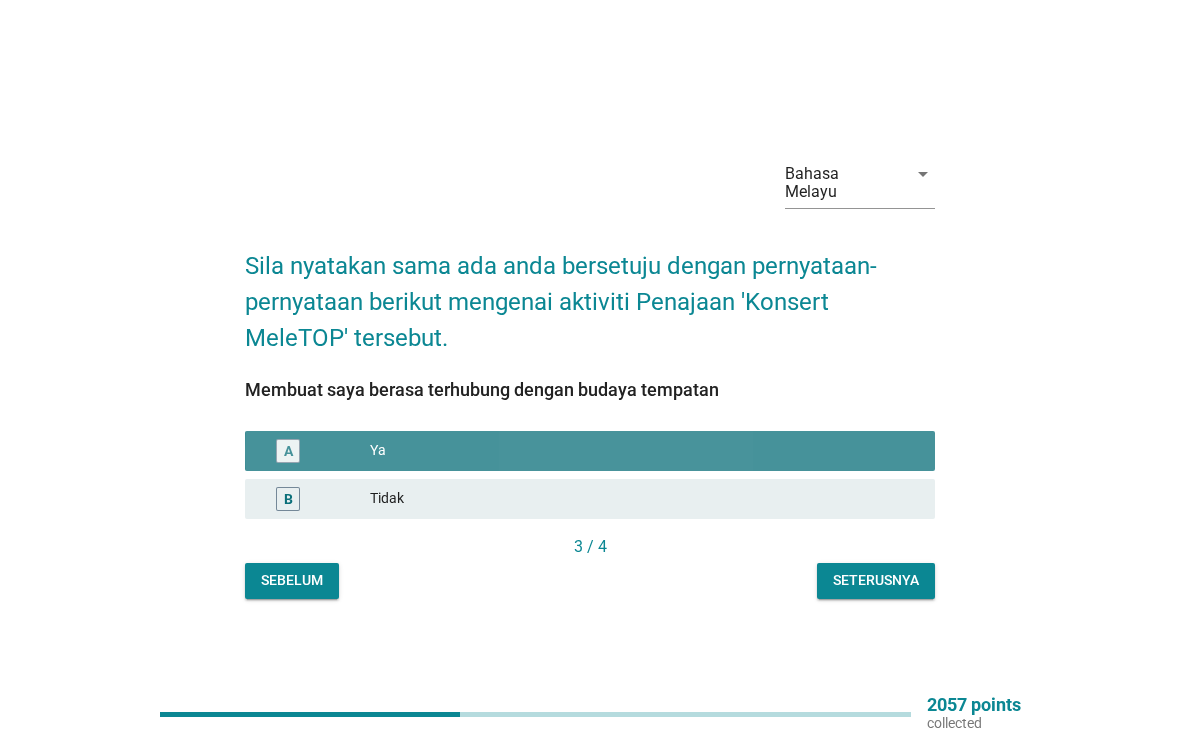 click on "Seterusnya" at bounding box center (876, 580) 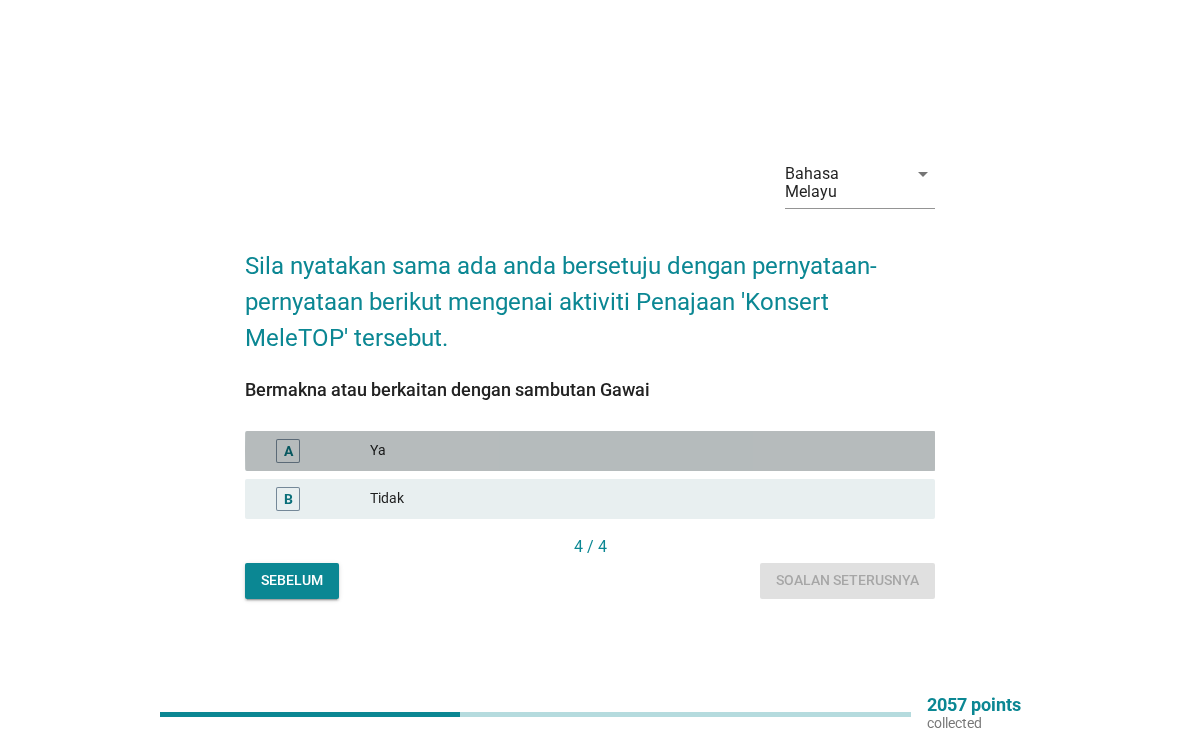 click on "A" at bounding box center (288, 450) 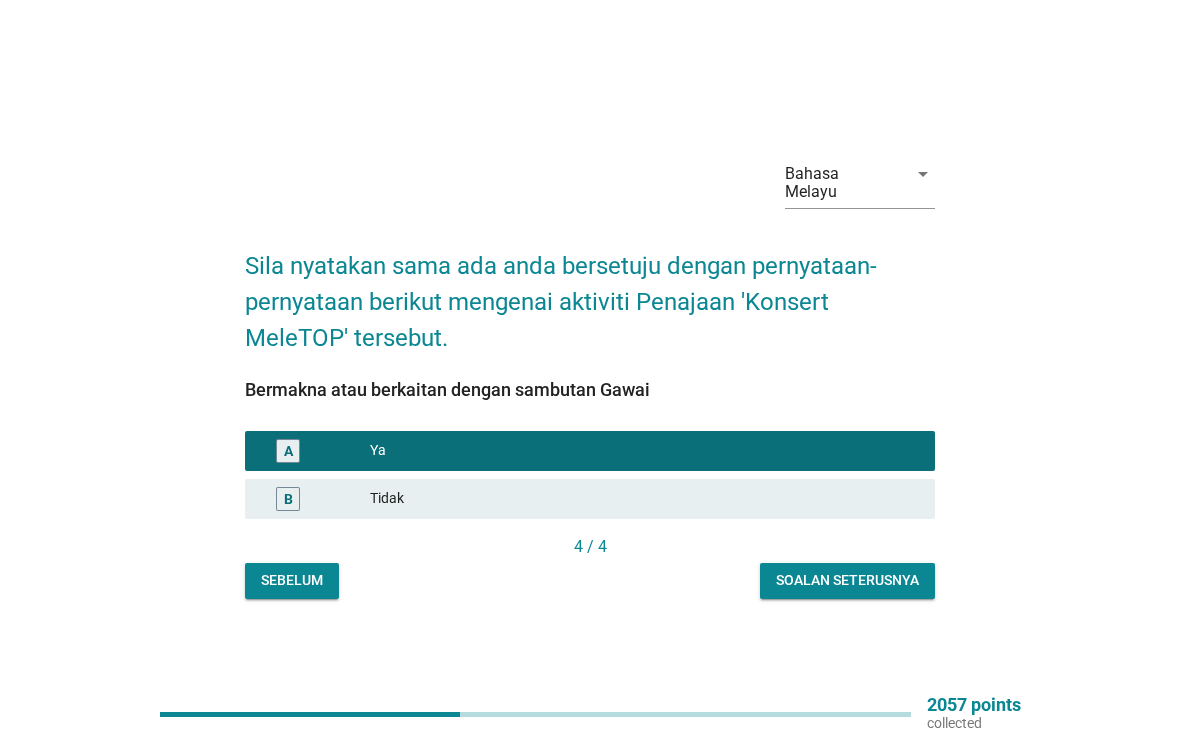 click on "Soalan seterusnya" at bounding box center [847, 580] 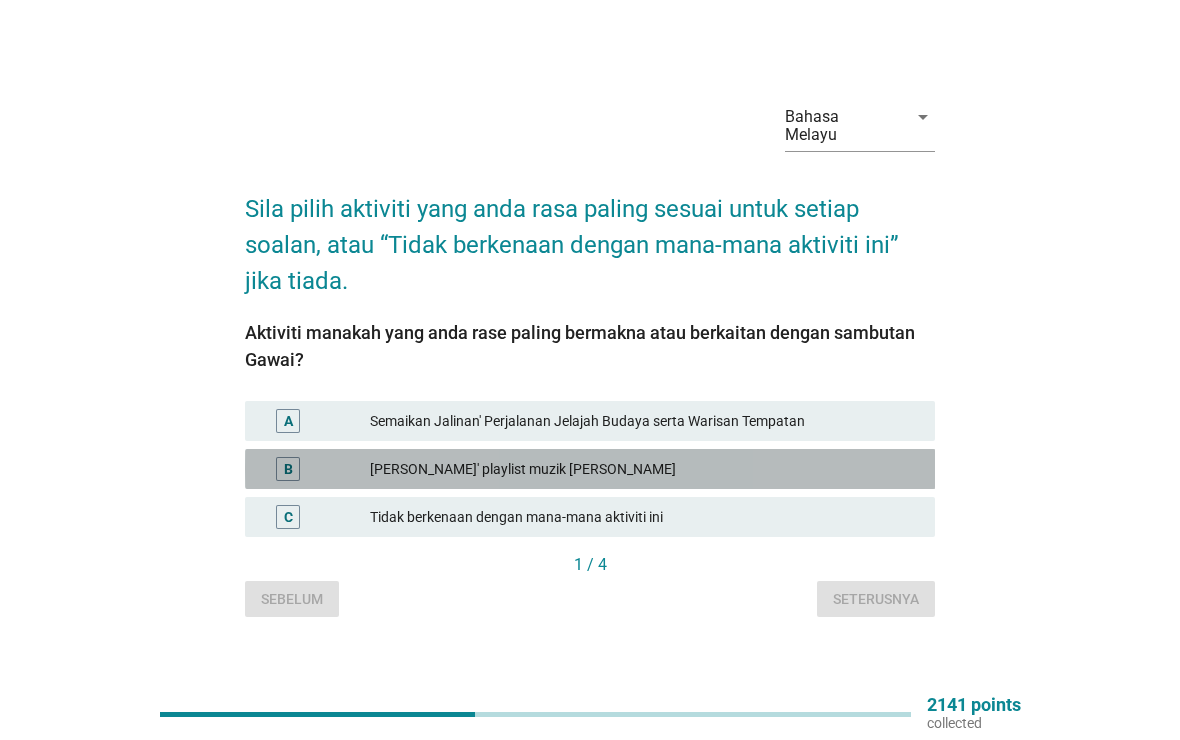 scroll, scrollTop: 52, scrollLeft: 0, axis: vertical 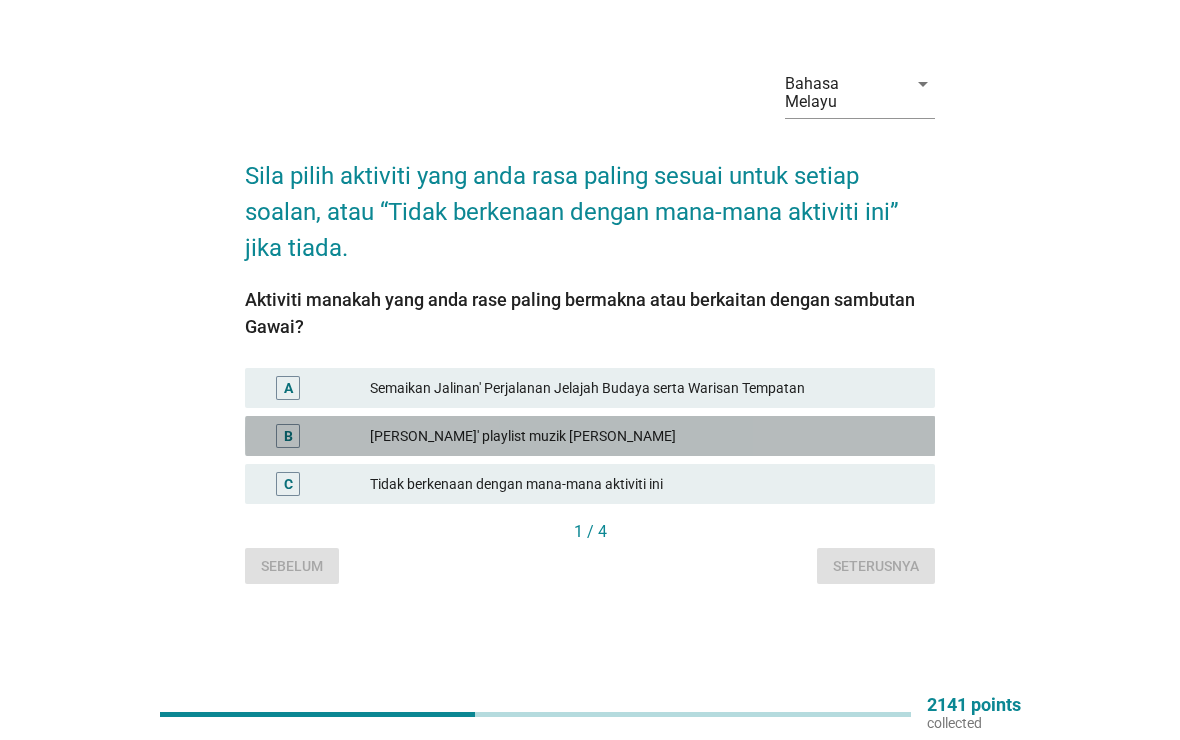 click on "B" at bounding box center (288, 436) 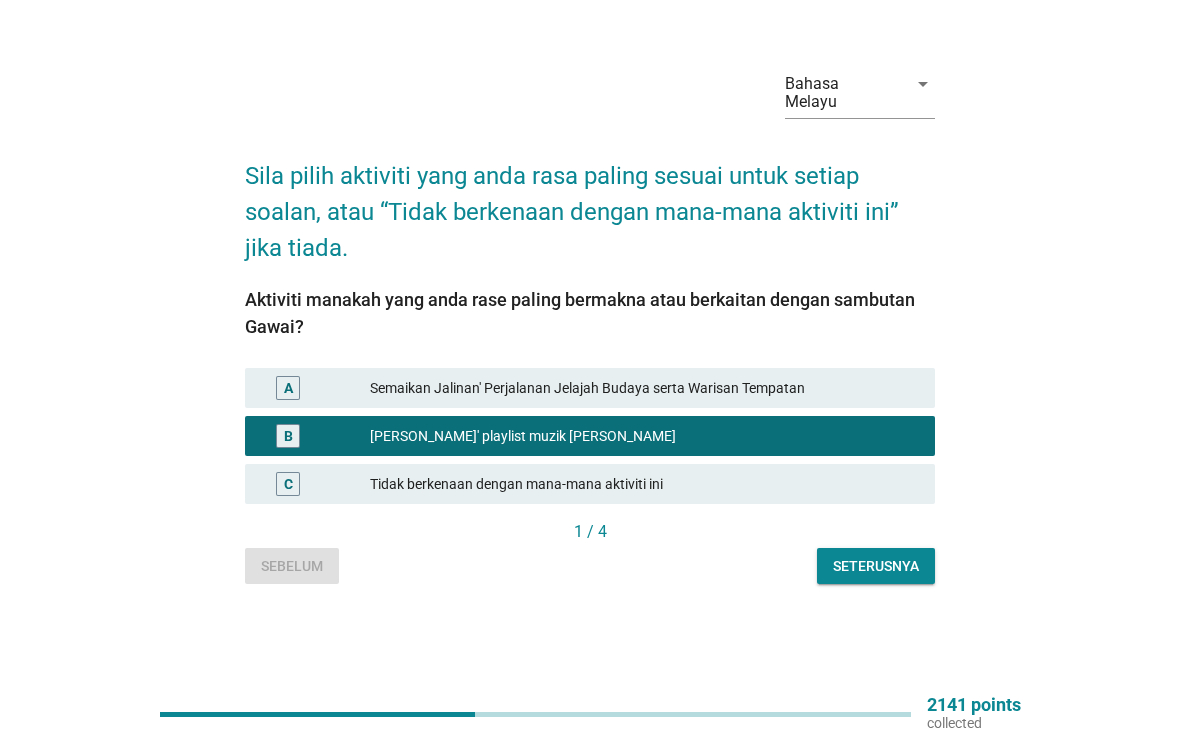 click on "Seterusnya" at bounding box center [876, 566] 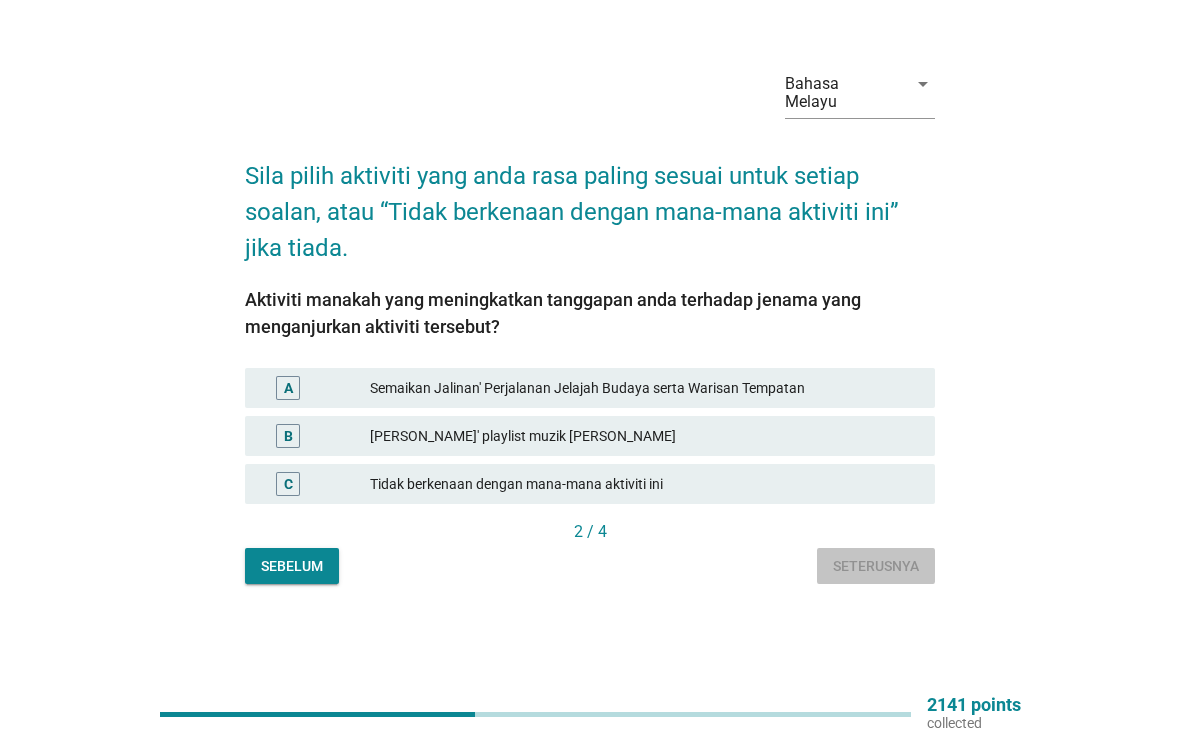scroll, scrollTop: 0, scrollLeft: 0, axis: both 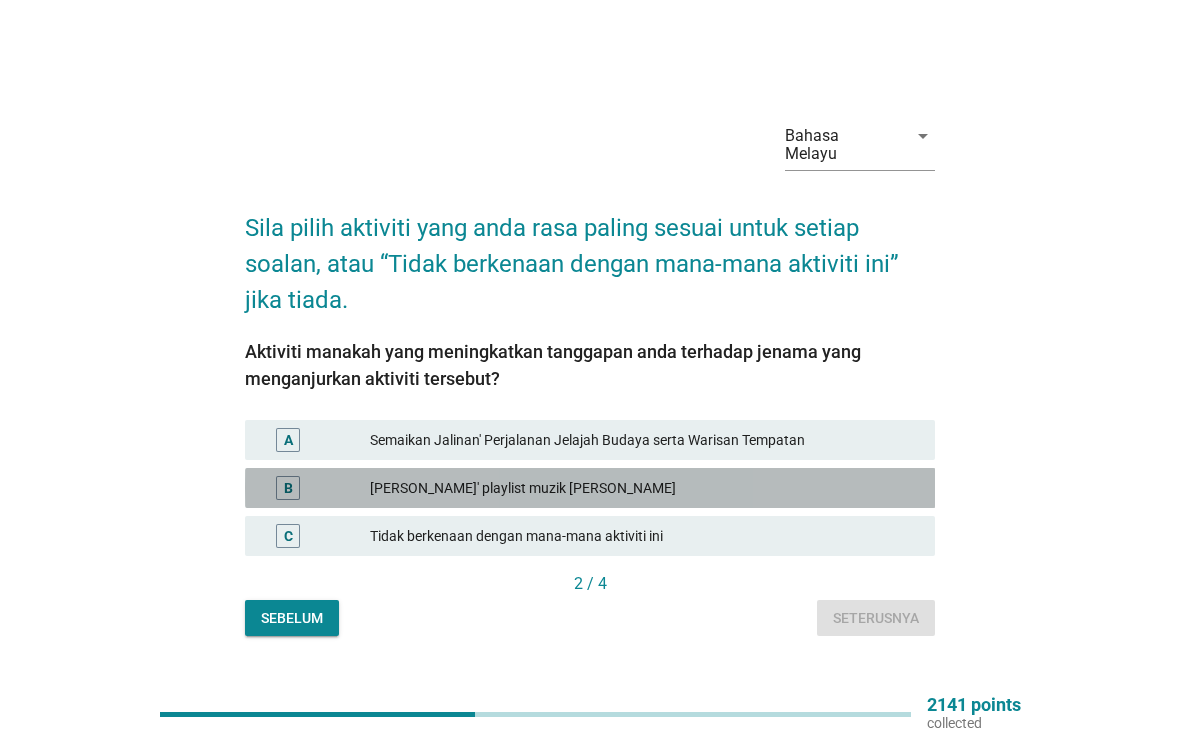 click on "B" at bounding box center [288, 488] 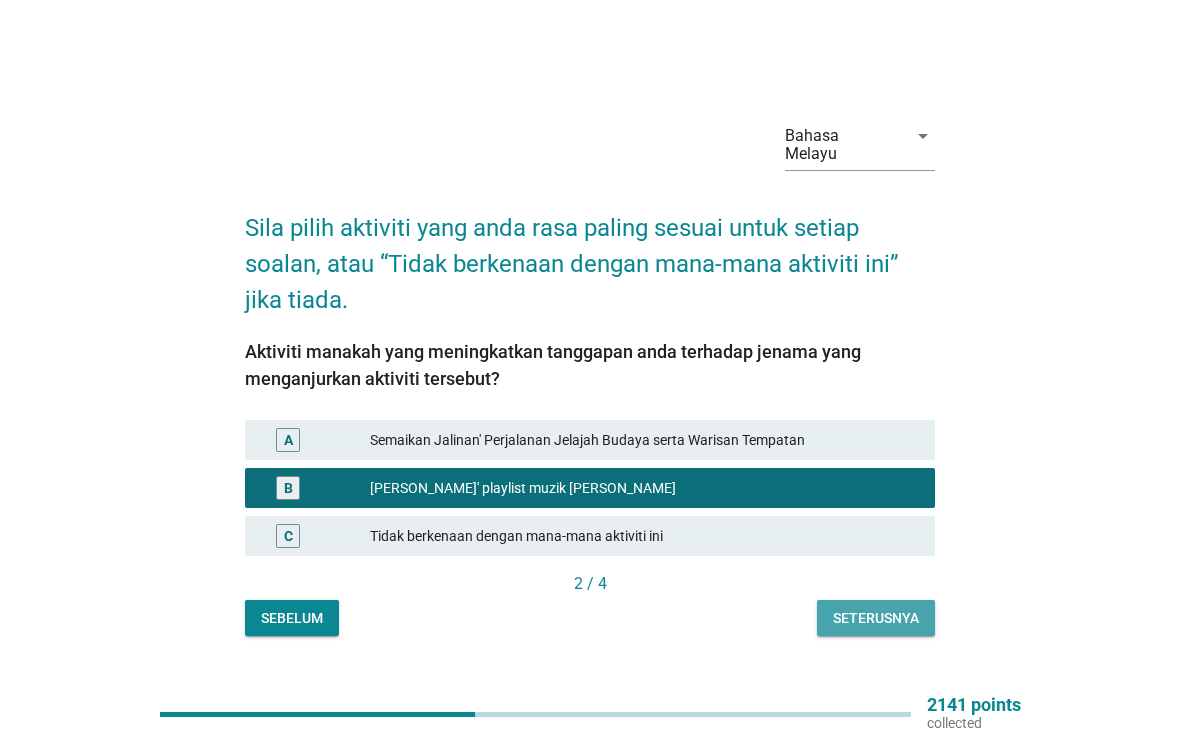 click on "Seterusnya" at bounding box center [876, 618] 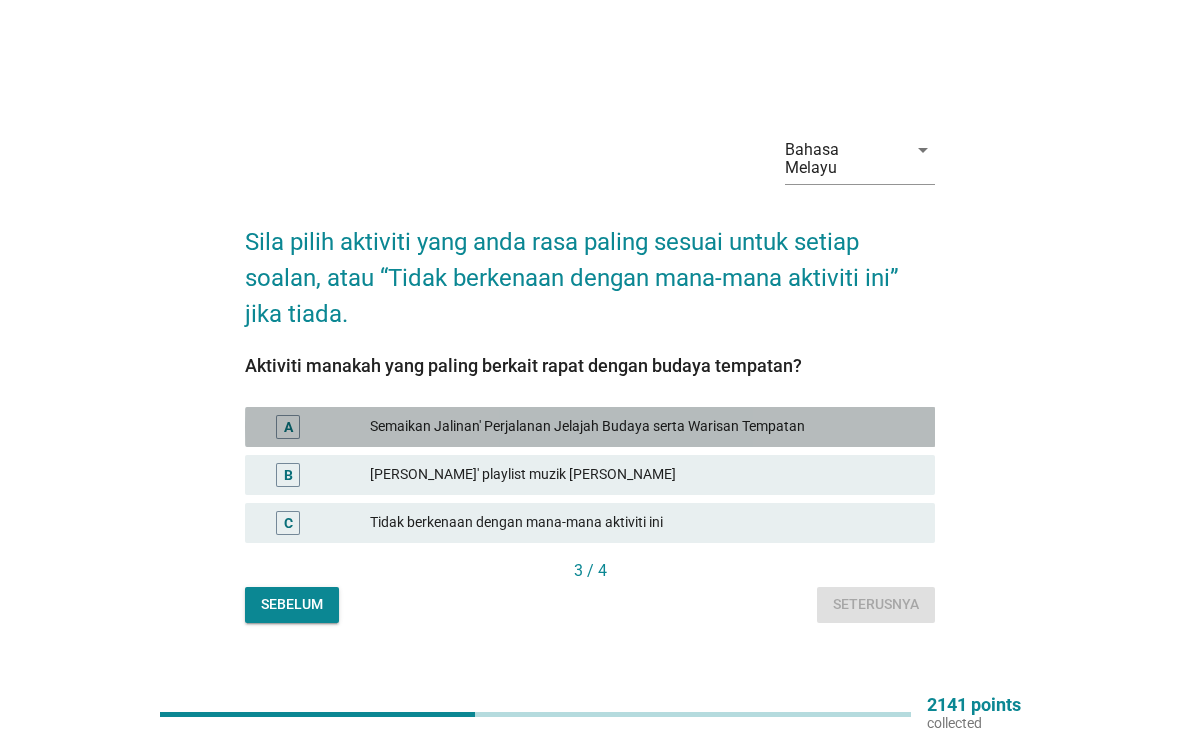 click on "A" at bounding box center (288, 426) 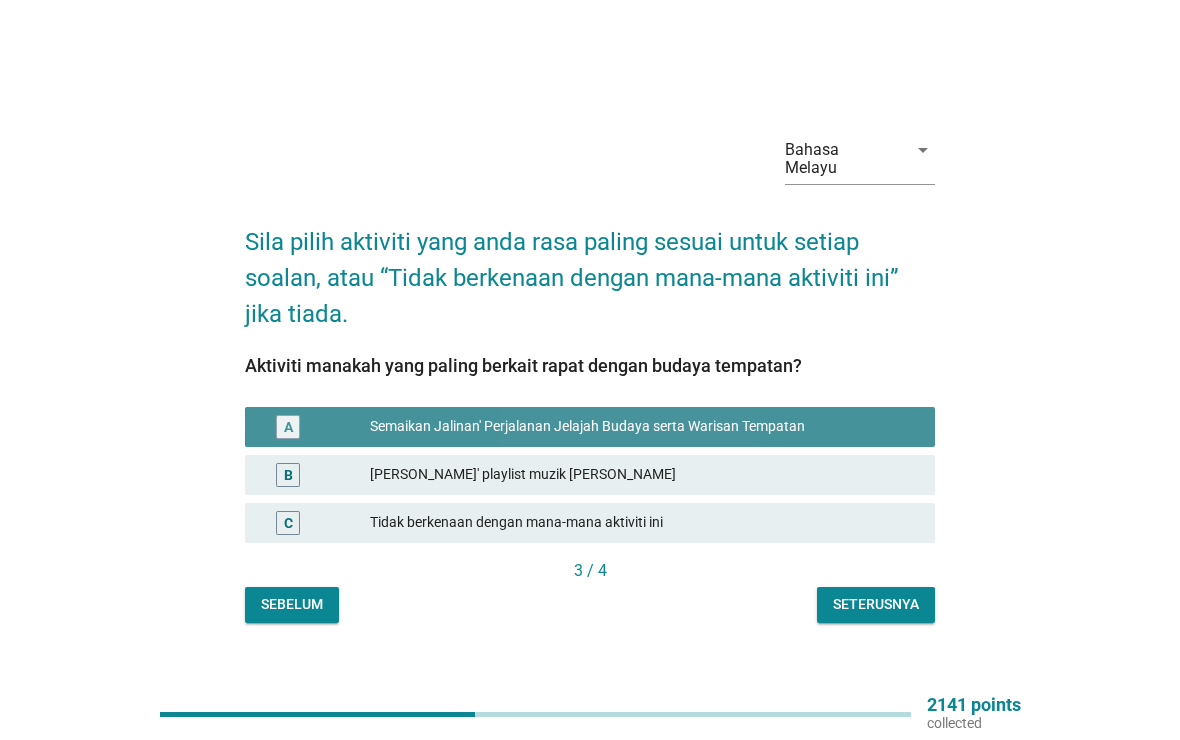 click on "Seterusnya" at bounding box center (876, 604) 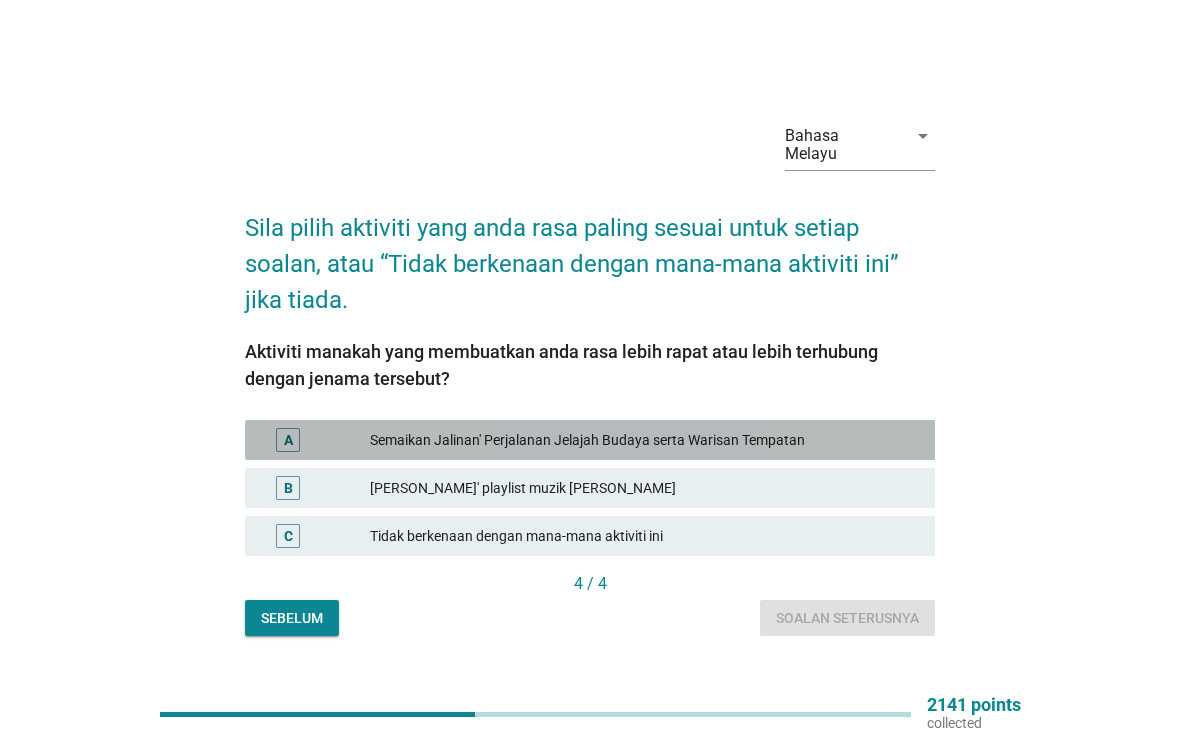 click on "A" at bounding box center [288, 440] 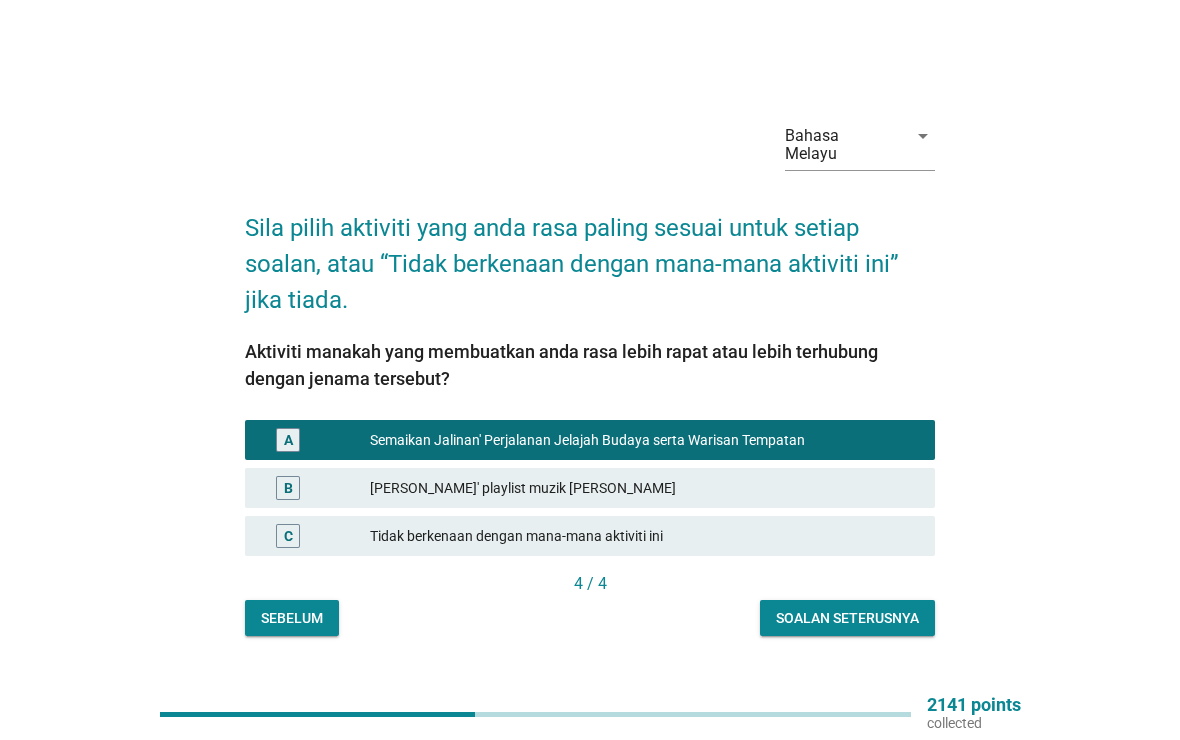 click on "Soalan seterusnya" at bounding box center [847, 618] 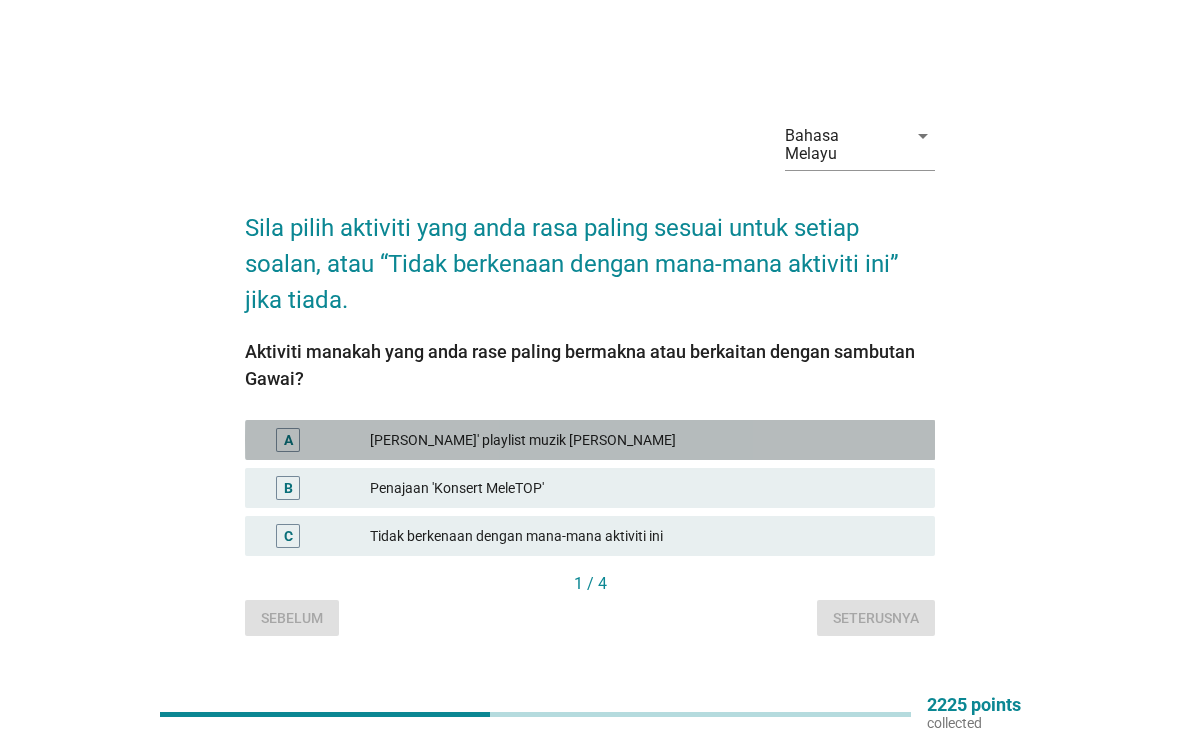 click on "A" at bounding box center [288, 440] 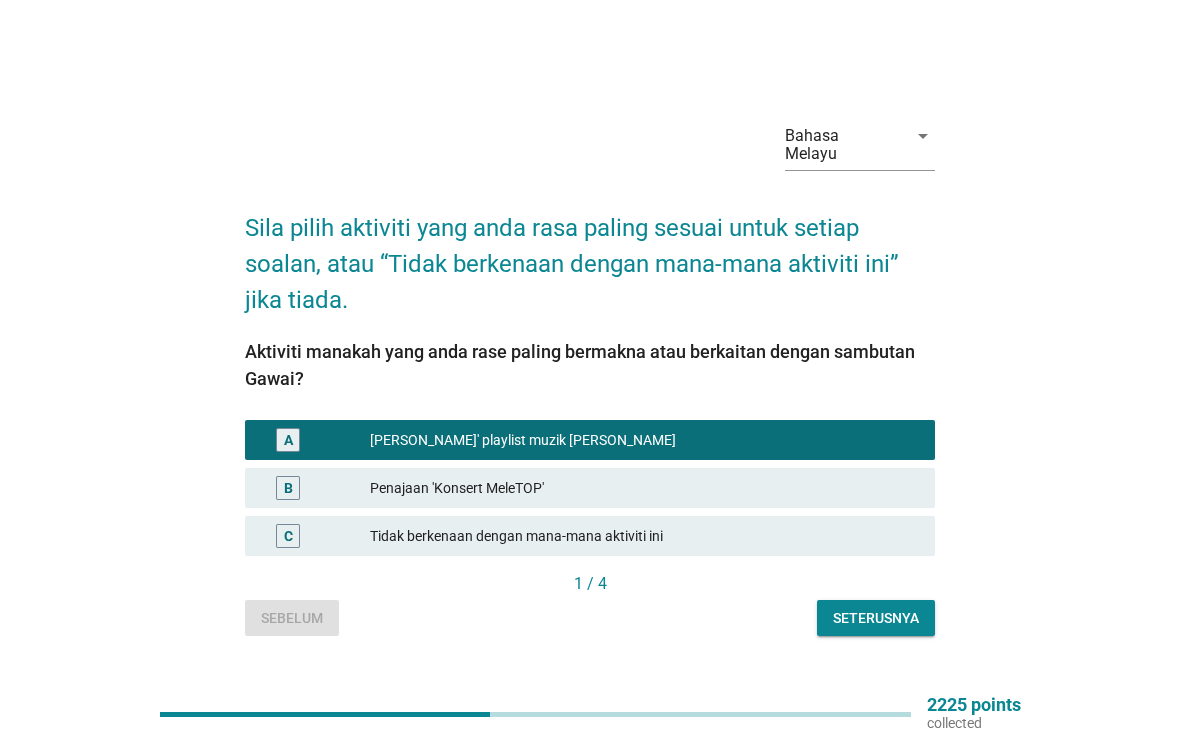 click on "Seterusnya" at bounding box center (876, 618) 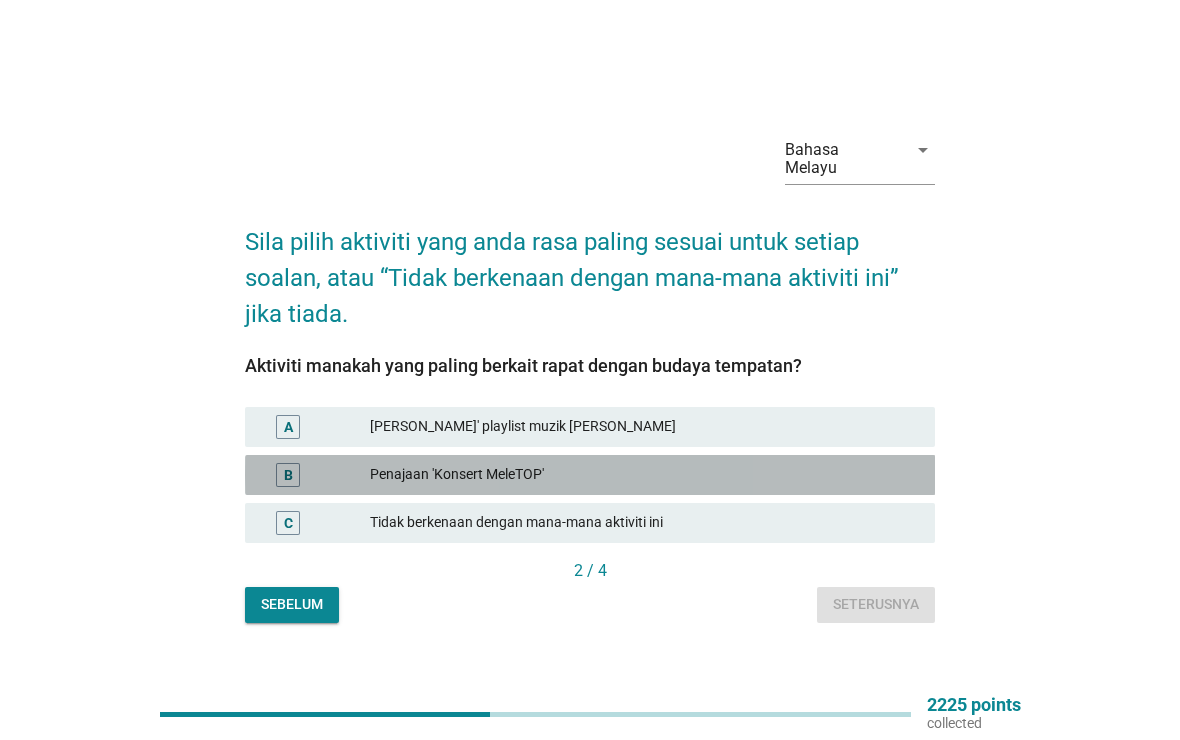 click on "B" at bounding box center (288, 475) 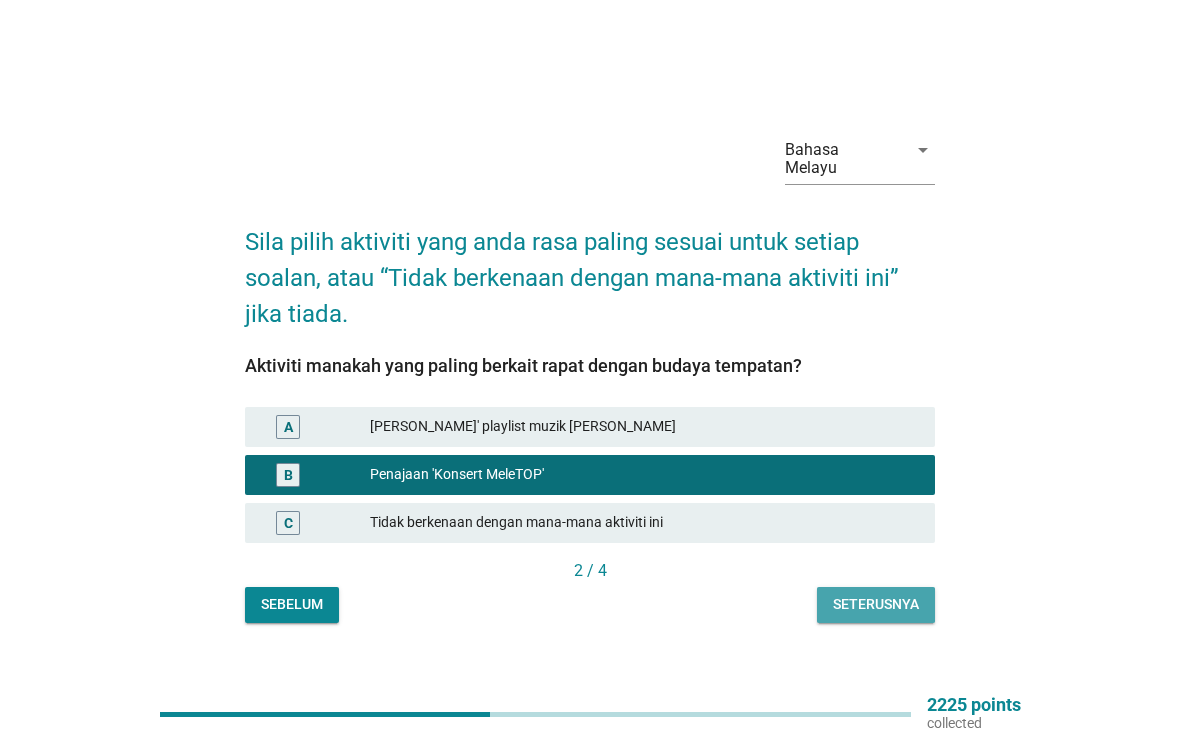 click on "Seterusnya" at bounding box center (876, 604) 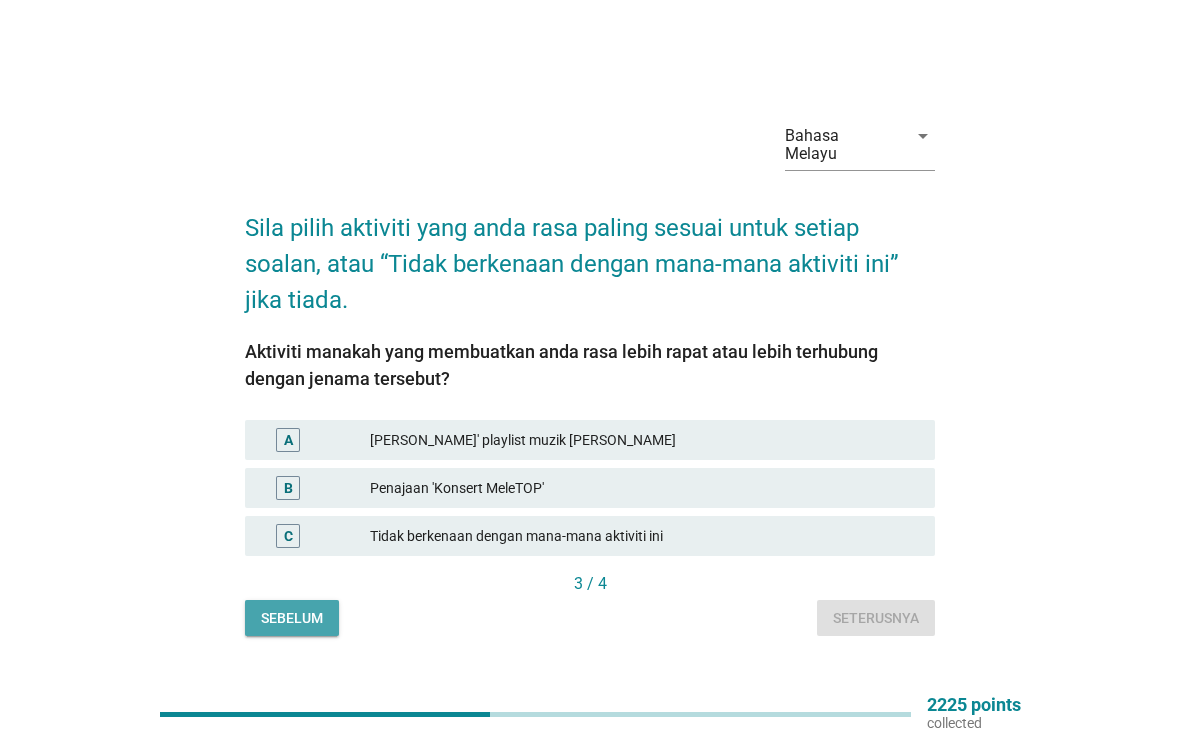 click on "Sebelum" at bounding box center [292, 618] 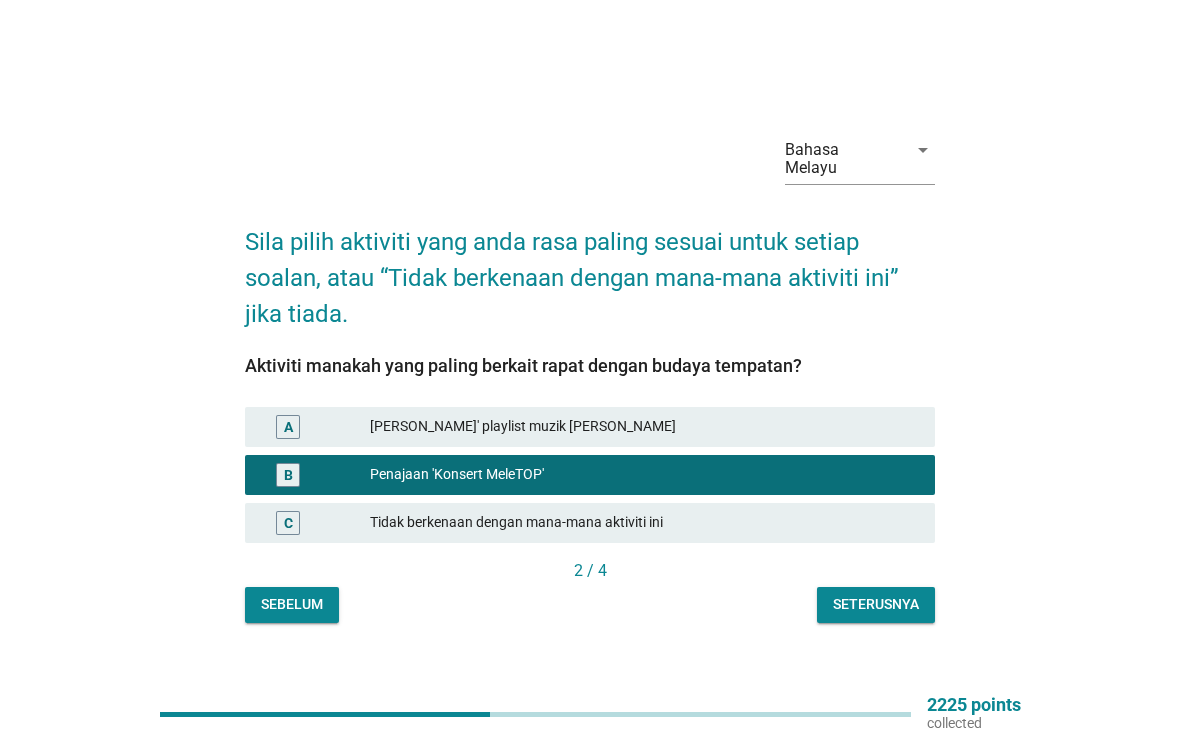 click on "A" at bounding box center [288, 426] 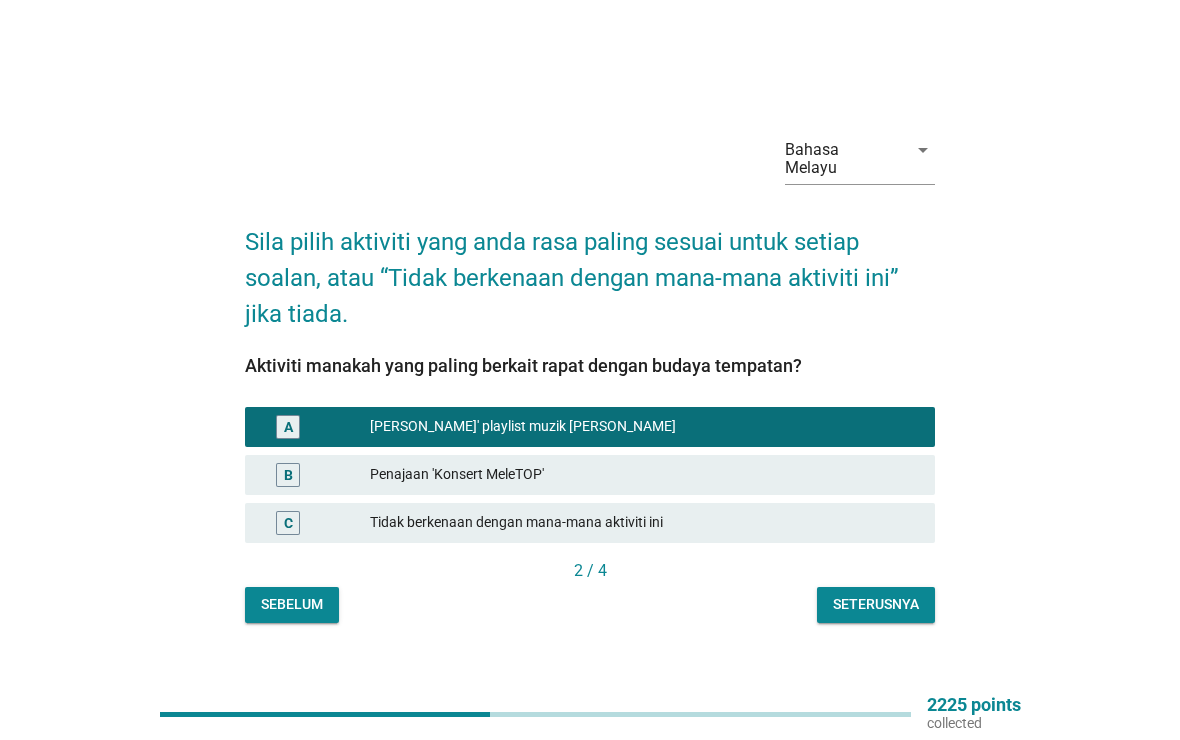 click on "Seterusnya" at bounding box center (876, 604) 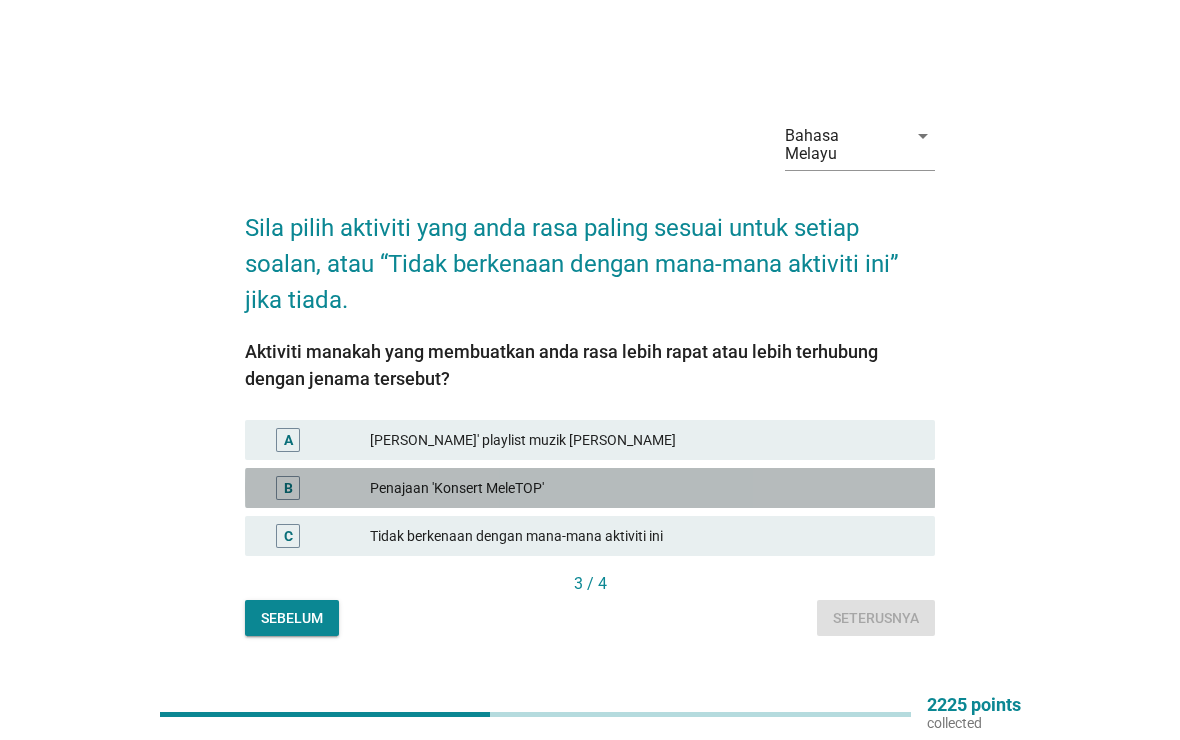 click on "B" at bounding box center [288, 488] 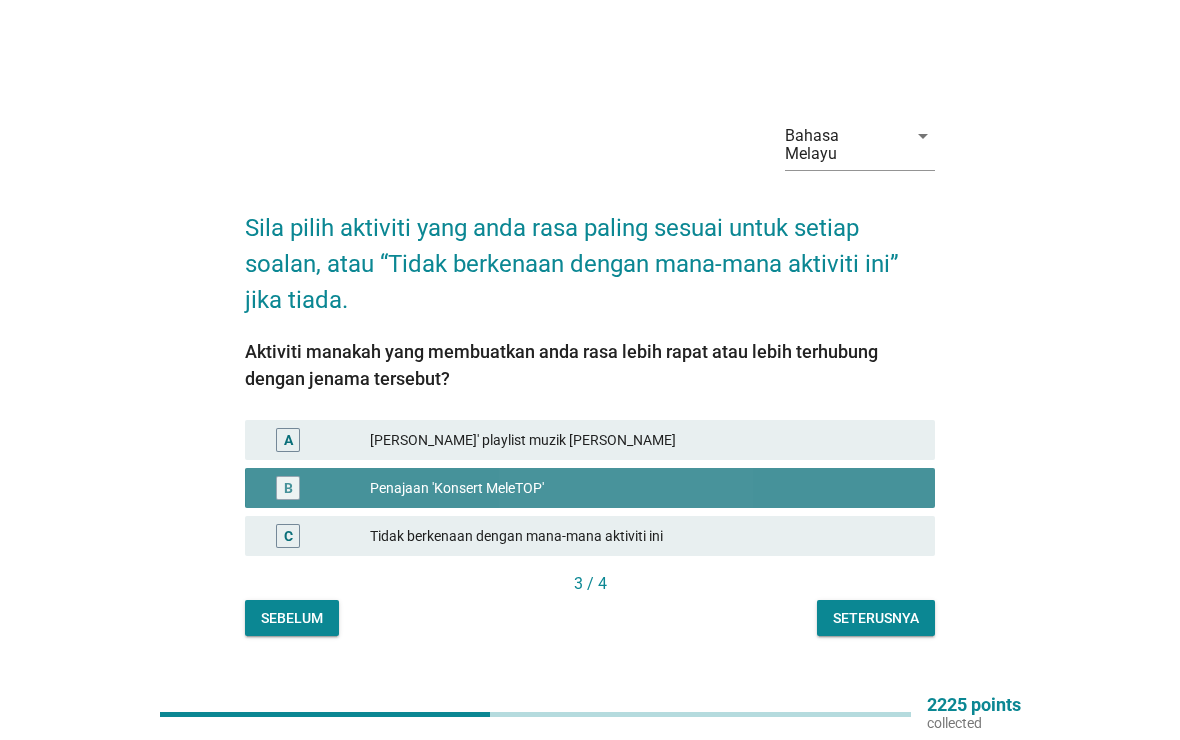 click on "Seterusnya" at bounding box center (876, 618) 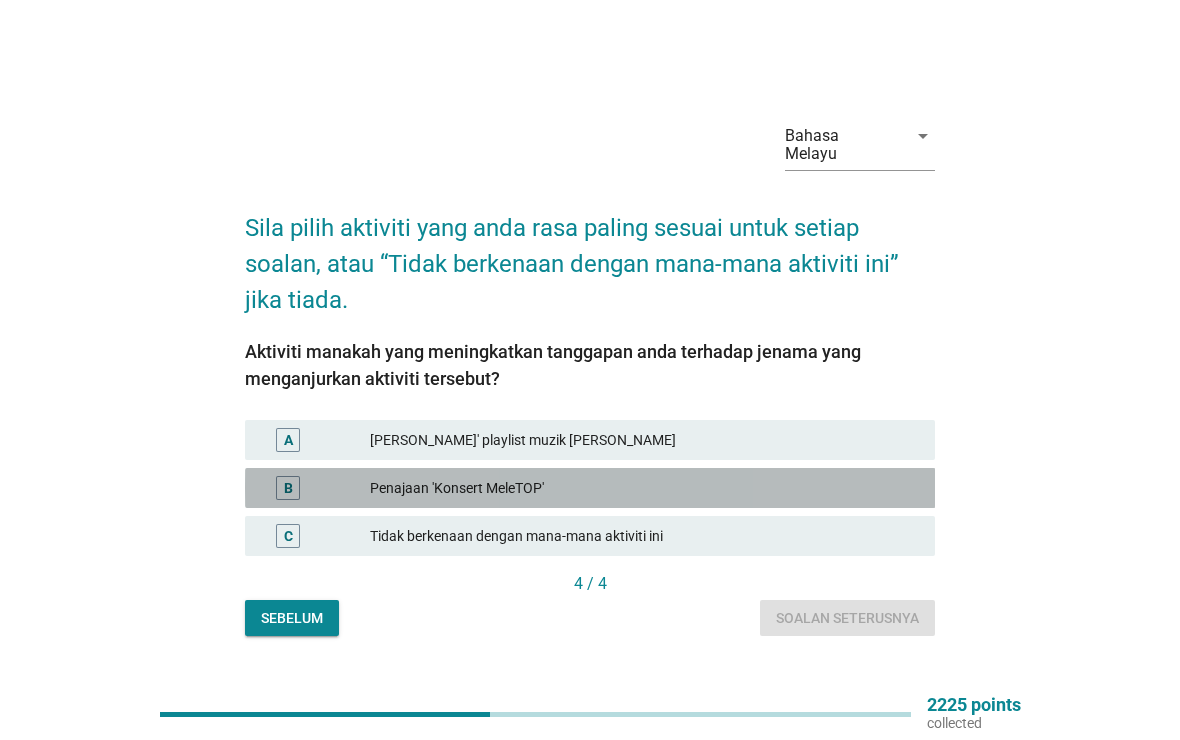 click on "B" at bounding box center (288, 488) 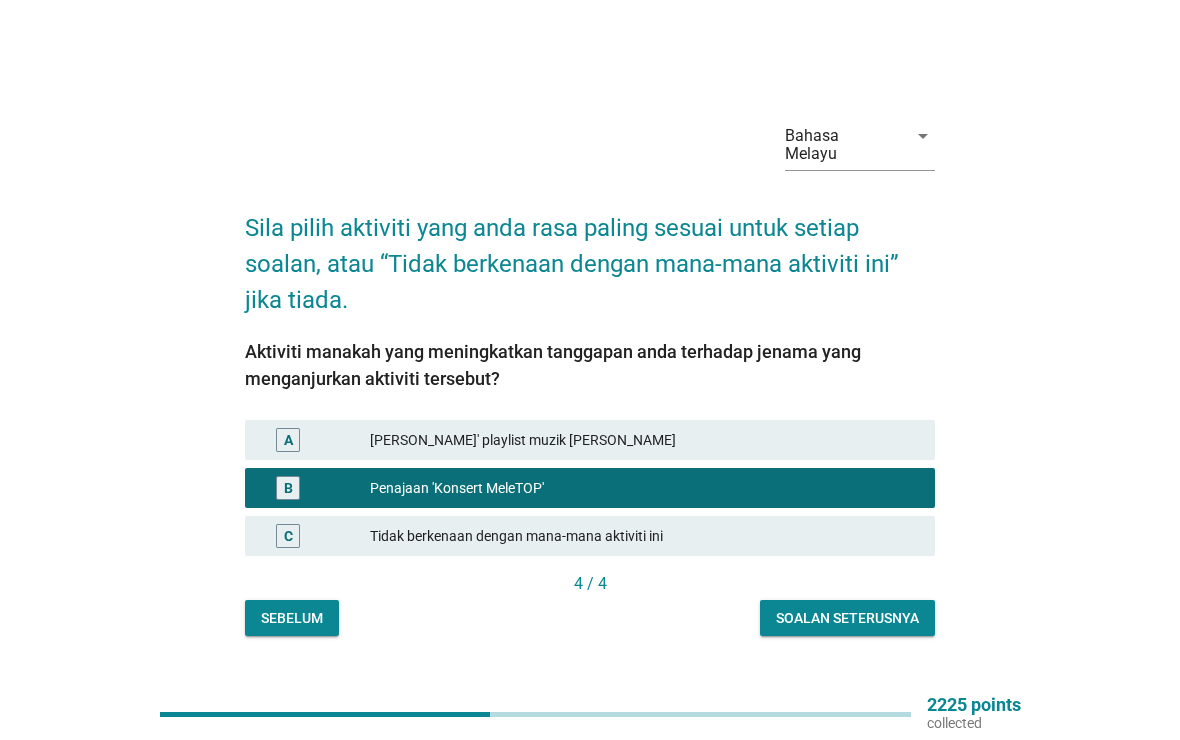 click on "Soalan seterusnya" at bounding box center [847, 618] 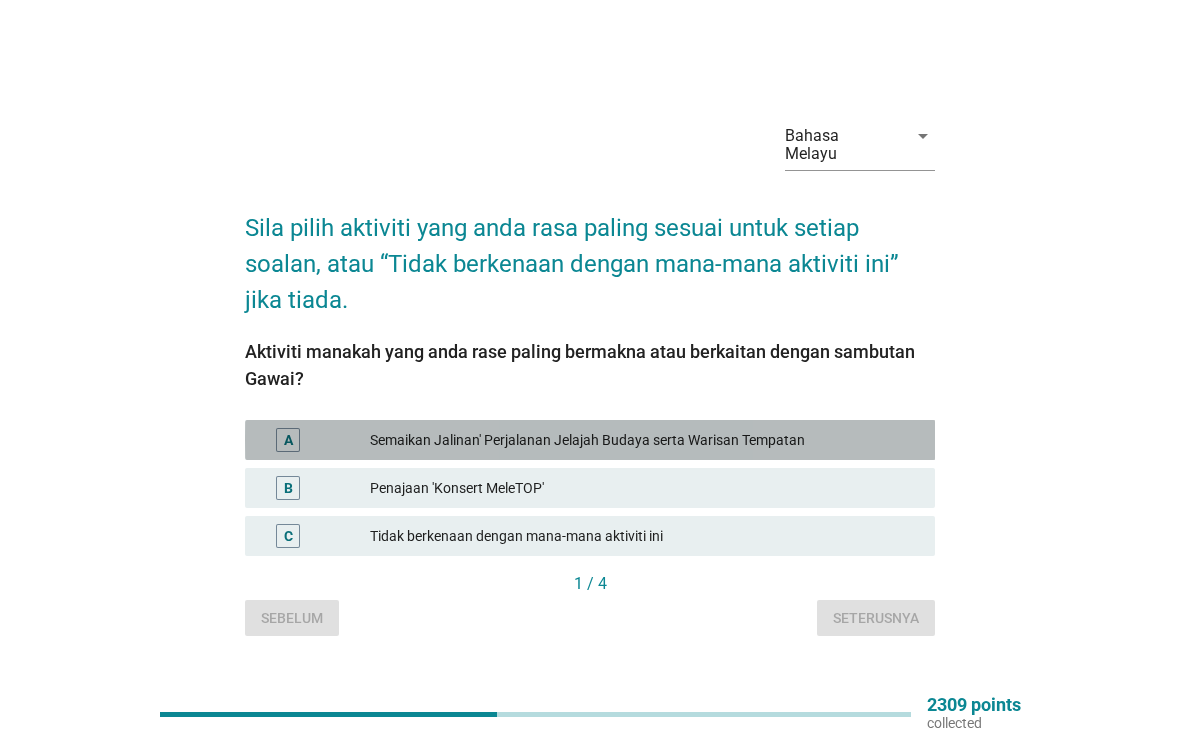 click on "A" at bounding box center (288, 440) 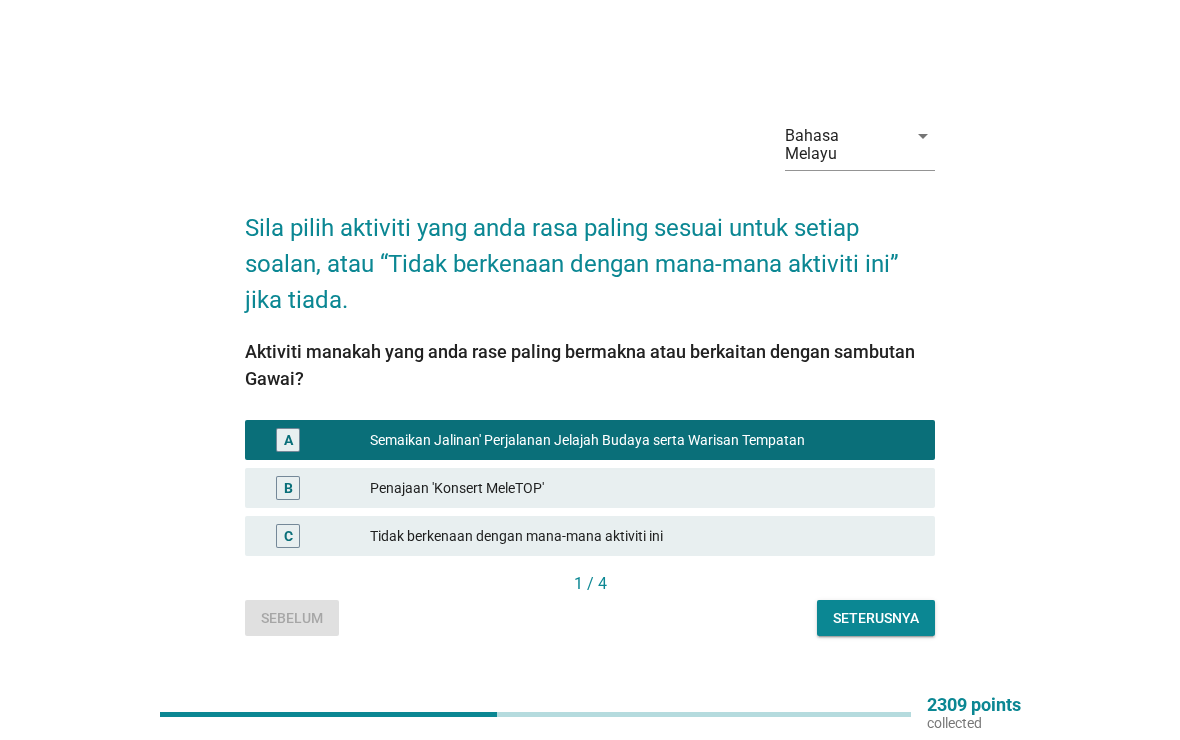 click on "Seterusnya" at bounding box center [876, 618] 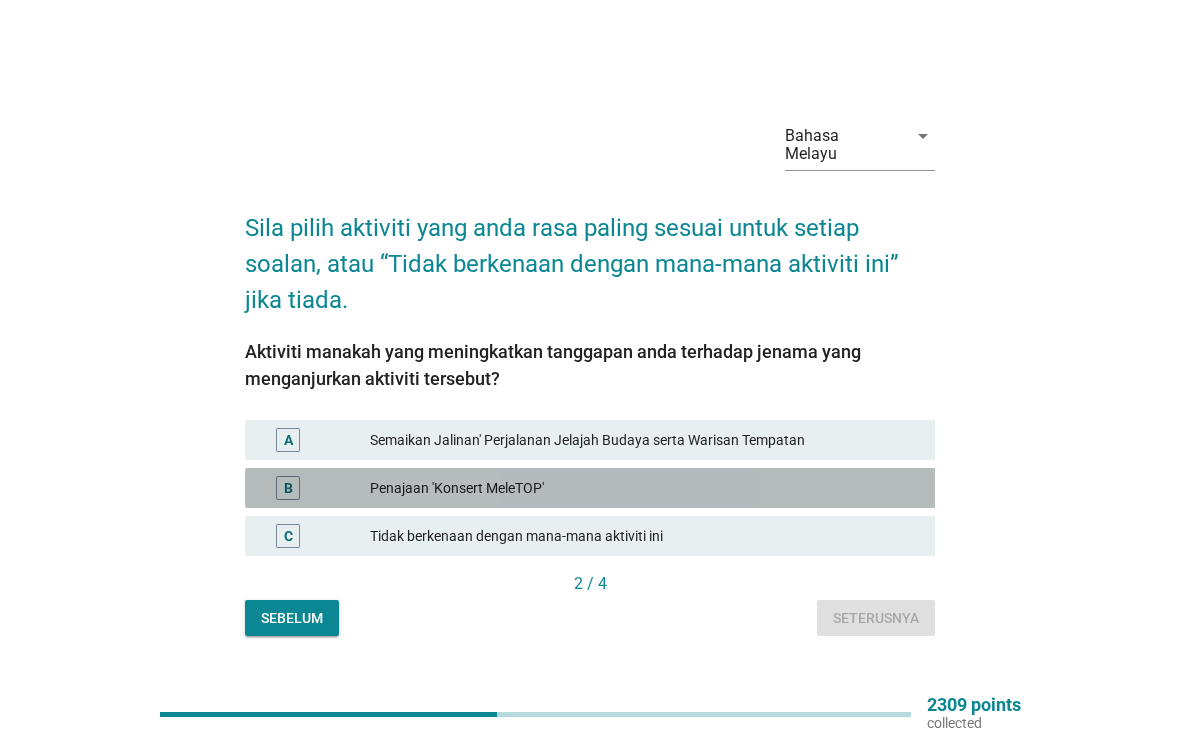 click on "B" at bounding box center (288, 488) 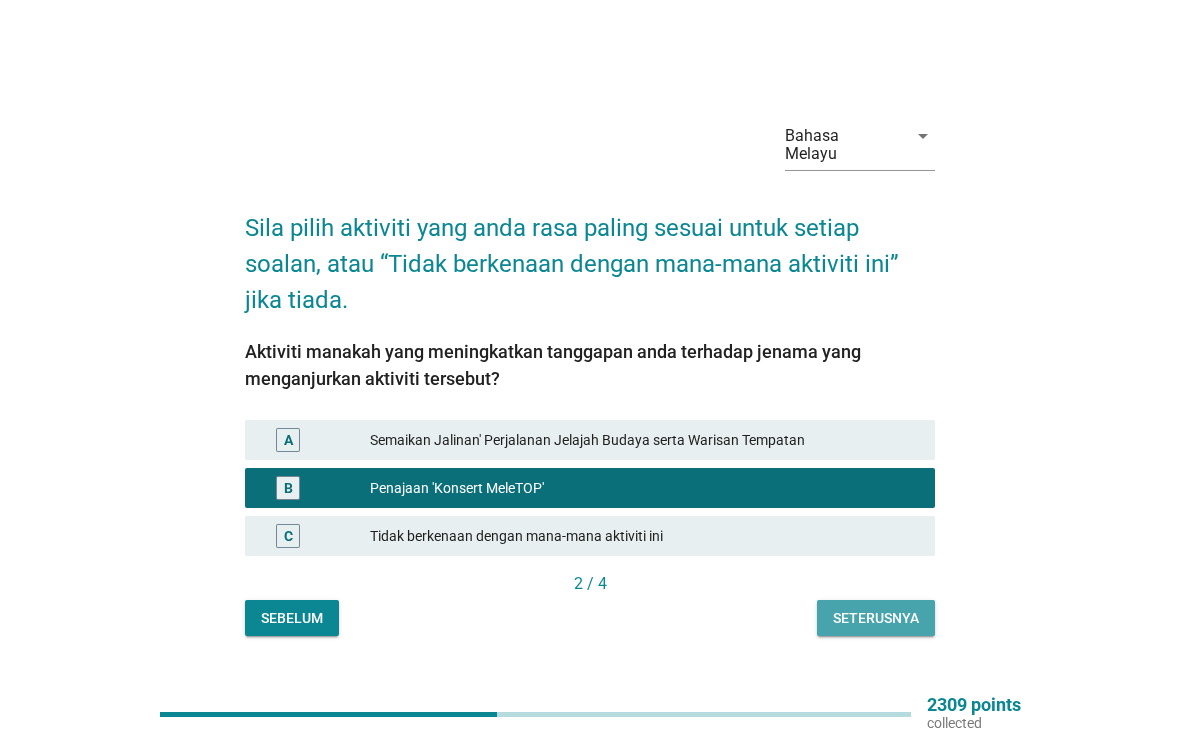click on "Seterusnya" at bounding box center [876, 618] 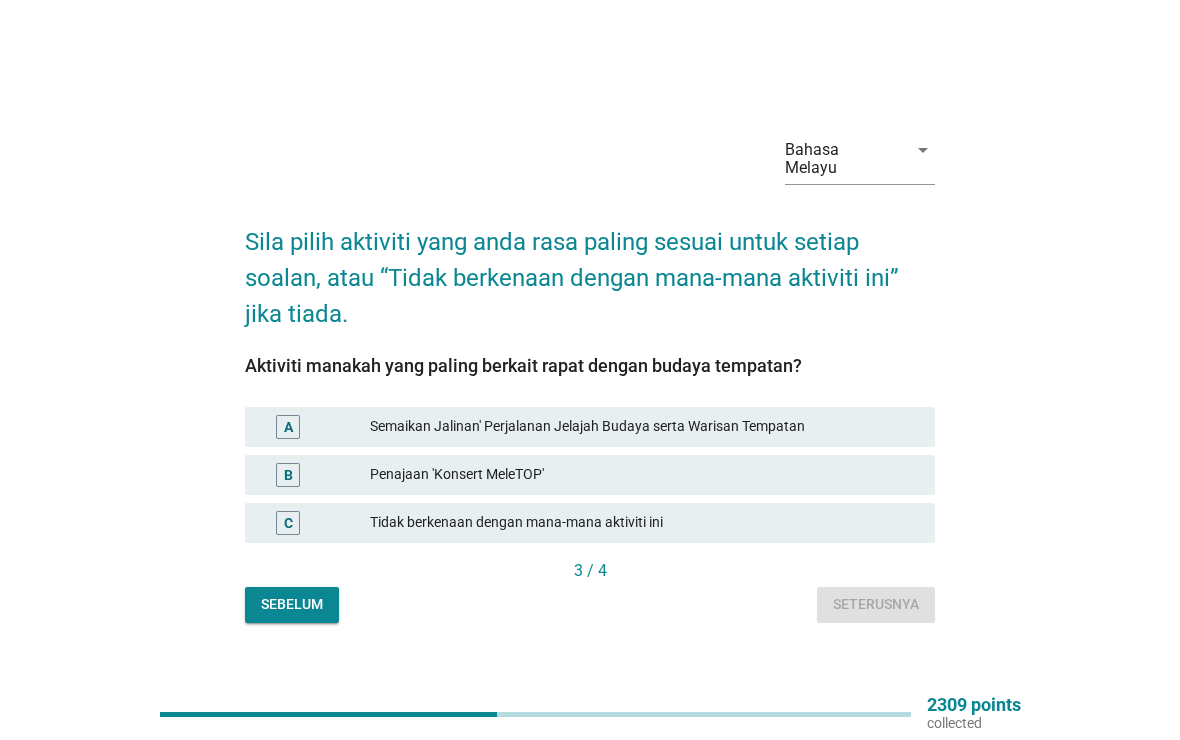 click on "A" at bounding box center (288, 427) 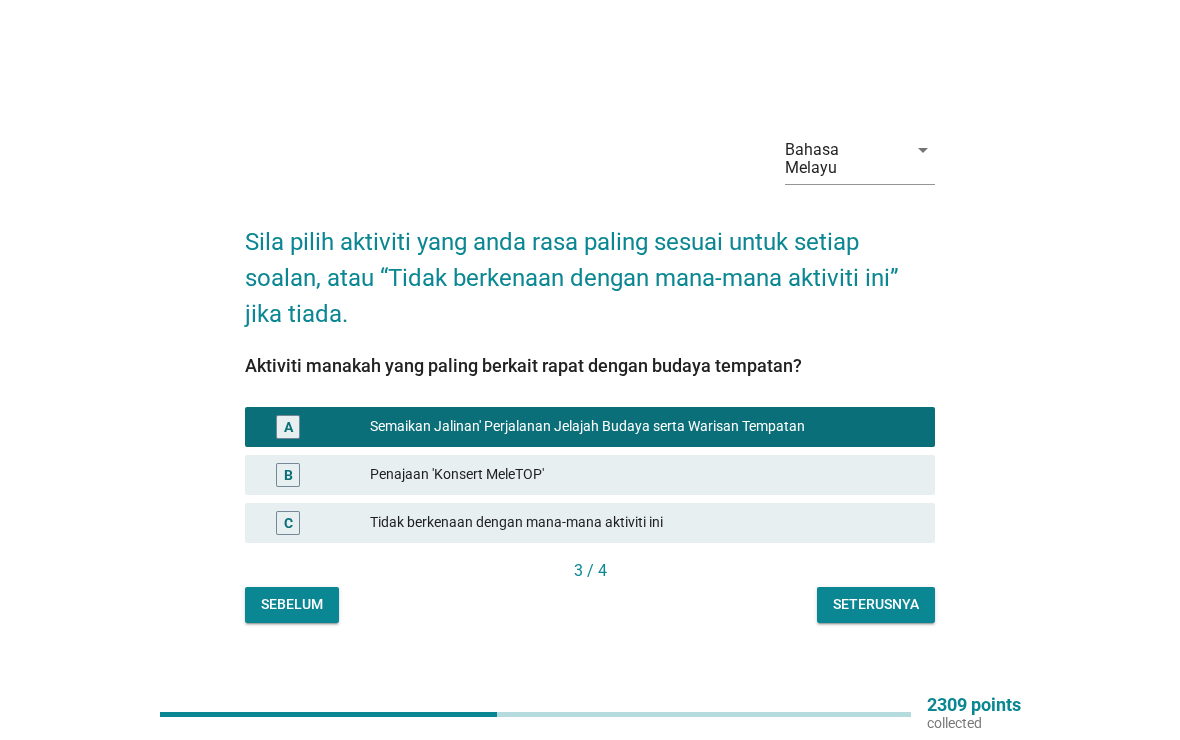 click on "Seterusnya" at bounding box center (876, 604) 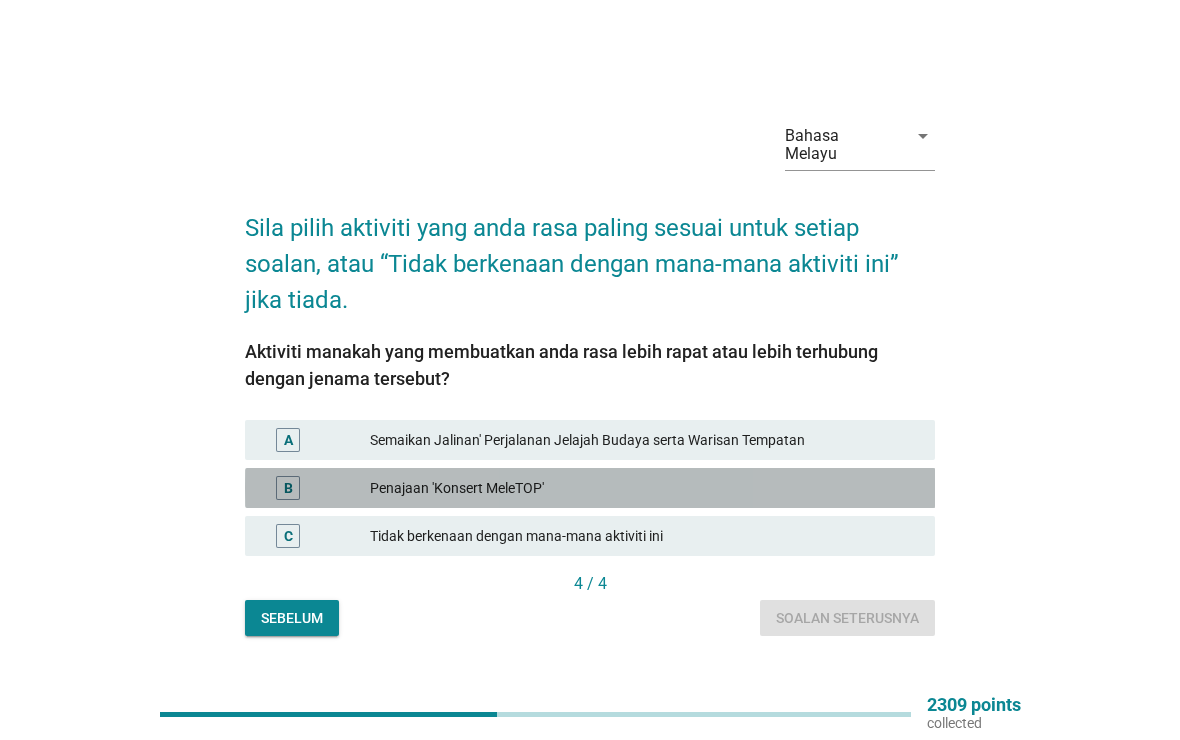 click on "B" at bounding box center (288, 488) 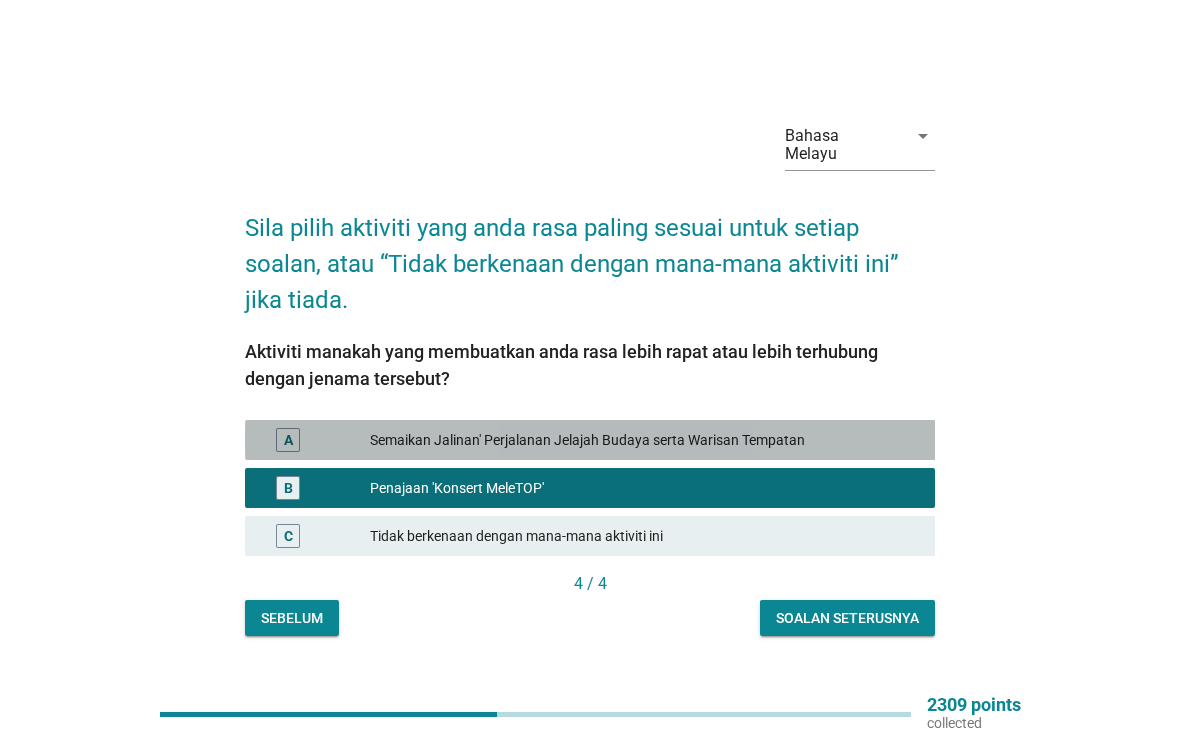click on "A" at bounding box center (288, 440) 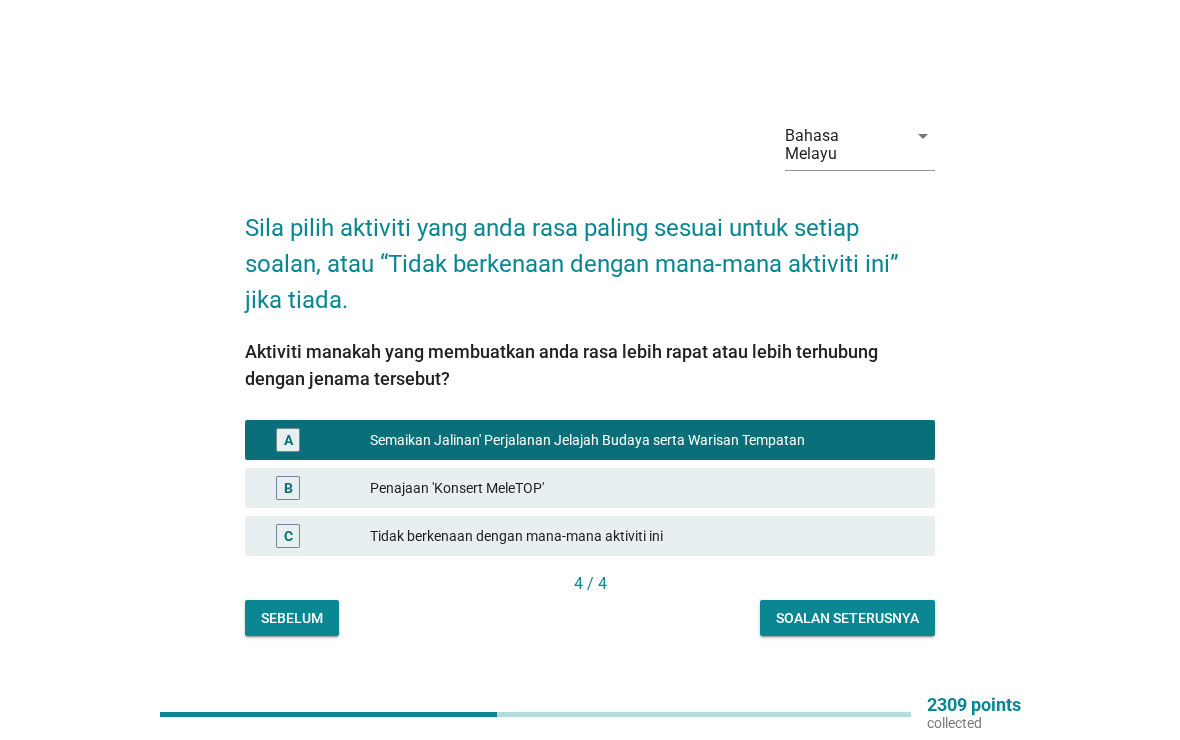 click on "Soalan seterusnya" at bounding box center [847, 618] 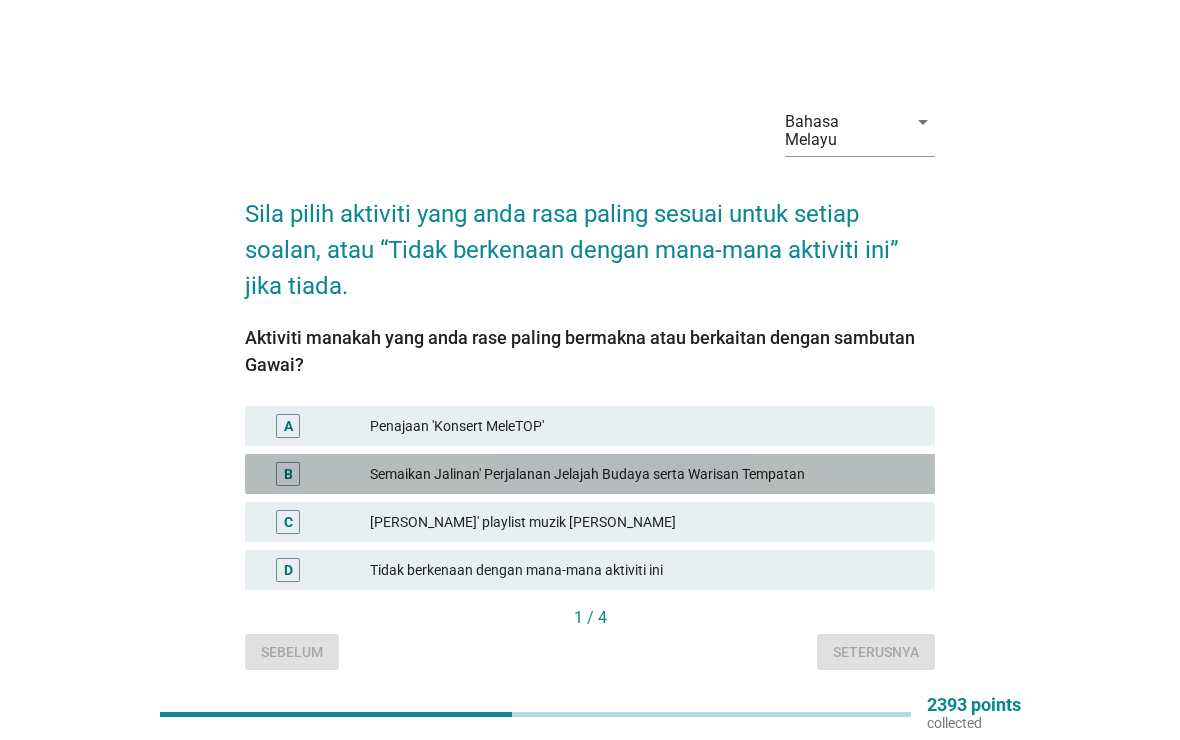 click on "B" at bounding box center (288, 474) 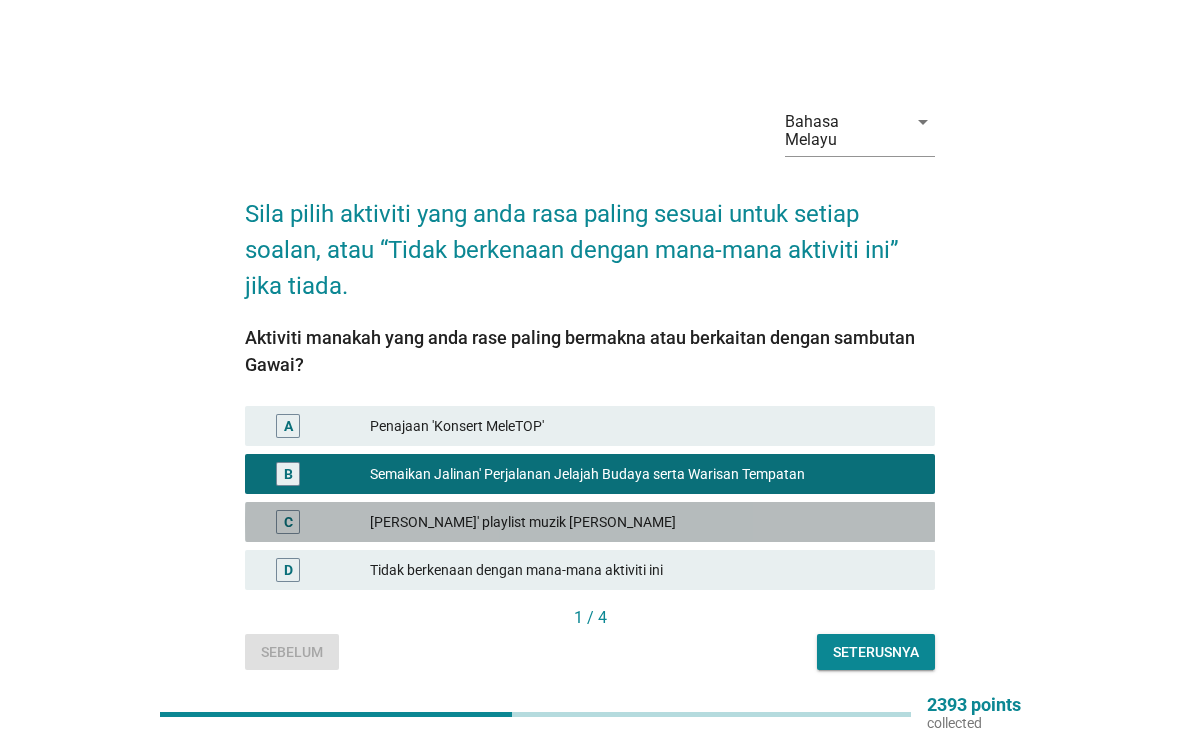 click on "C" at bounding box center [288, 522] 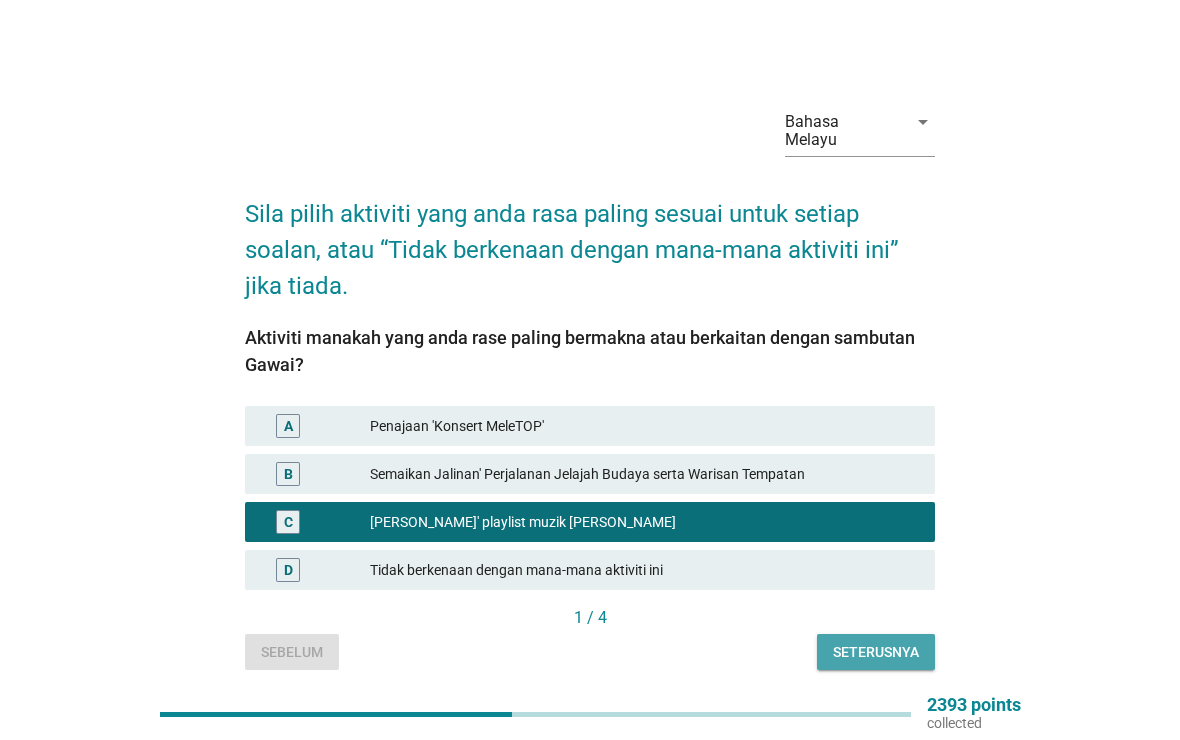 click on "Seterusnya" at bounding box center [876, 652] 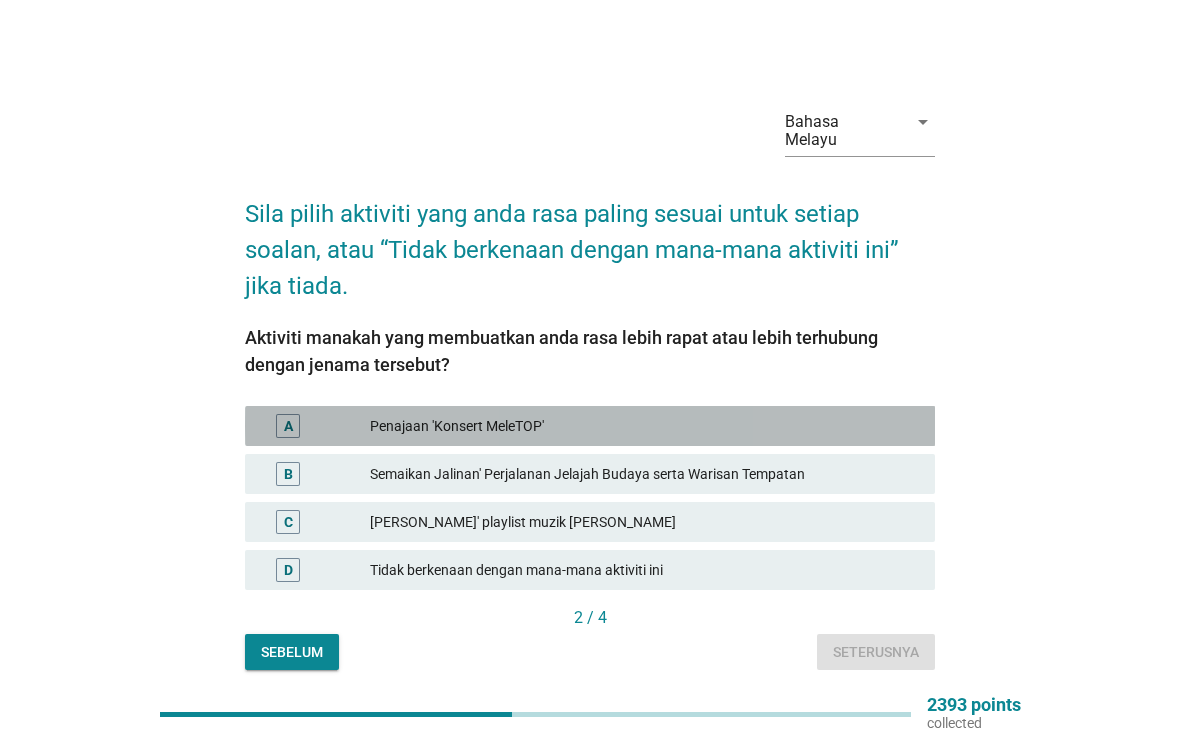click on "A" at bounding box center [288, 426] 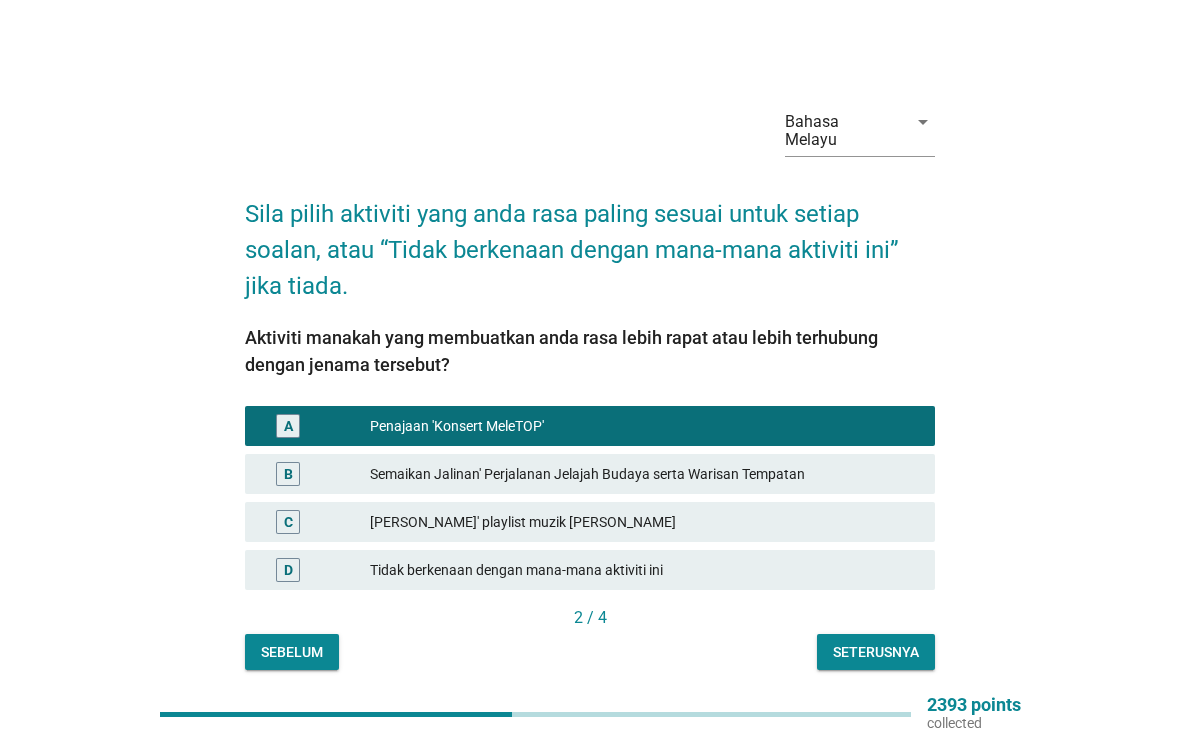 click on "Seterusnya" at bounding box center (876, 652) 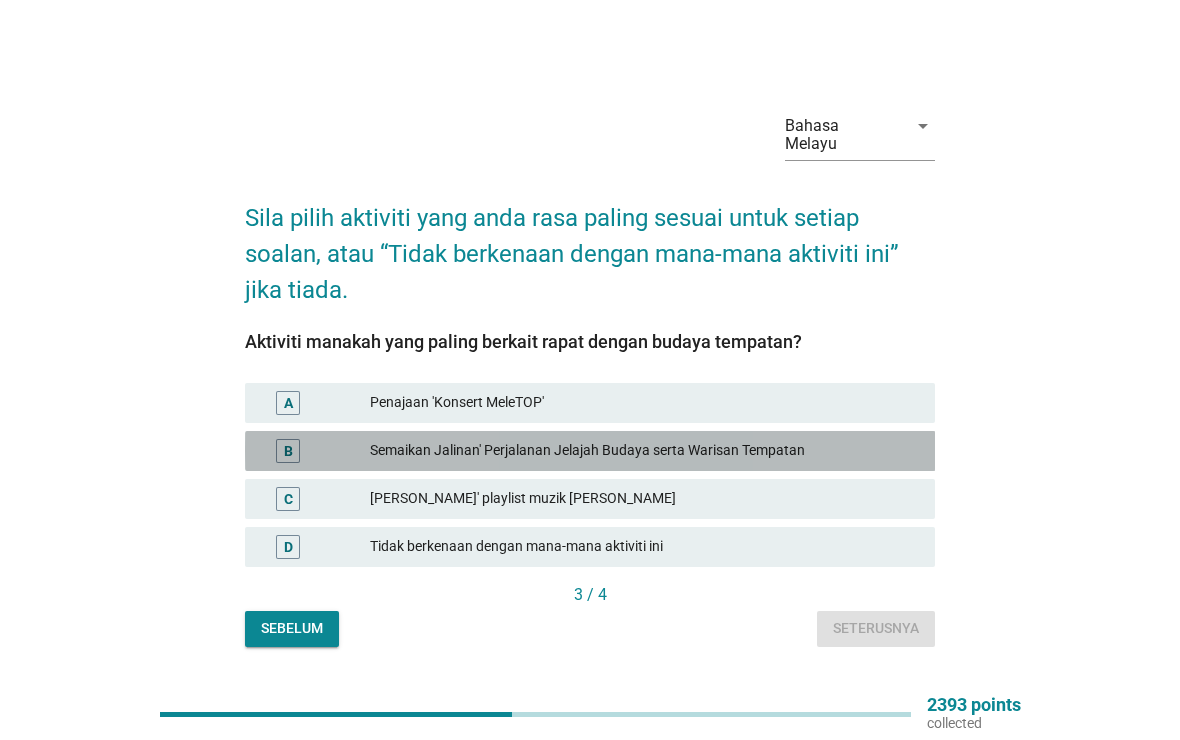 click on "B" at bounding box center [288, 451] 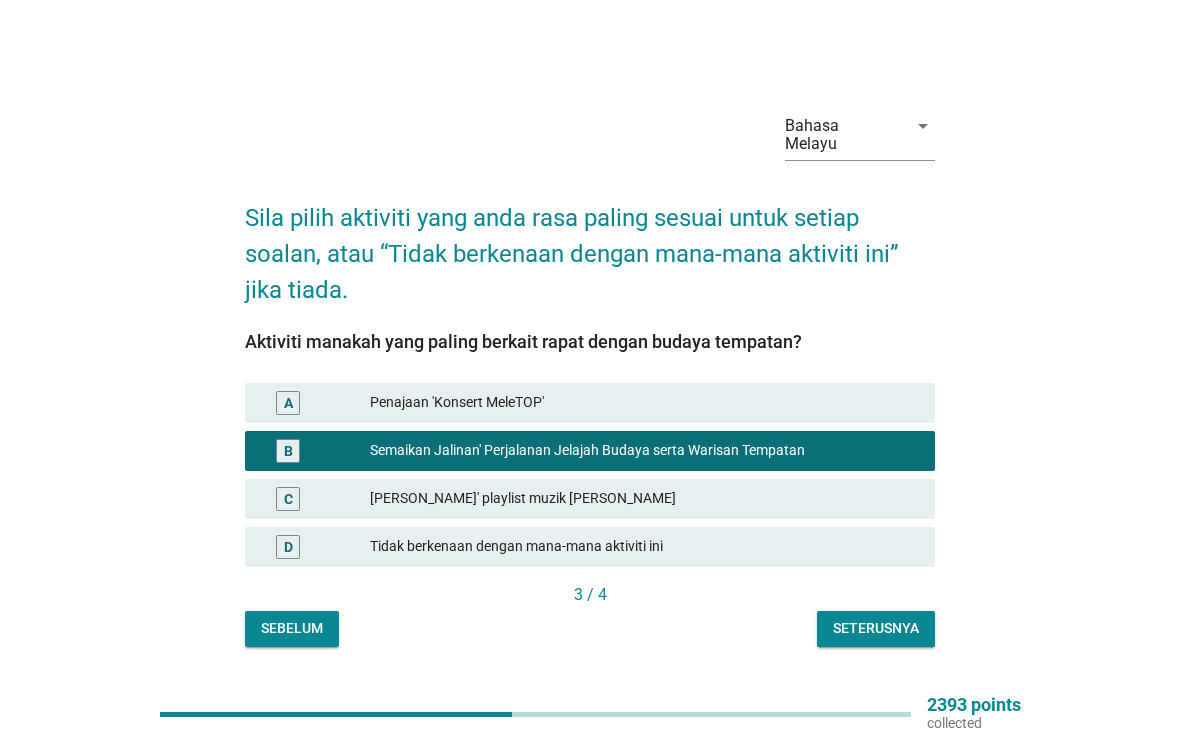click on "Seterusnya" at bounding box center (876, 628) 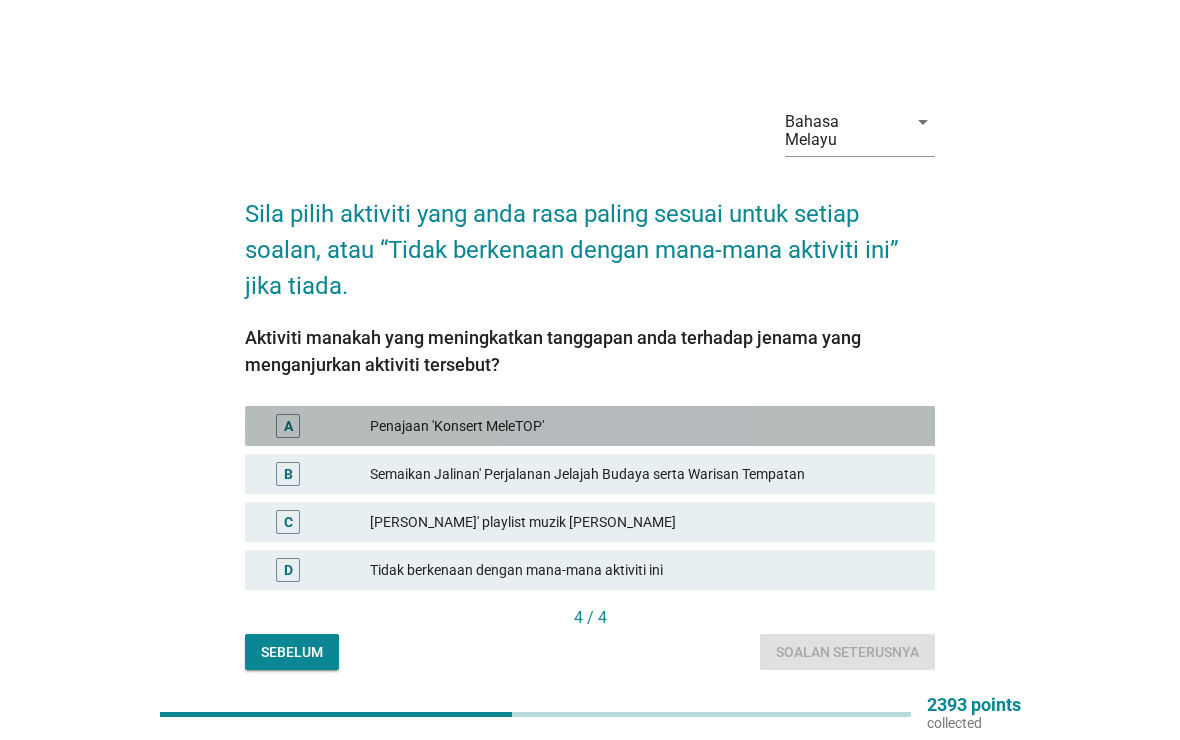 click on "A" at bounding box center (288, 426) 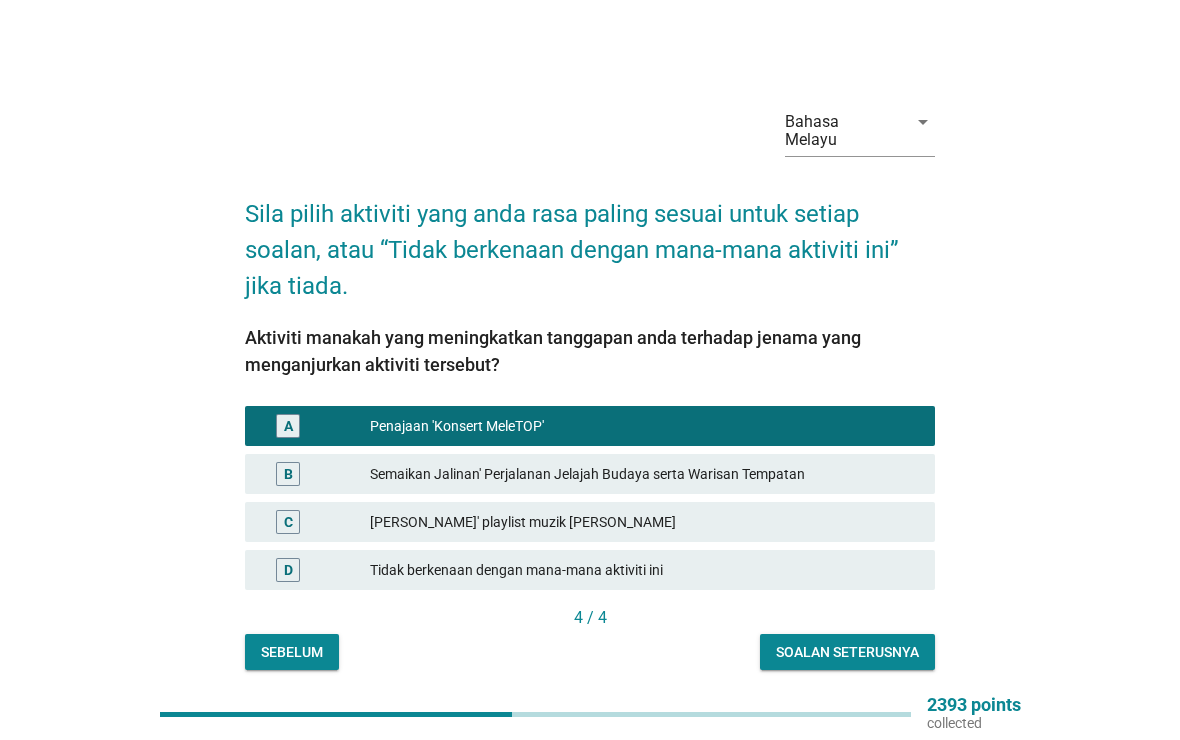 click on "Soalan seterusnya" at bounding box center (847, 652) 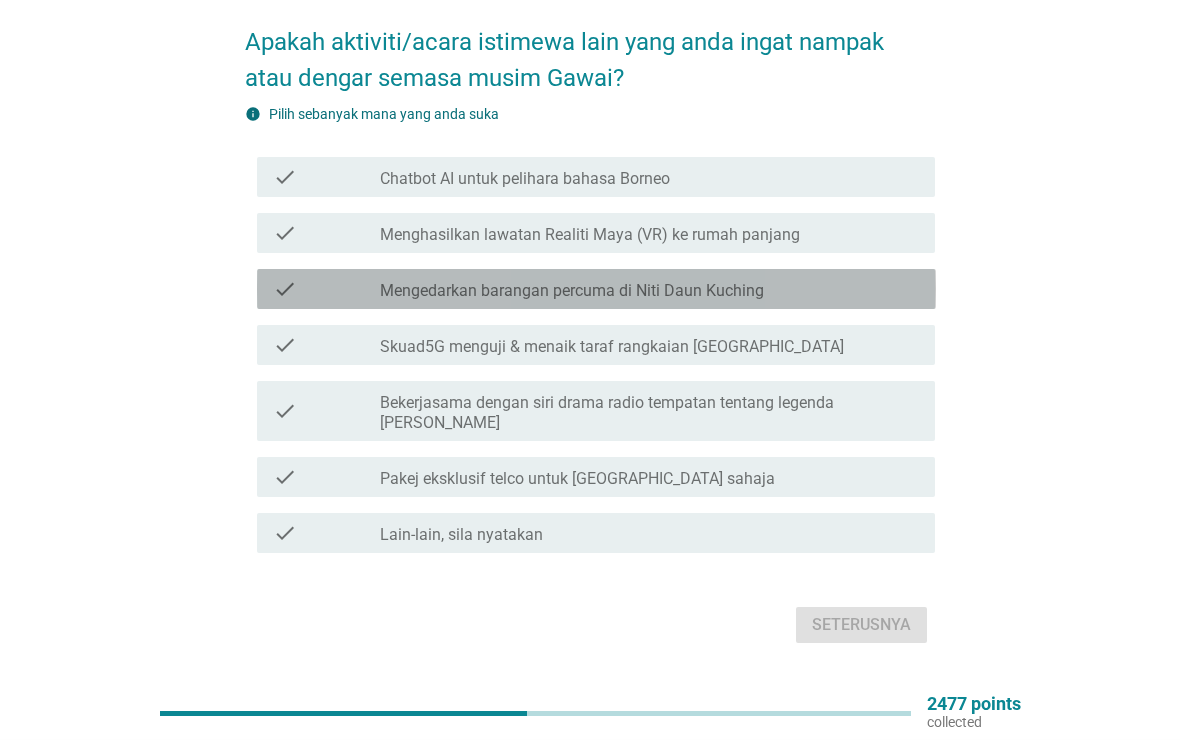 scroll, scrollTop: 172, scrollLeft: 0, axis: vertical 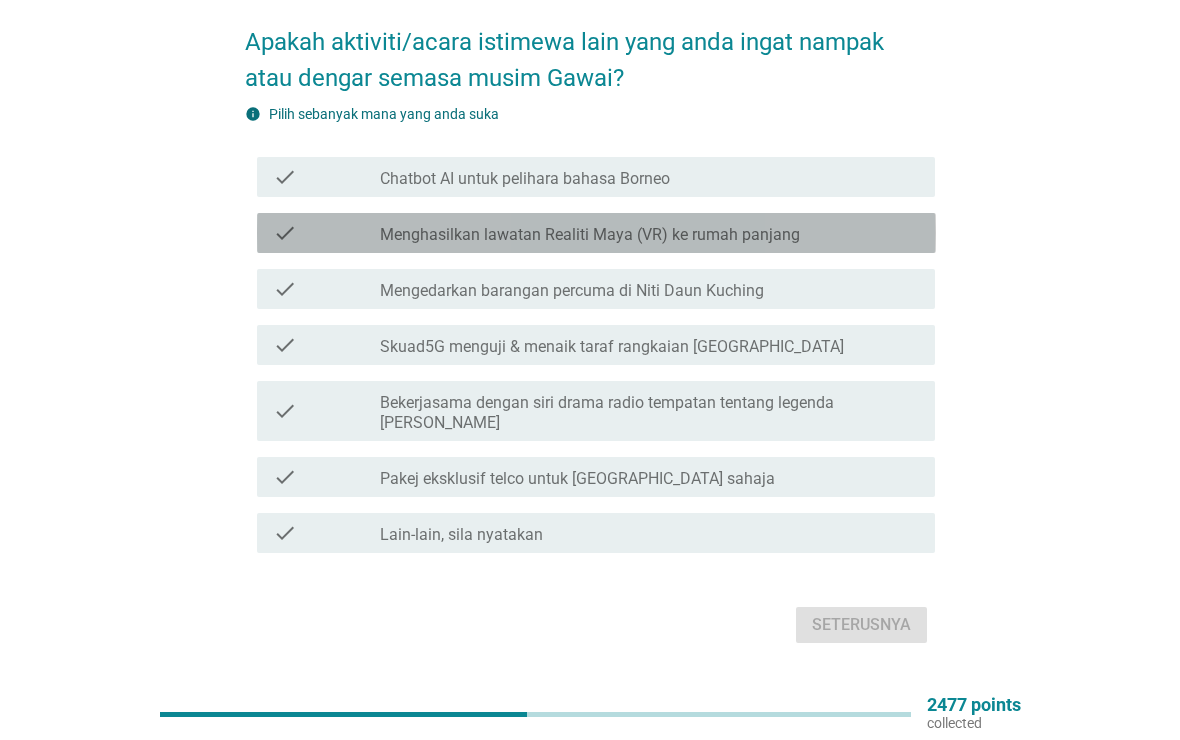 click on "check     check_box_outline_blank Menghasilkan lawatan Realiti Maya (VR) ke rumah panjang" at bounding box center (596, 233) 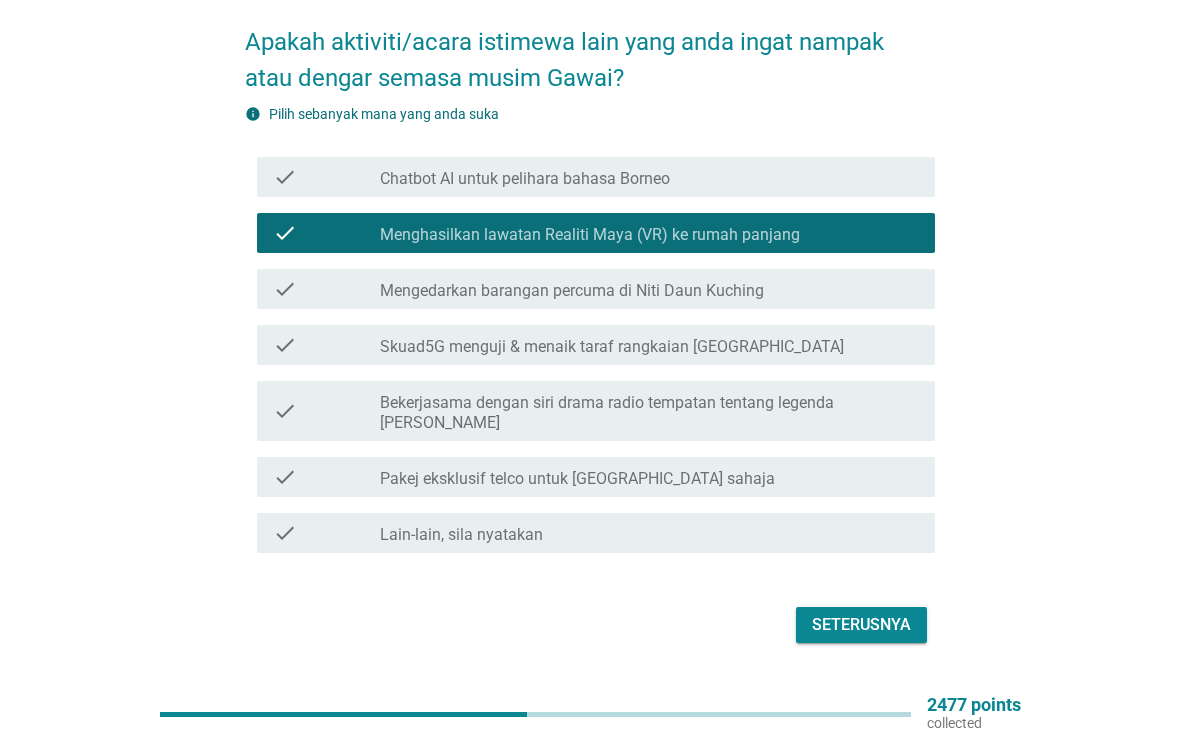 scroll, scrollTop: 185, scrollLeft: 0, axis: vertical 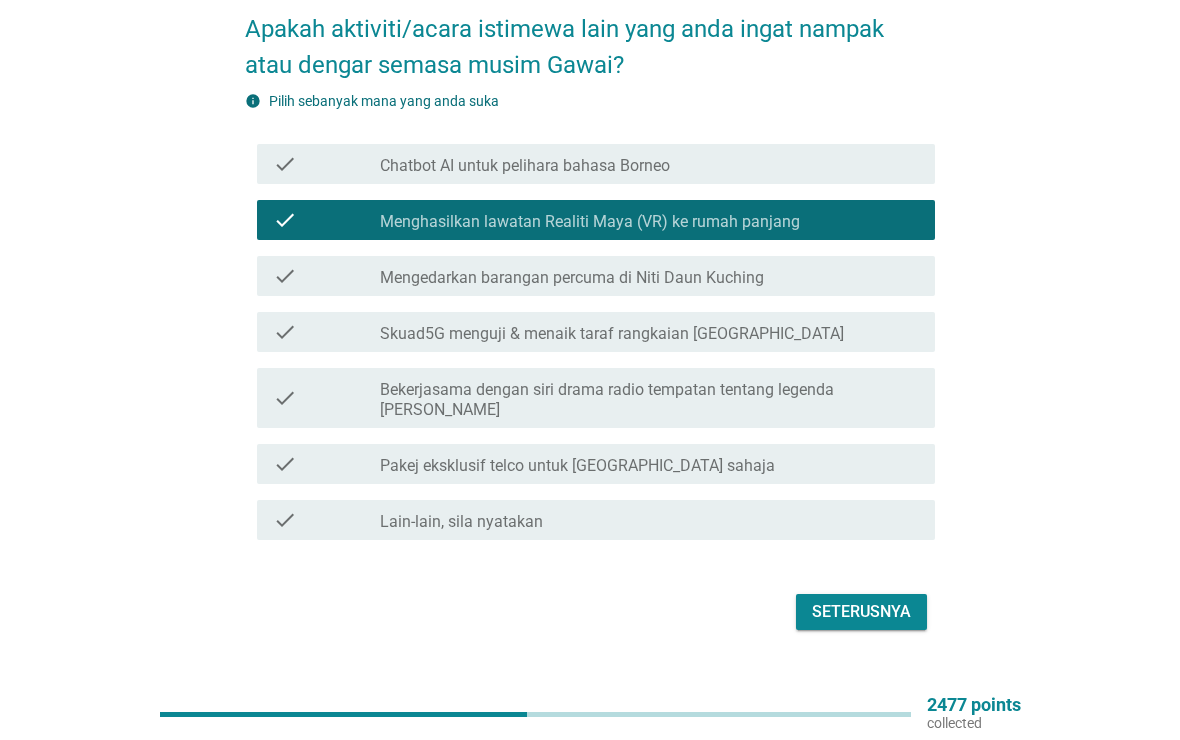click on "check     check_box_outline_blank Skuad5G menguji & menaik taraf rangkaian [GEOGRAPHIC_DATA]" at bounding box center (596, 332) 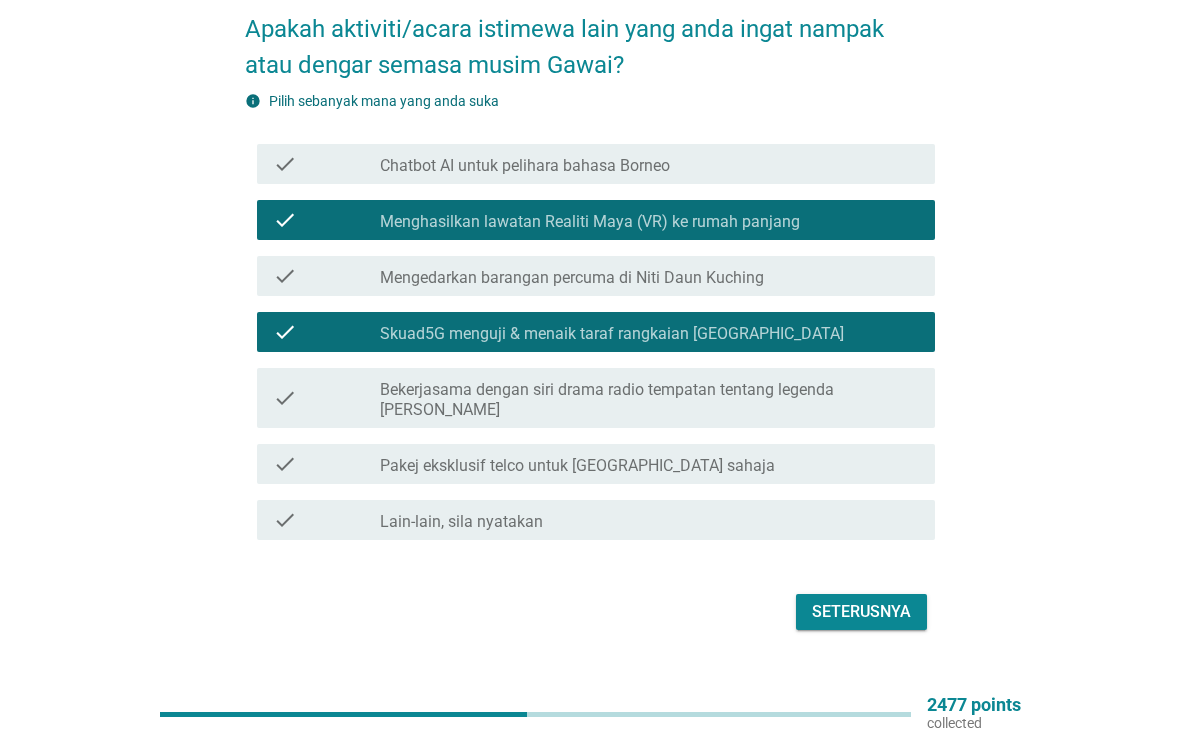 click on "check     check_box_outline_blank Bekerjasama dengan siri drama radio tempatan tentang legenda [PERSON_NAME]" at bounding box center [596, 398] 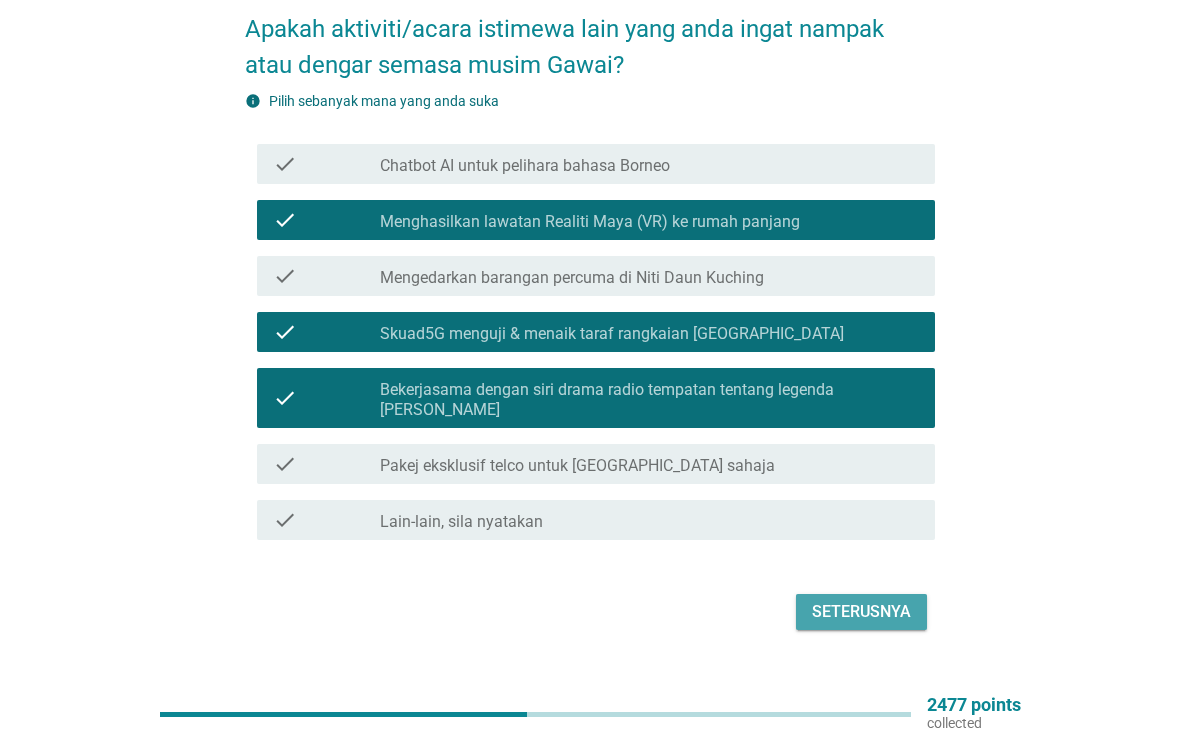 click on "Seterusnya" at bounding box center [861, 612] 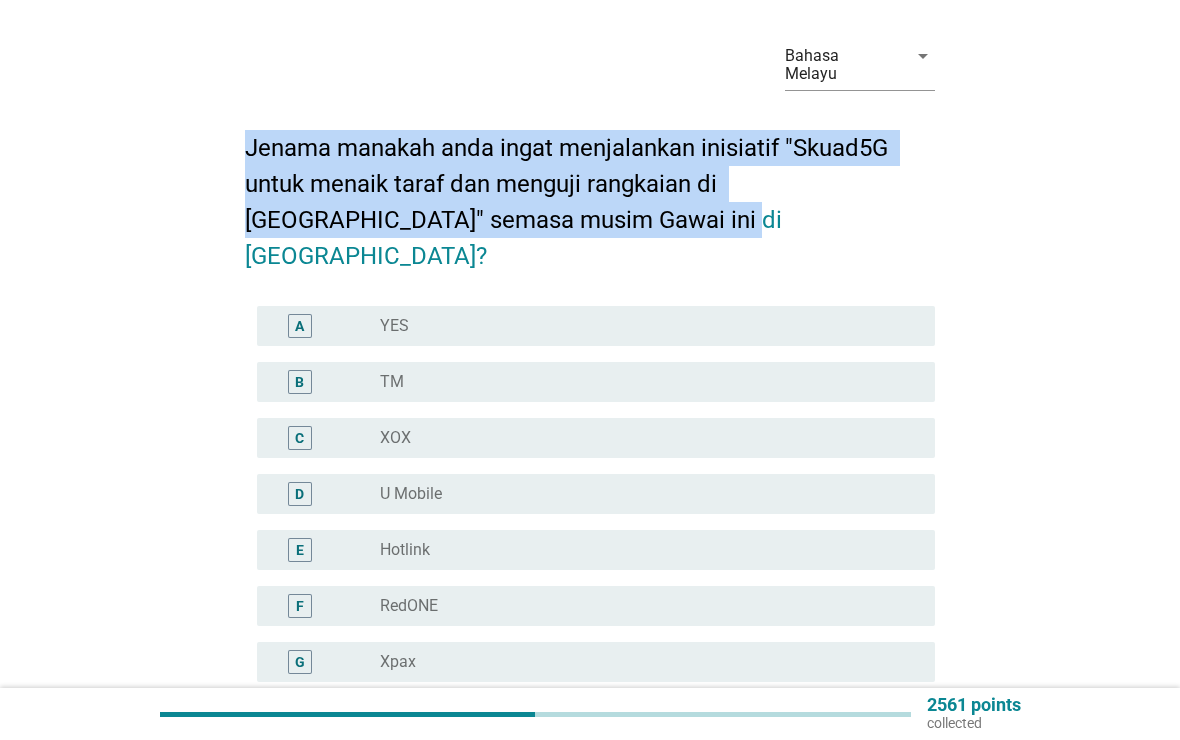scroll, scrollTop: 157, scrollLeft: 0, axis: vertical 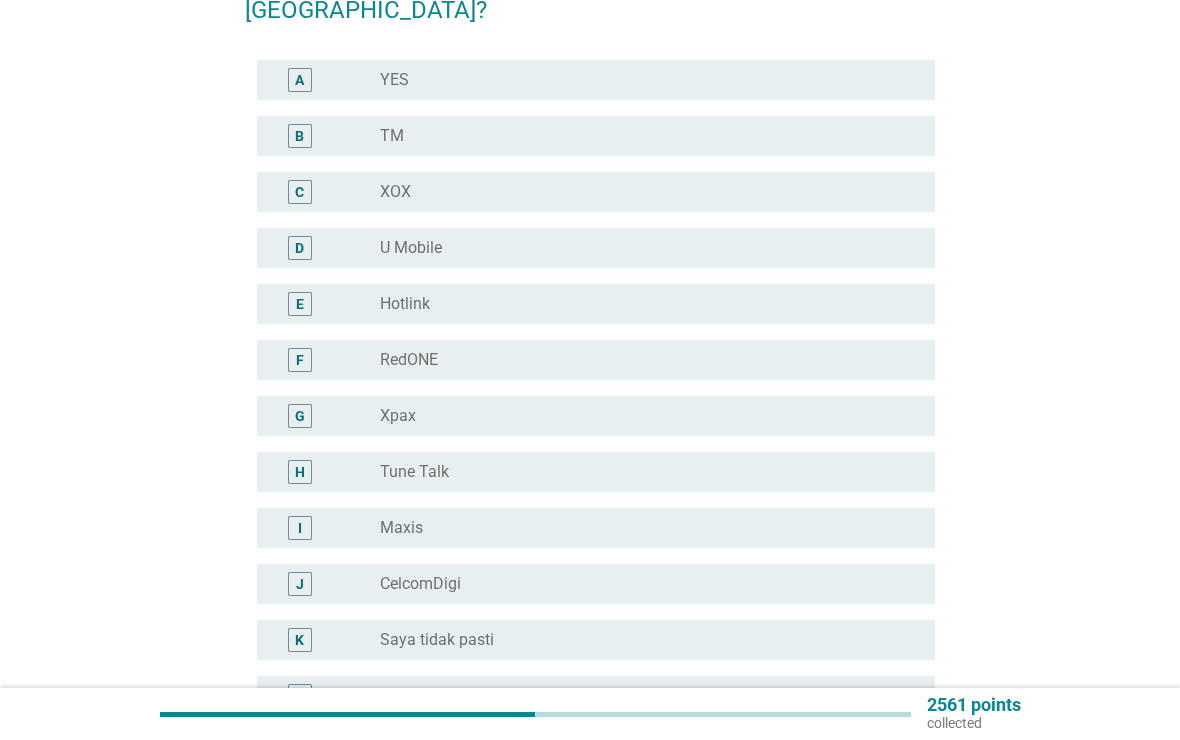 click on "I" at bounding box center [300, 528] 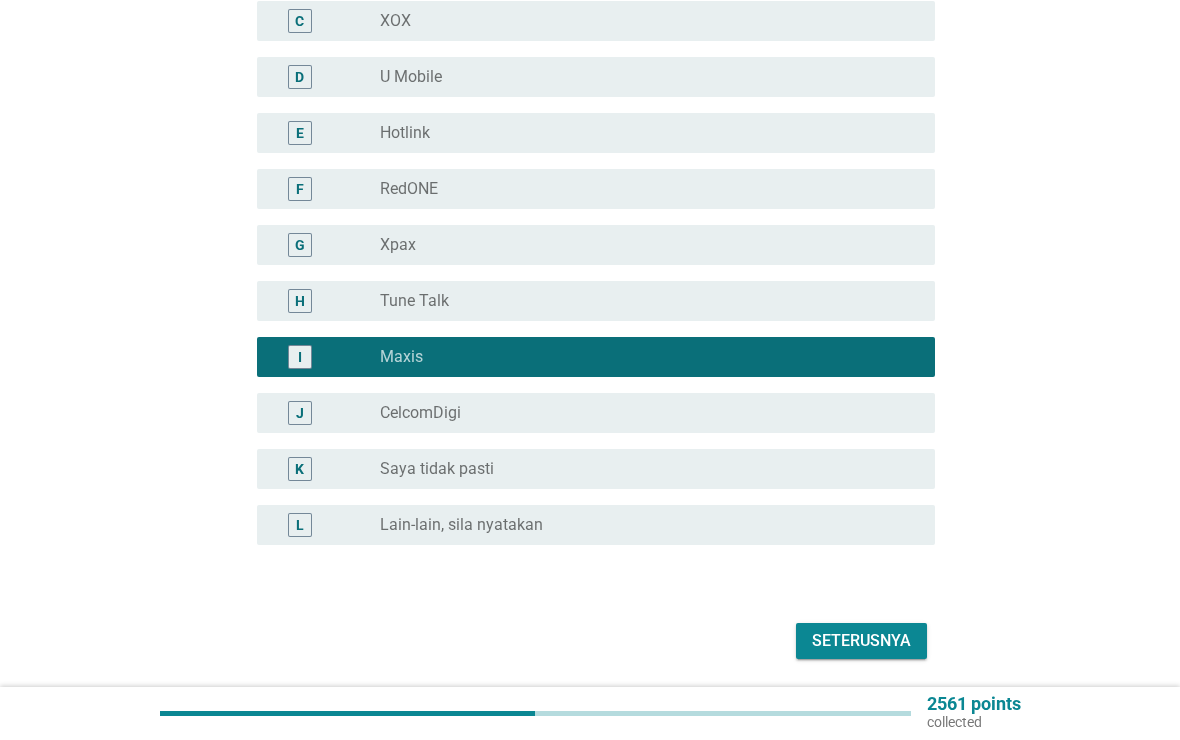 scroll, scrollTop: 483, scrollLeft: 0, axis: vertical 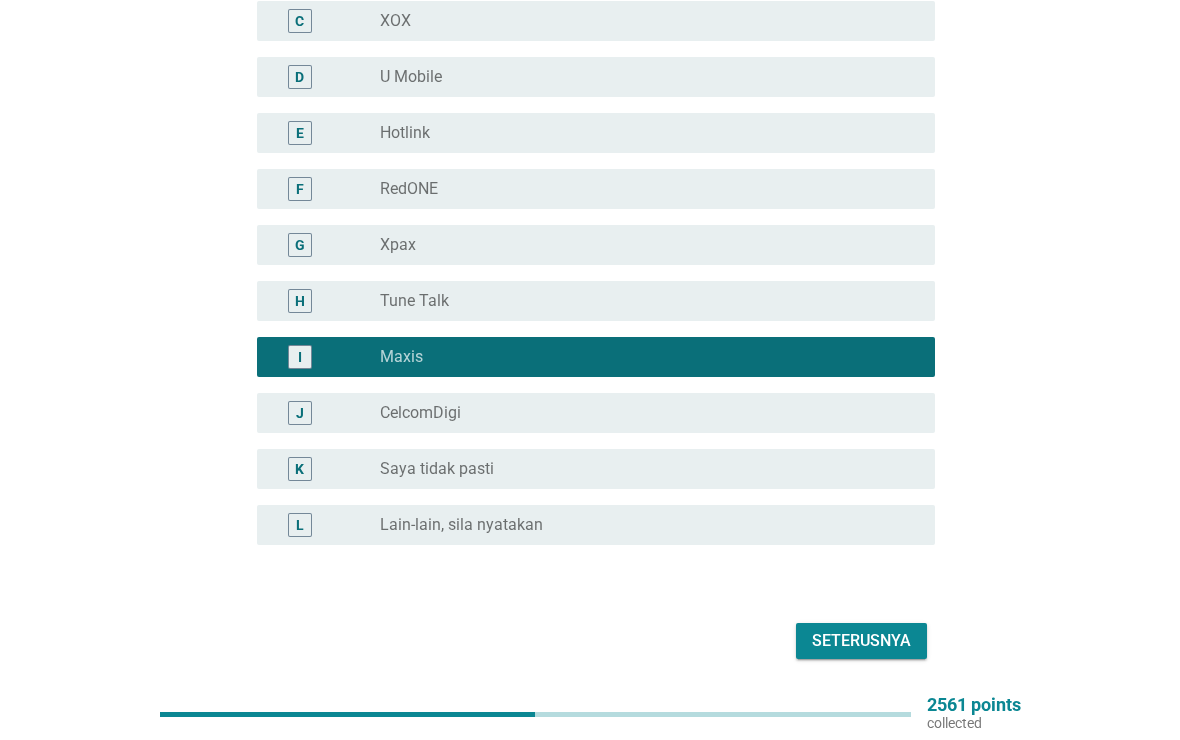 click on "Seterusnya" at bounding box center [861, 641] 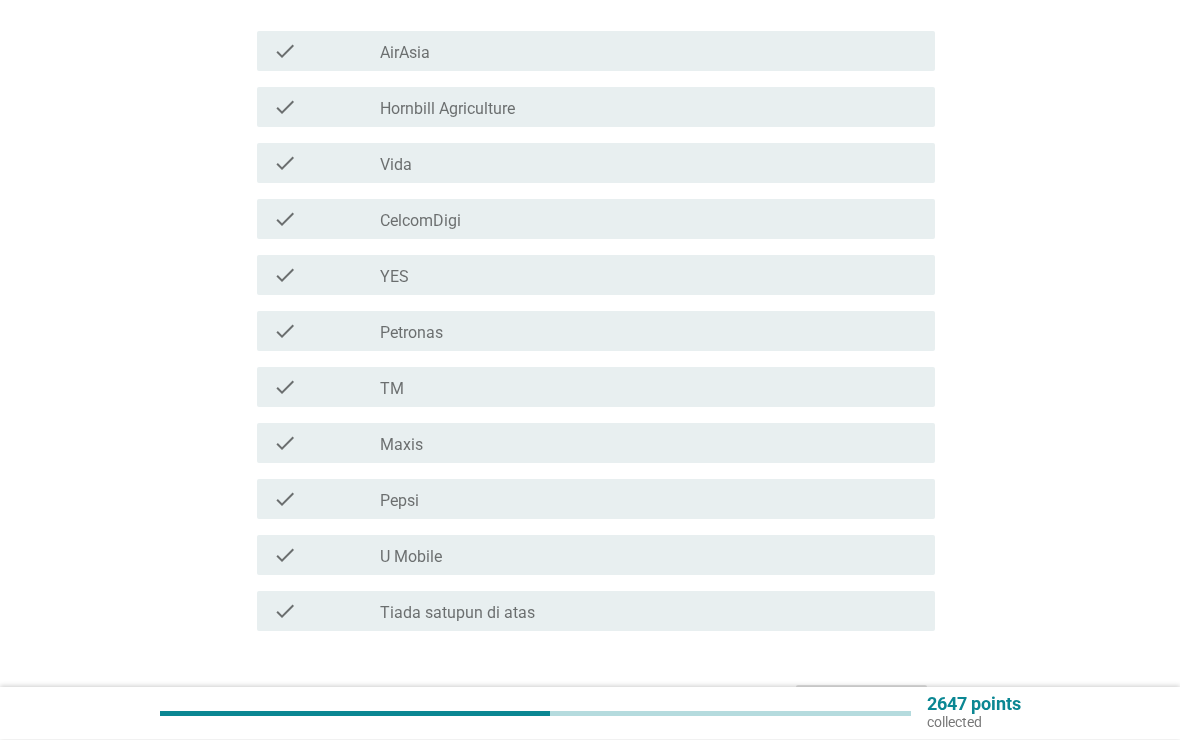 scroll, scrollTop: 298, scrollLeft: 0, axis: vertical 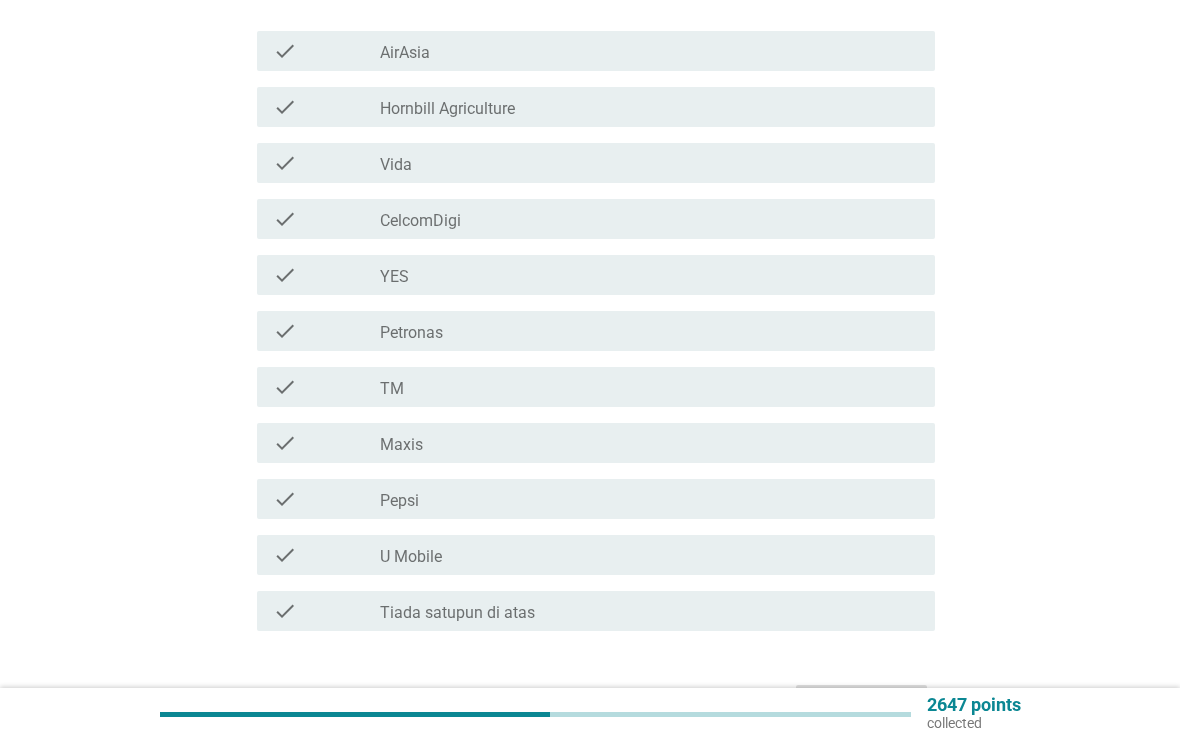 click on "check" at bounding box center [285, 443] 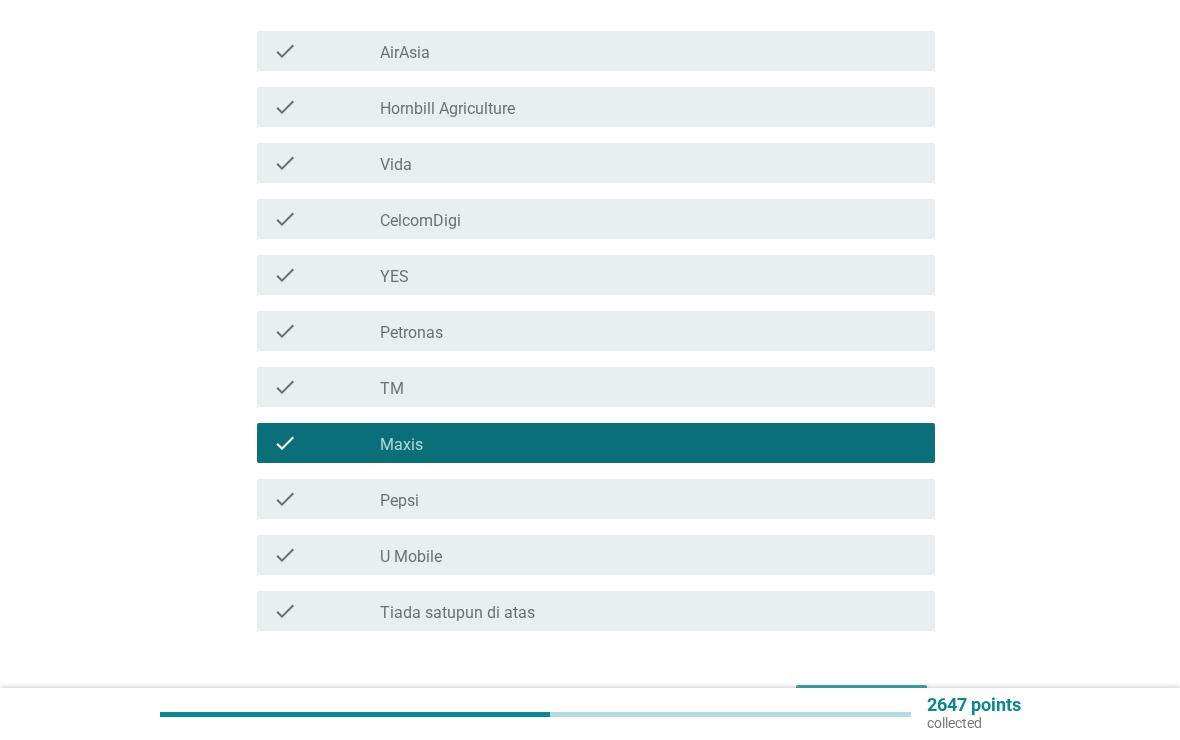 click on "Seterusnya" at bounding box center (861, 703) 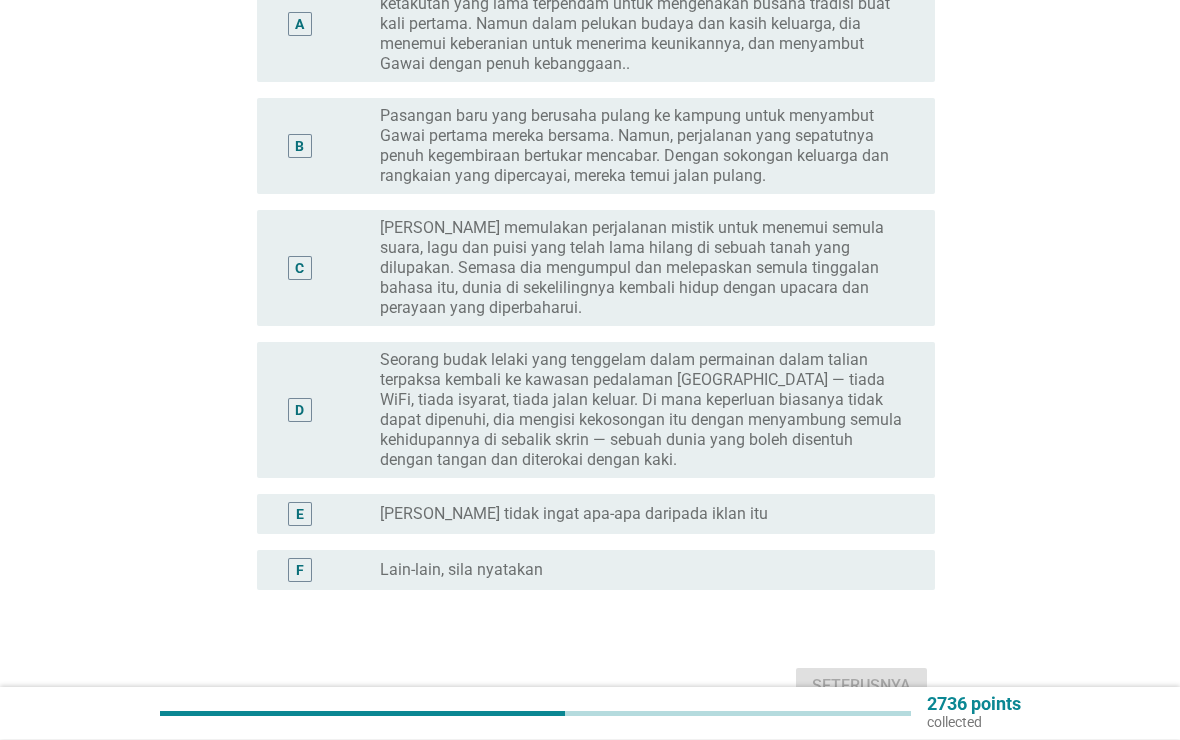 scroll, scrollTop: 370, scrollLeft: 0, axis: vertical 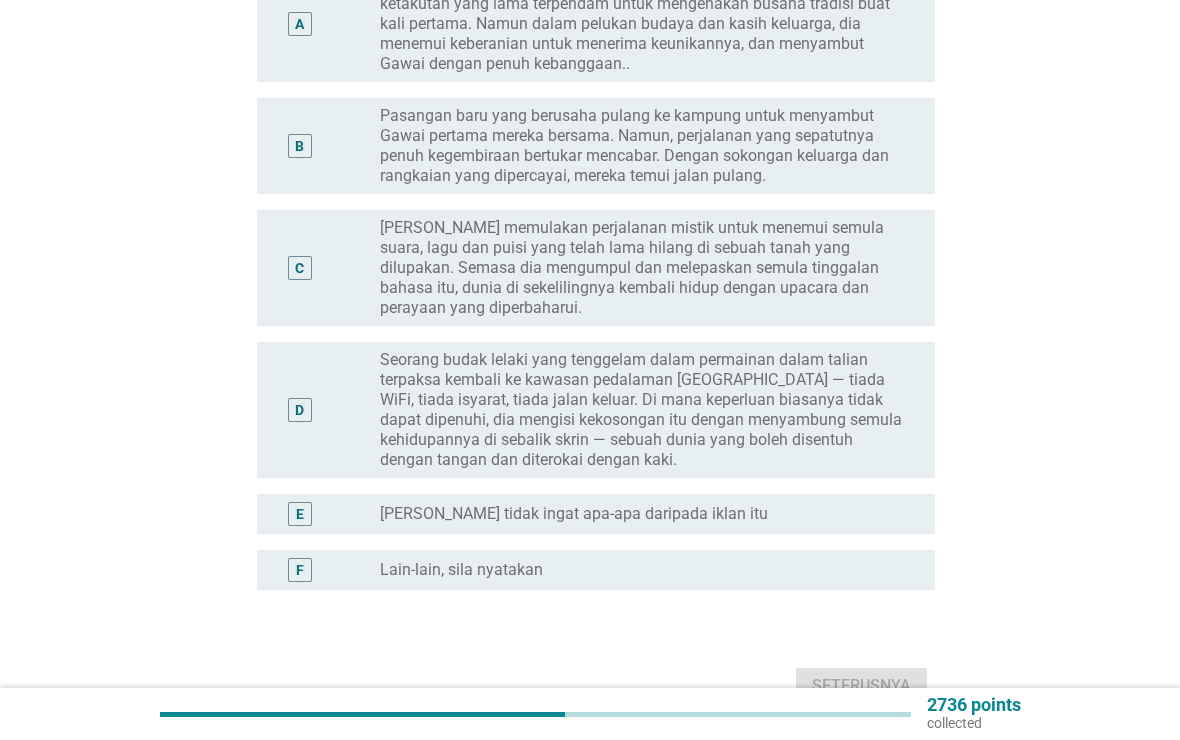 click on "E     radio_button_unchecked Saya tidak ingat apa-apa daripada iklan itu" at bounding box center (596, 514) 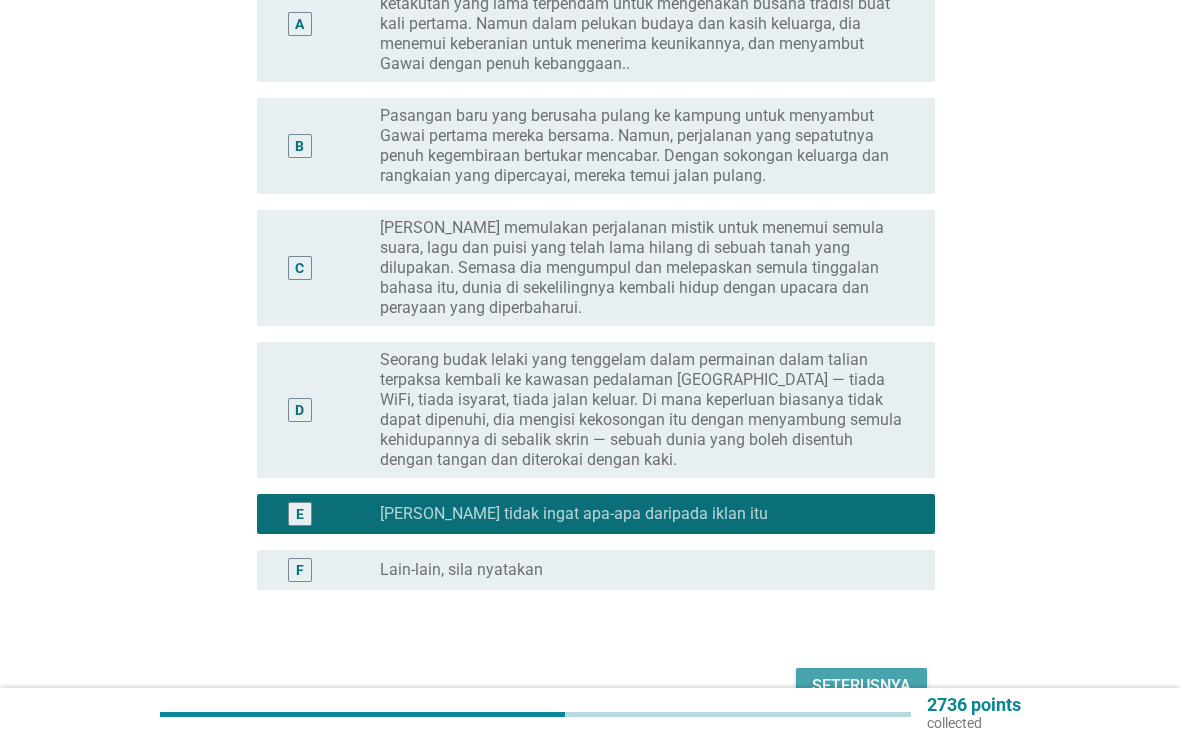 click on "Seterusnya" at bounding box center (861, 686) 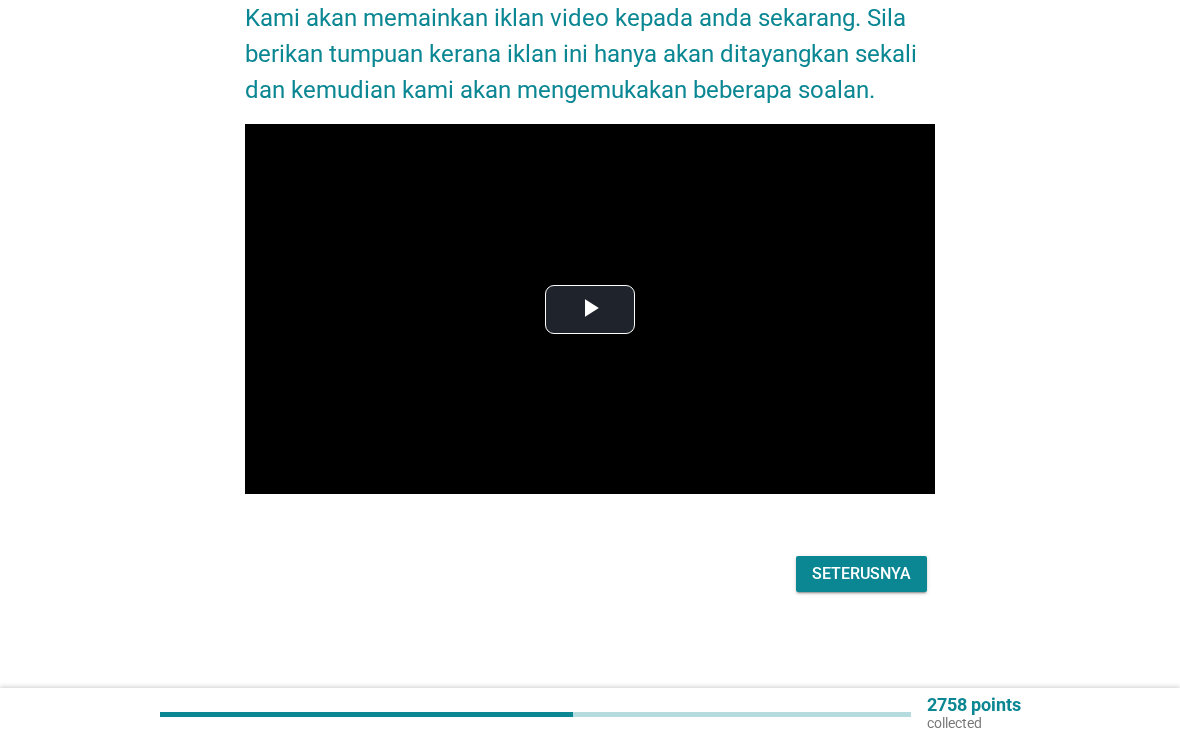 scroll, scrollTop: 0, scrollLeft: 0, axis: both 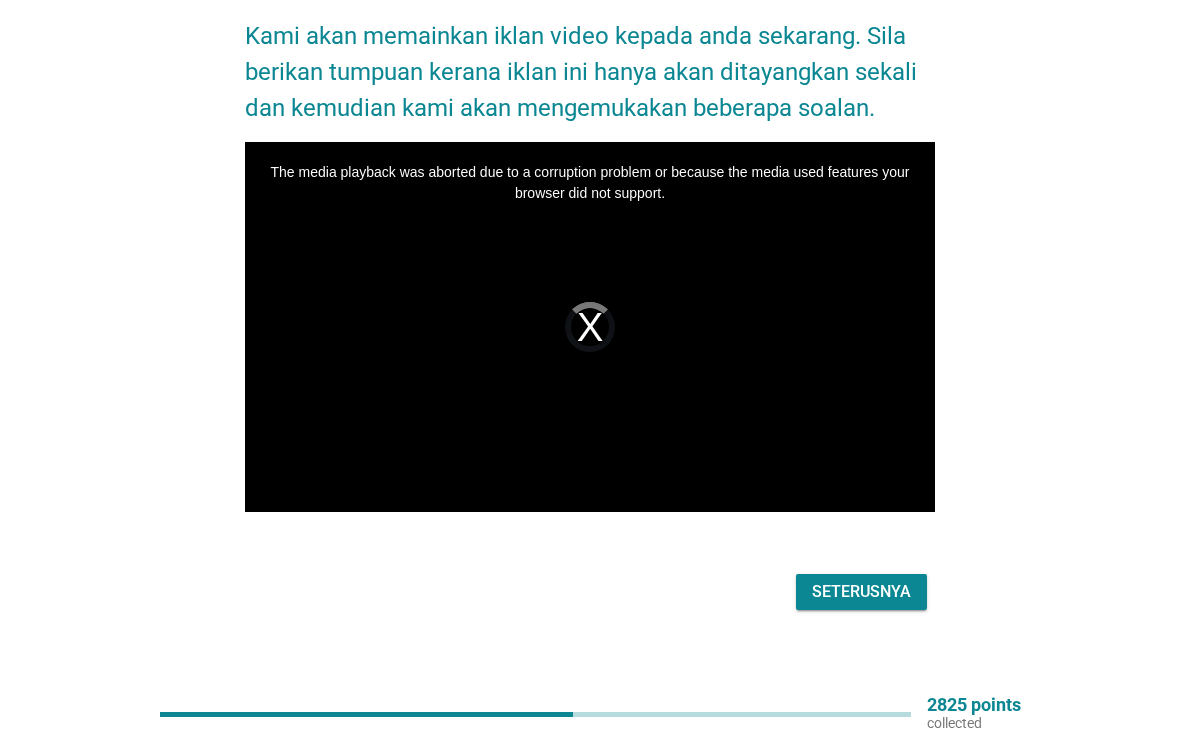 click on "The media playback was aborted due to a corruption problem or because the media used features your browser did not support." at bounding box center [590, 327] 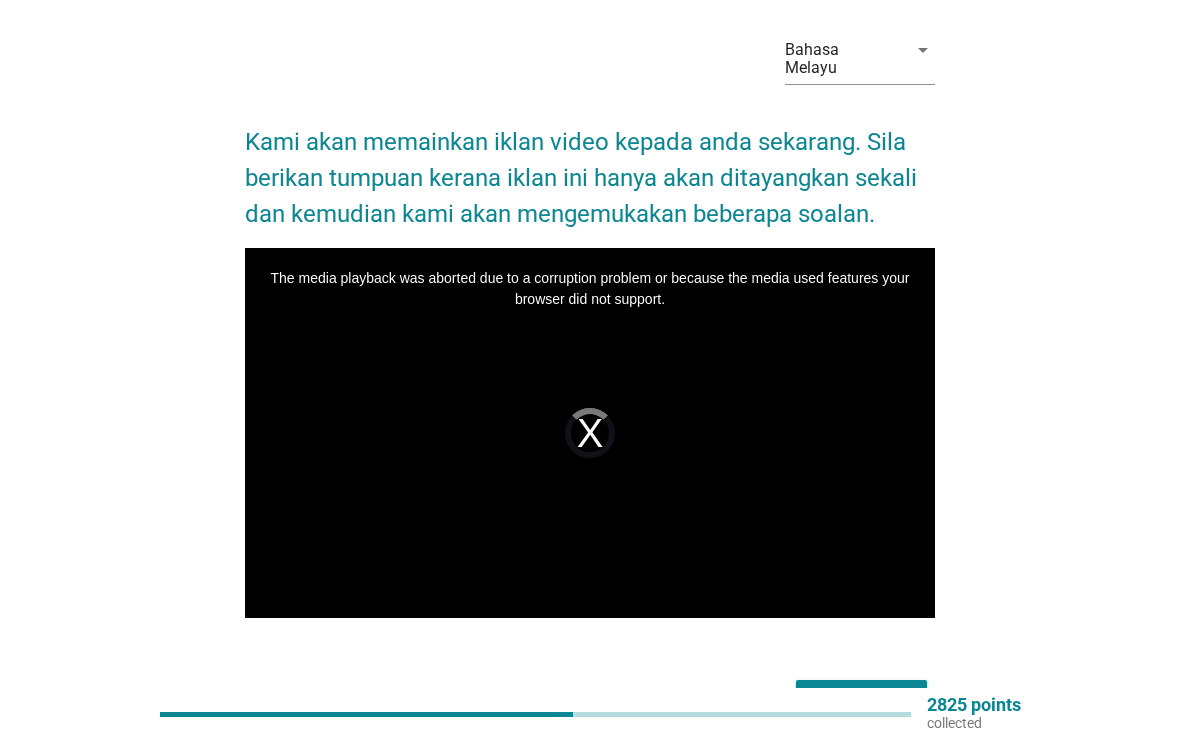 scroll, scrollTop: 178, scrollLeft: 0, axis: vertical 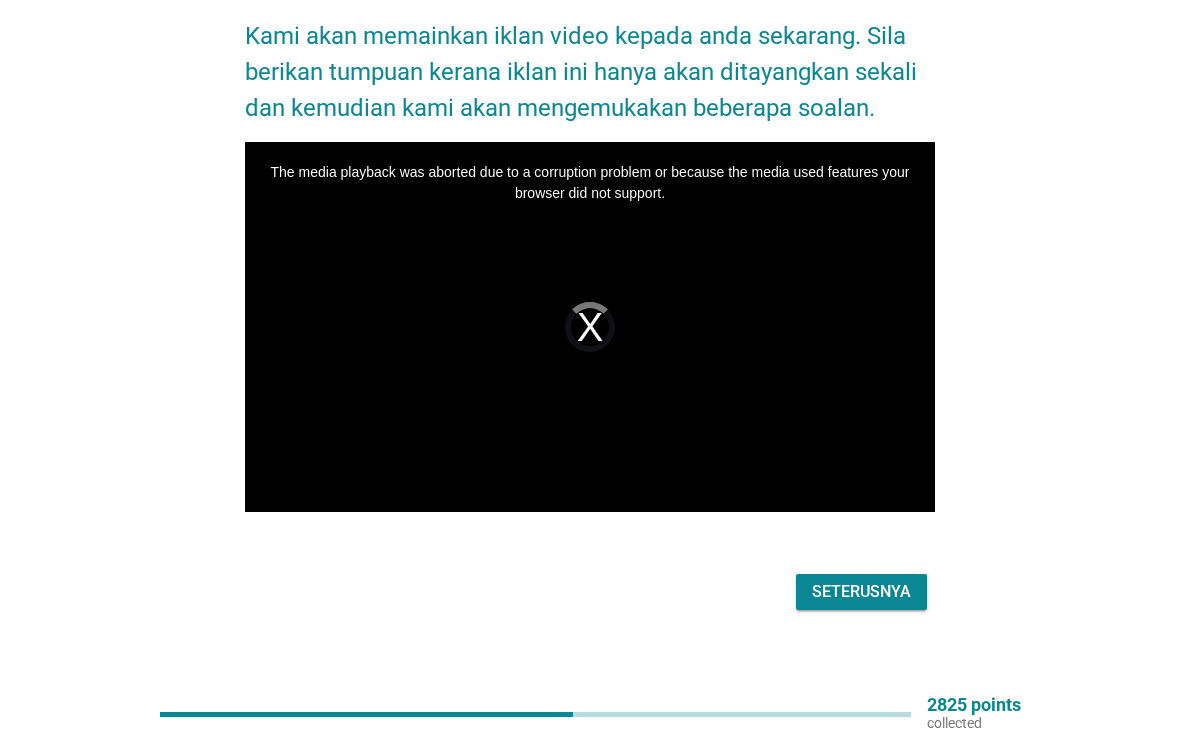 click on "Seterusnya" at bounding box center [861, 592] 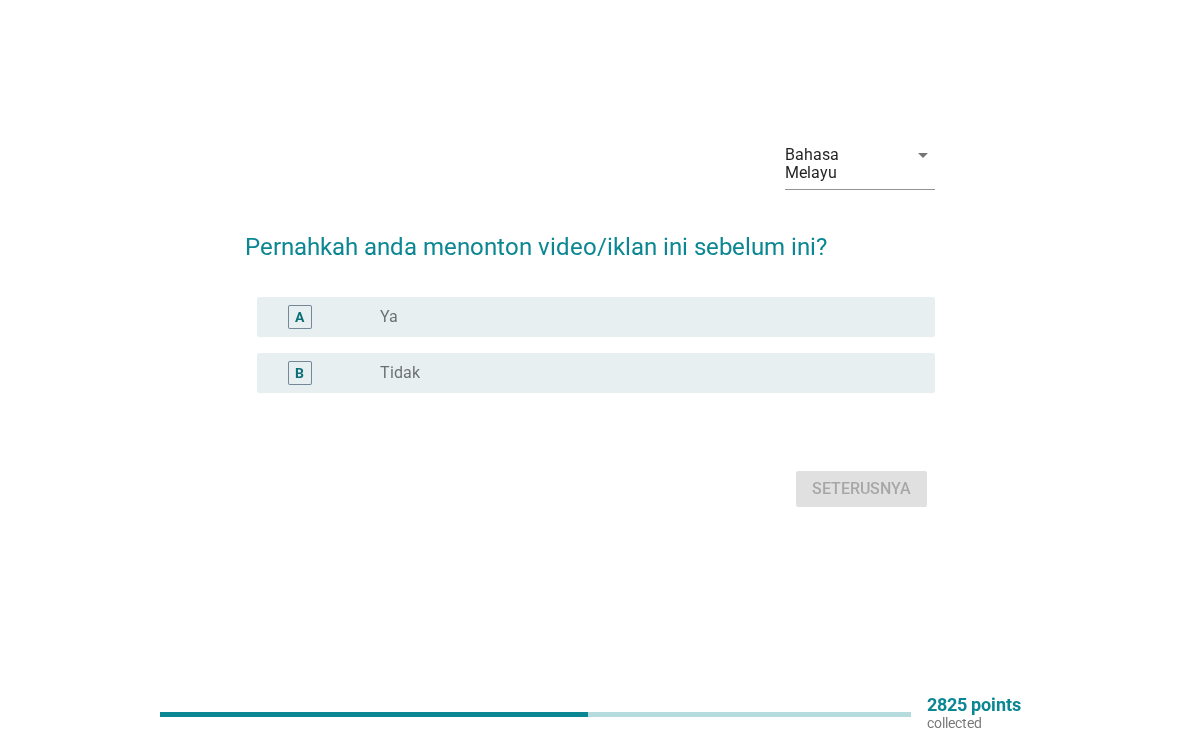 scroll, scrollTop: 0, scrollLeft: 0, axis: both 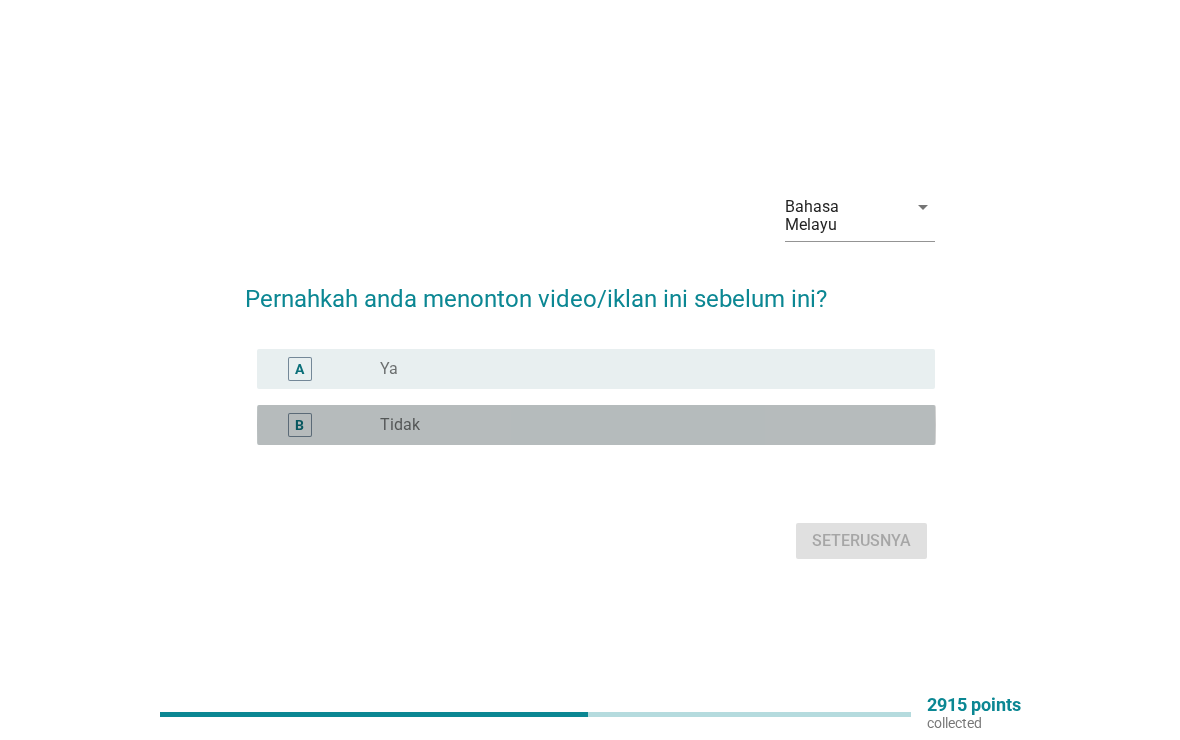 click on "B" at bounding box center (300, 425) 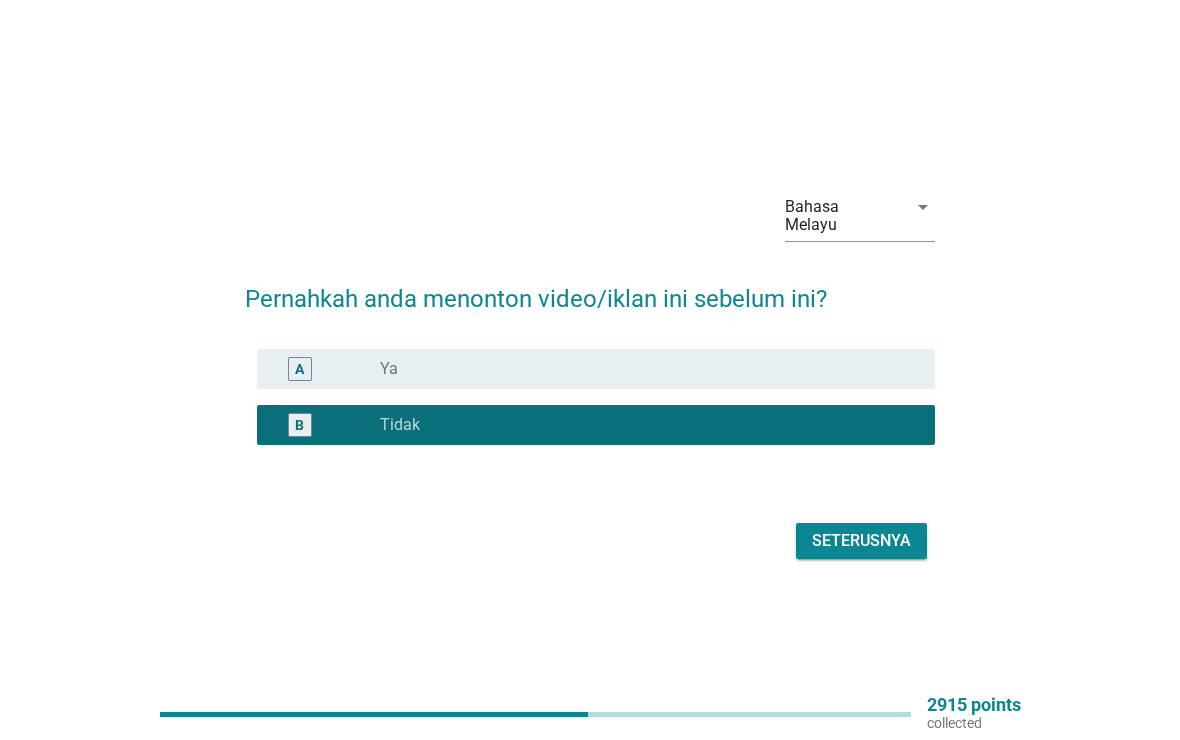 click on "Seterusnya" at bounding box center [861, 541] 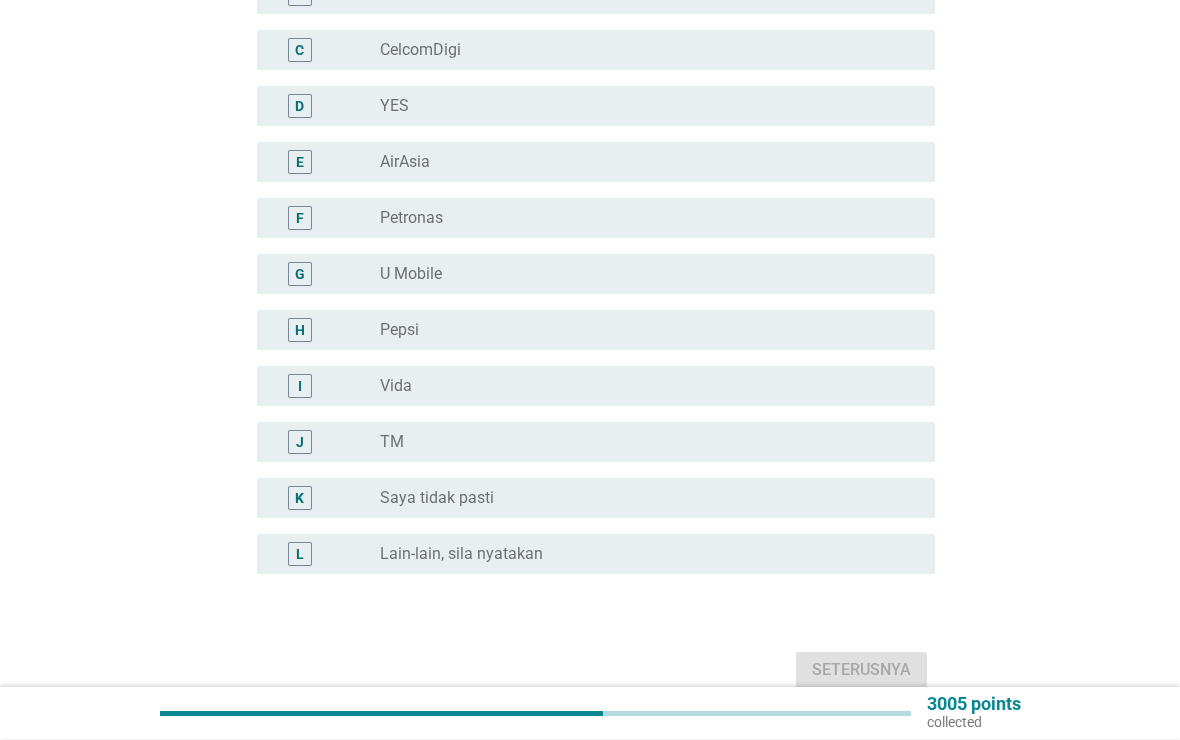 scroll, scrollTop: 382, scrollLeft: 0, axis: vertical 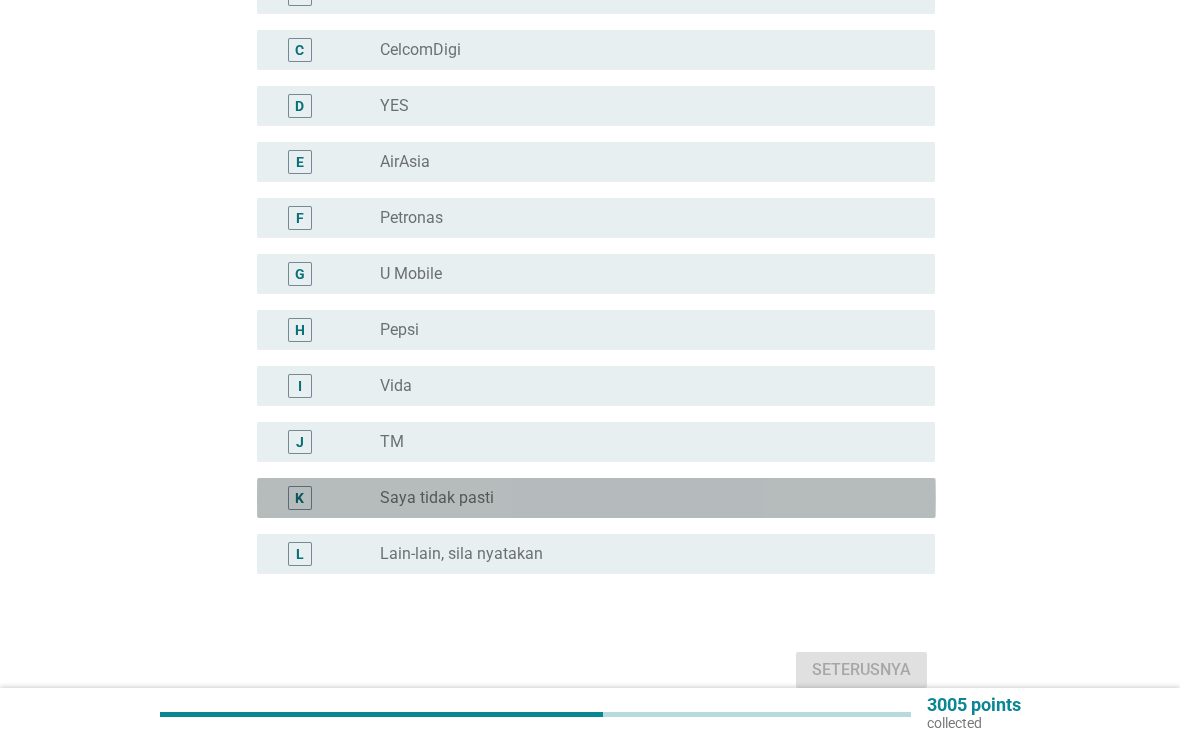click on "radio_button_unchecked Saya tidak pasti" at bounding box center [641, 498] 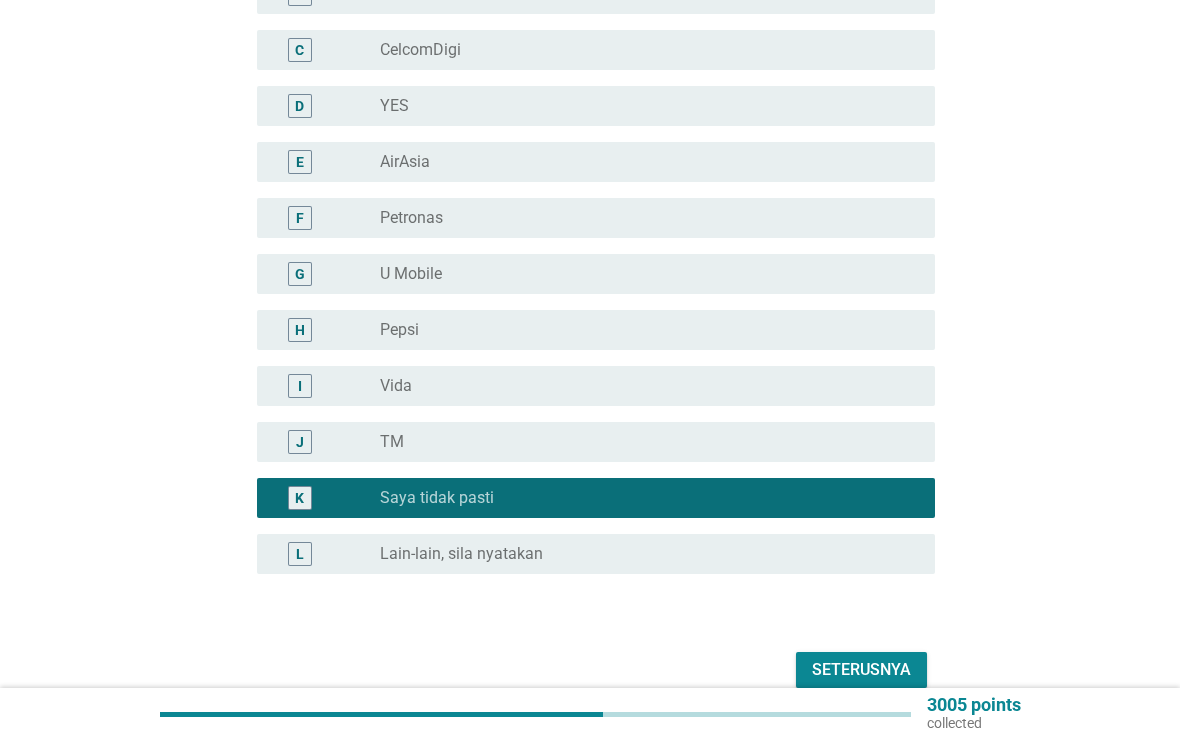 click on "Seterusnya" at bounding box center (861, 670) 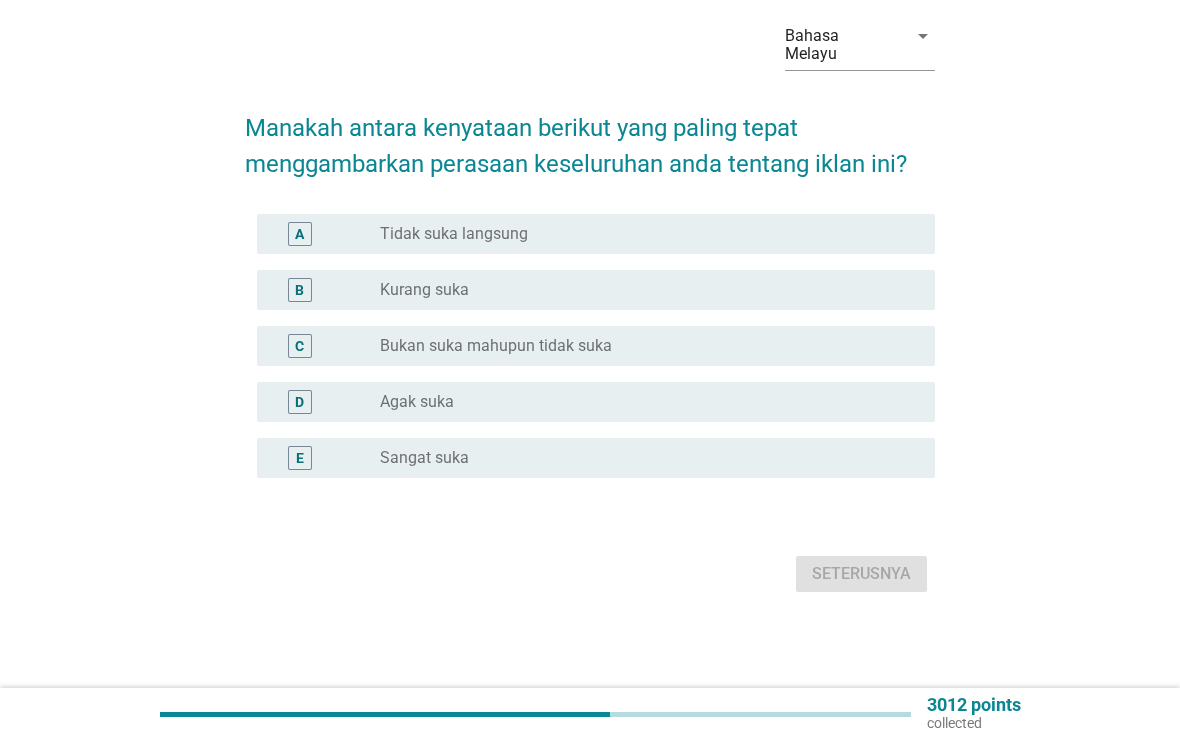 scroll, scrollTop: 0, scrollLeft: 0, axis: both 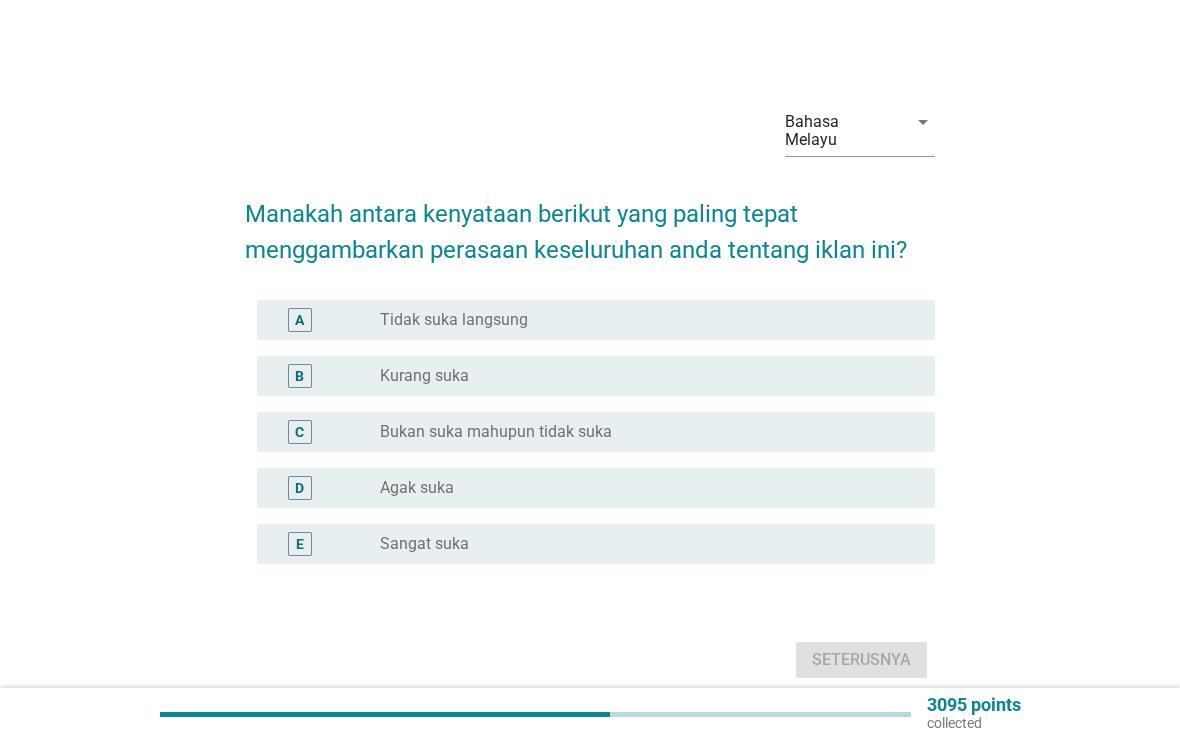 click on "D" at bounding box center (300, 488) 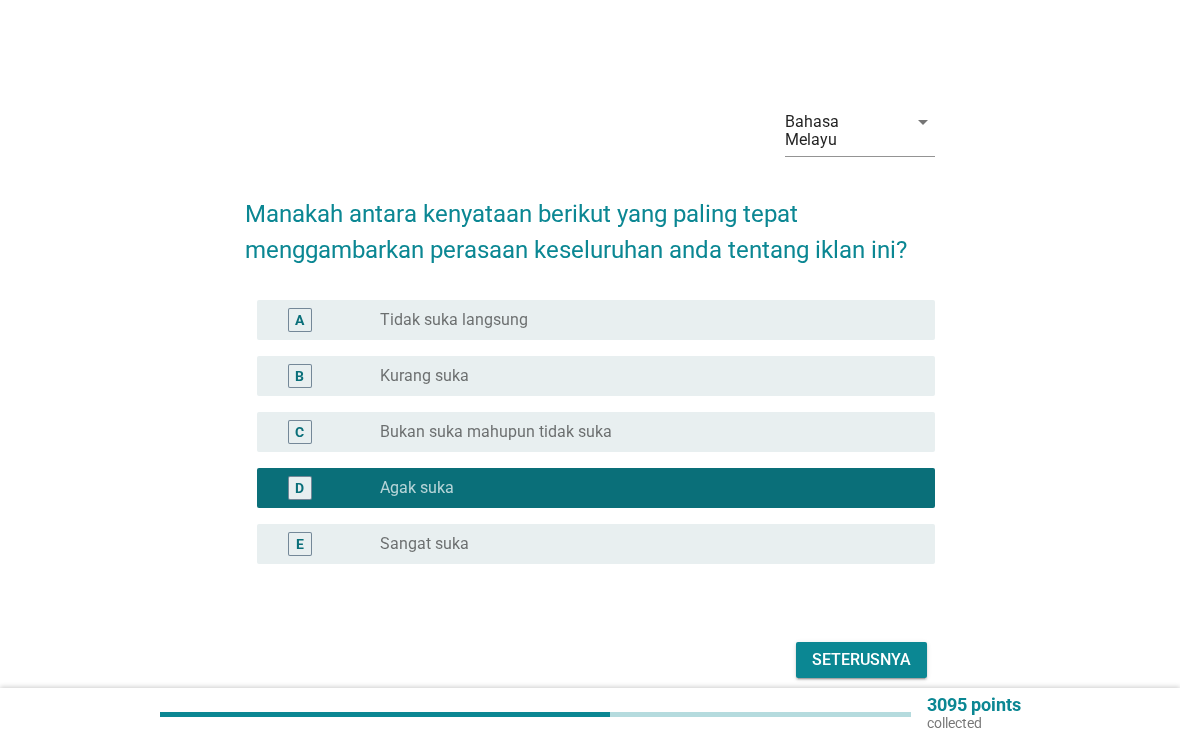 click on "Seterusnya" at bounding box center [861, 660] 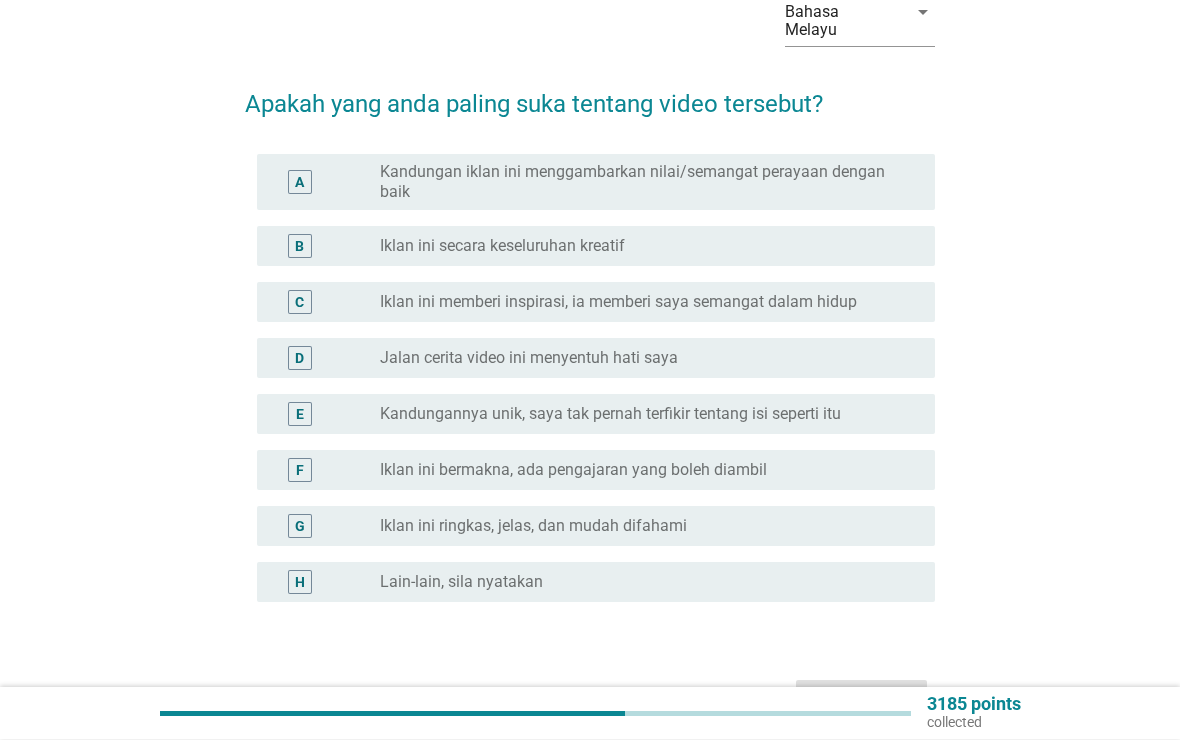 scroll, scrollTop: 110, scrollLeft: 0, axis: vertical 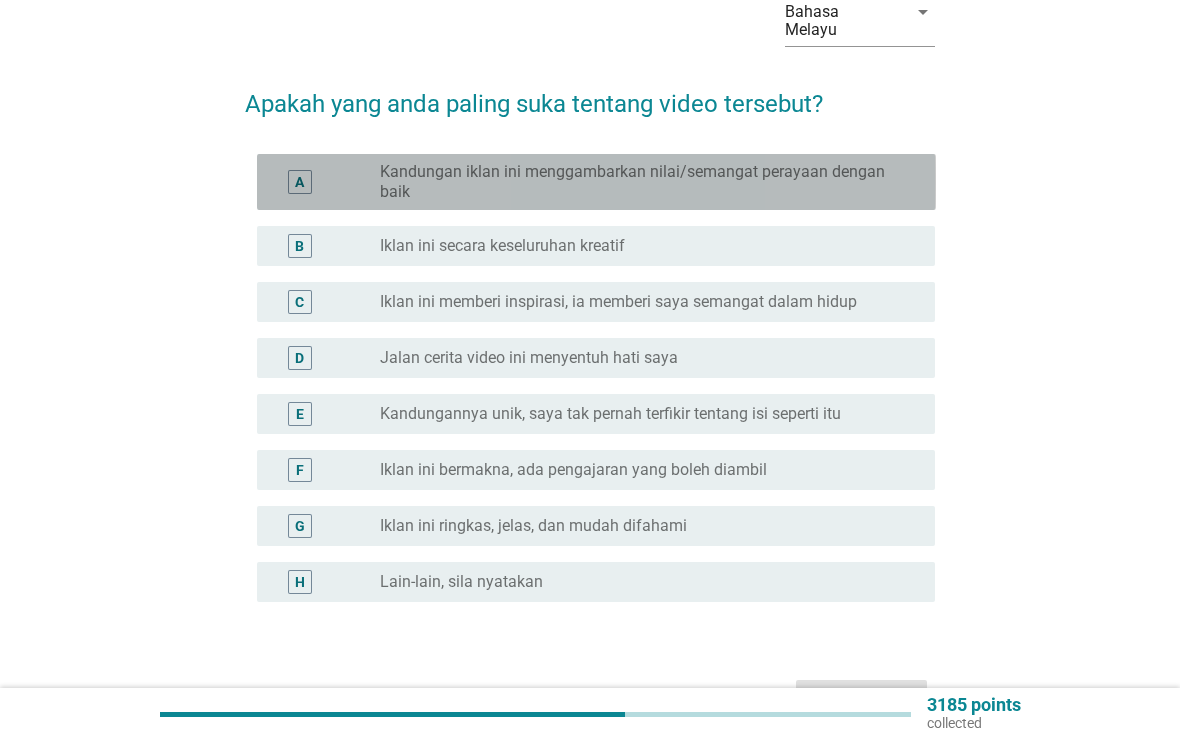 click on "A" at bounding box center [300, 182] 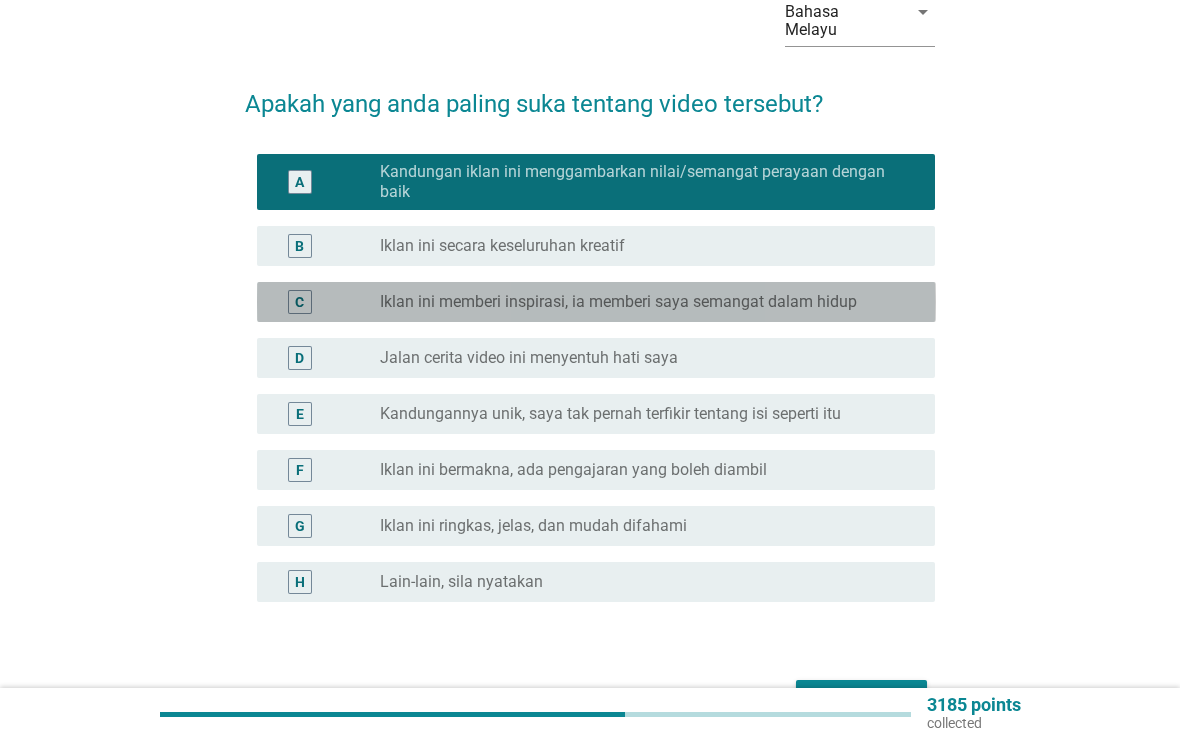 click on "C     radio_button_unchecked Iklan ini memberi inspirasi, ia memberi saya semangat dalam hidup" at bounding box center [596, 302] 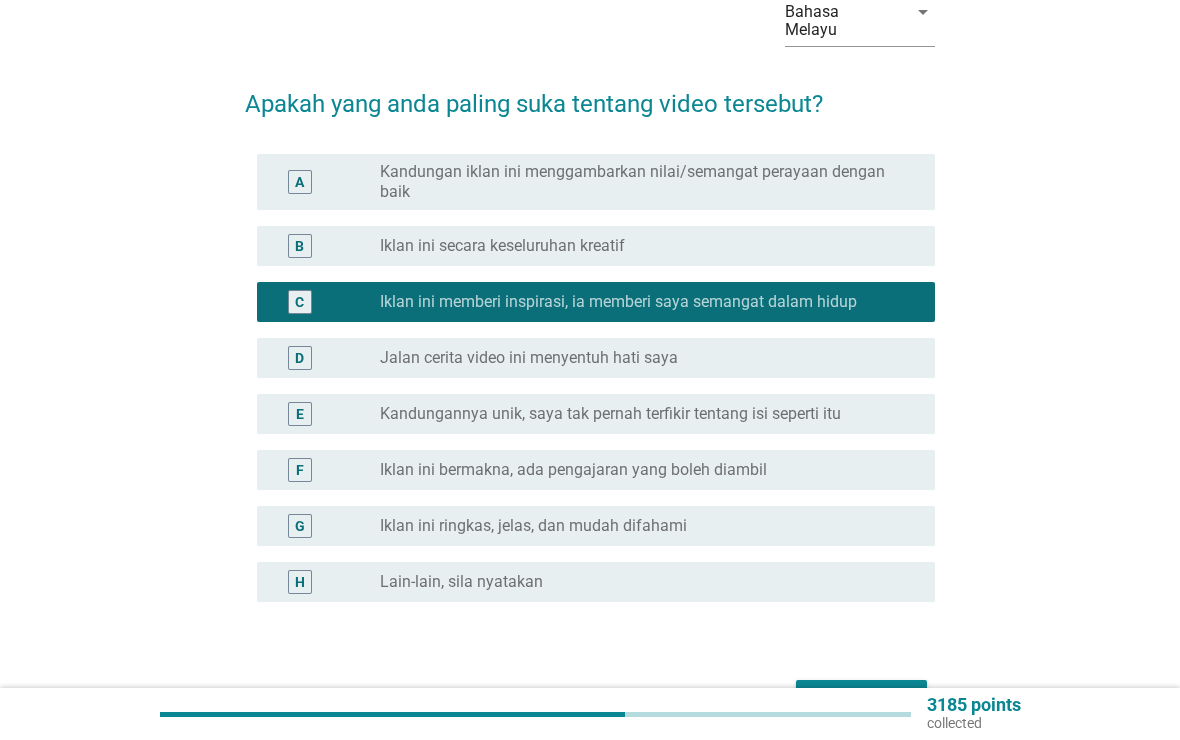 click on "Seterusnya" at bounding box center [861, 698] 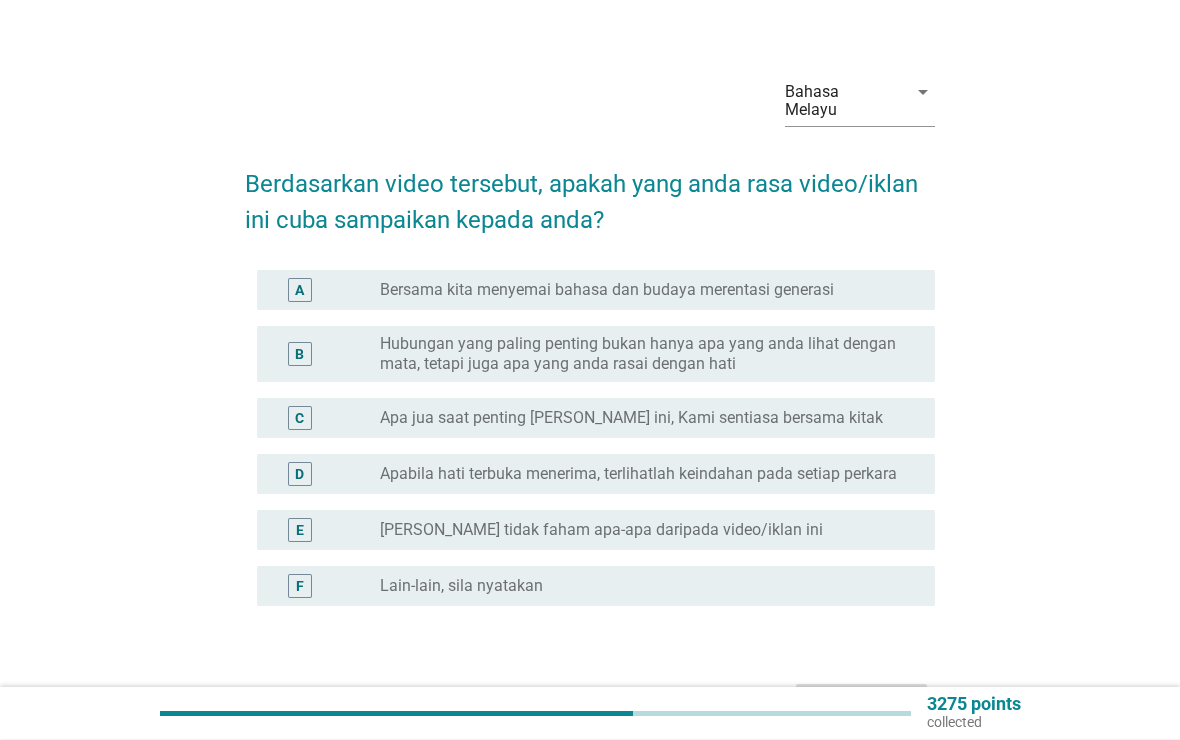 scroll, scrollTop: 31, scrollLeft: 0, axis: vertical 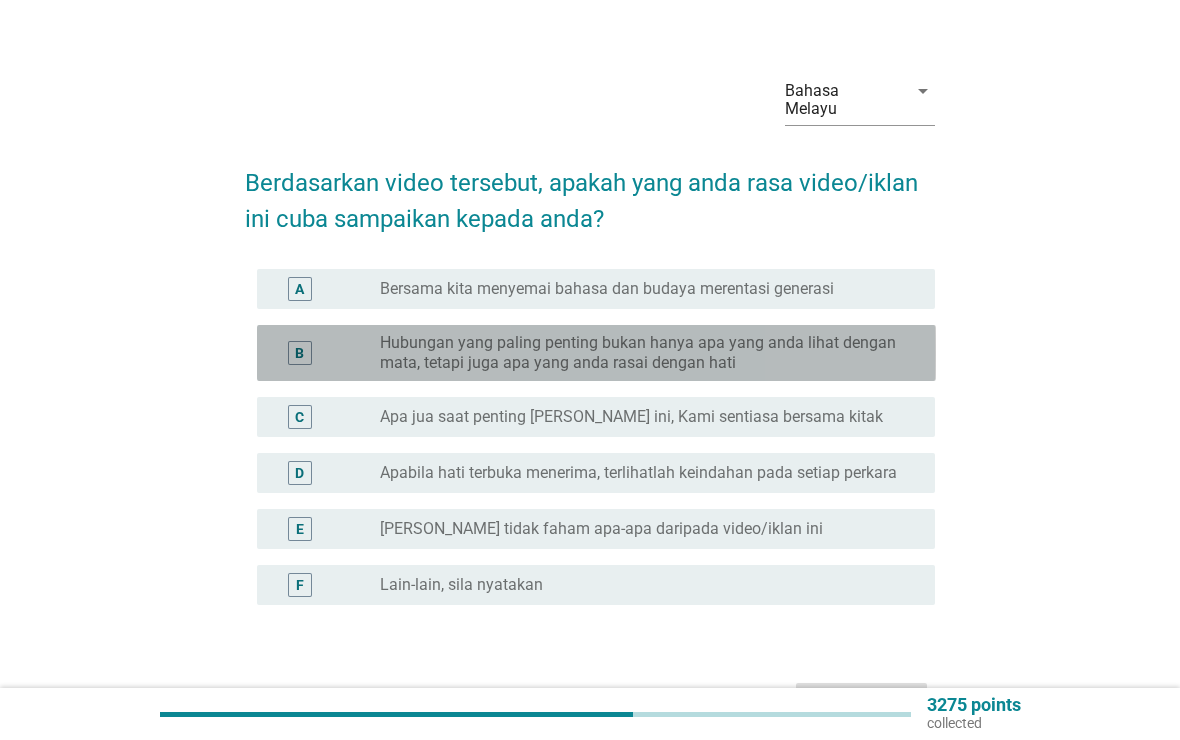 click on "B" at bounding box center [300, 353] 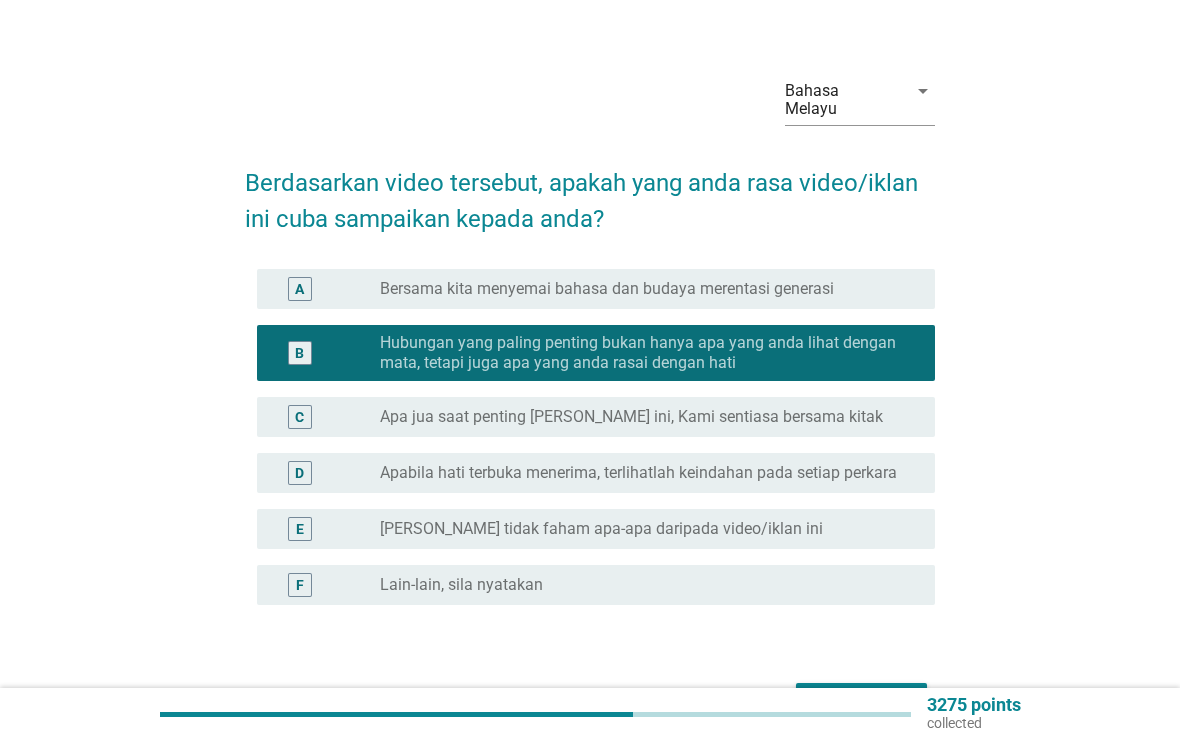 click on "Seterusnya" at bounding box center (861, 701) 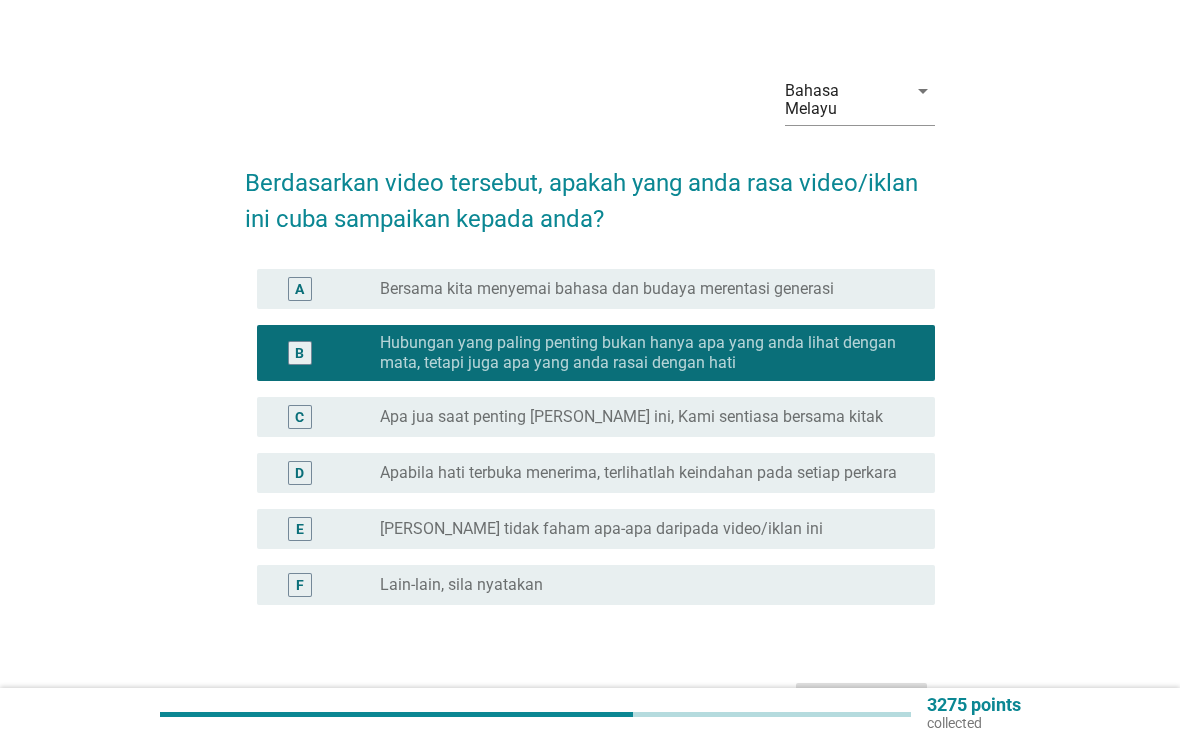 scroll, scrollTop: 0, scrollLeft: 0, axis: both 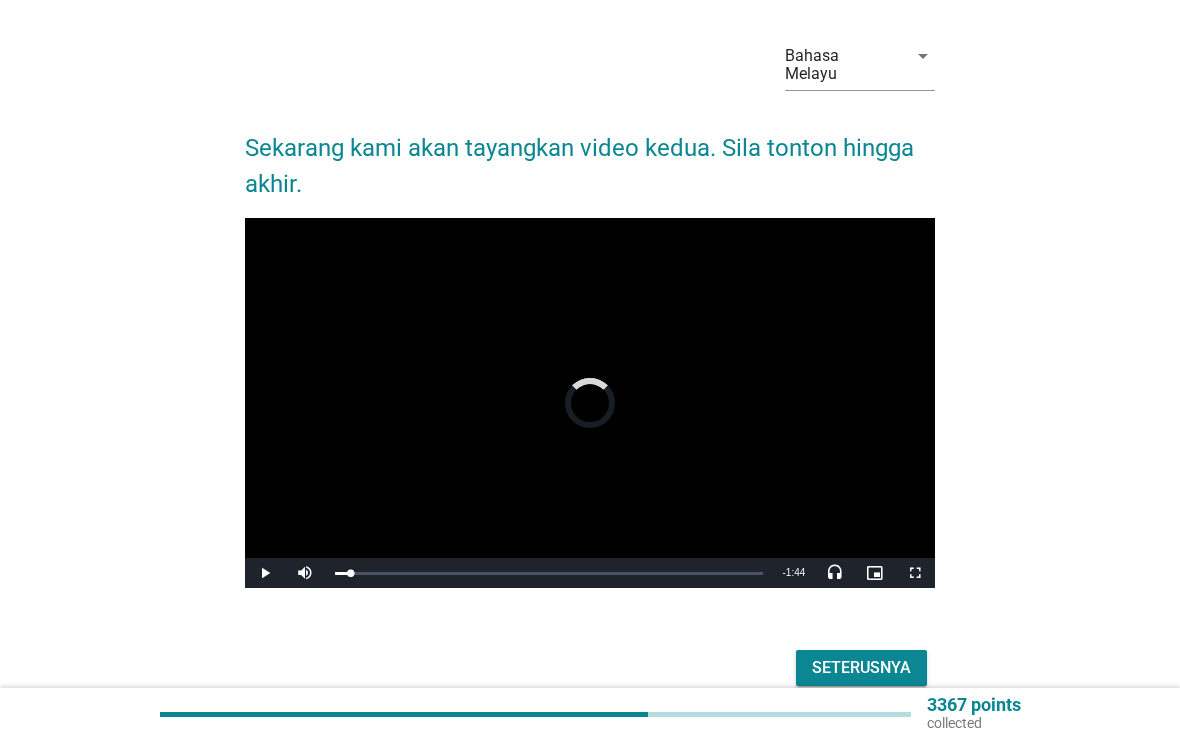 click on "Seterusnya" at bounding box center [861, 668] 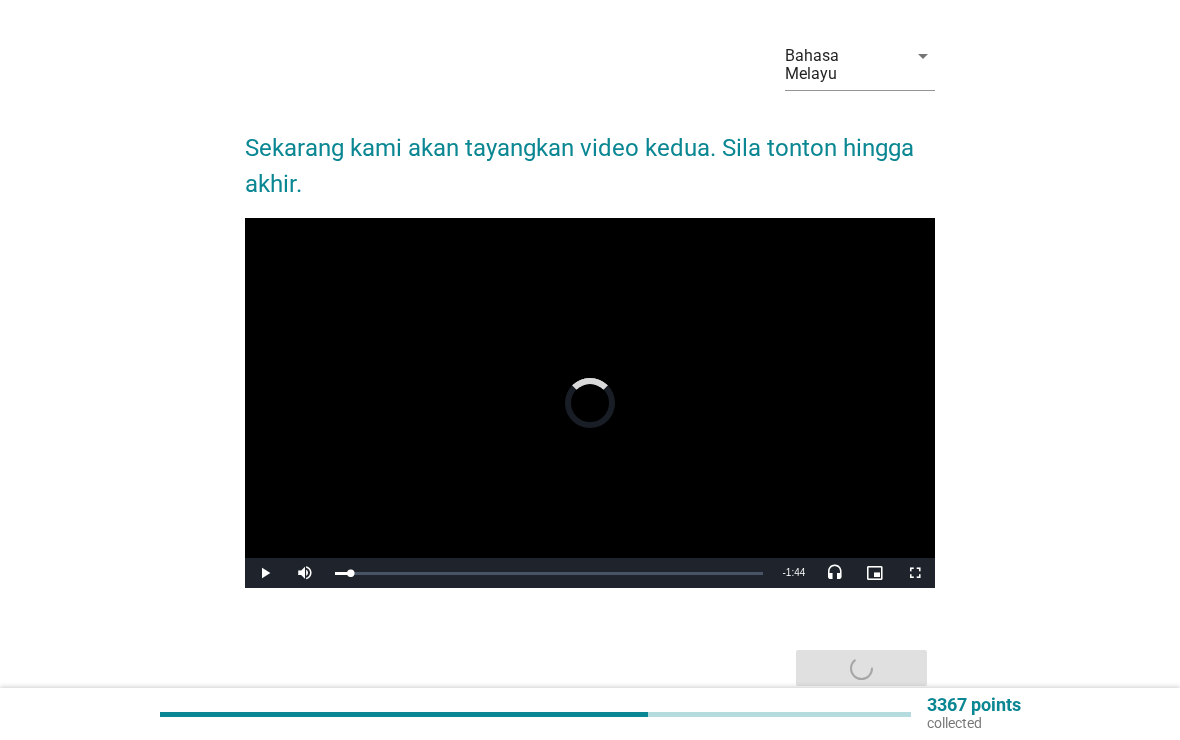 scroll, scrollTop: 0, scrollLeft: 0, axis: both 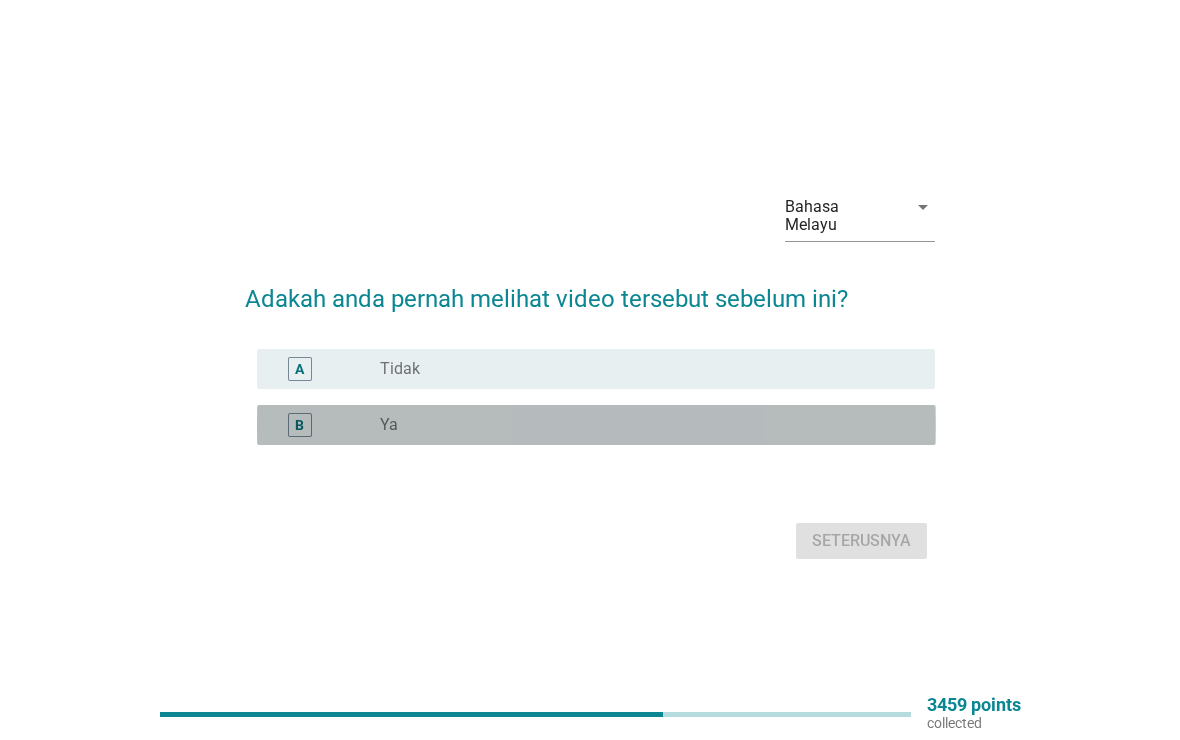 click on "B     radio_button_unchecked Ya" at bounding box center [596, 425] 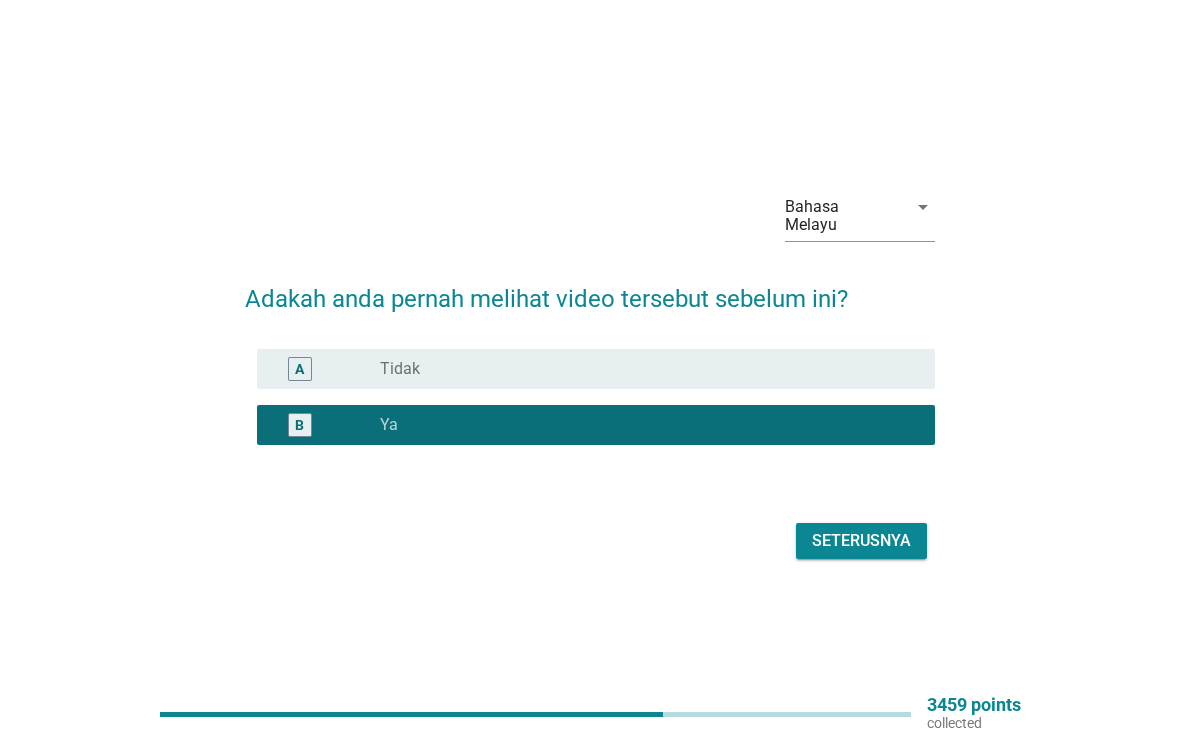 click on "Seterusnya" at bounding box center [590, 541] 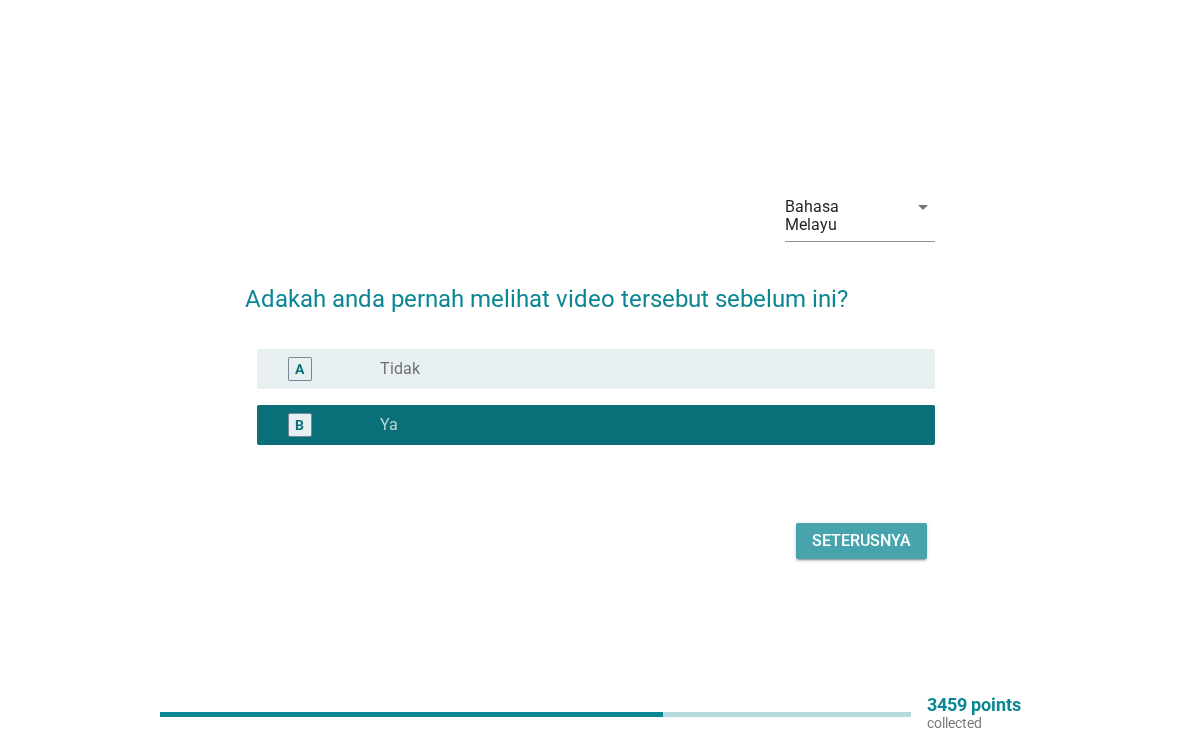 click on "Seterusnya" at bounding box center (861, 541) 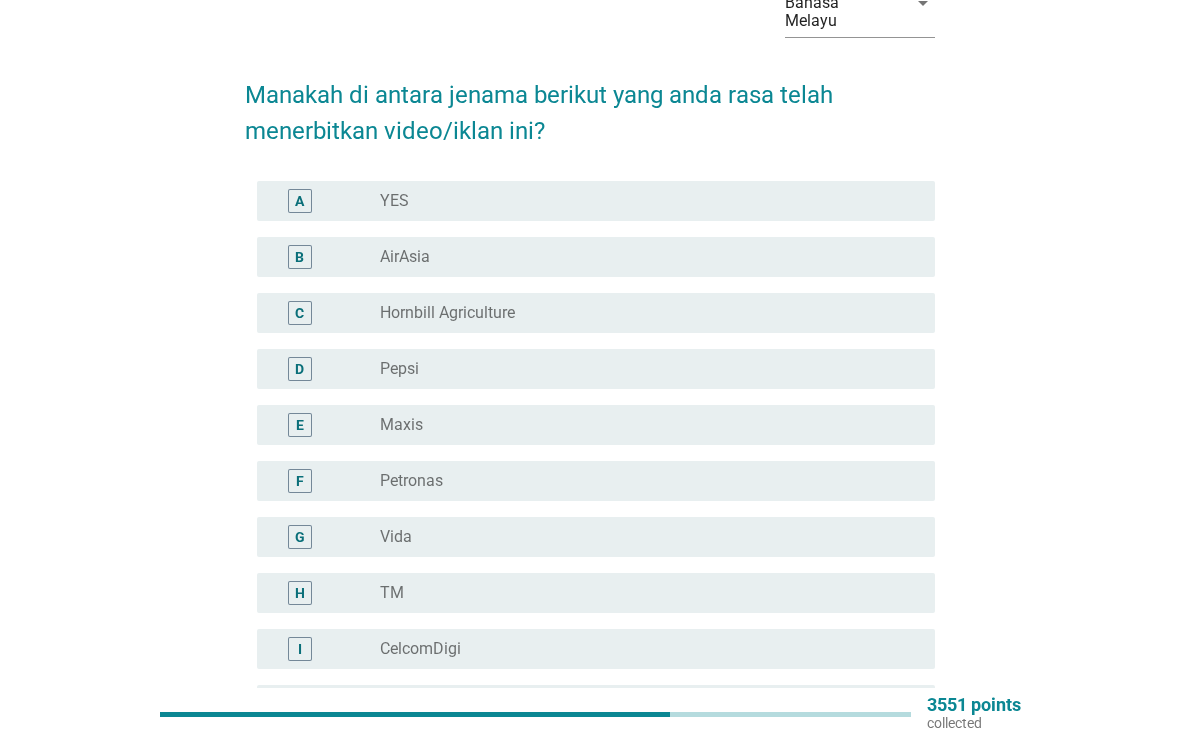 scroll, scrollTop: 121, scrollLeft: 0, axis: vertical 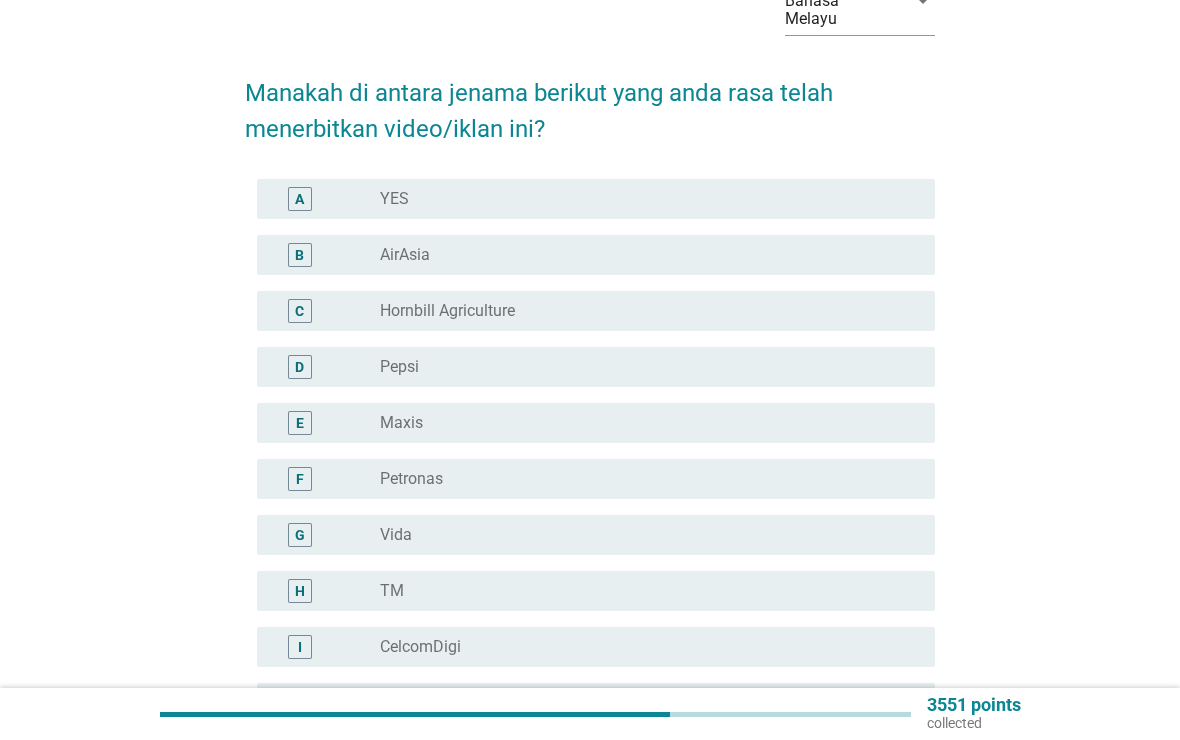 click on "E" at bounding box center [300, 423] 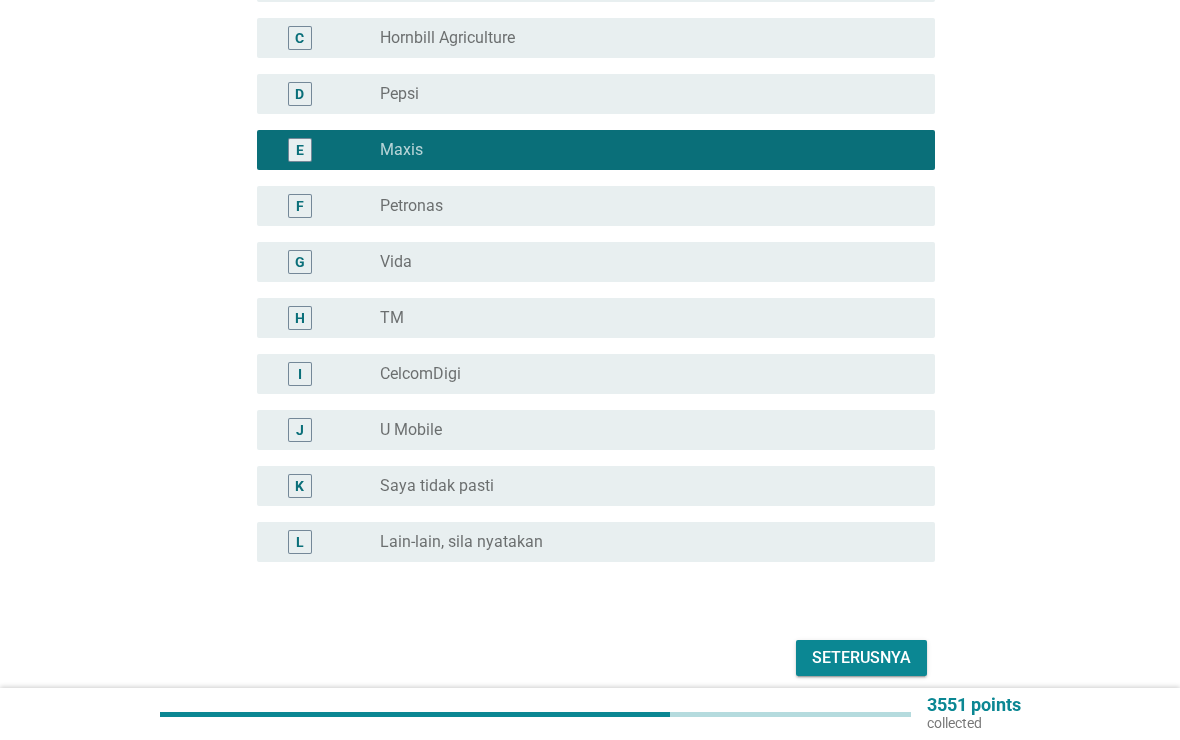 scroll, scrollTop: 426, scrollLeft: 0, axis: vertical 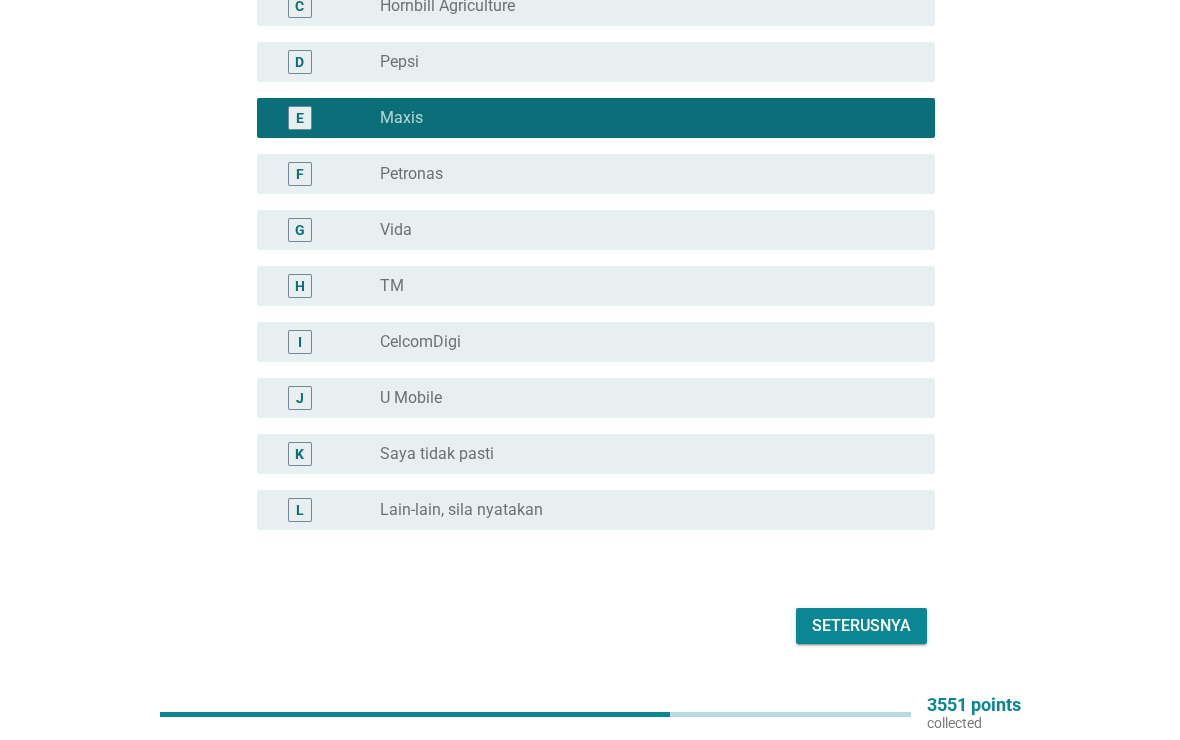 click on "Seterusnya" at bounding box center [861, 626] 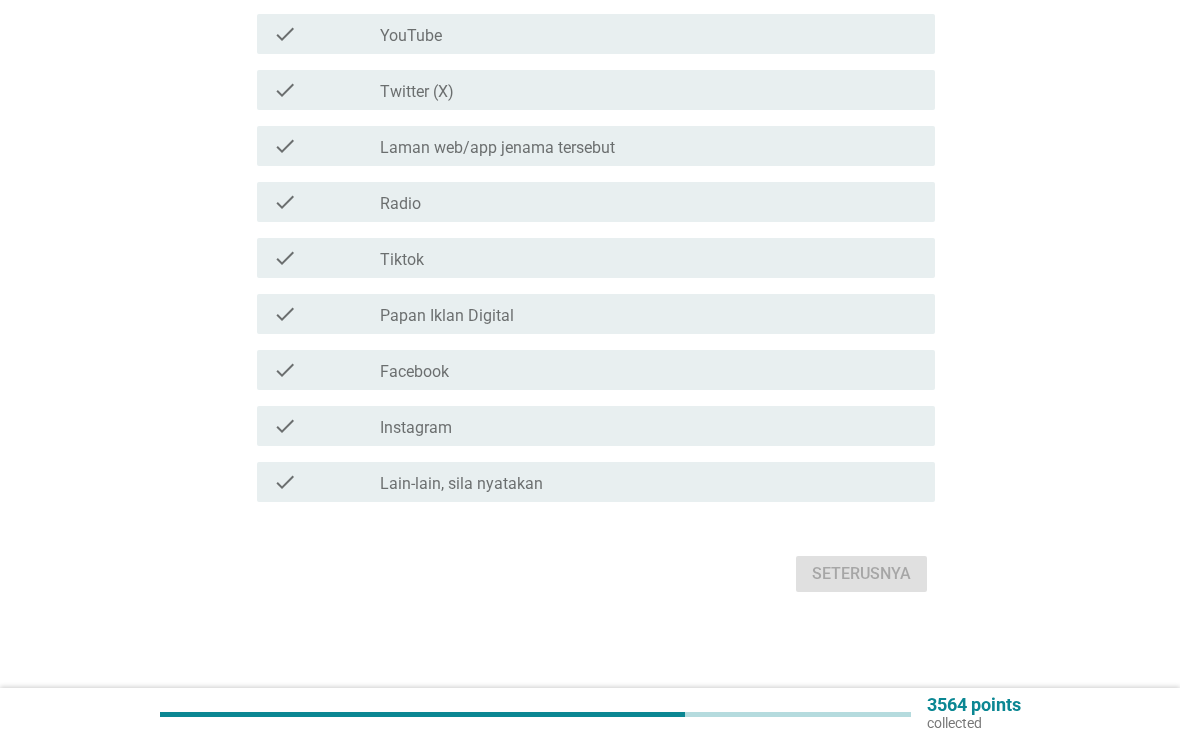 scroll, scrollTop: 0, scrollLeft: 0, axis: both 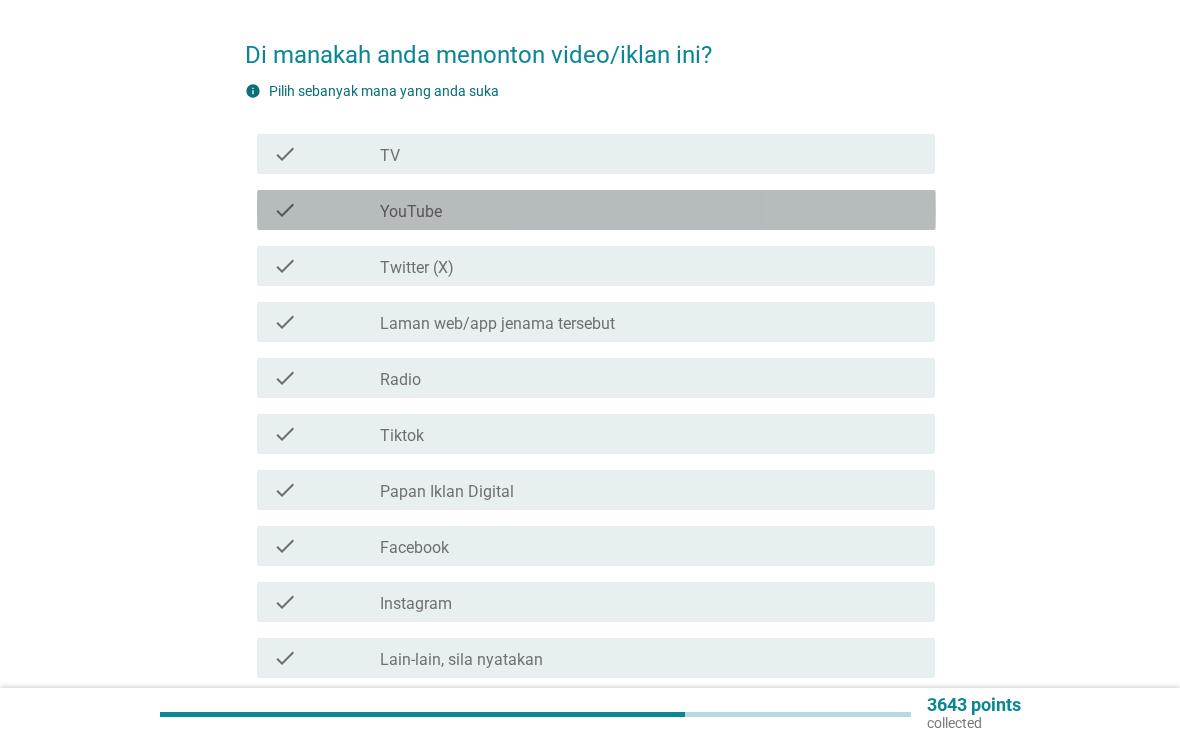 click on "check" at bounding box center [327, 210] 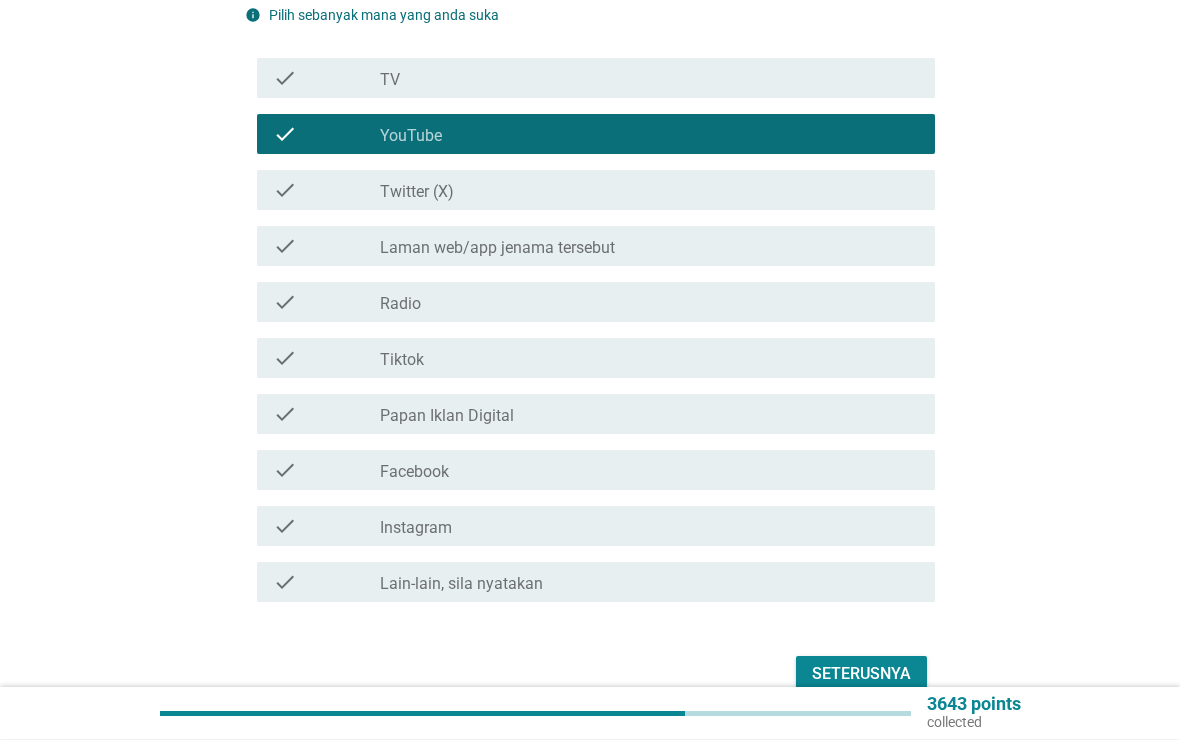 scroll, scrollTop: 237, scrollLeft: 0, axis: vertical 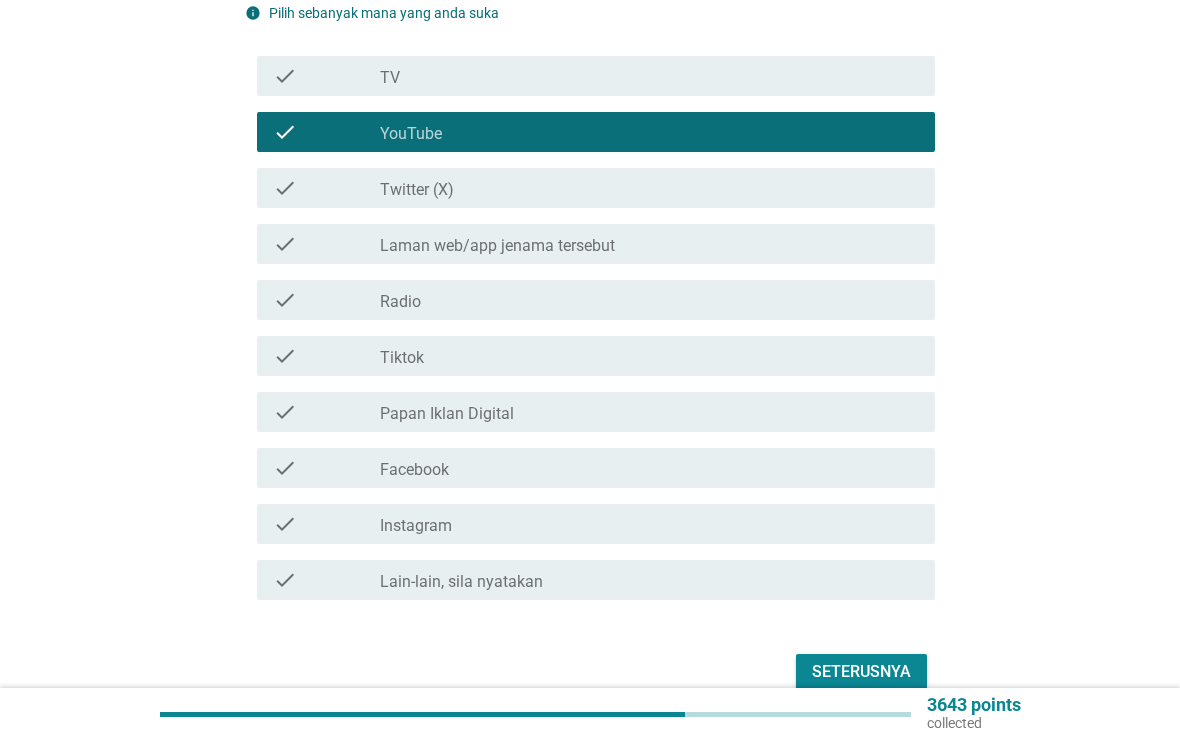 click on "Seterusnya" at bounding box center [861, 672] 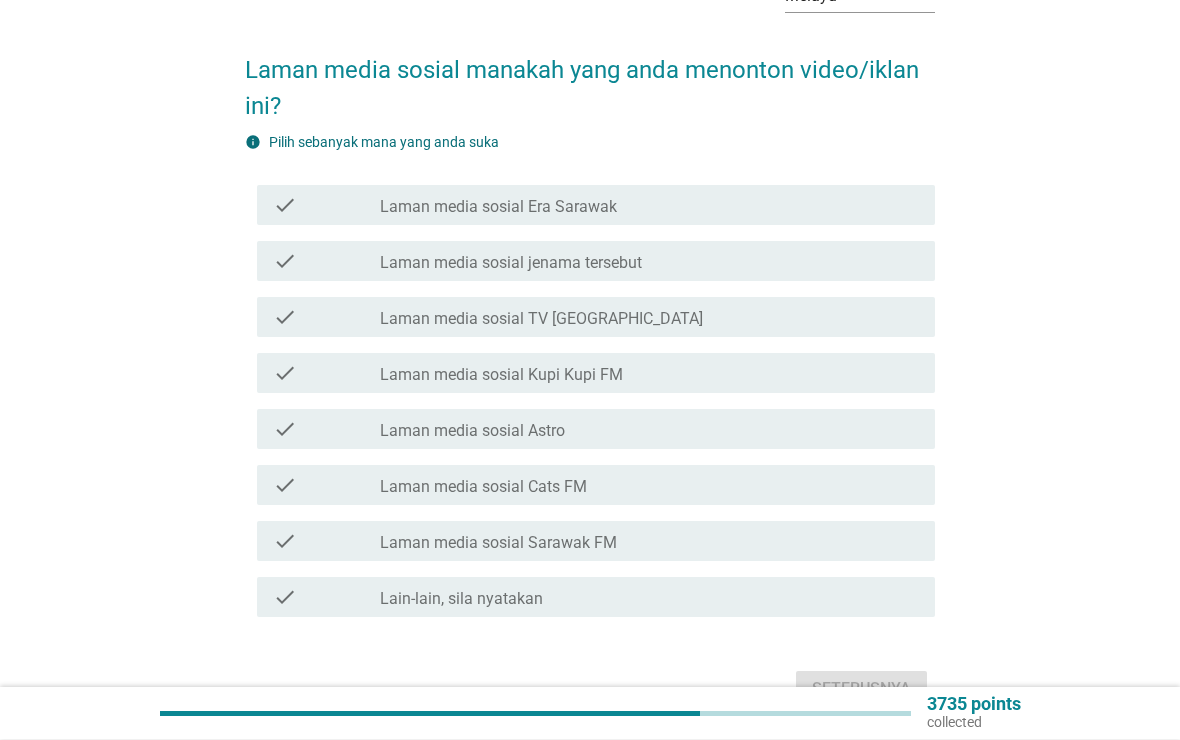scroll, scrollTop: 144, scrollLeft: 0, axis: vertical 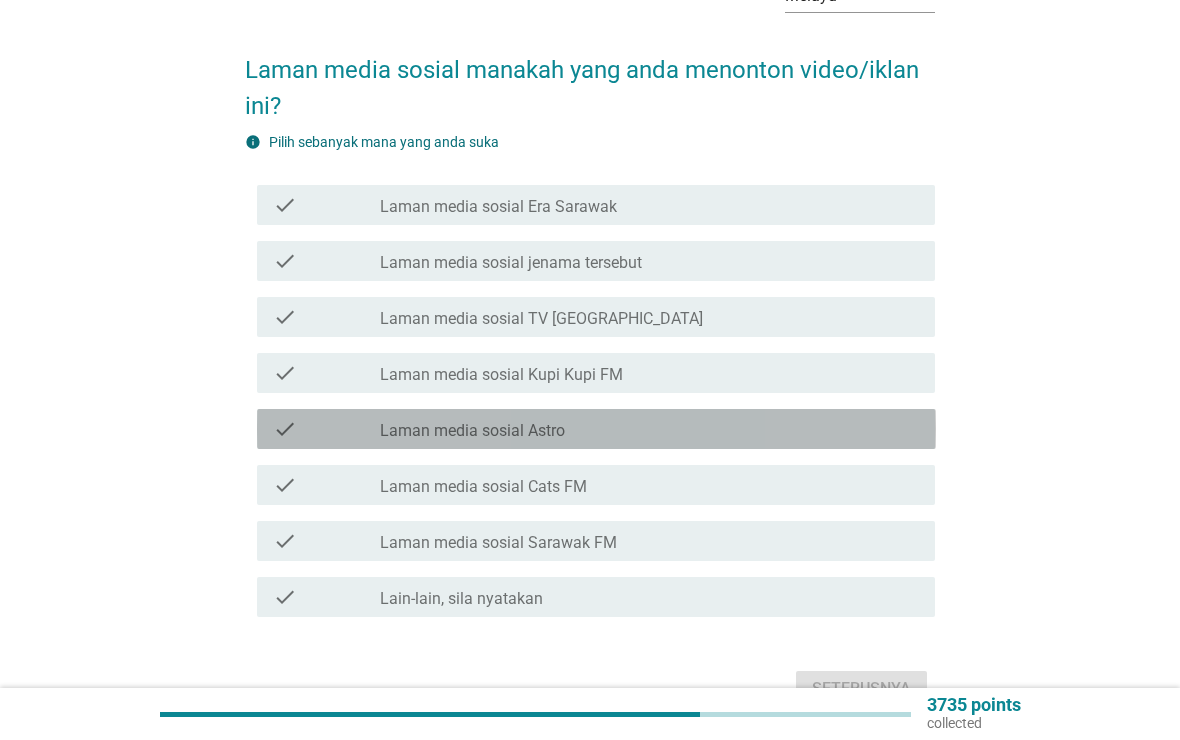 click on "check" at bounding box center [285, 429] 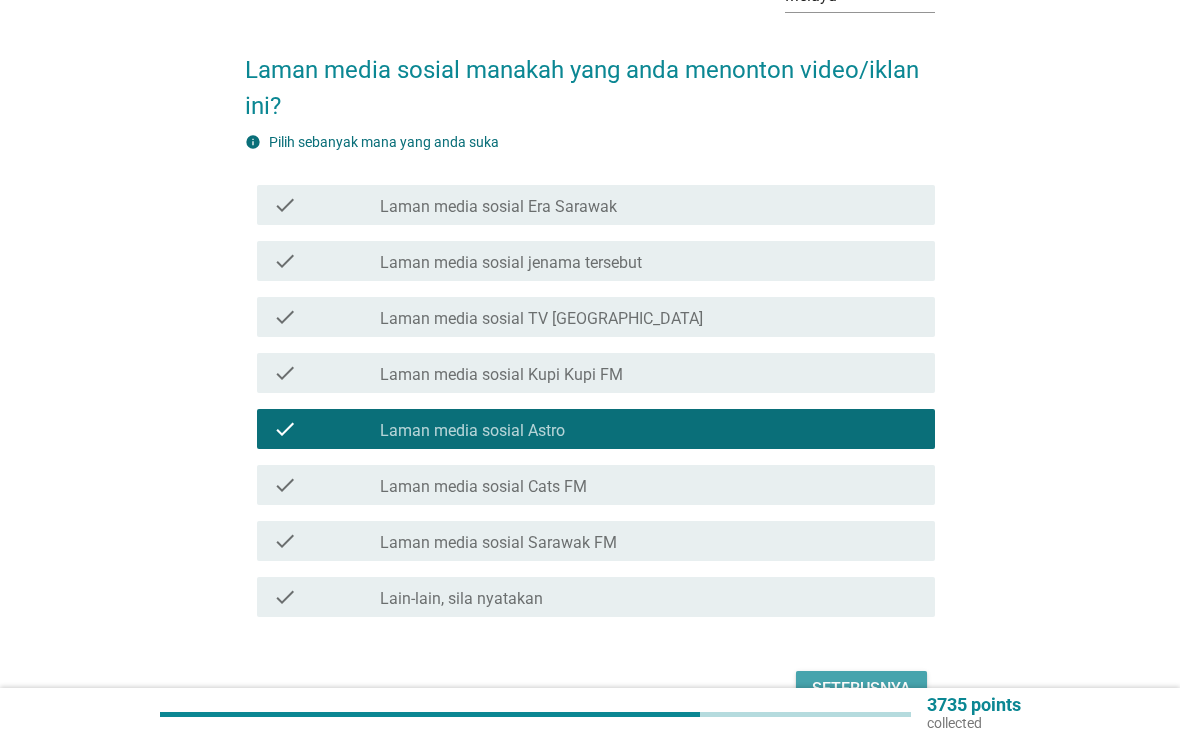 click on "Seterusnya" at bounding box center [861, 689] 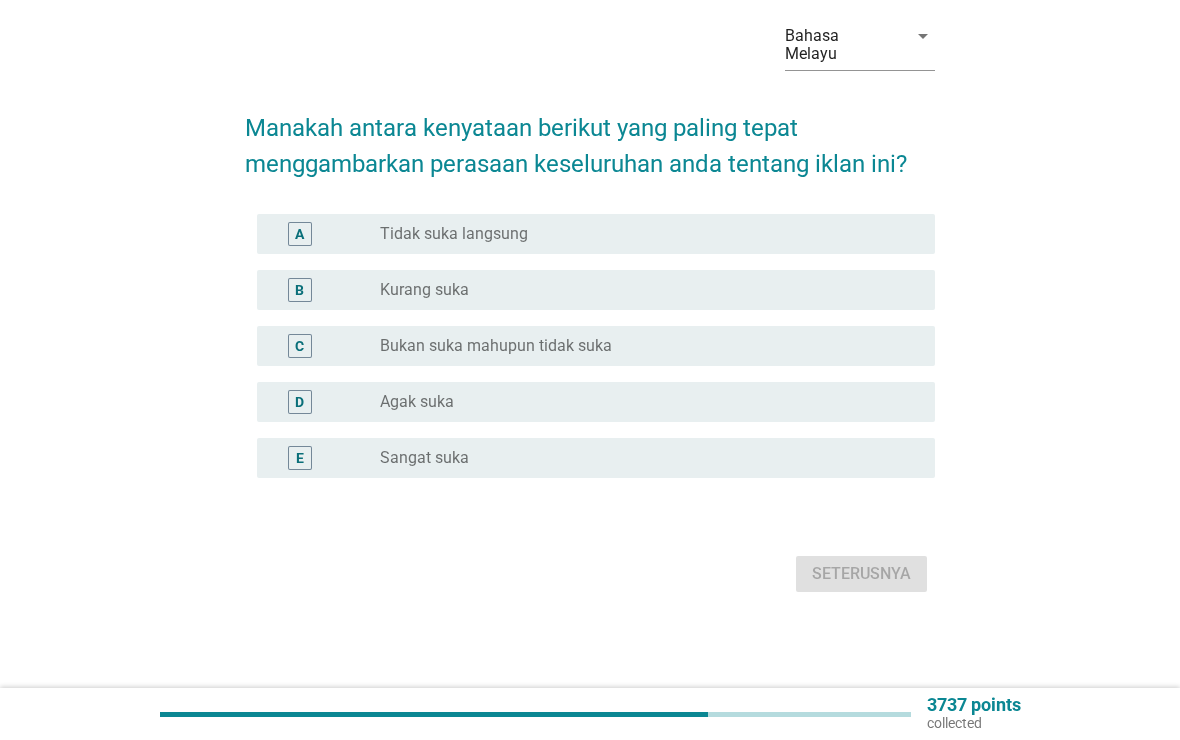 scroll, scrollTop: 0, scrollLeft: 0, axis: both 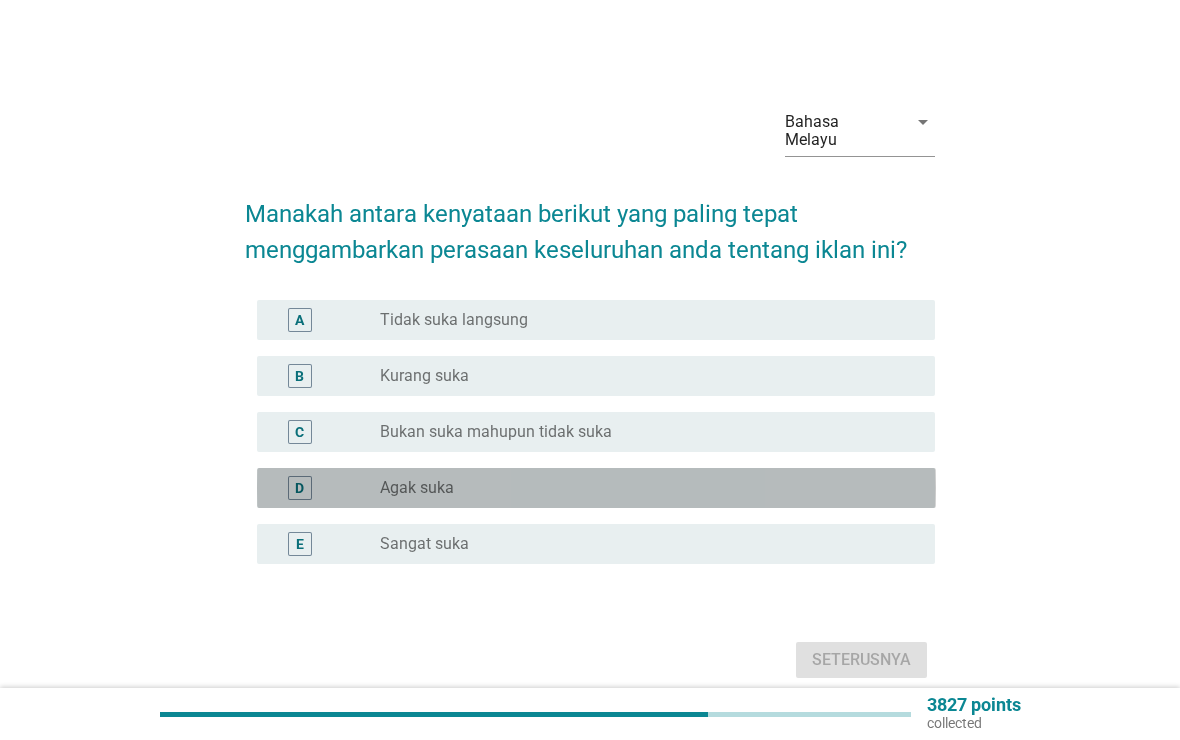 click on "D" at bounding box center (300, 488) 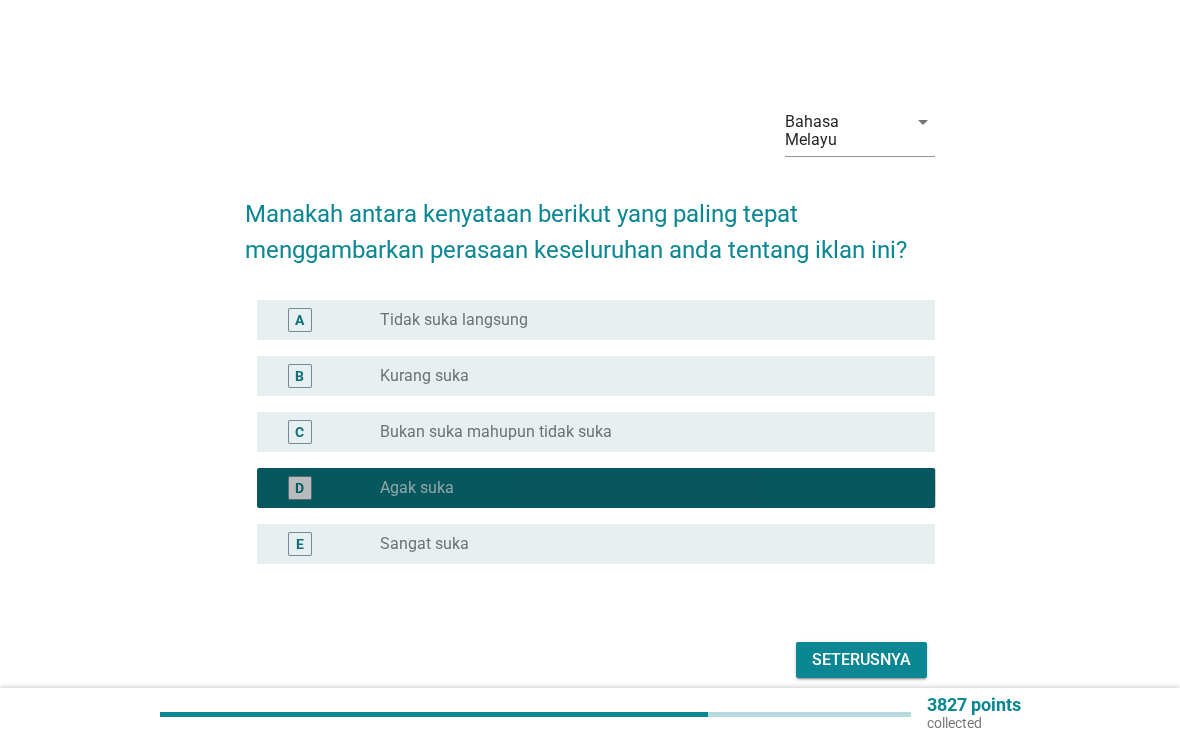 click on "Seterusnya" at bounding box center [861, 660] 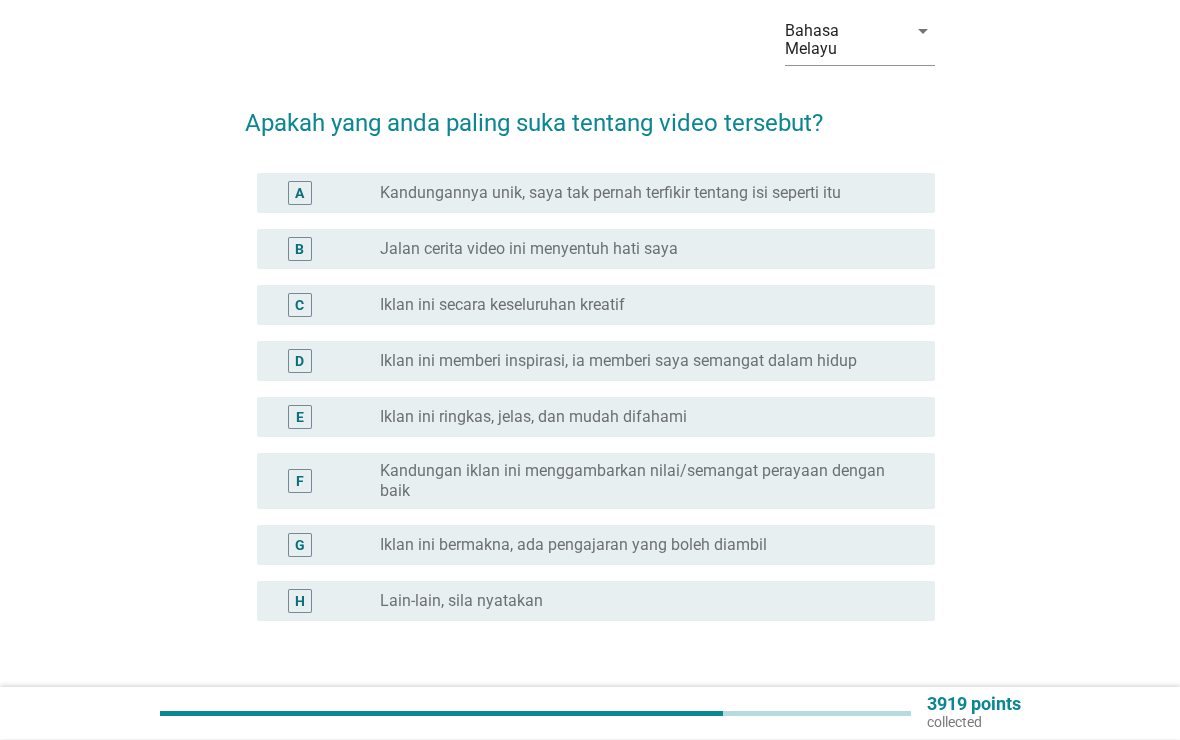 scroll, scrollTop: 91, scrollLeft: 0, axis: vertical 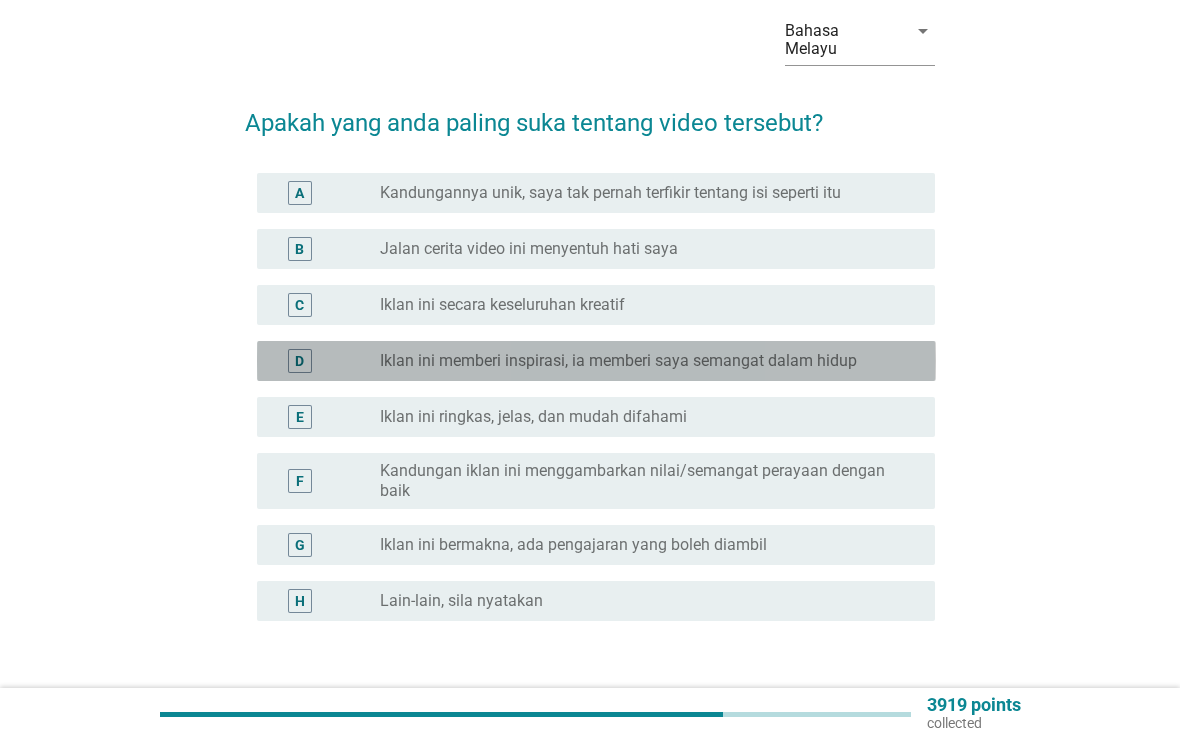 click on "D" at bounding box center (300, 361) 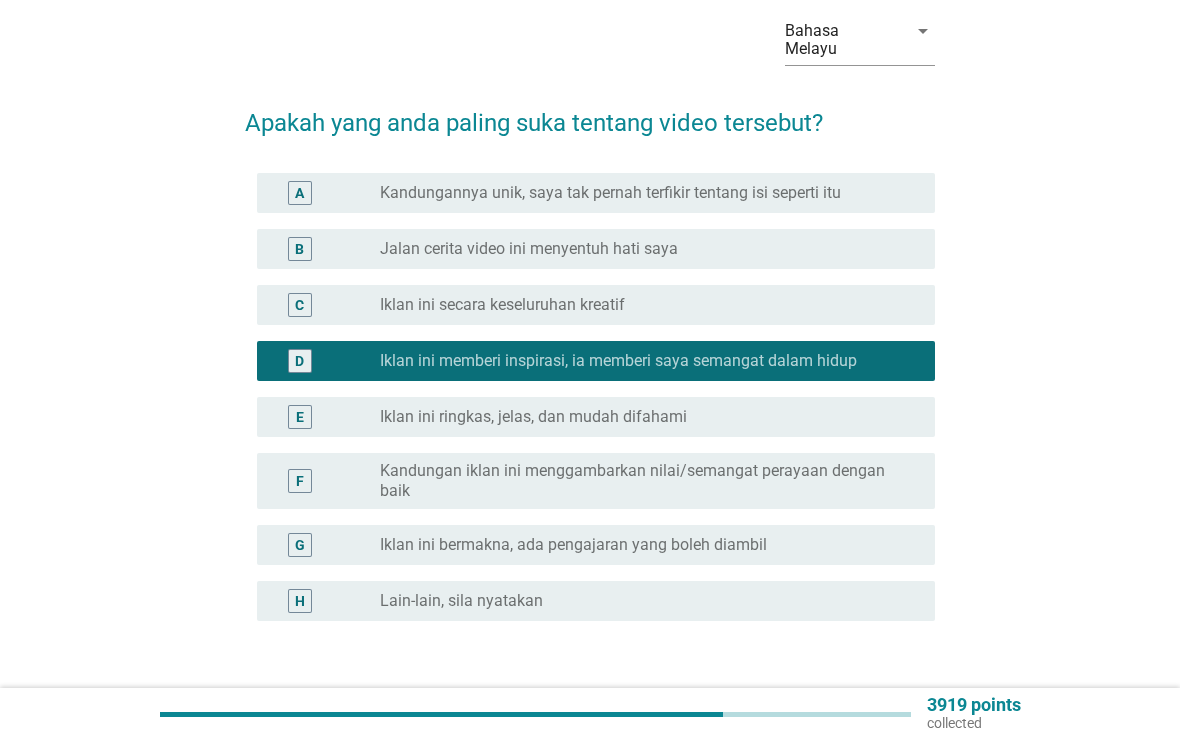 click on "Apakah yang anda paling suka tentang video tersebut?     A     radio_button_unchecked Kandungannya unik, saya tak pernah terfikir tentang isi seperti itu   B     radio_button_unchecked Jalan cerita video ini menyentuh hati saya   C     radio_button_unchecked Iklan ini secara keseluruhan kreatif   D     radio_button_checked Iklan ini memberi inspirasi, ia memberi saya semangat dalam hidup   E     radio_button_unchecked Iklan ini ringkas, jelas, dan mudah difahami   F     radio_button_unchecked Kandungan iklan ini menggambarkan nilai/semangat perayaan dengan baik   G     radio_button_unchecked Iklan ini bermakna, ada pengajaran yang boleh diambil   H     radio_button_unchecked Lain-lain, sila nyatakan     Seterusnya" at bounding box center [590, 413] 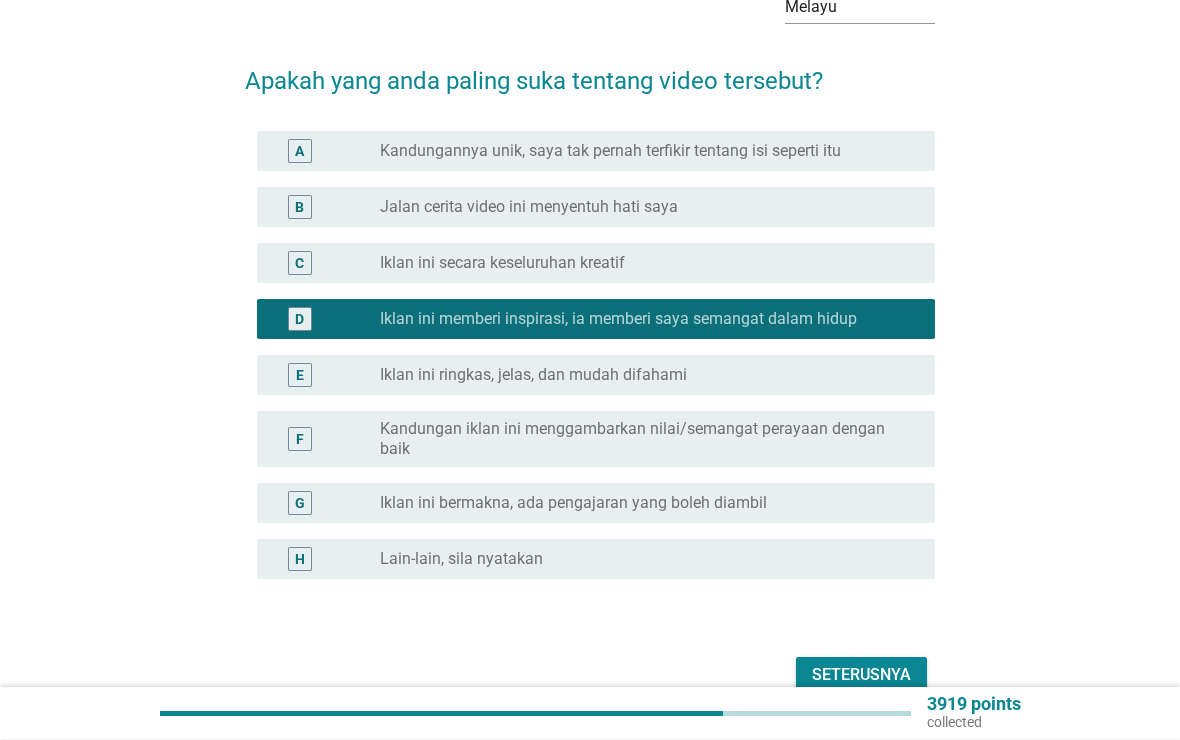 click on "Seterusnya" at bounding box center (861, 676) 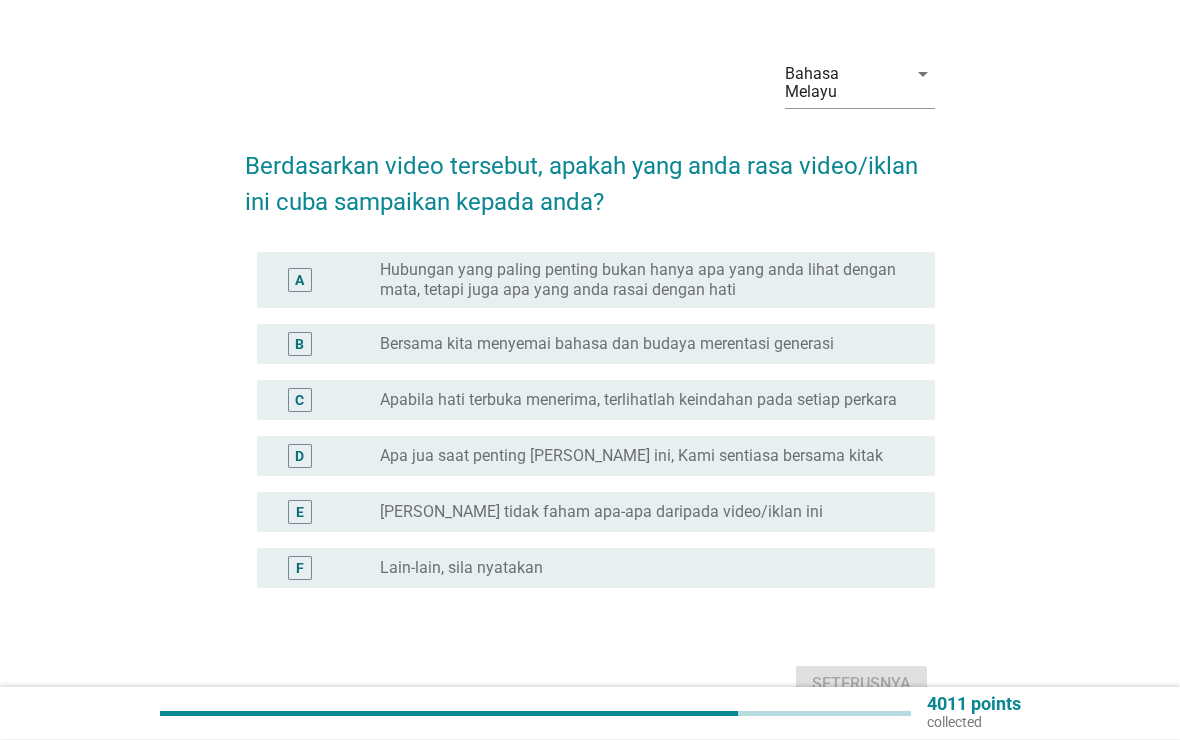 scroll, scrollTop: 48, scrollLeft: 0, axis: vertical 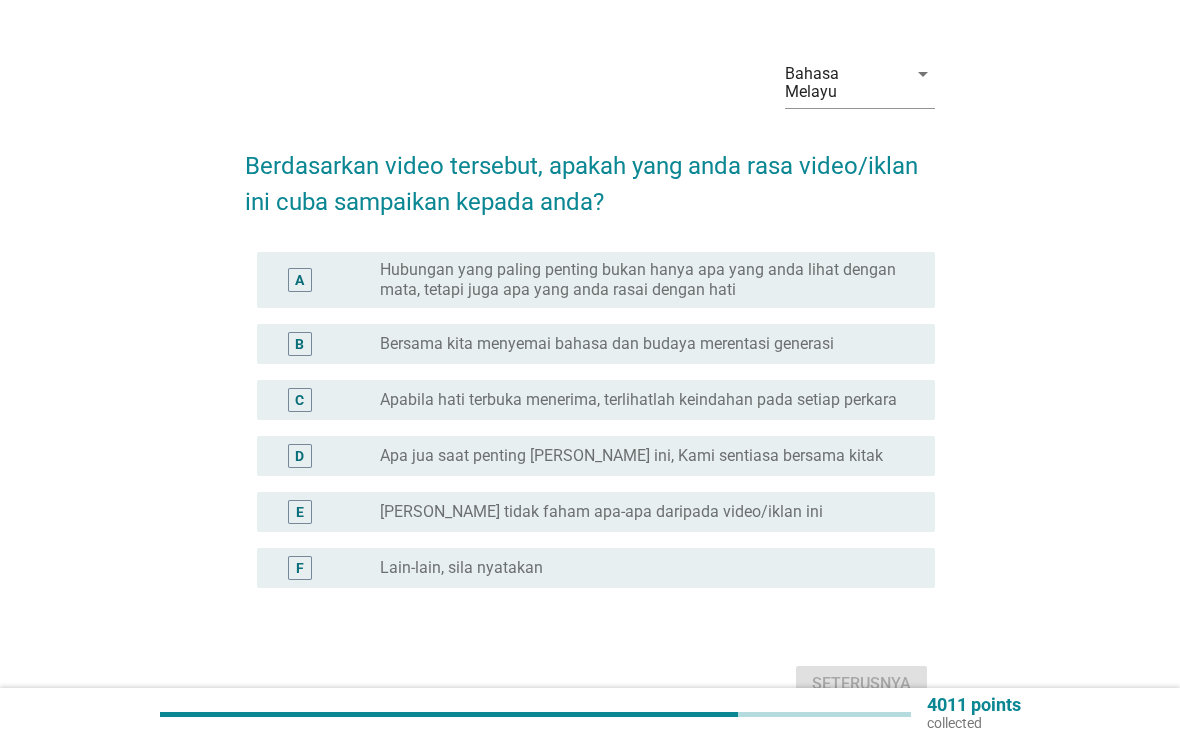 click on "A" at bounding box center [300, 280] 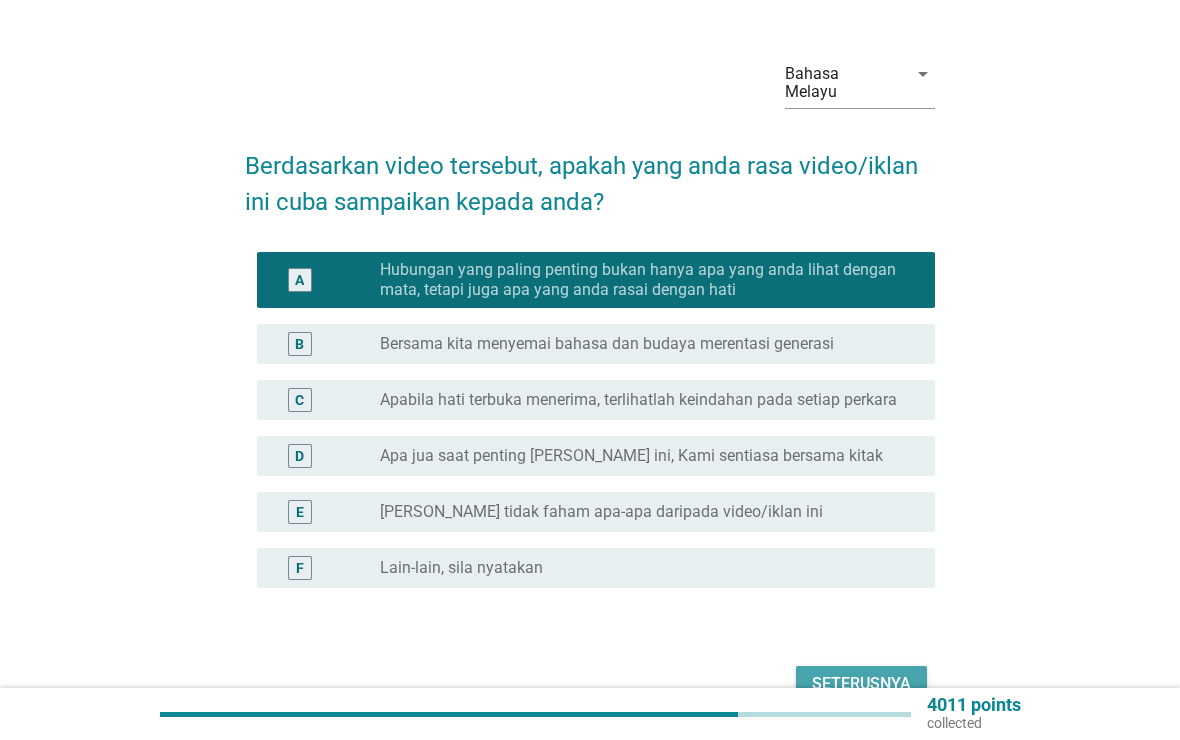 click on "Seterusnya" at bounding box center (861, 684) 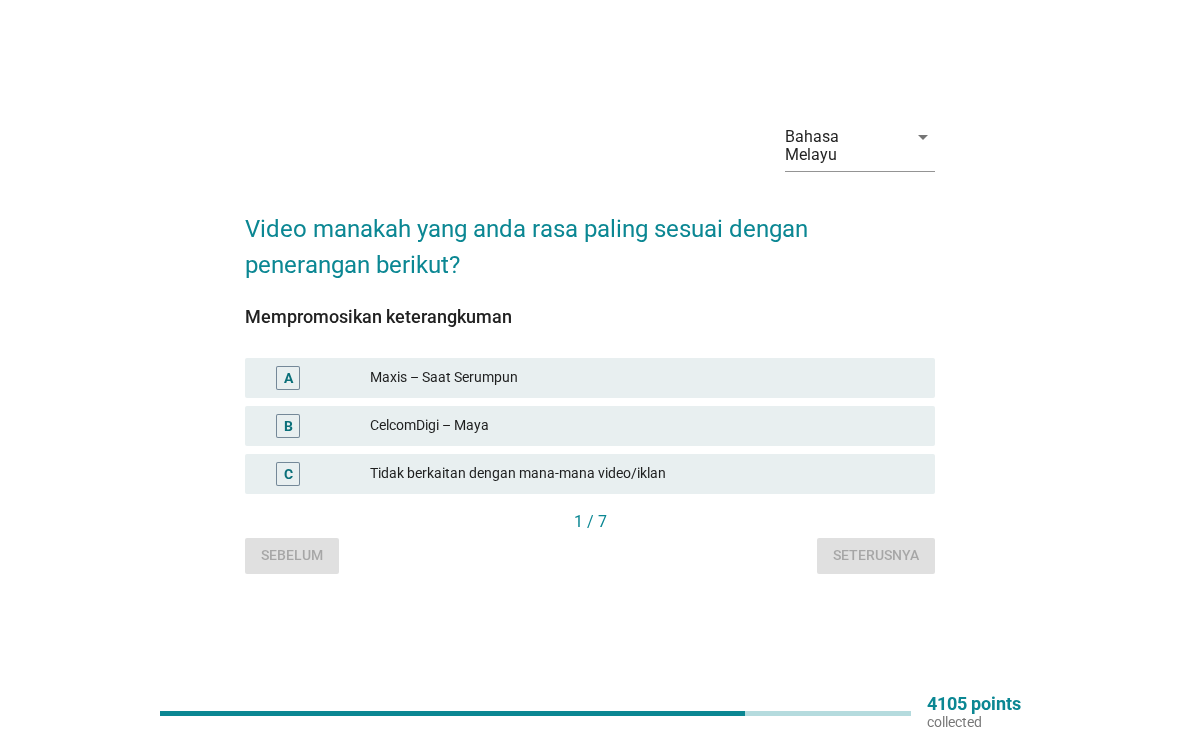 scroll, scrollTop: 31, scrollLeft: 0, axis: vertical 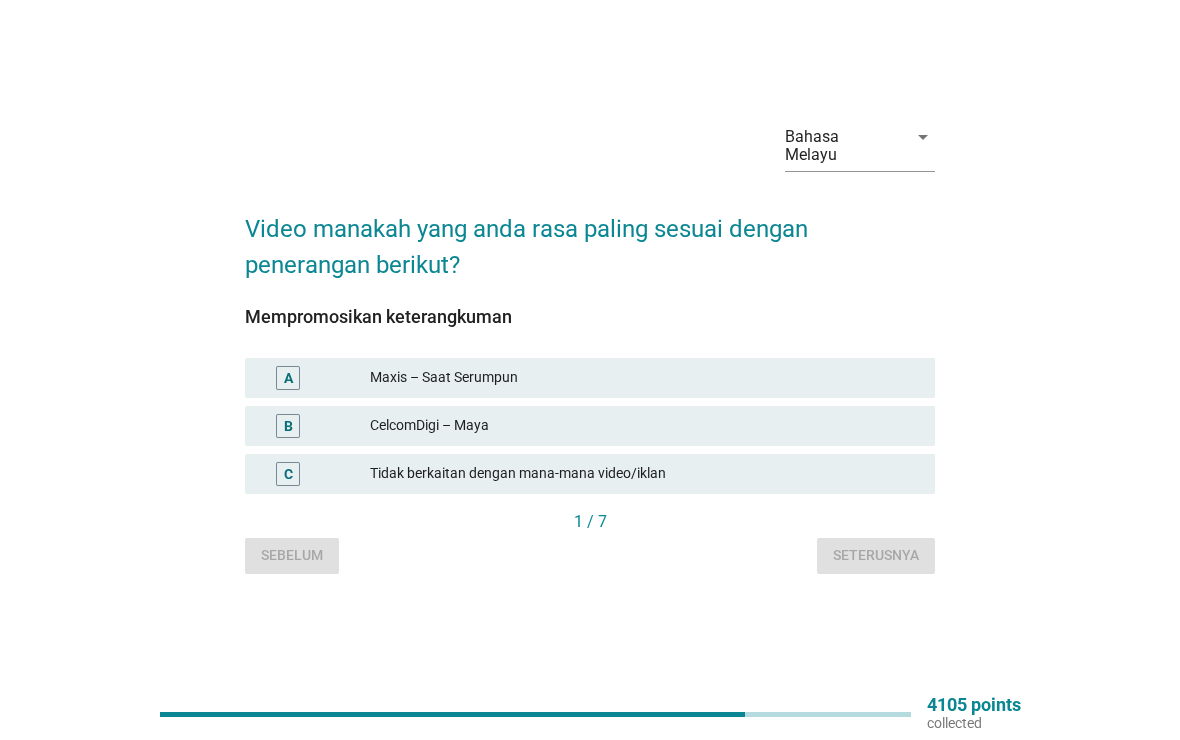 click on "A" at bounding box center [288, 378] 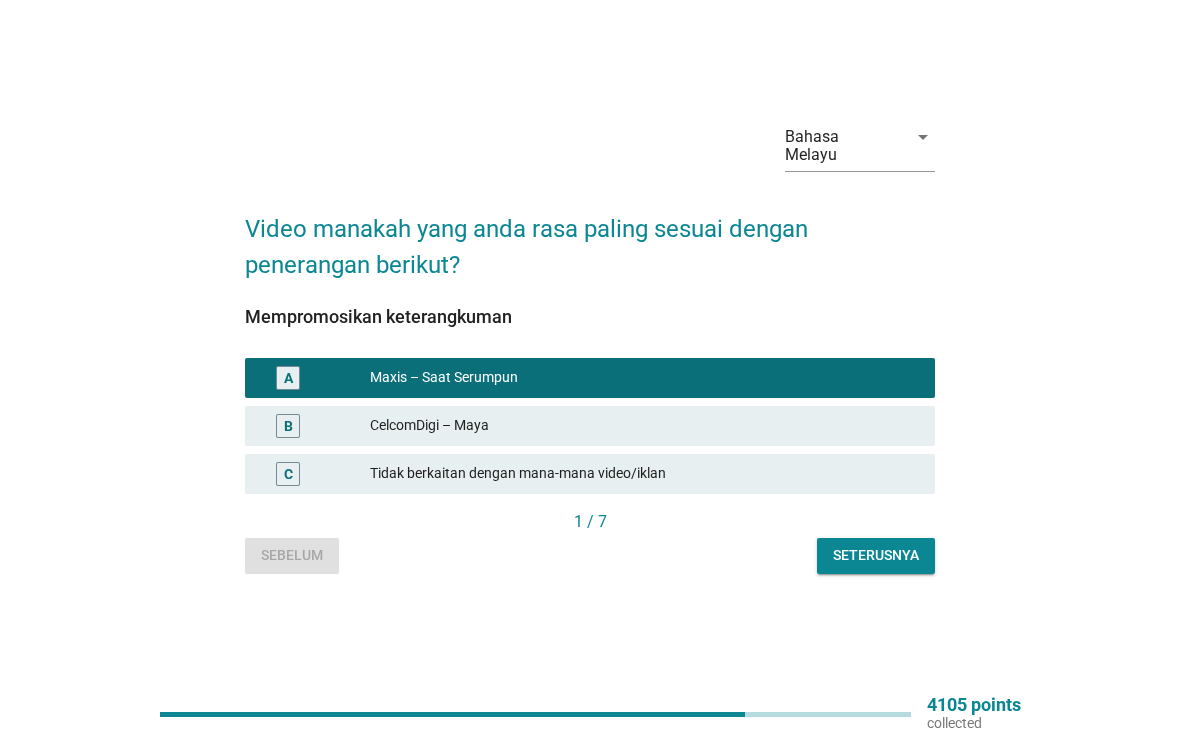 click on "Seterusnya" at bounding box center (876, 555) 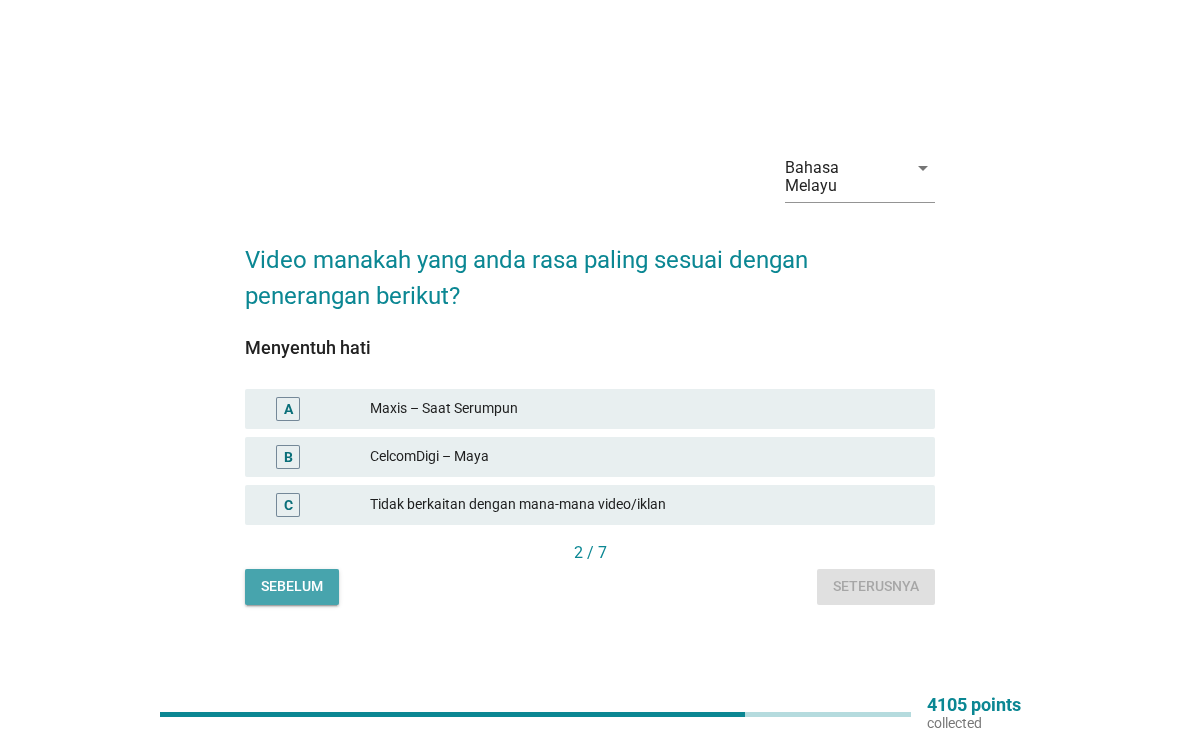 click on "Sebelum" at bounding box center (292, 586) 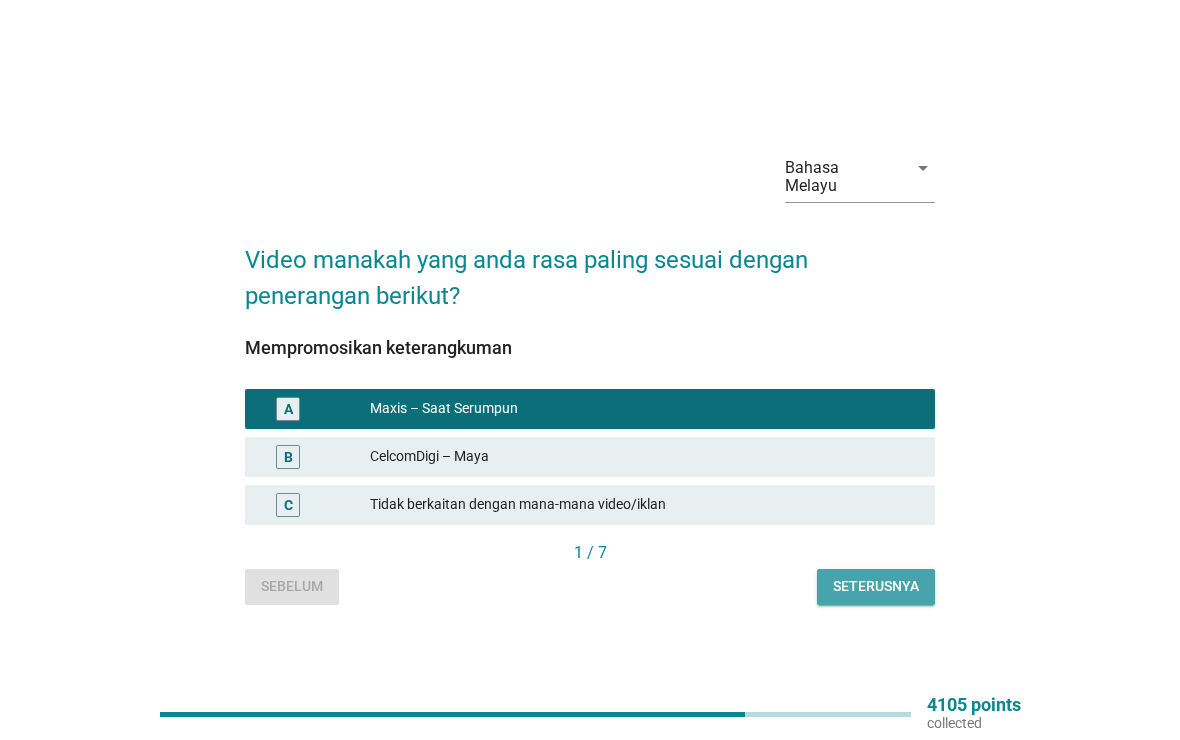 click on "Seterusnya" at bounding box center [876, 586] 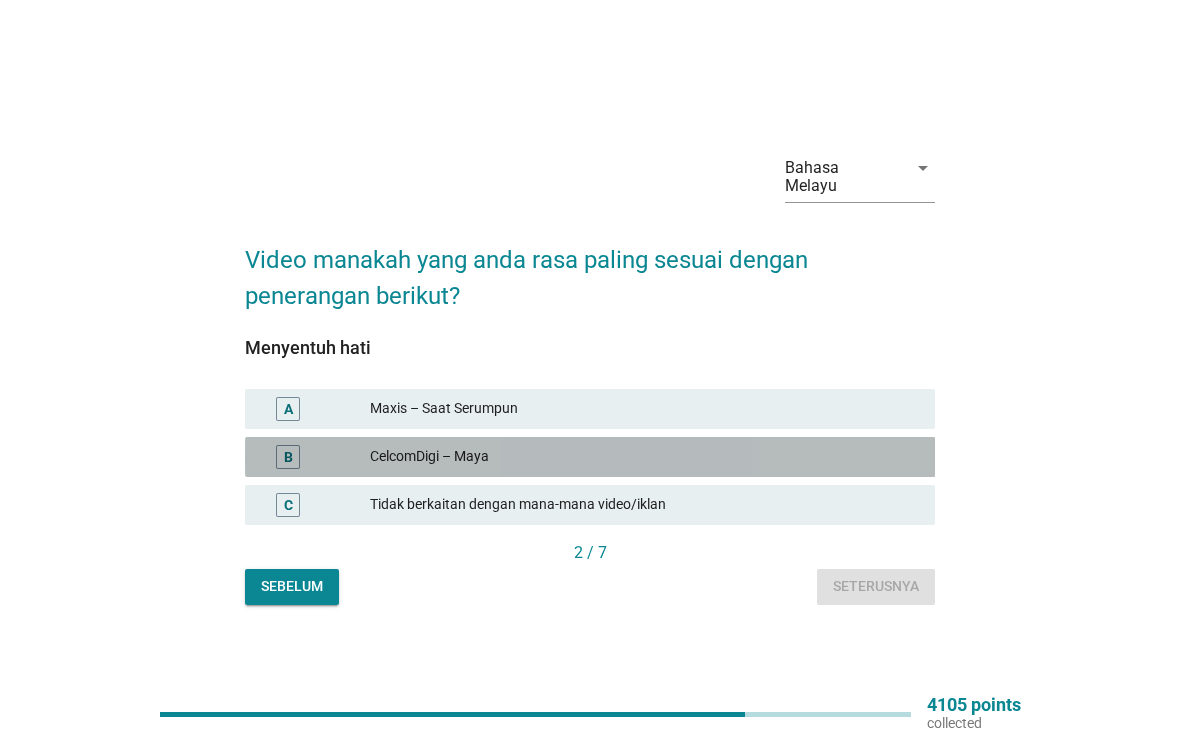 click on "B" at bounding box center (288, 457) 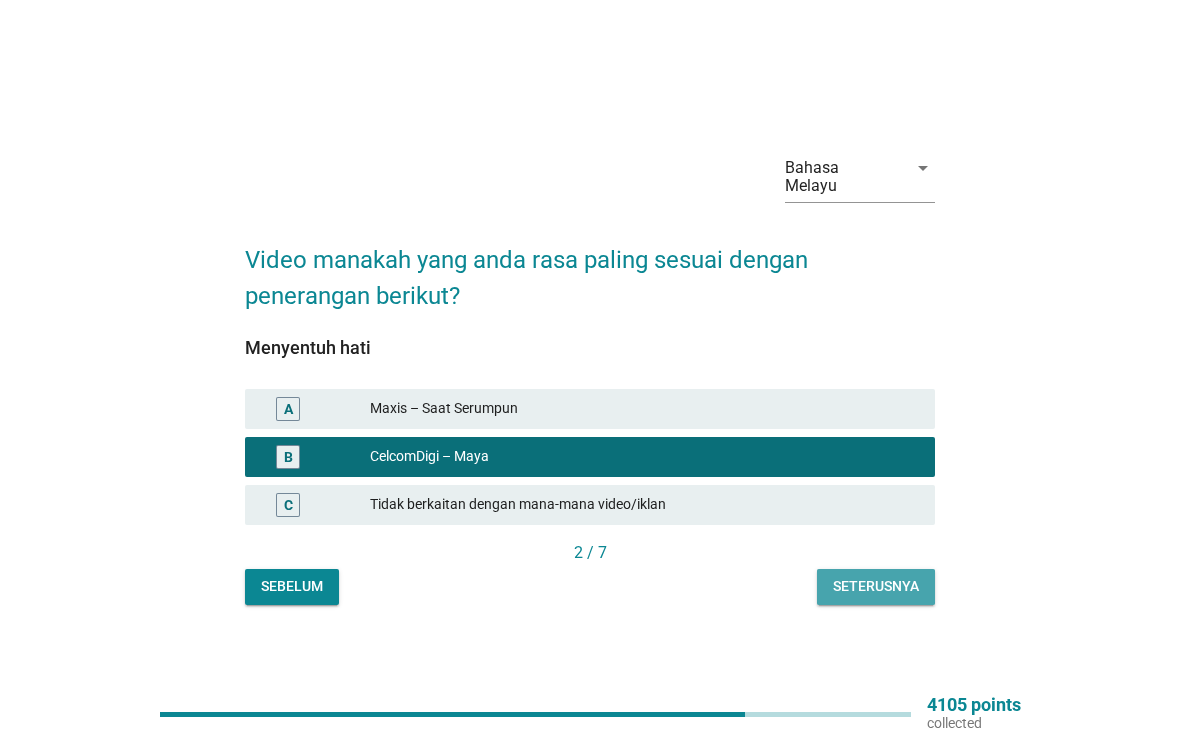 click on "Seterusnya" at bounding box center (876, 586) 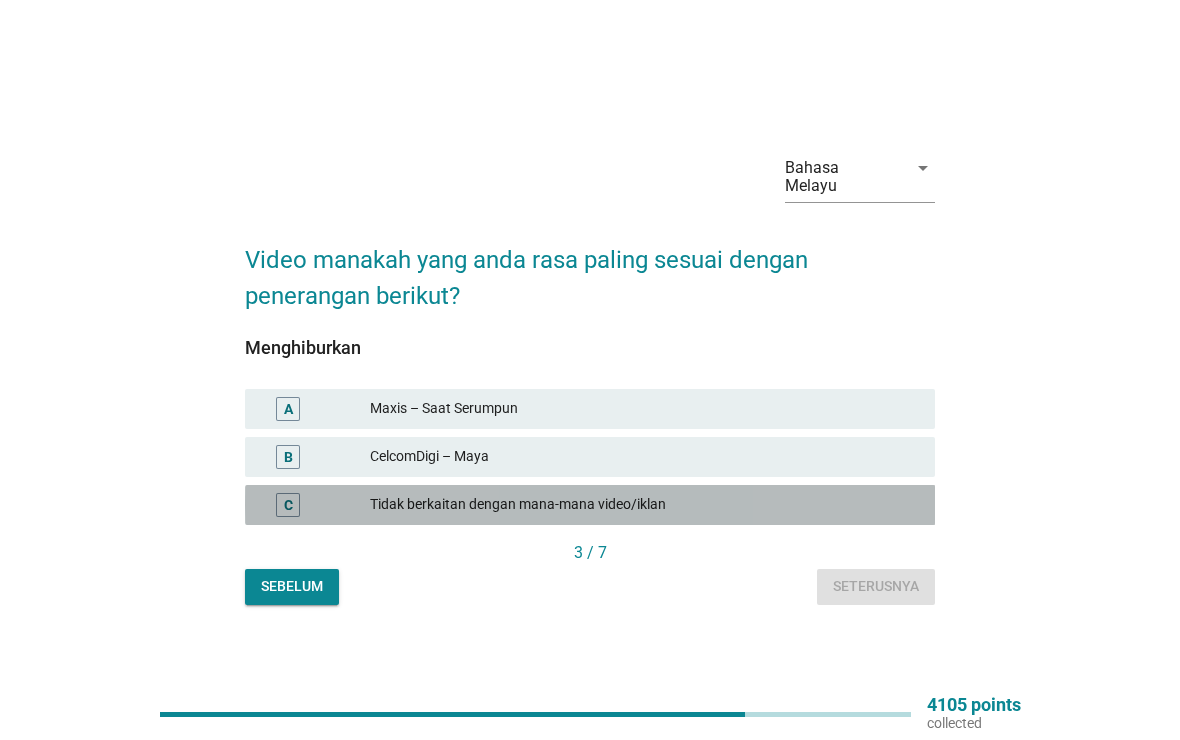 click on "C" at bounding box center [288, 505] 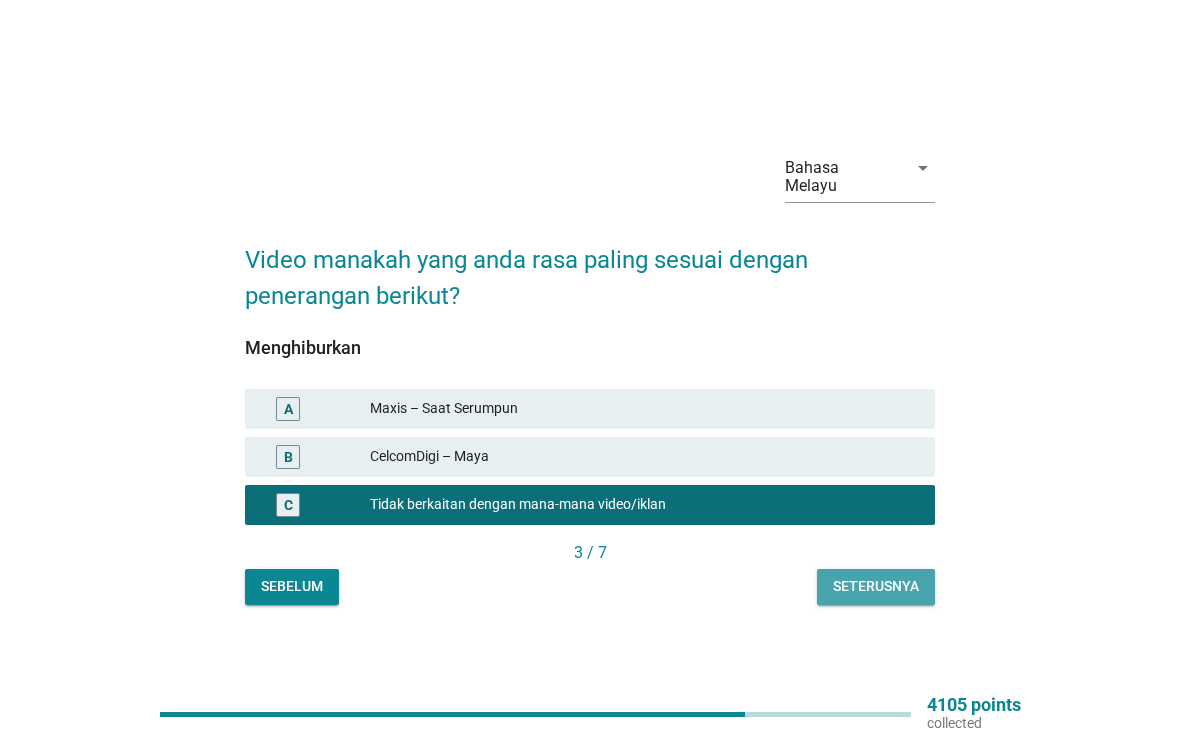 click on "Seterusnya" at bounding box center (876, 586) 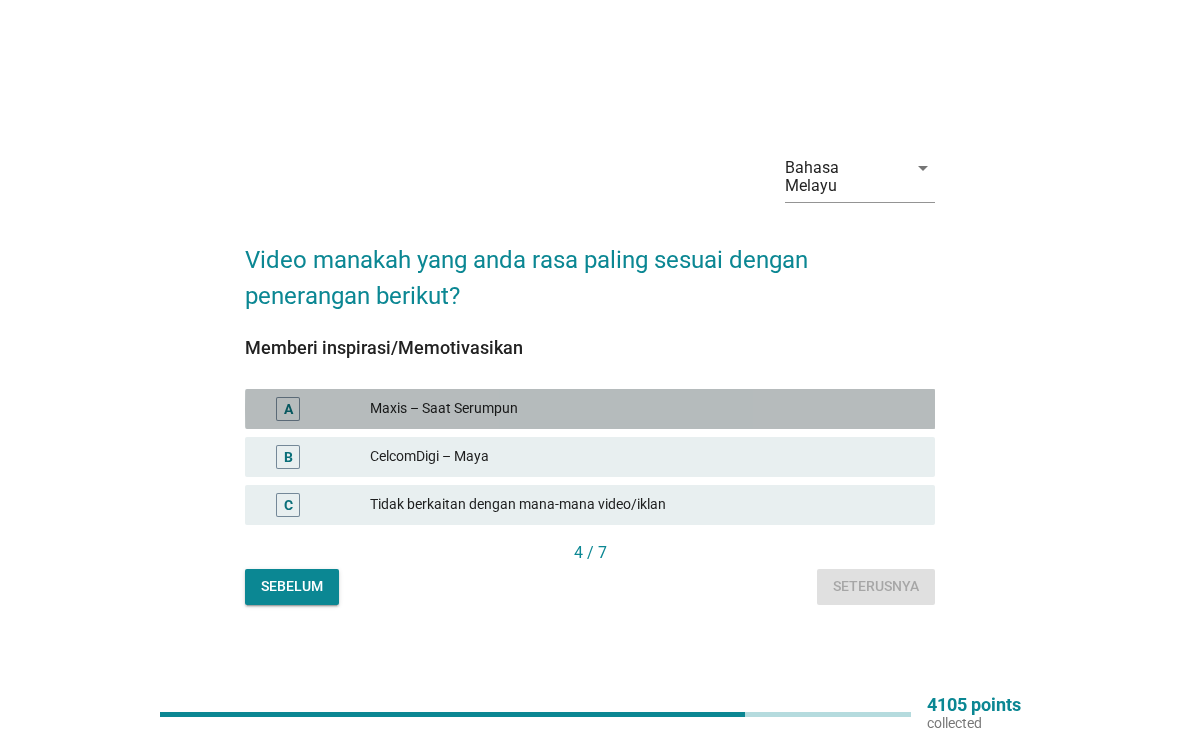 click on "A" at bounding box center (288, 409) 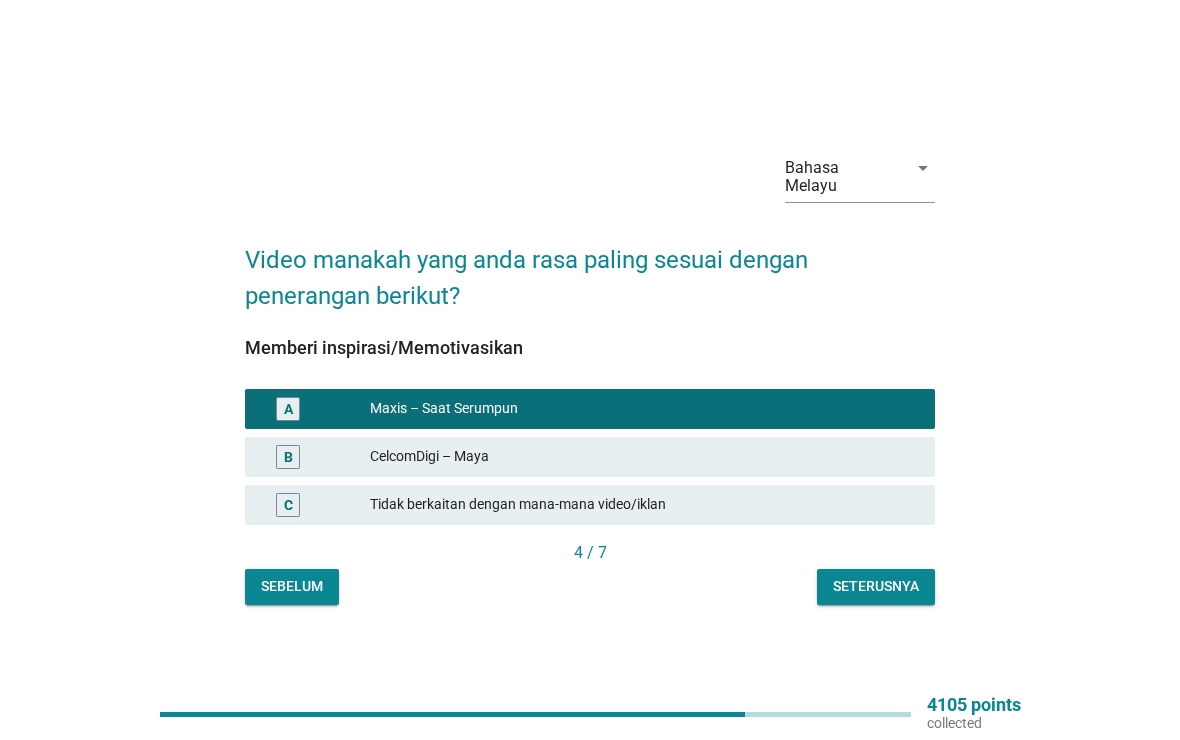 click on "Seterusnya" at bounding box center [876, 586] 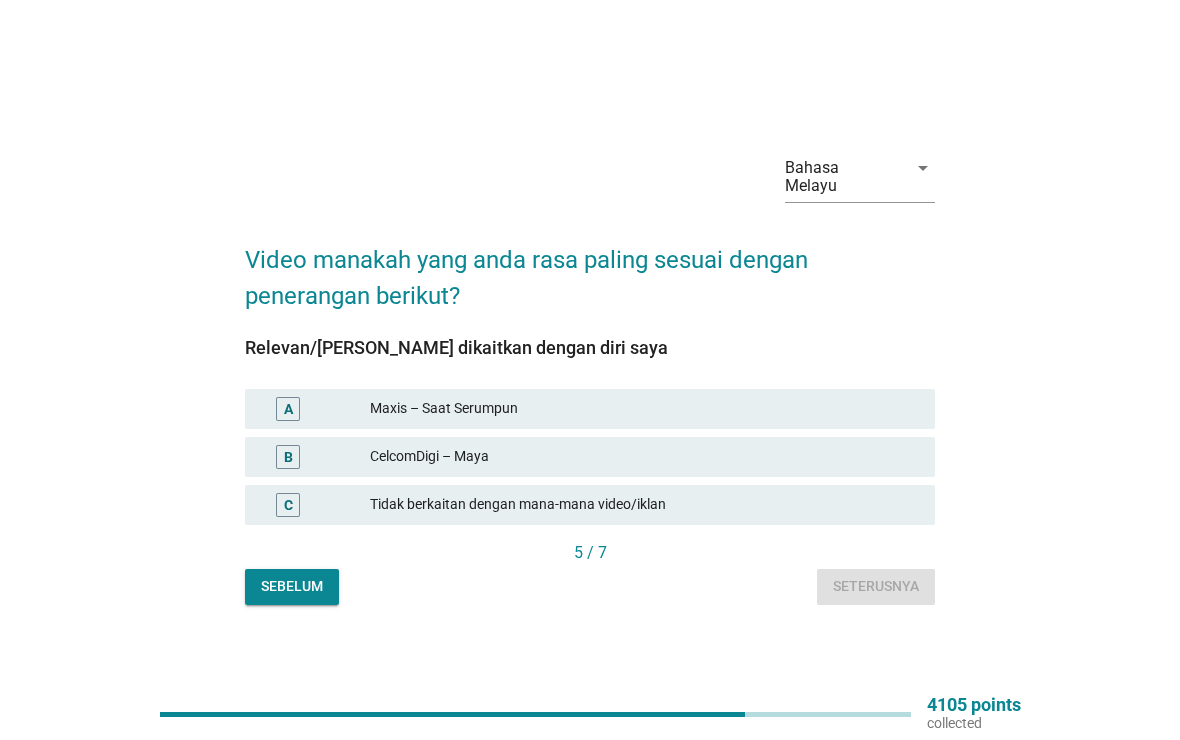 click on "A" at bounding box center [288, 408] 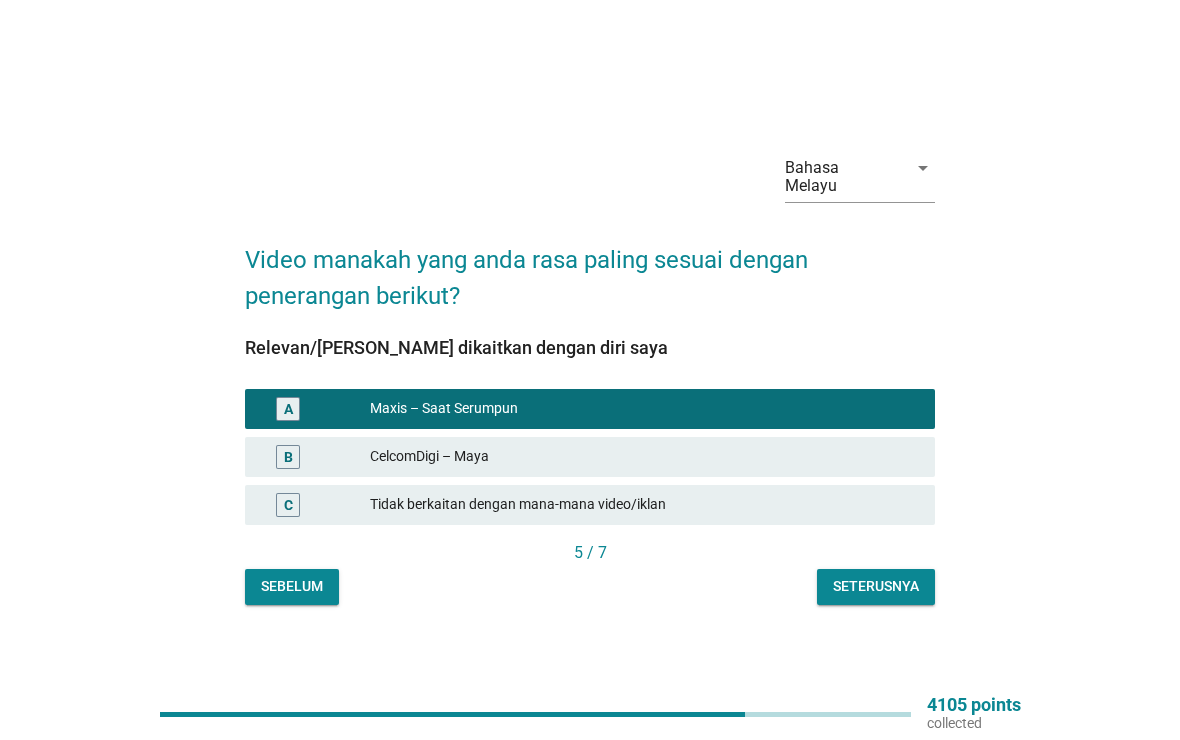 click on "Seterusnya" at bounding box center (876, 586) 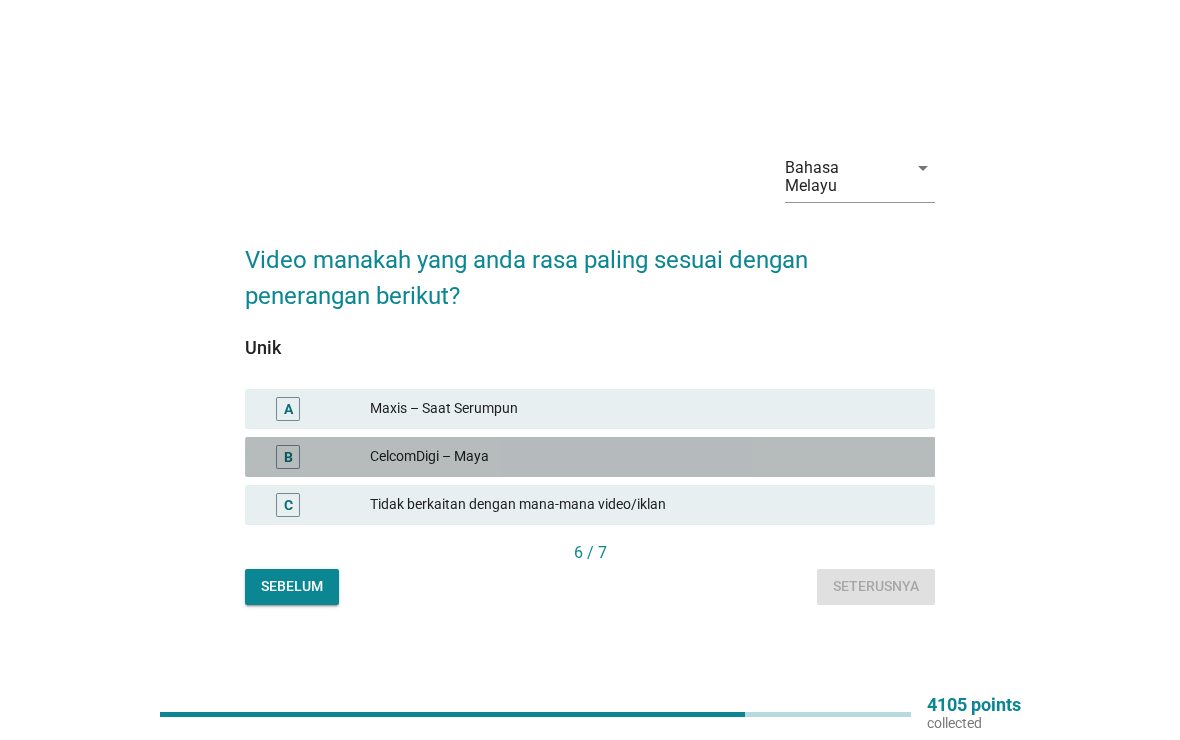 click on "B" at bounding box center (288, 457) 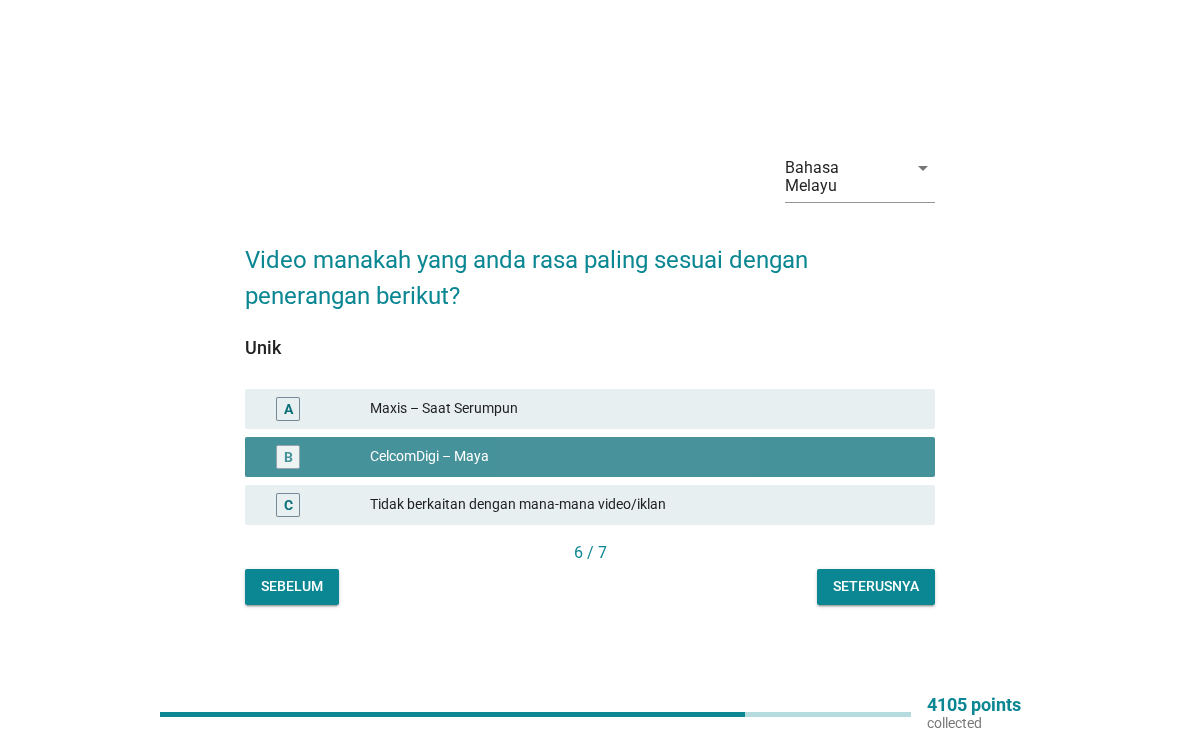 click on "Seterusnya" at bounding box center (876, 586) 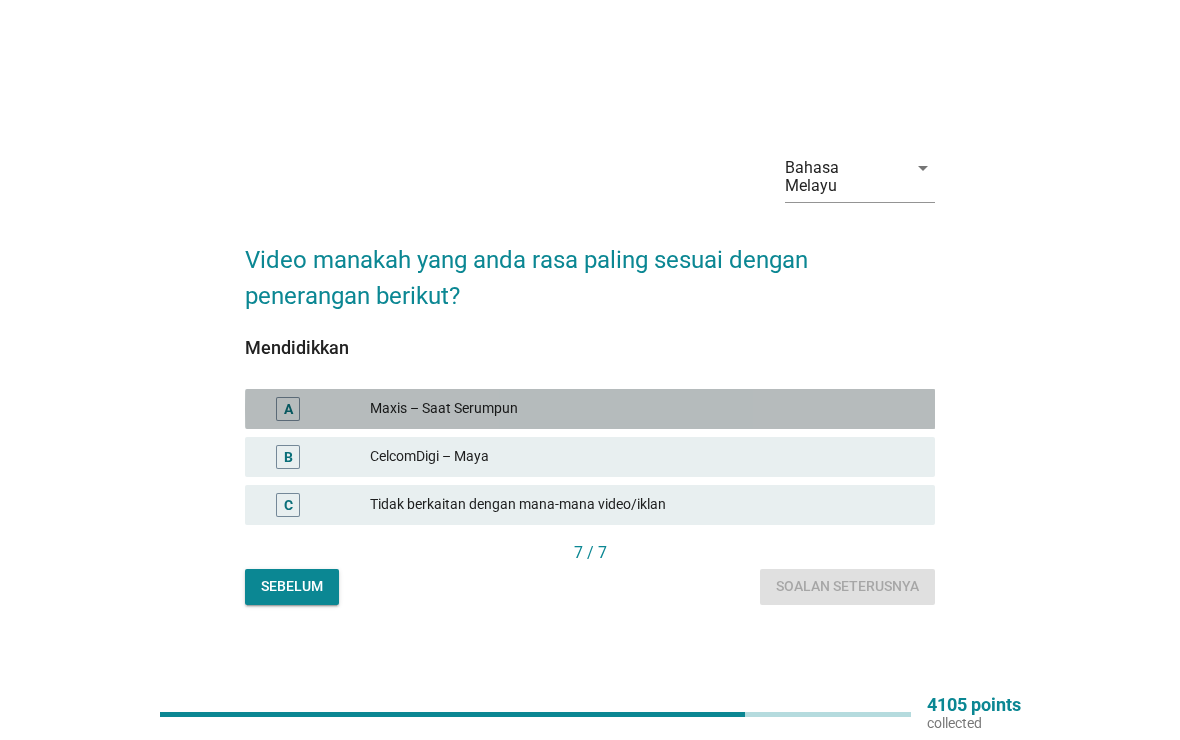 click on "A" at bounding box center (288, 409) 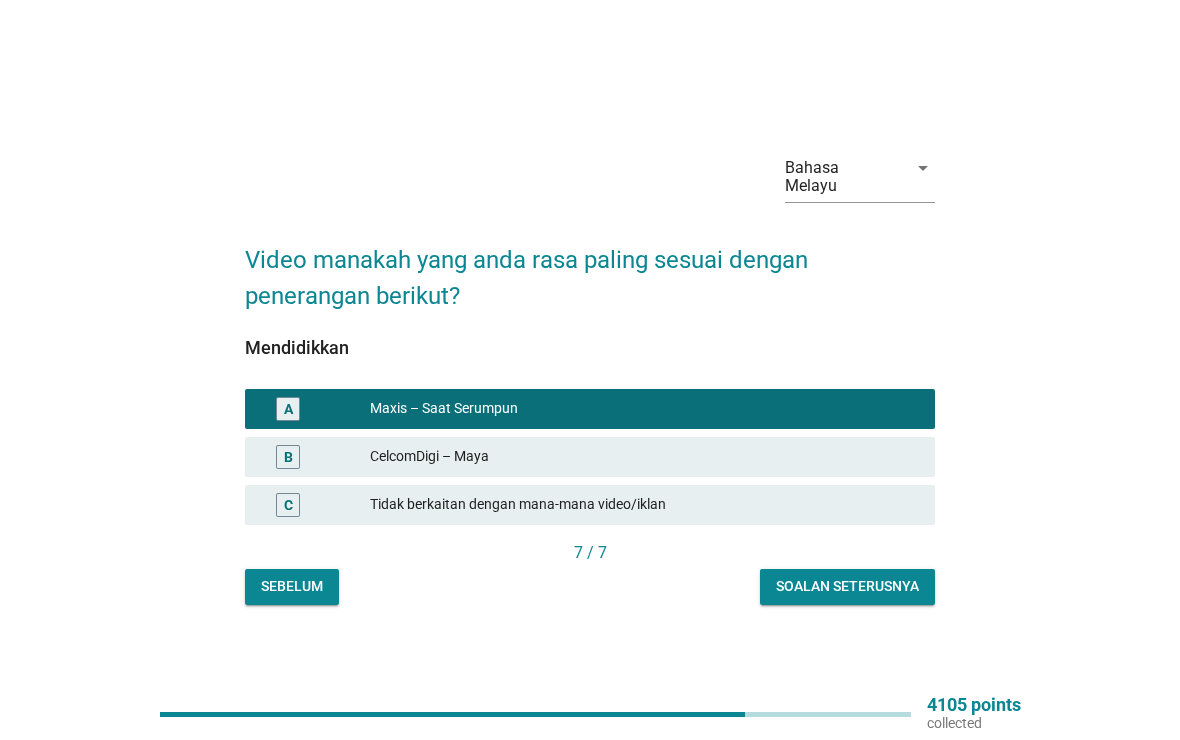 click on "Soalan seterusnya" at bounding box center (847, 586) 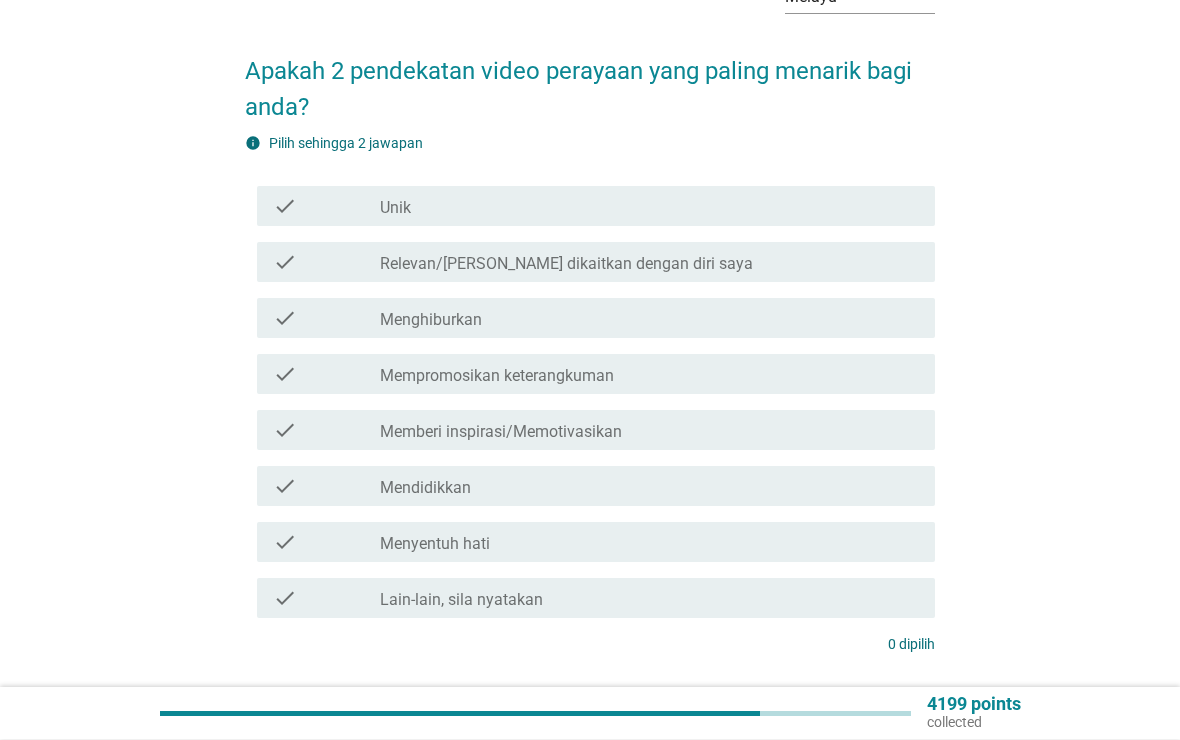 scroll, scrollTop: 143, scrollLeft: 0, axis: vertical 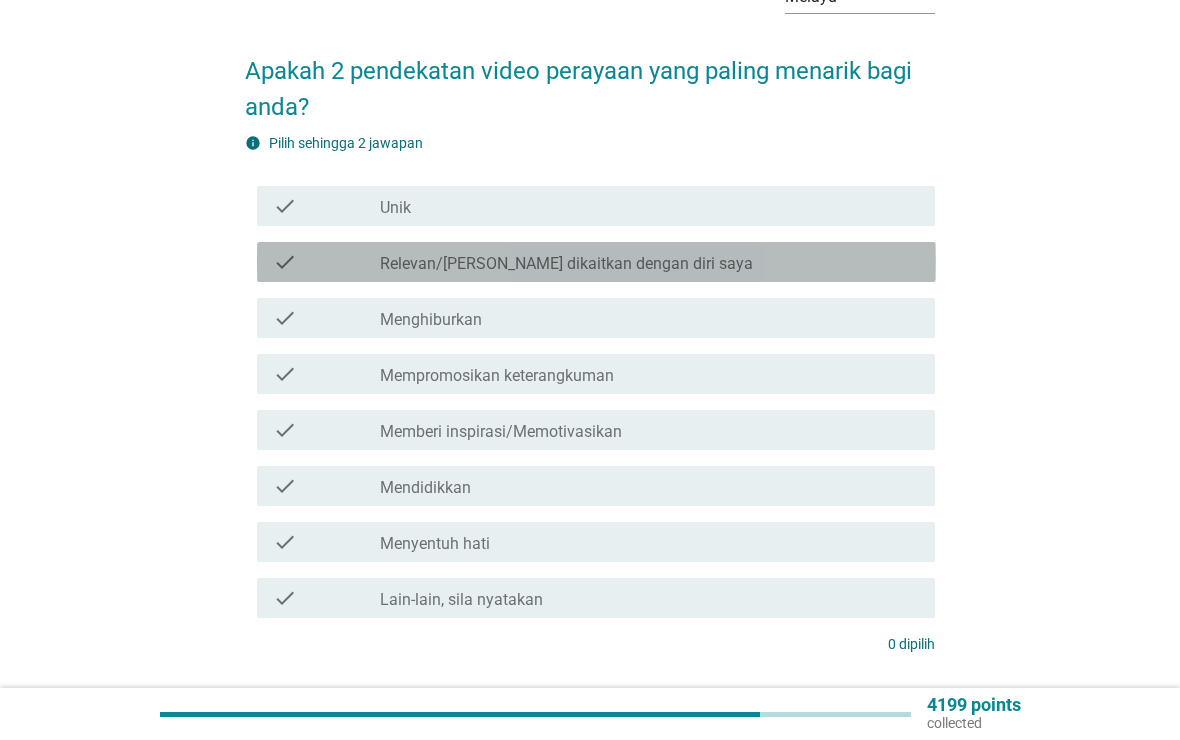 click on "check" at bounding box center (327, 262) 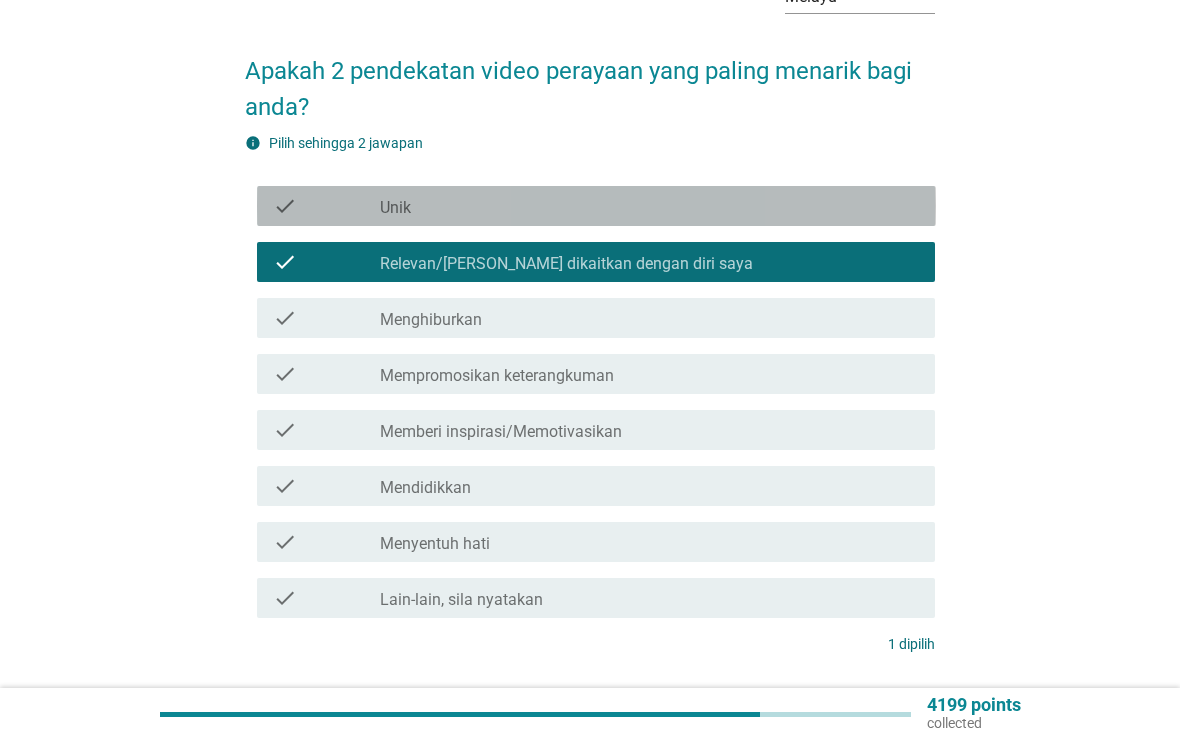 click on "check" at bounding box center (285, 206) 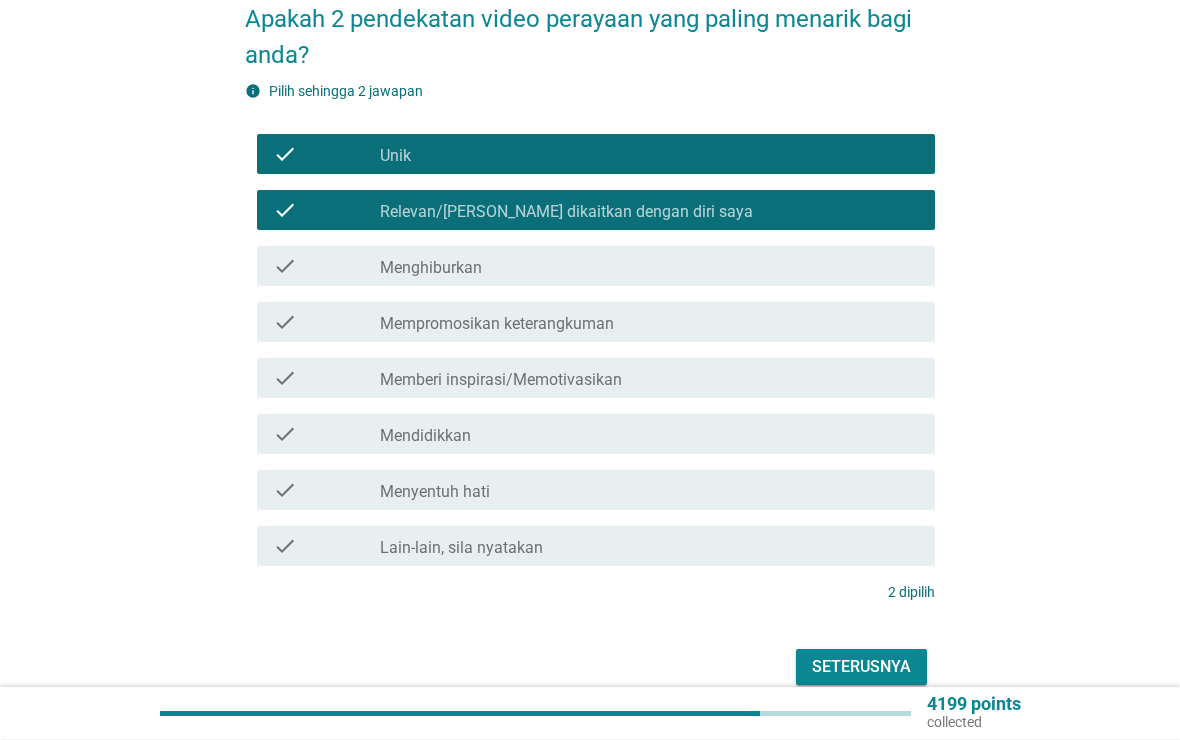 scroll, scrollTop: 195, scrollLeft: 0, axis: vertical 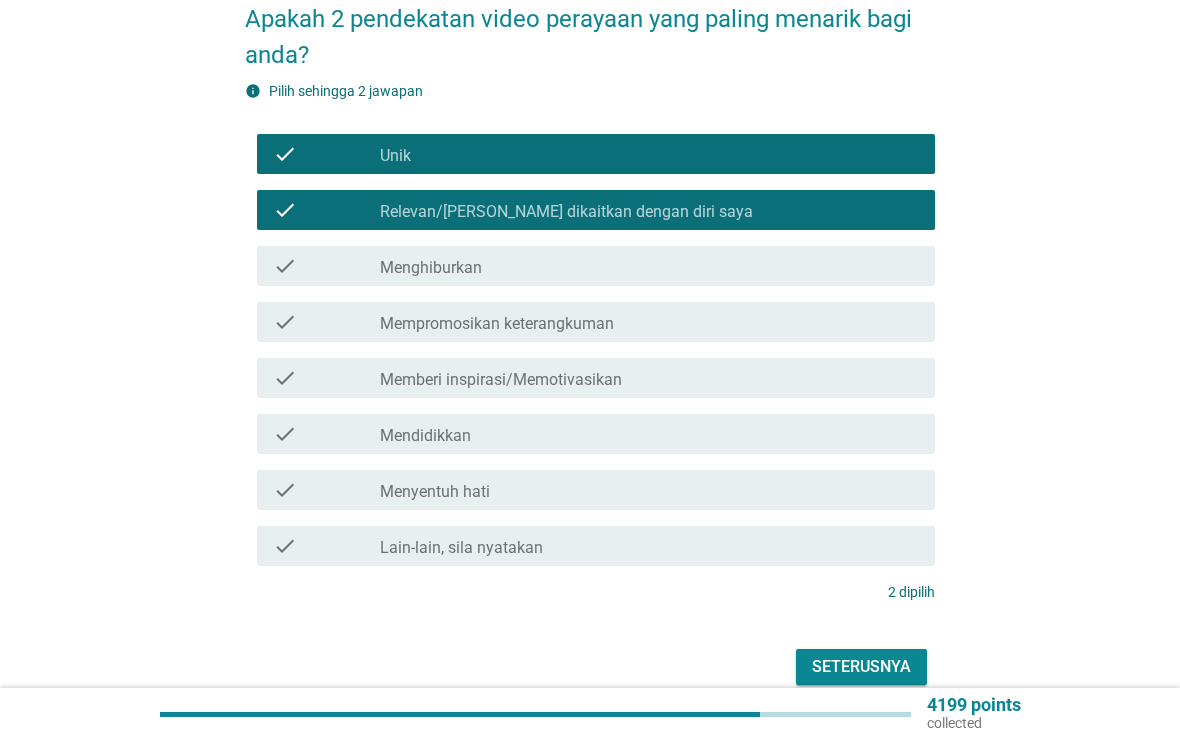 click on "check" at bounding box center (285, 322) 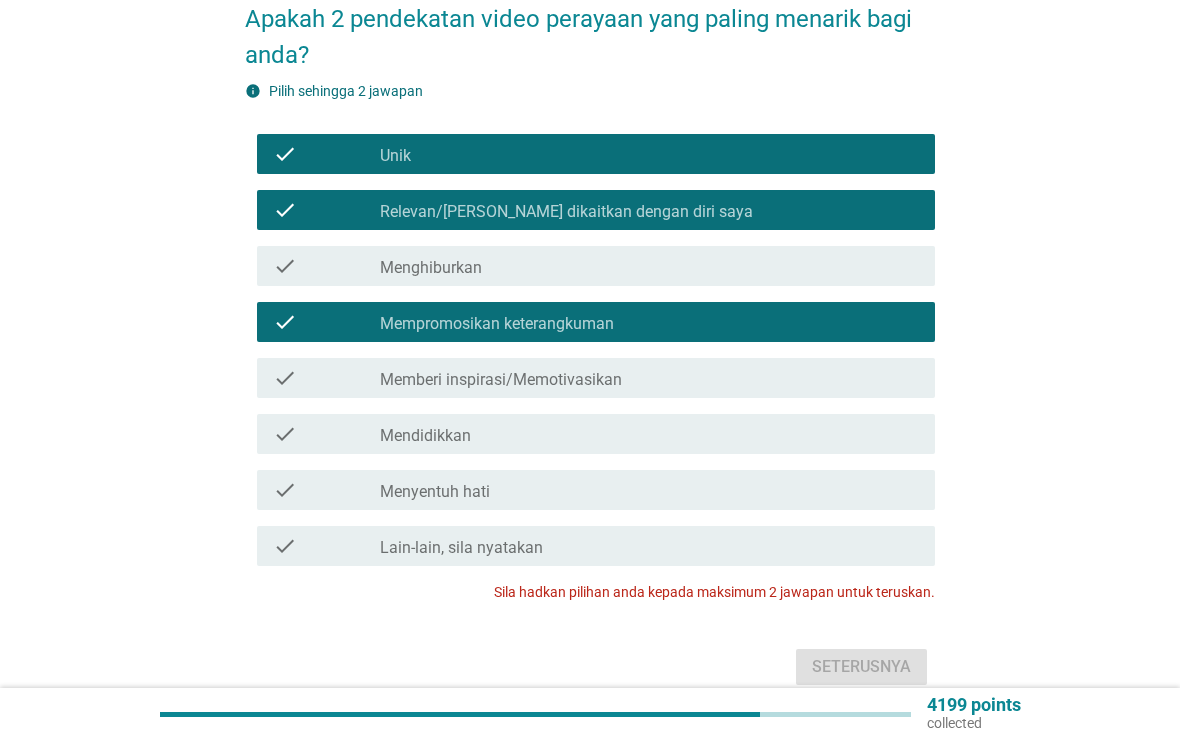 click on "Seterusnya" at bounding box center [590, 667] 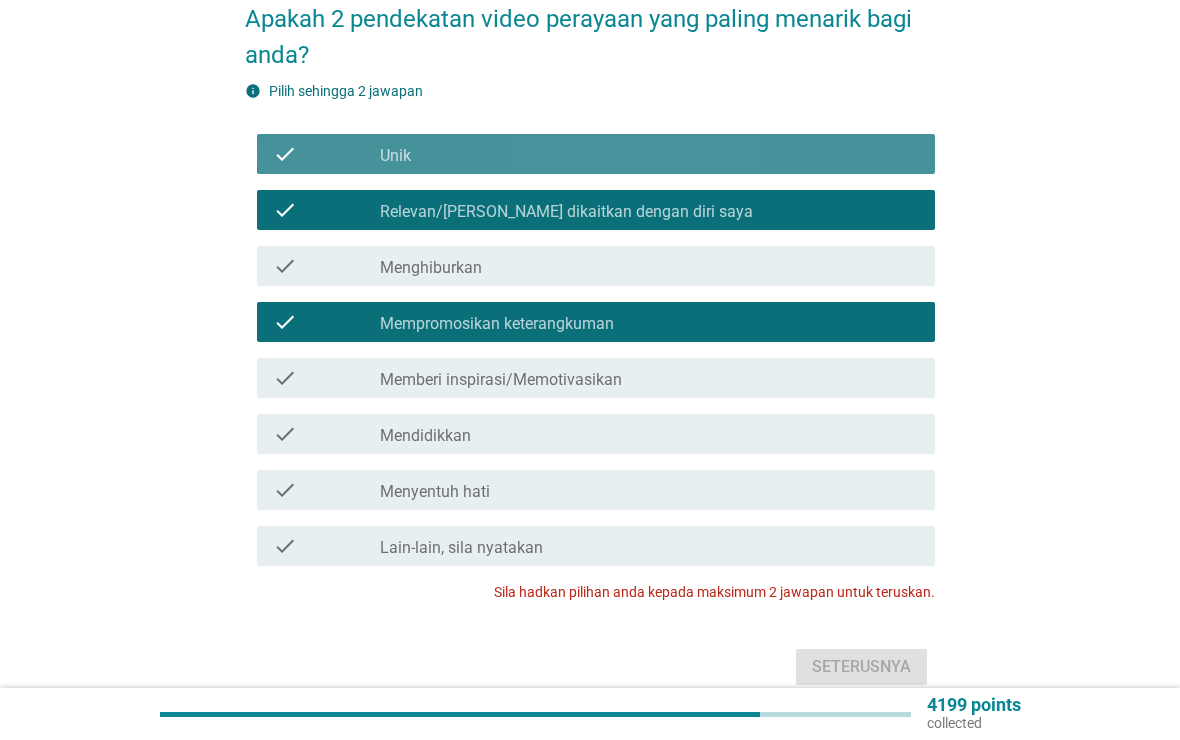 click on "check     check_box_outline_blank Unik" at bounding box center (596, 154) 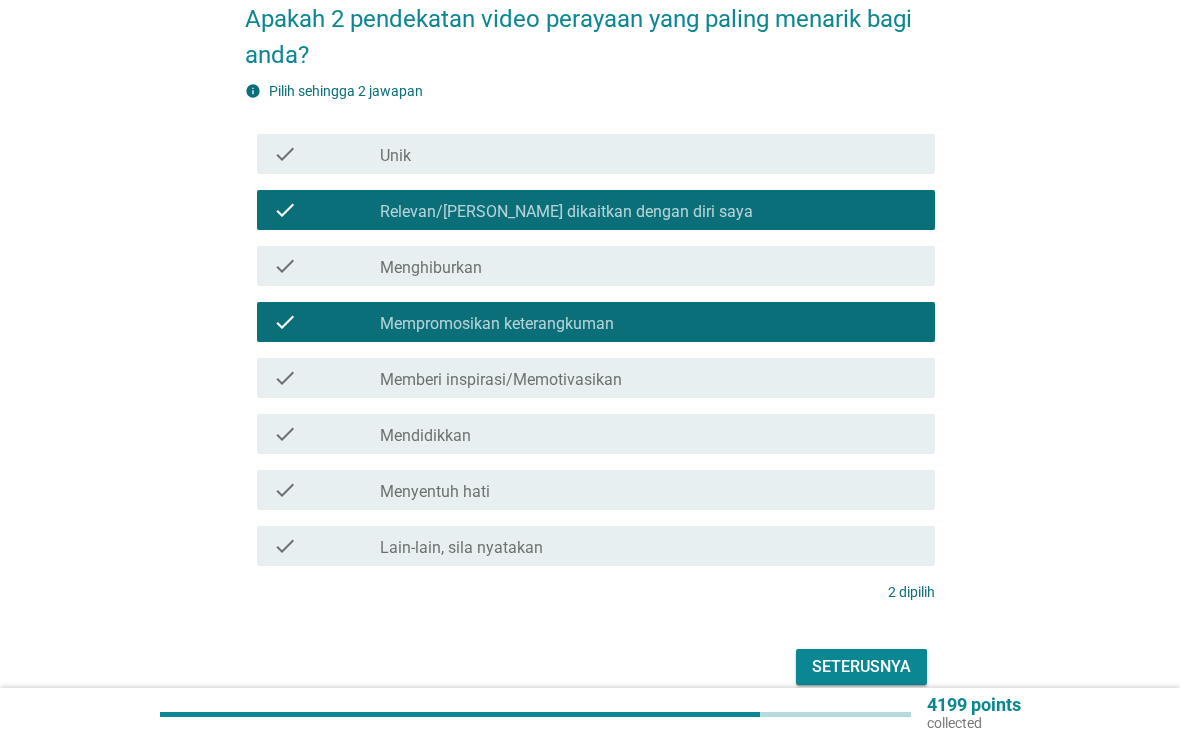 click on "Seterusnya" at bounding box center (861, 667) 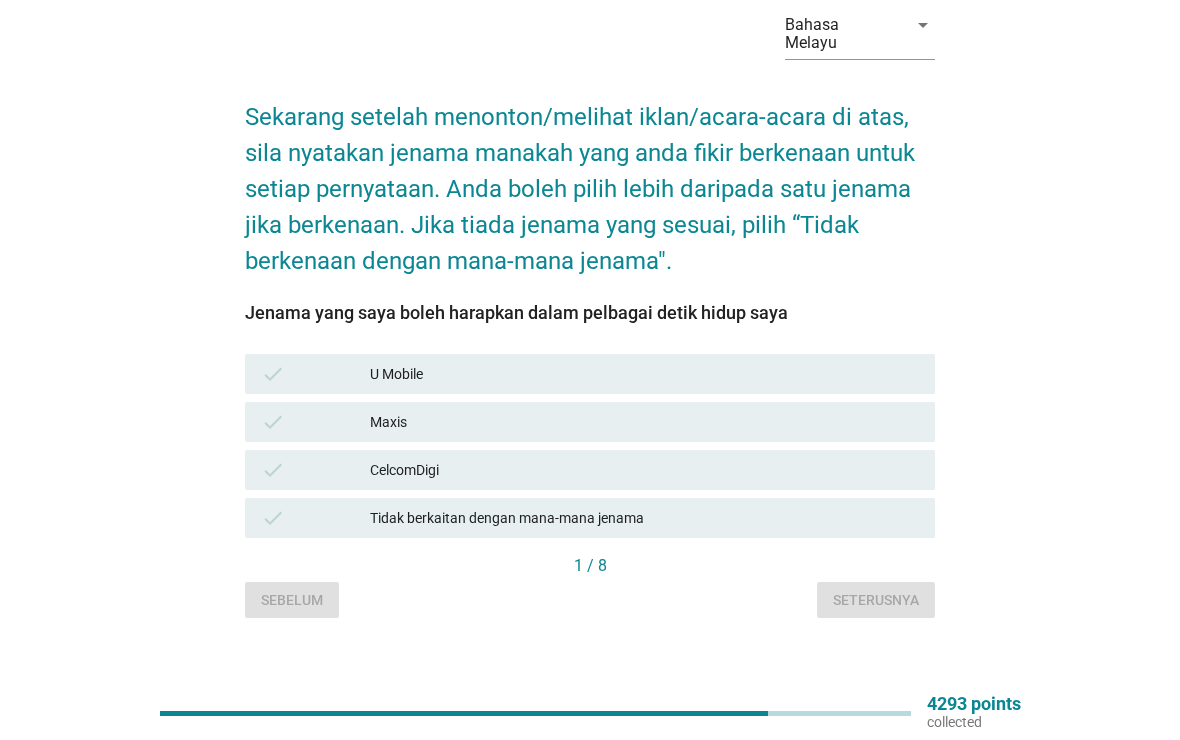 scroll, scrollTop: 99, scrollLeft: 0, axis: vertical 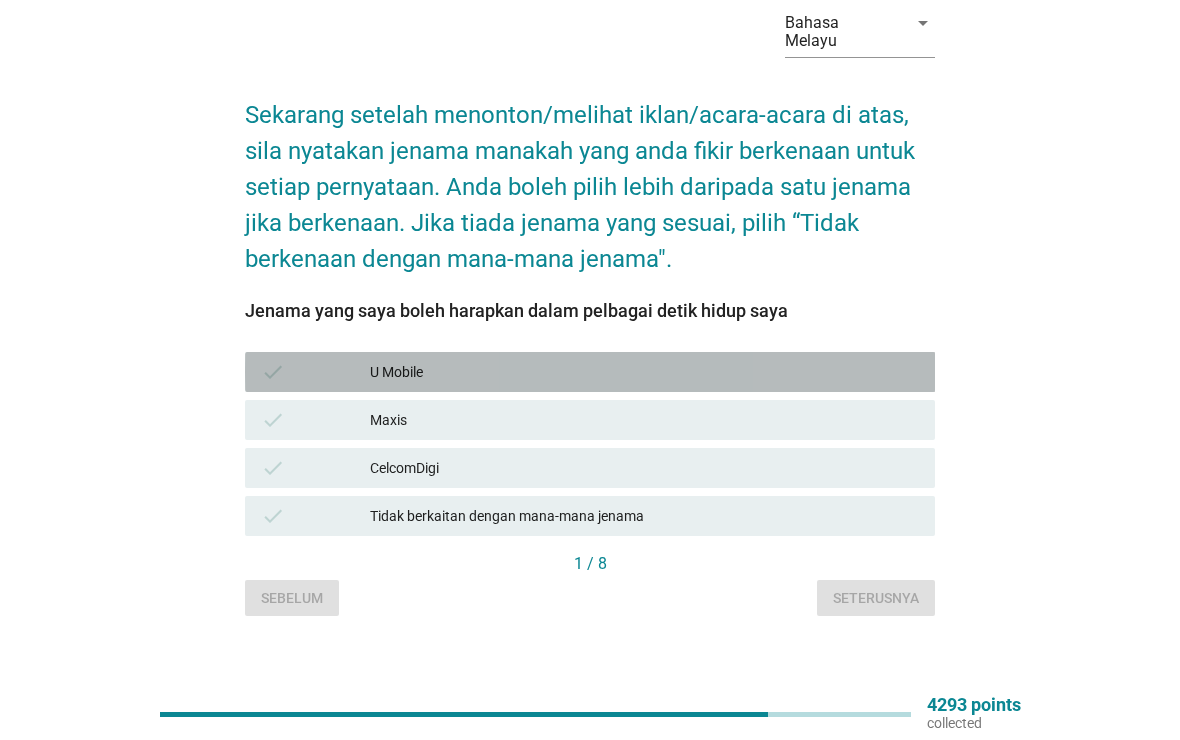 click on "check   U Mobile" at bounding box center [590, 372] 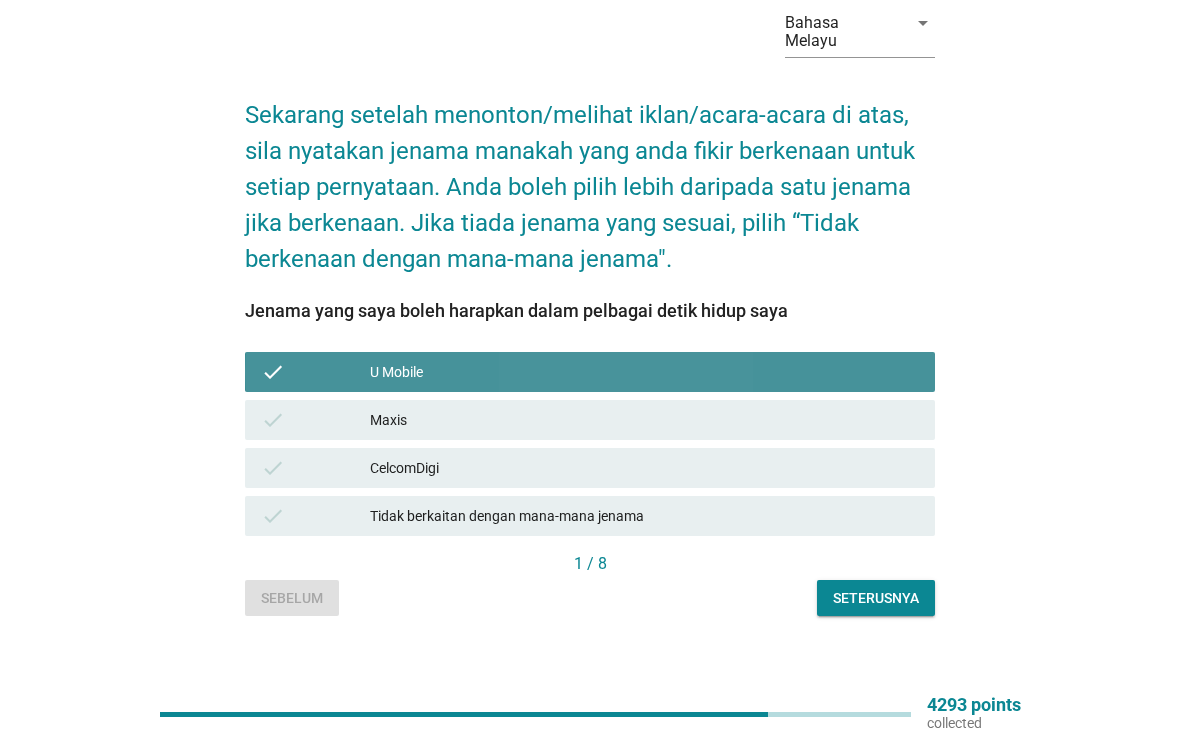 click on "Seterusnya" at bounding box center [876, 598] 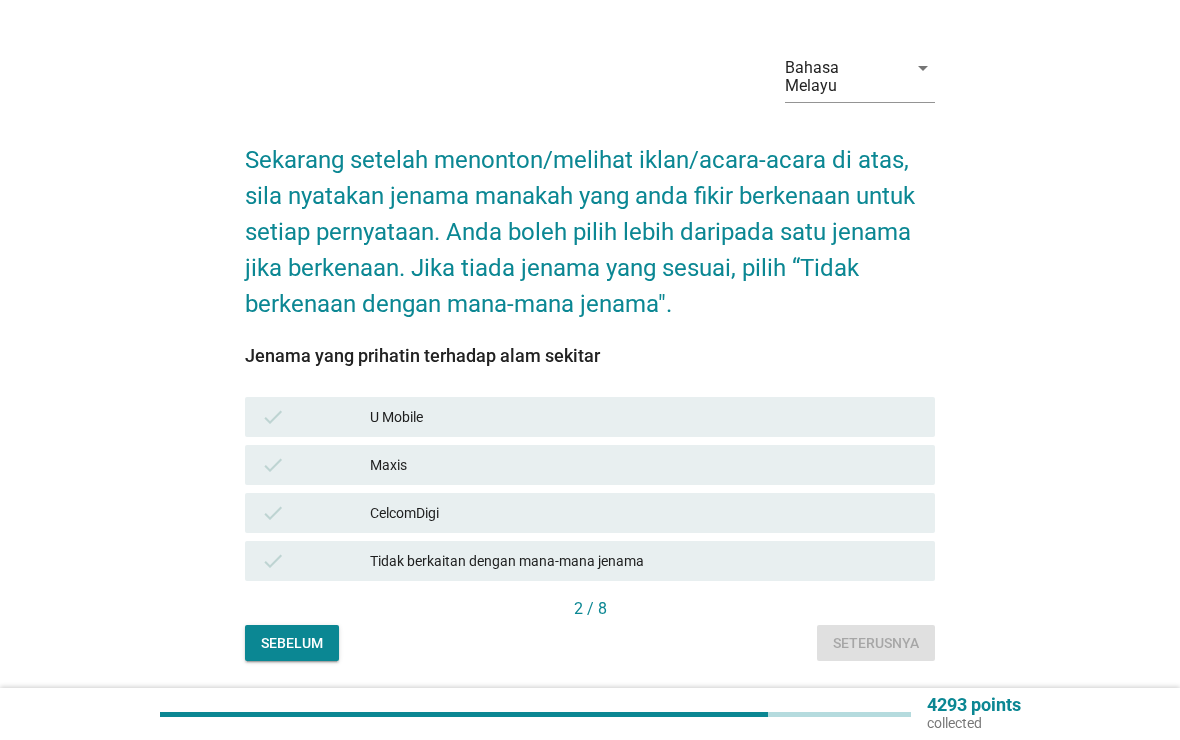 scroll, scrollTop: 99, scrollLeft: 0, axis: vertical 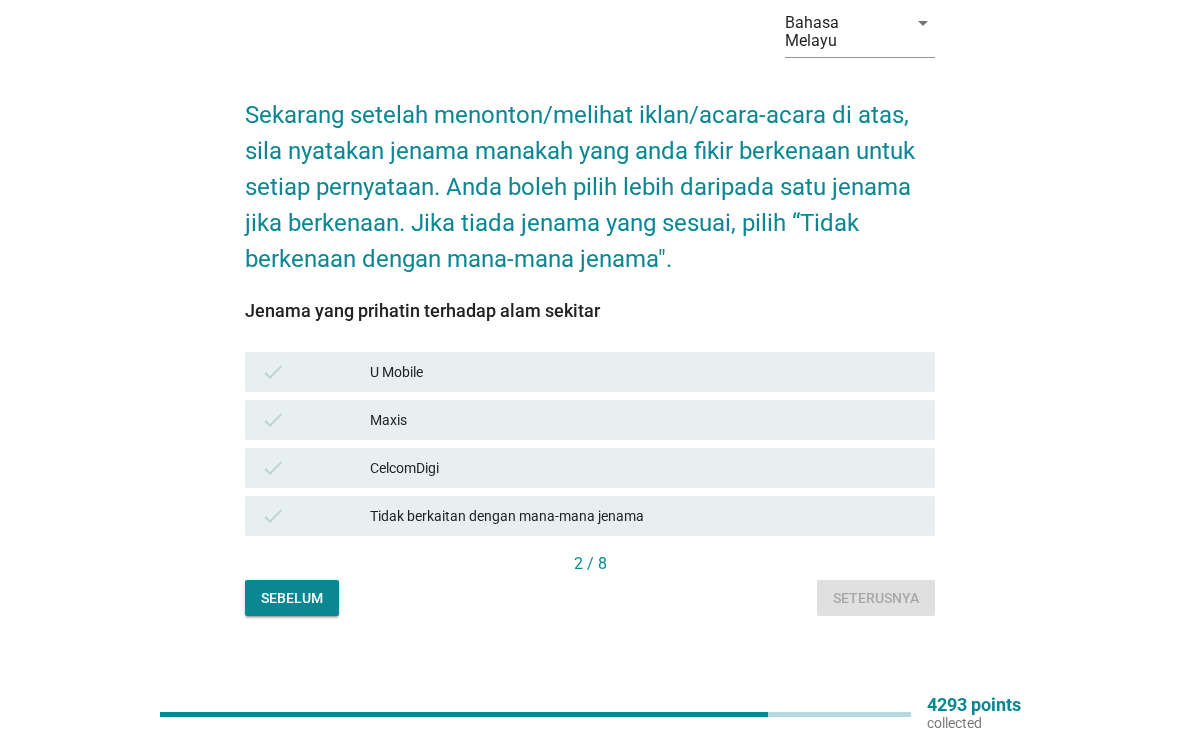 click on "Sebelum   Seterusnya" at bounding box center [590, 598] 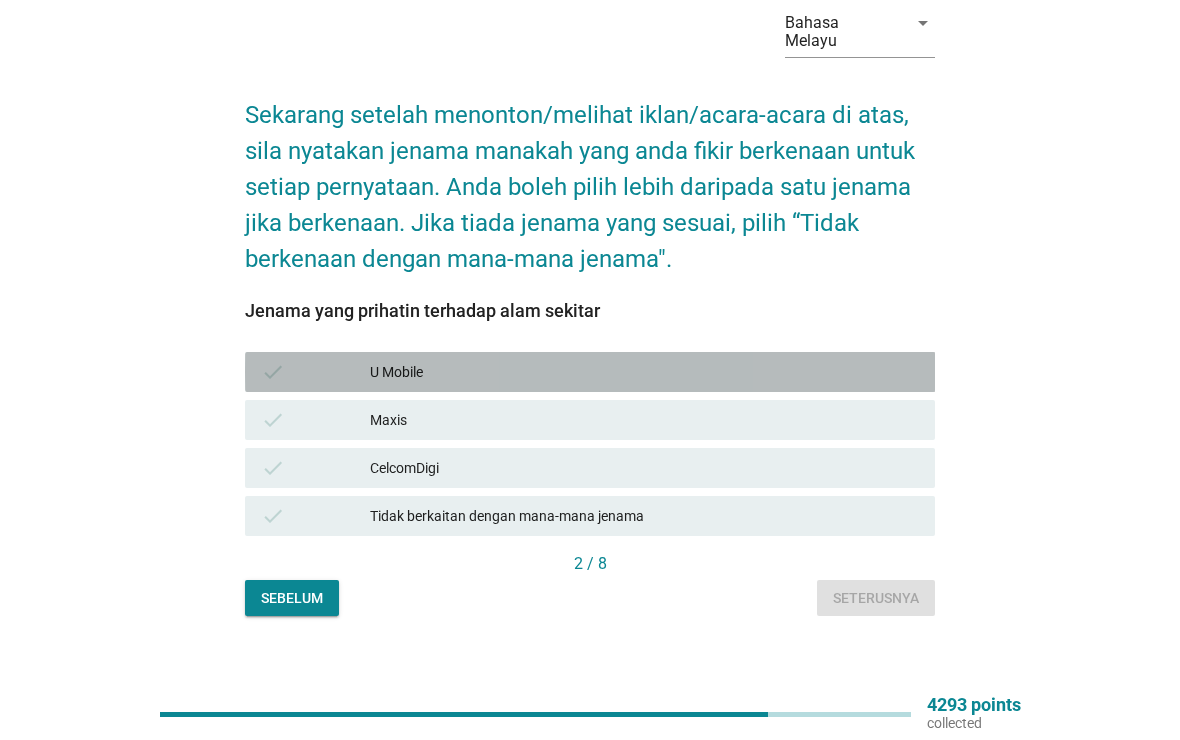 click on "check" at bounding box center (273, 372) 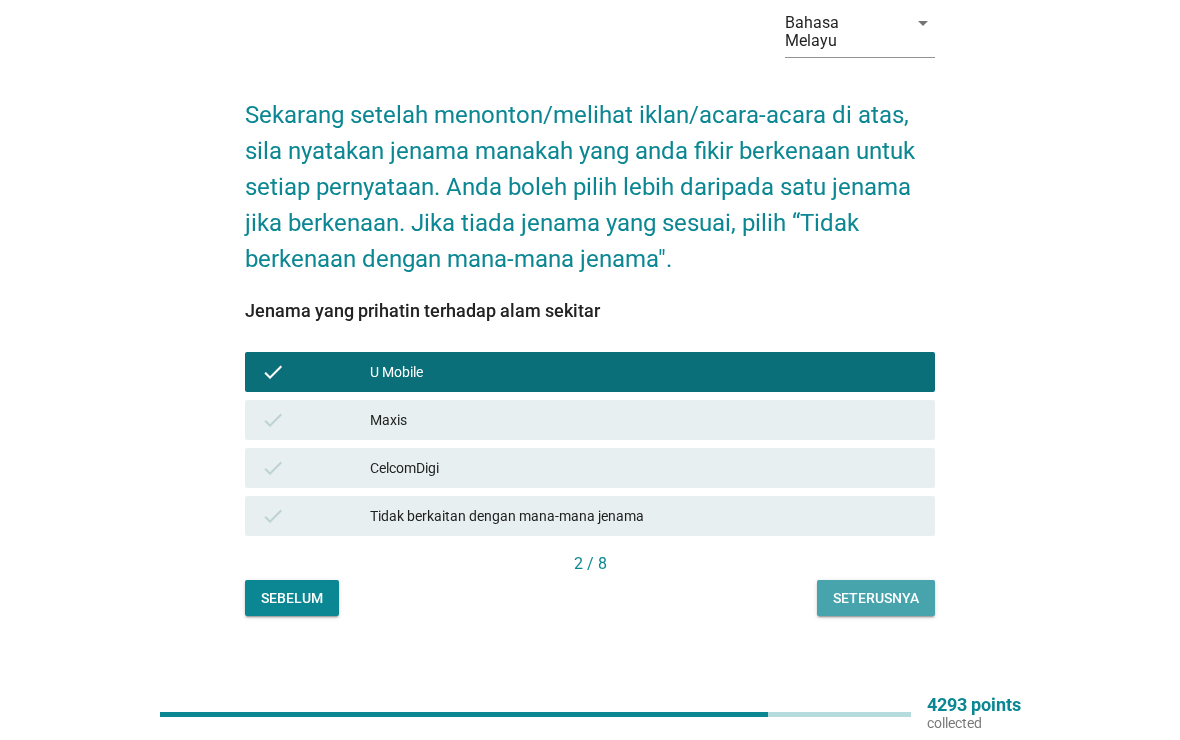 click on "Seterusnya" at bounding box center [876, 598] 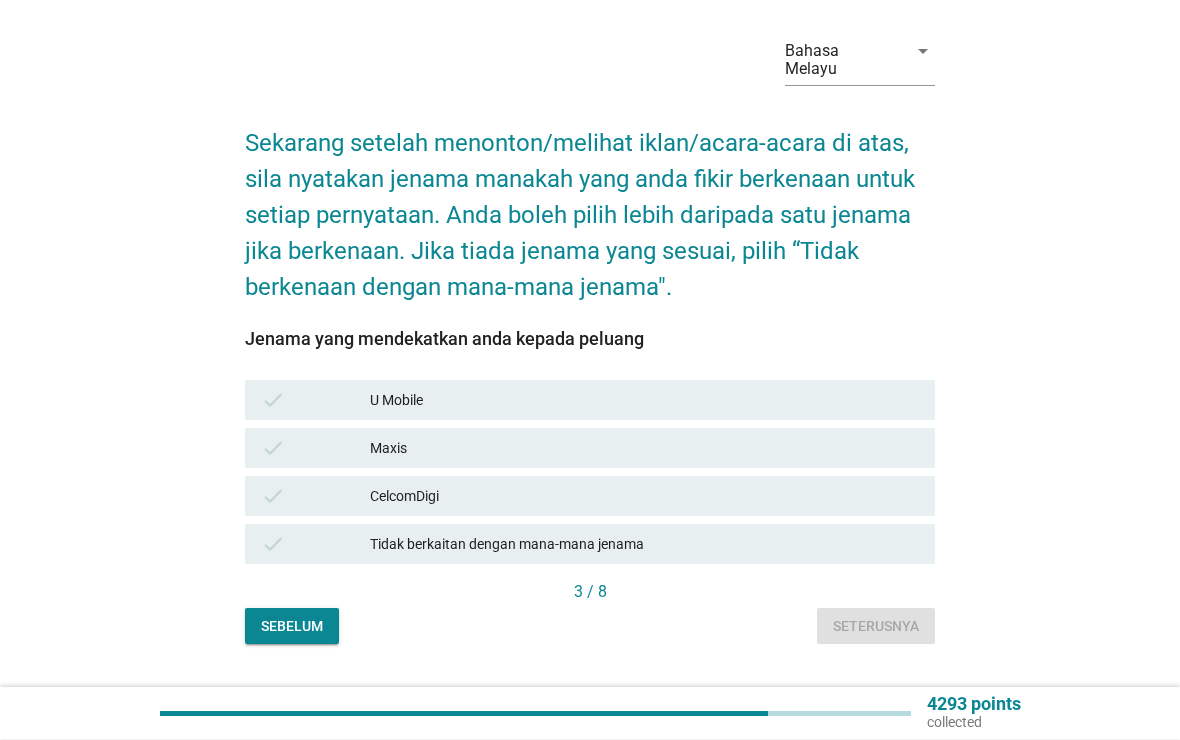 scroll, scrollTop: 71, scrollLeft: 0, axis: vertical 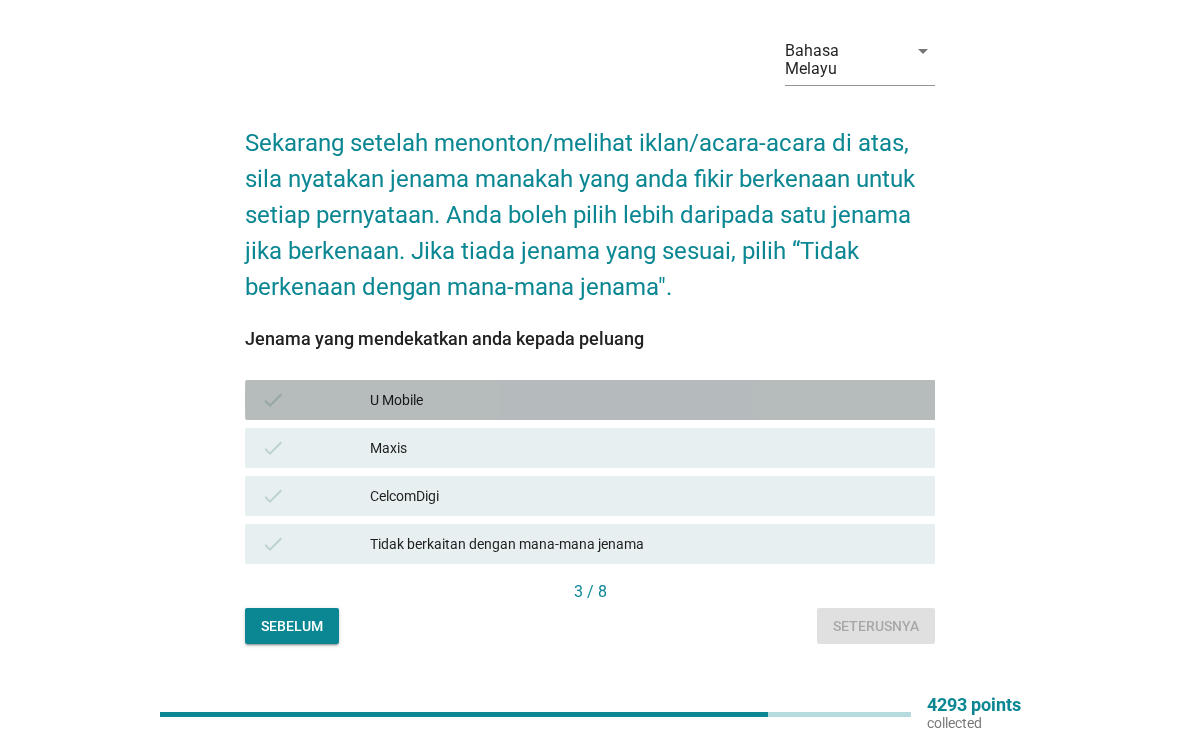 click on "check   U Mobile" at bounding box center [590, 400] 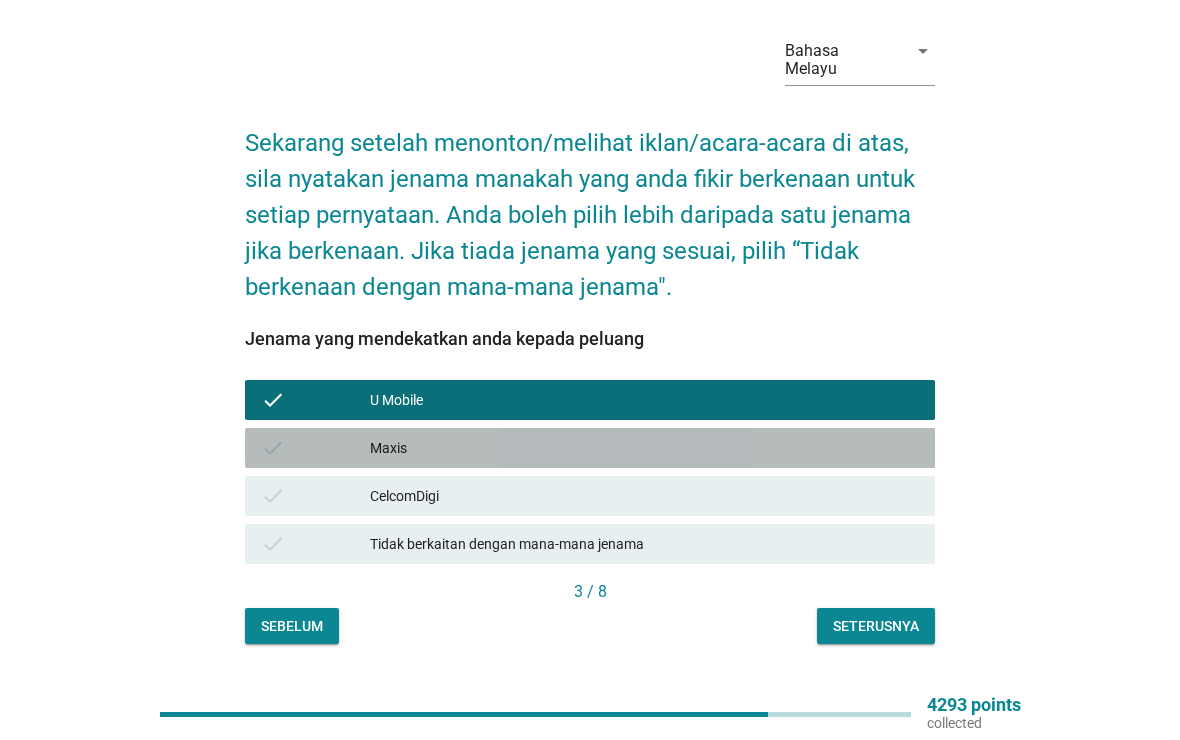click on "check" at bounding box center (273, 448) 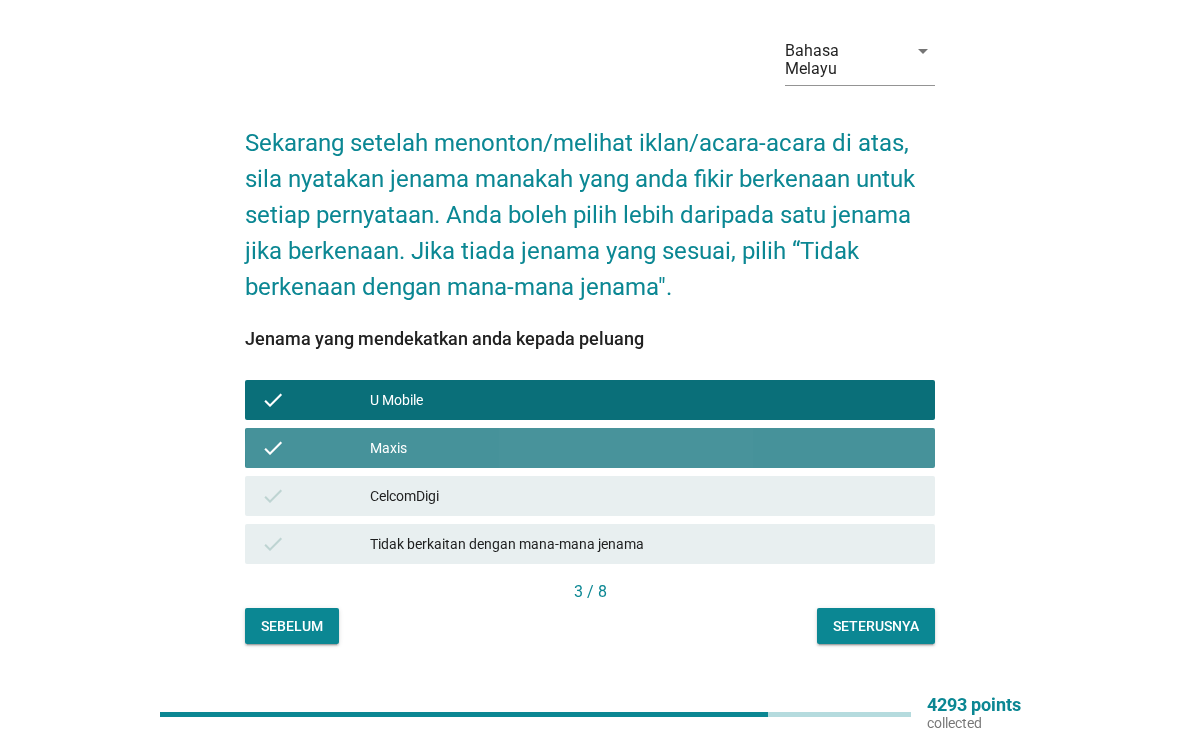 click on "Seterusnya" at bounding box center (876, 626) 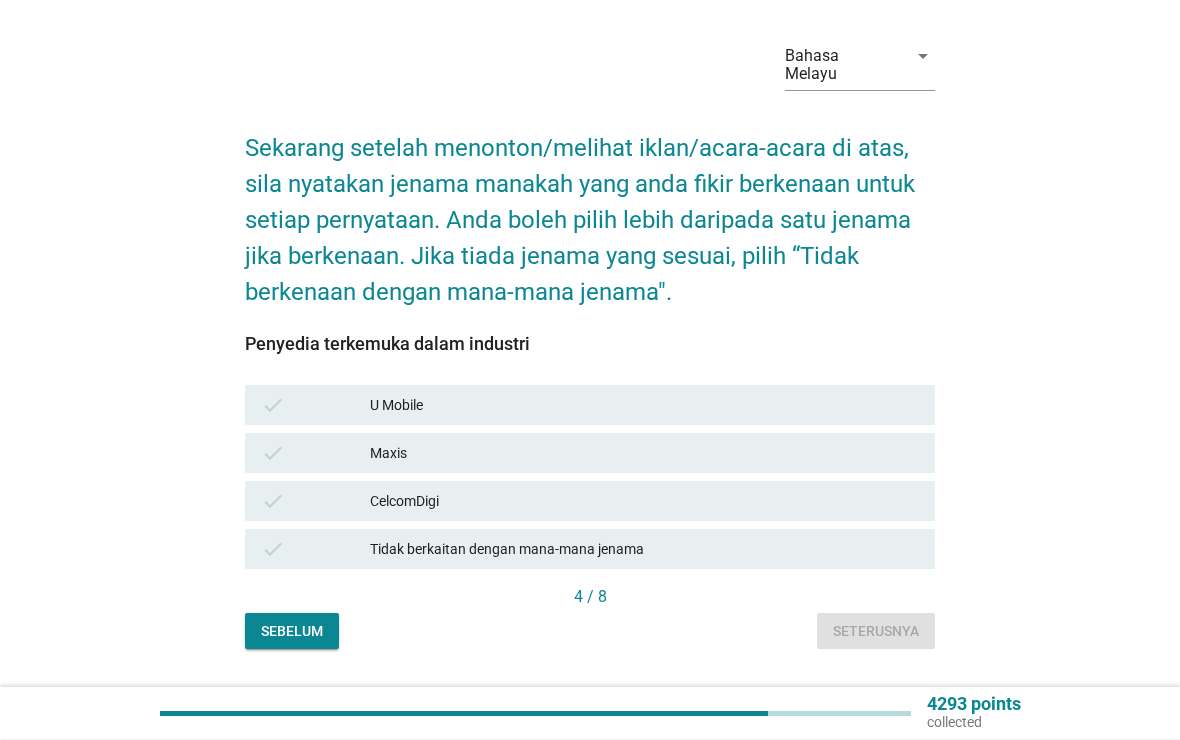 scroll, scrollTop: 66, scrollLeft: 0, axis: vertical 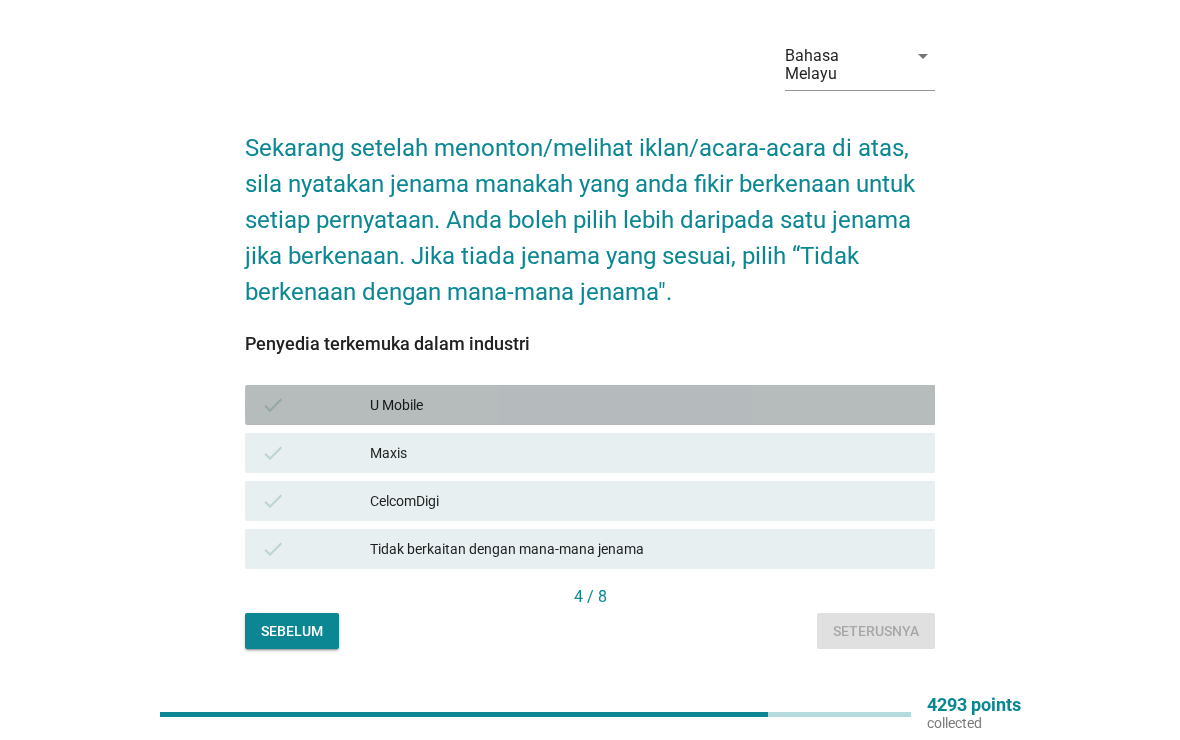 click on "check   U Mobile" at bounding box center [590, 405] 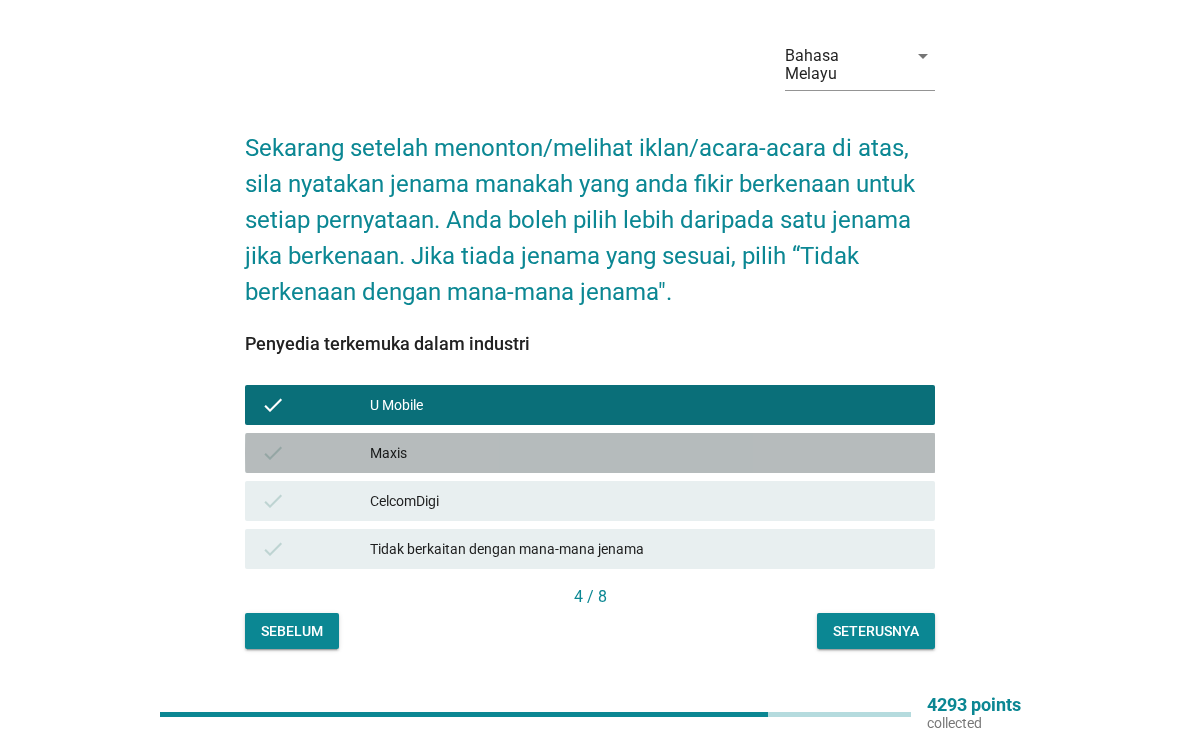 click on "check   Maxis" at bounding box center [590, 453] 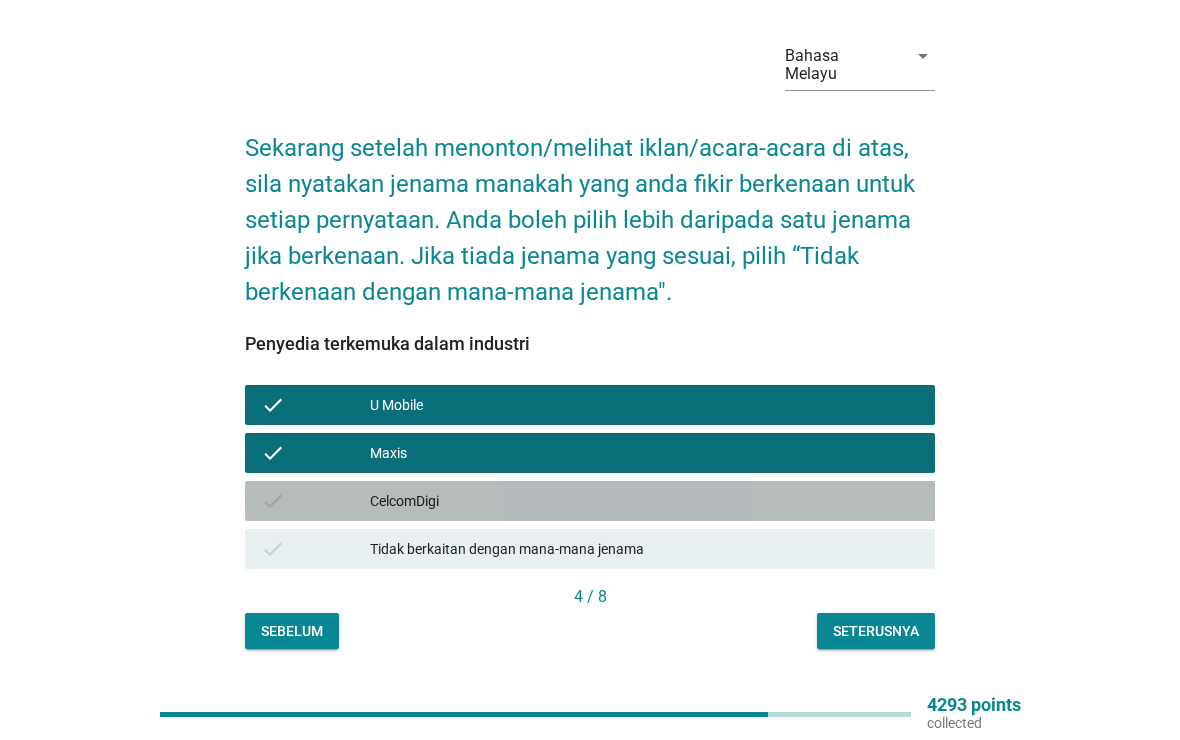 click on "check" at bounding box center (273, 501) 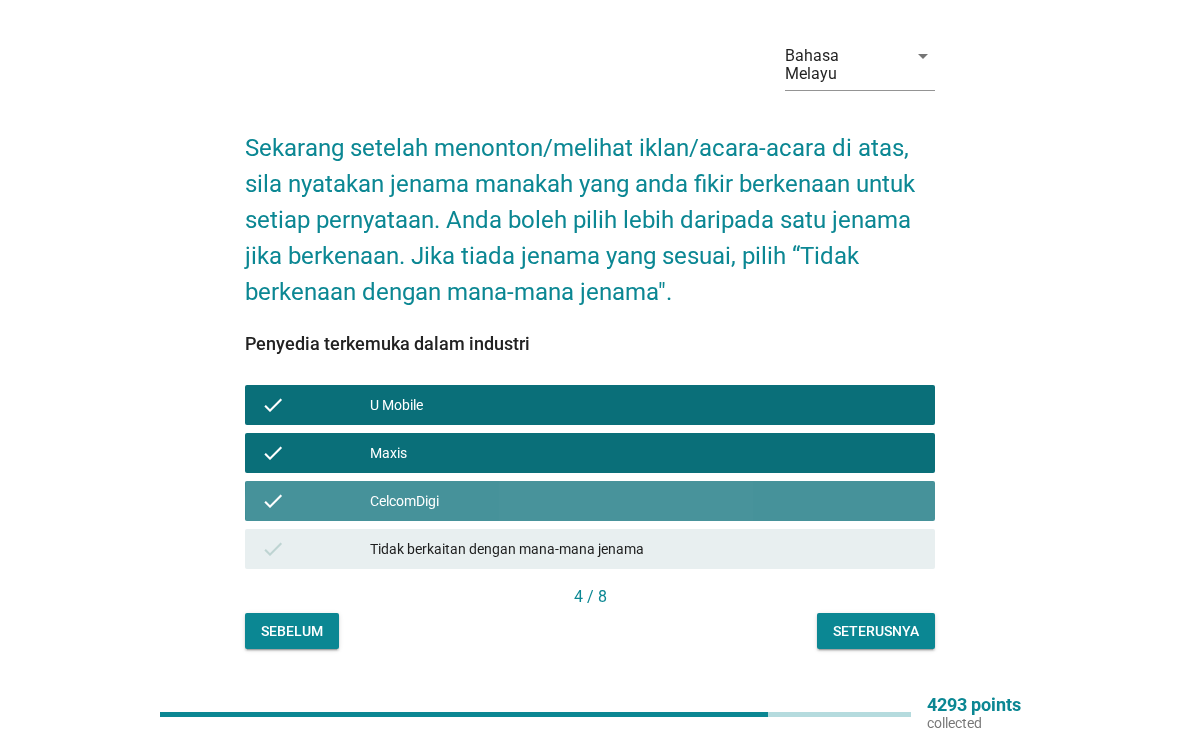 click on "Seterusnya" at bounding box center (876, 631) 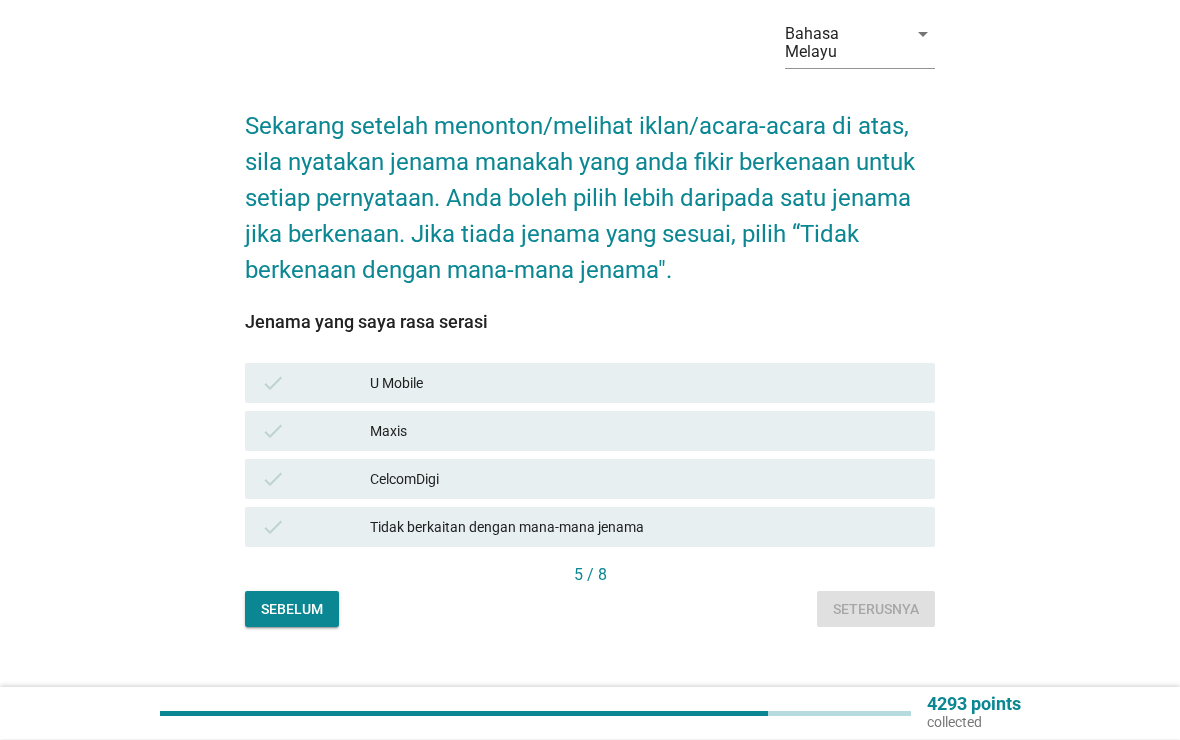 scroll, scrollTop: 91, scrollLeft: 0, axis: vertical 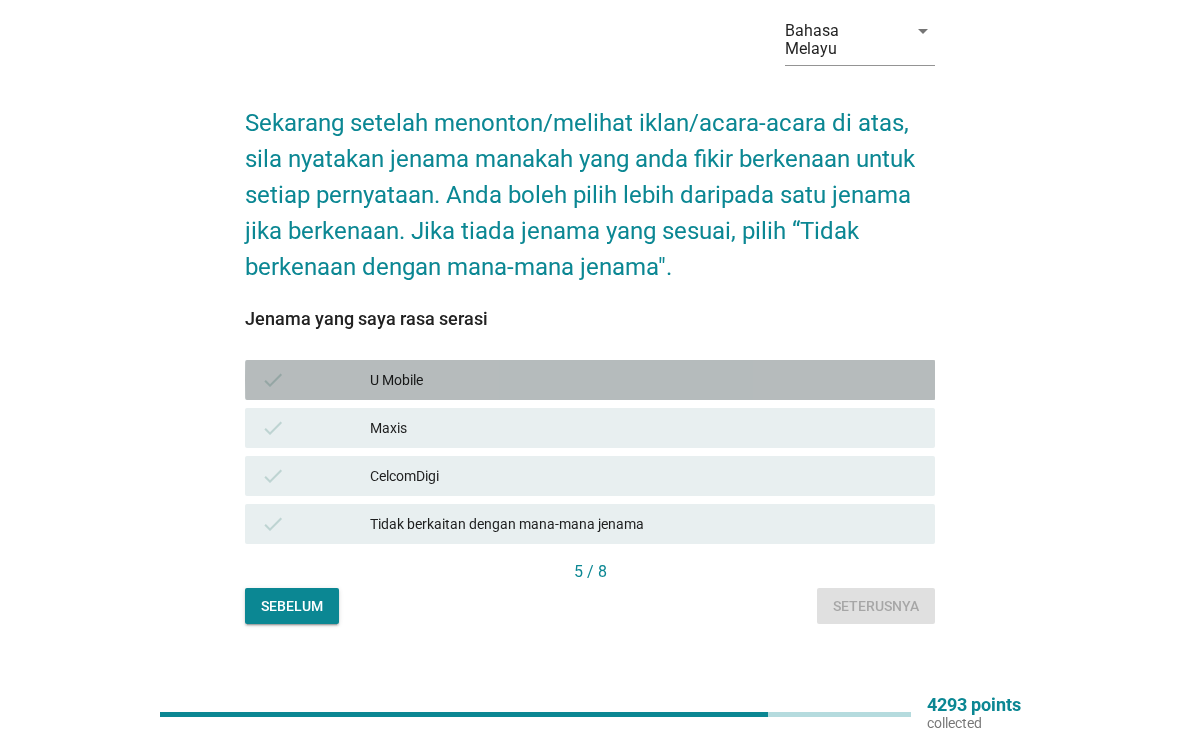 click on "check   U Mobile" at bounding box center (590, 380) 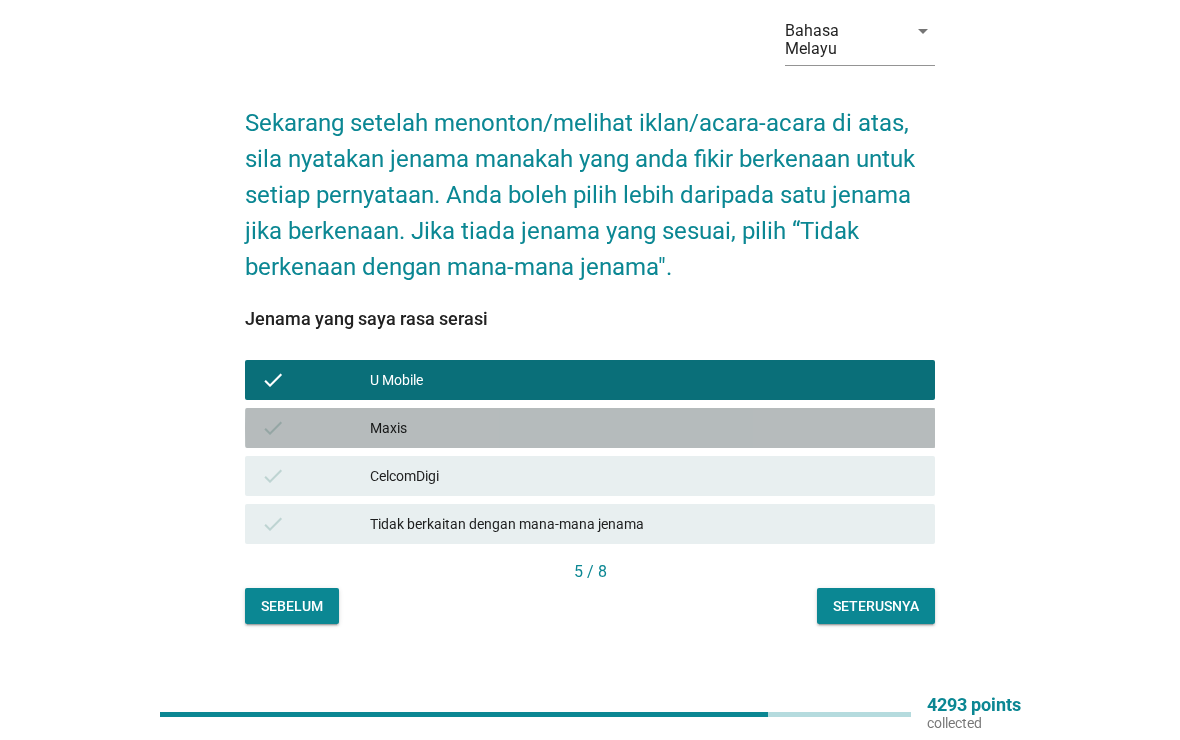 click on "check" at bounding box center [273, 428] 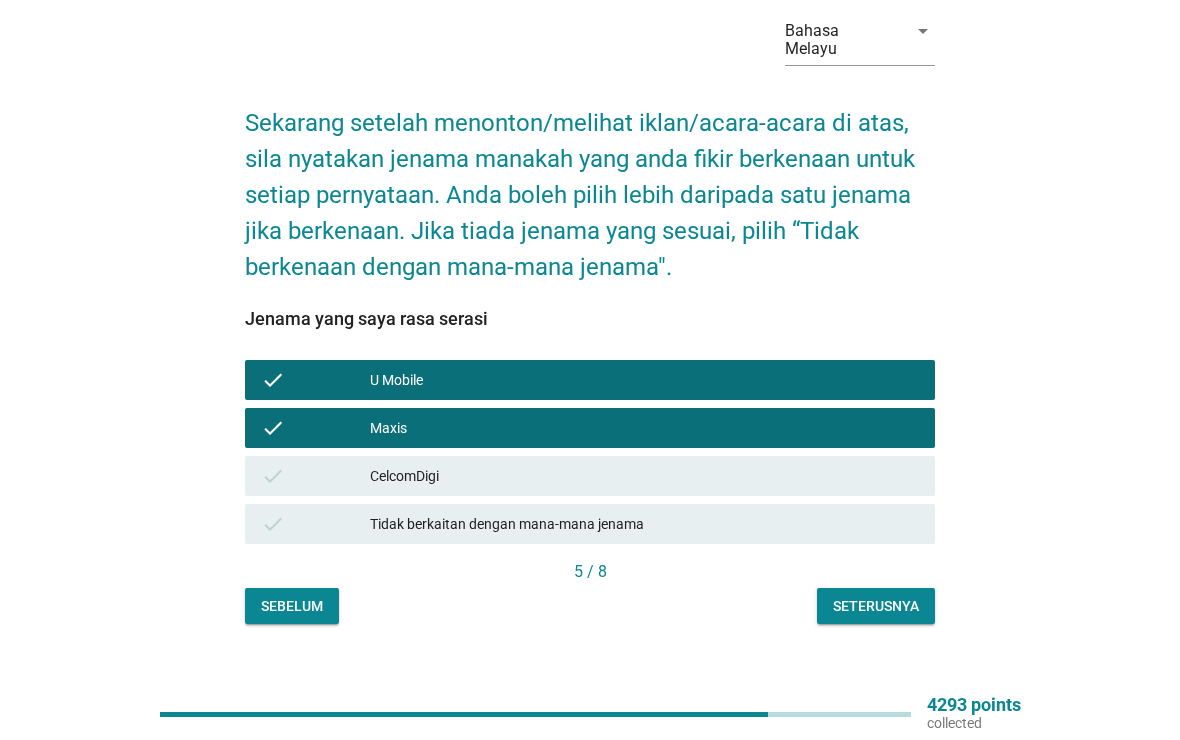click on "check" at bounding box center (273, 476) 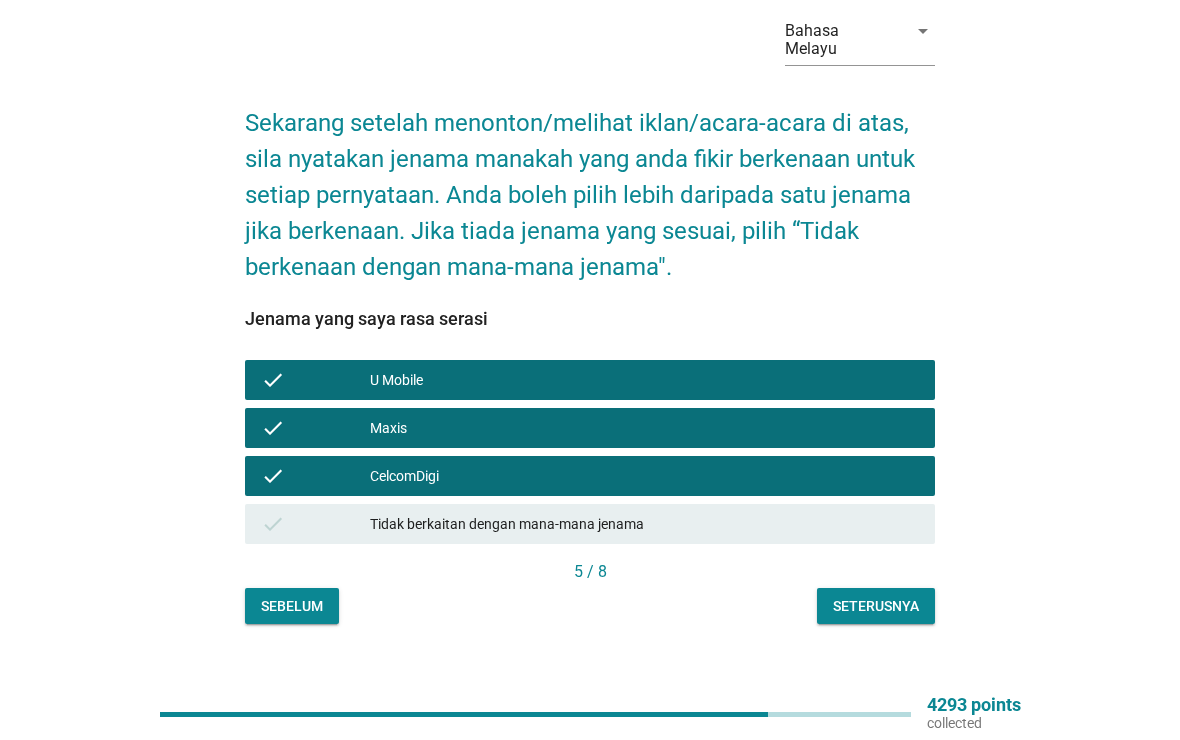 click on "Seterusnya" at bounding box center [876, 606] 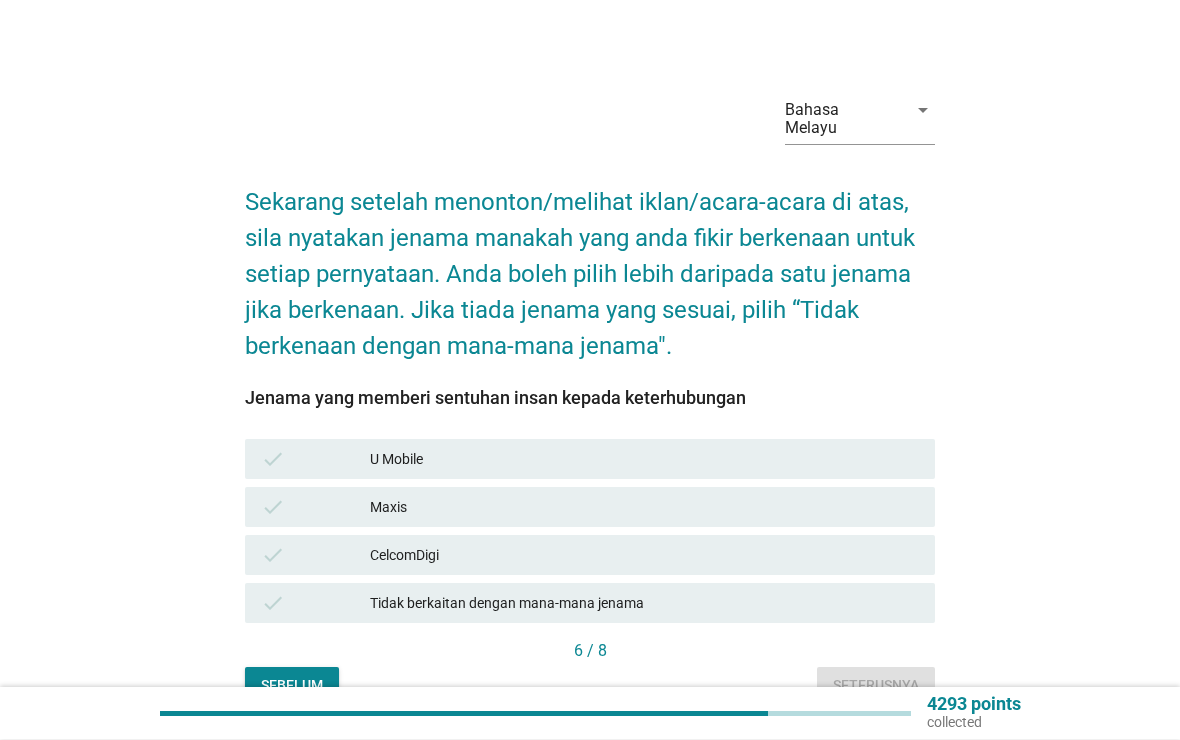 scroll, scrollTop: 96, scrollLeft: 0, axis: vertical 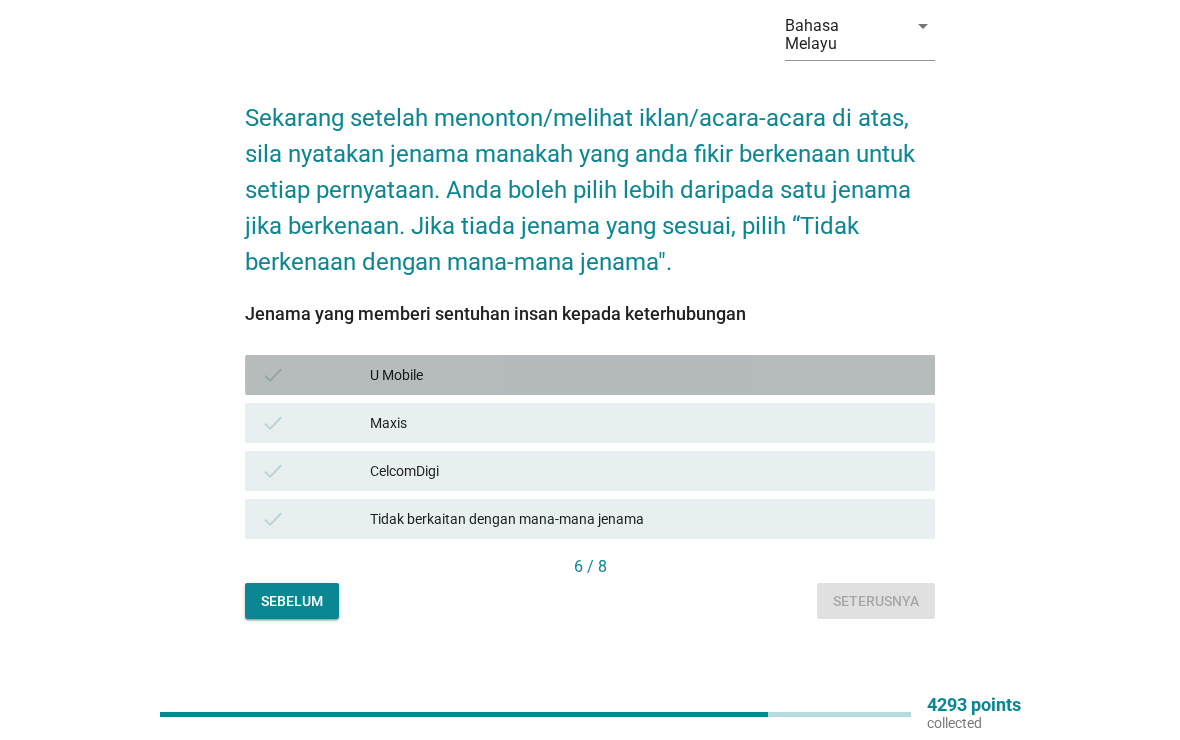 click on "check" at bounding box center [273, 375] 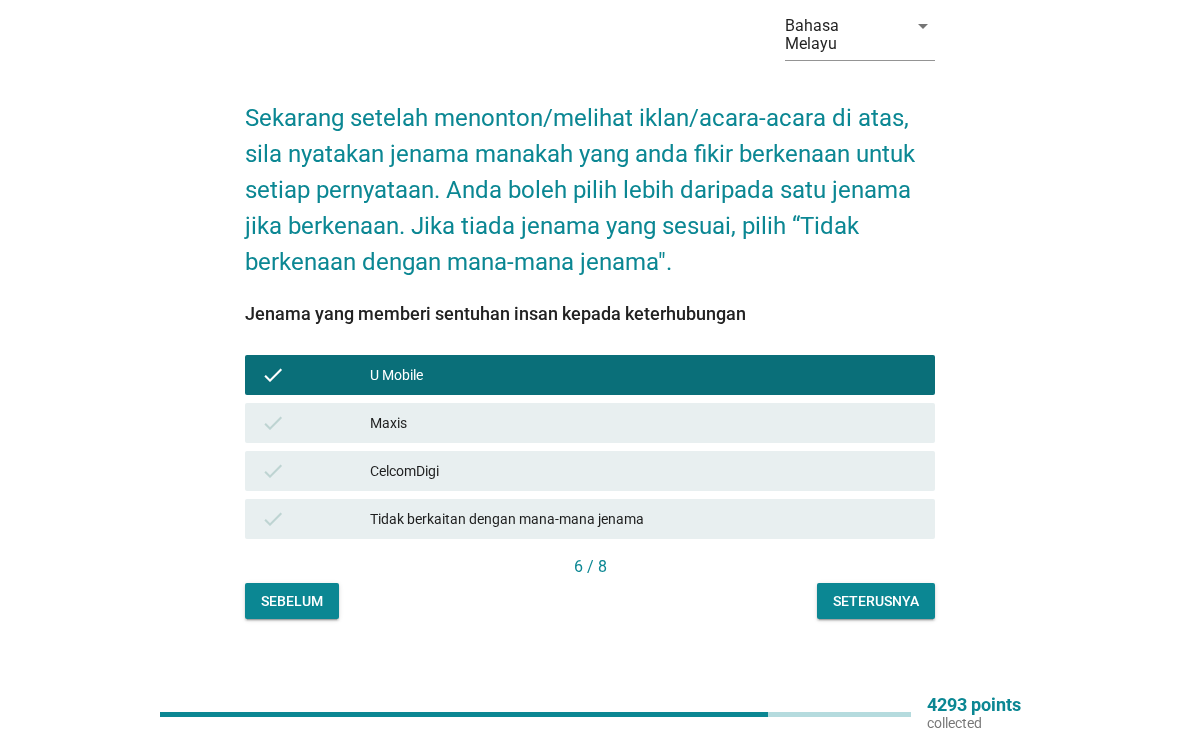 click on "check   Maxis" at bounding box center [590, 423] 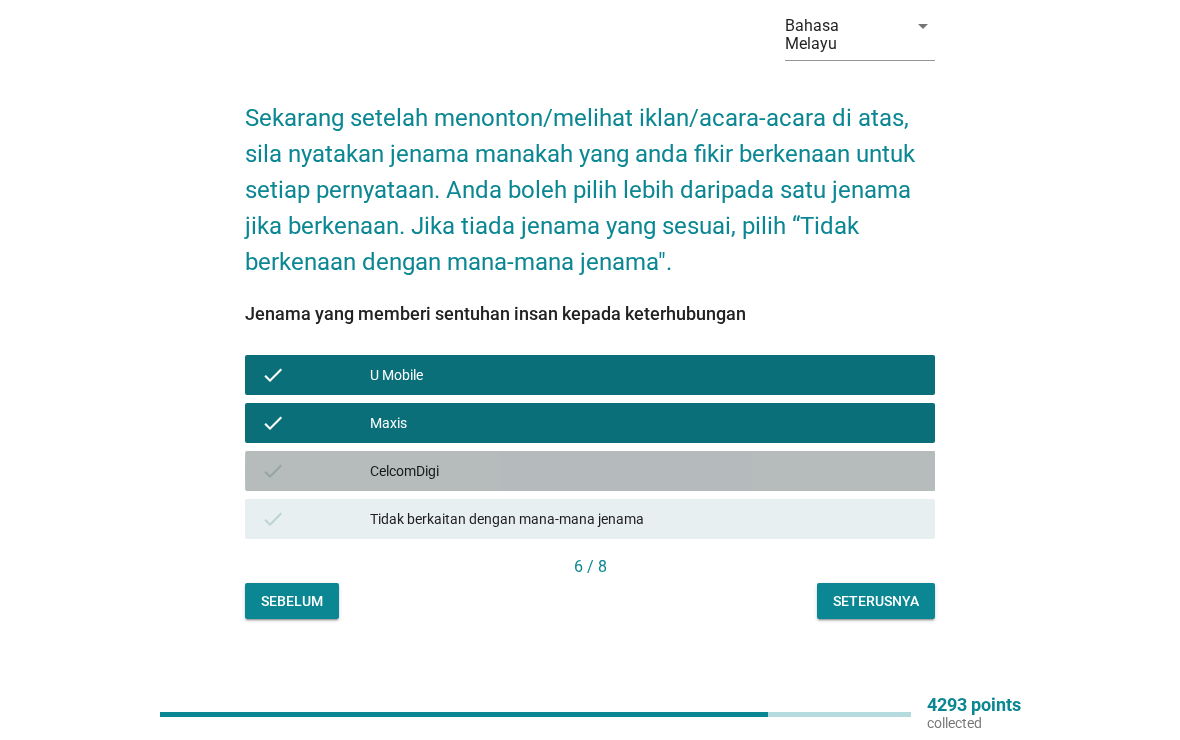 click on "check" at bounding box center (316, 471) 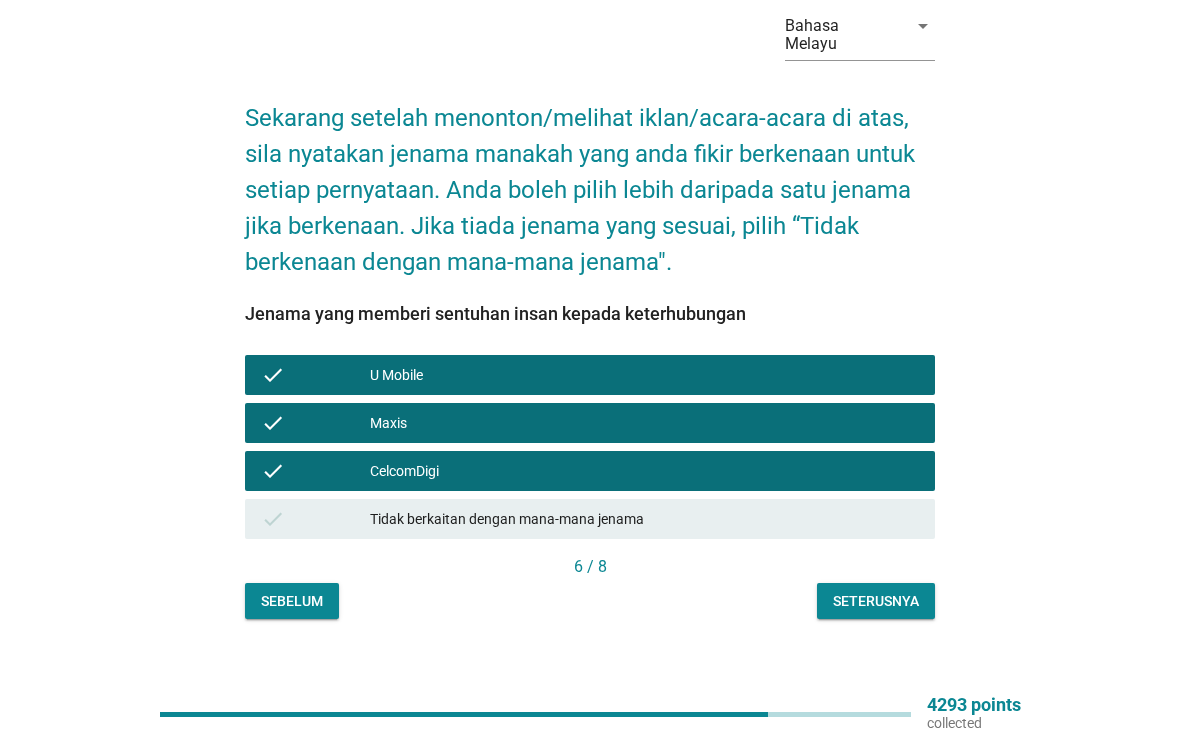 click on "Seterusnya" at bounding box center [876, 601] 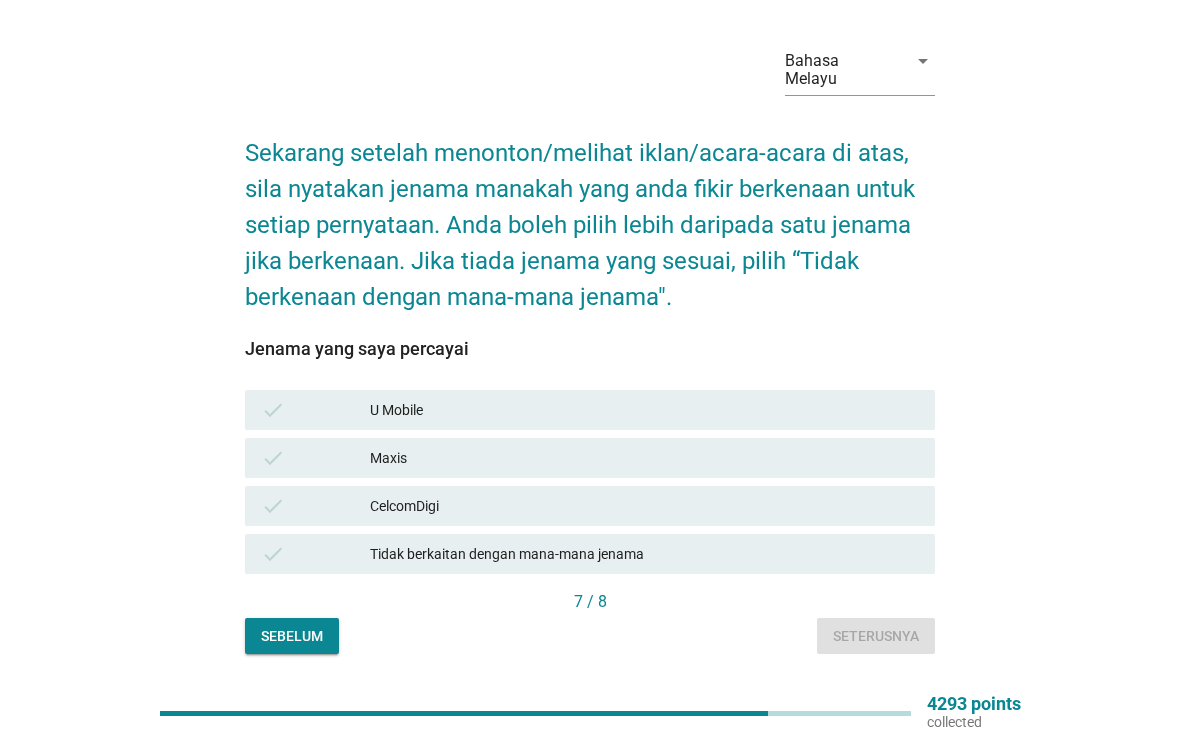 scroll, scrollTop: 61, scrollLeft: 0, axis: vertical 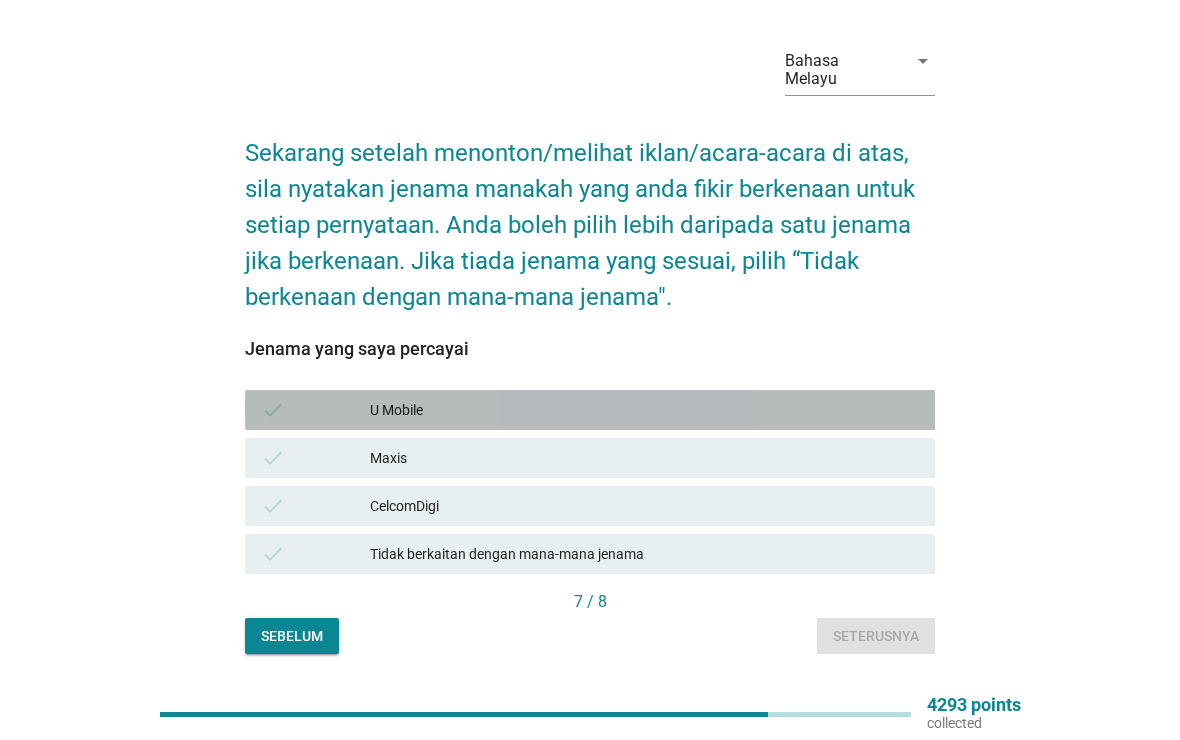 click on "check   U Mobile" at bounding box center [590, 410] 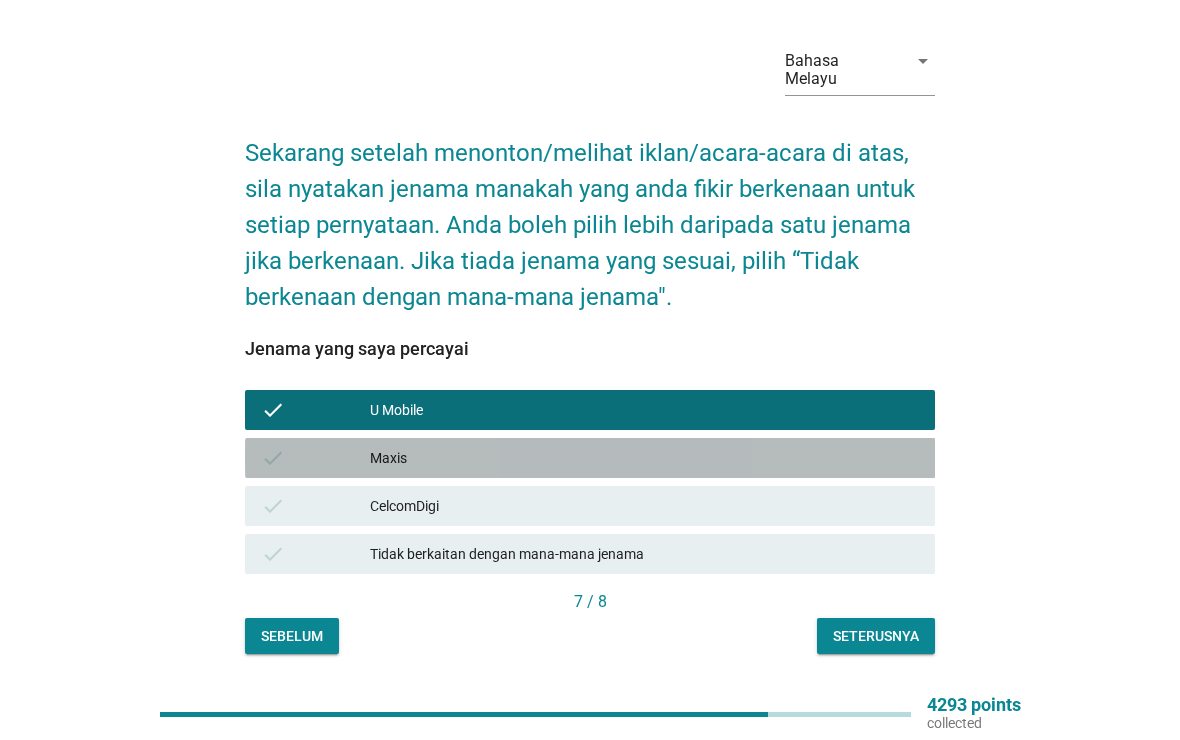 click on "check" at bounding box center (316, 458) 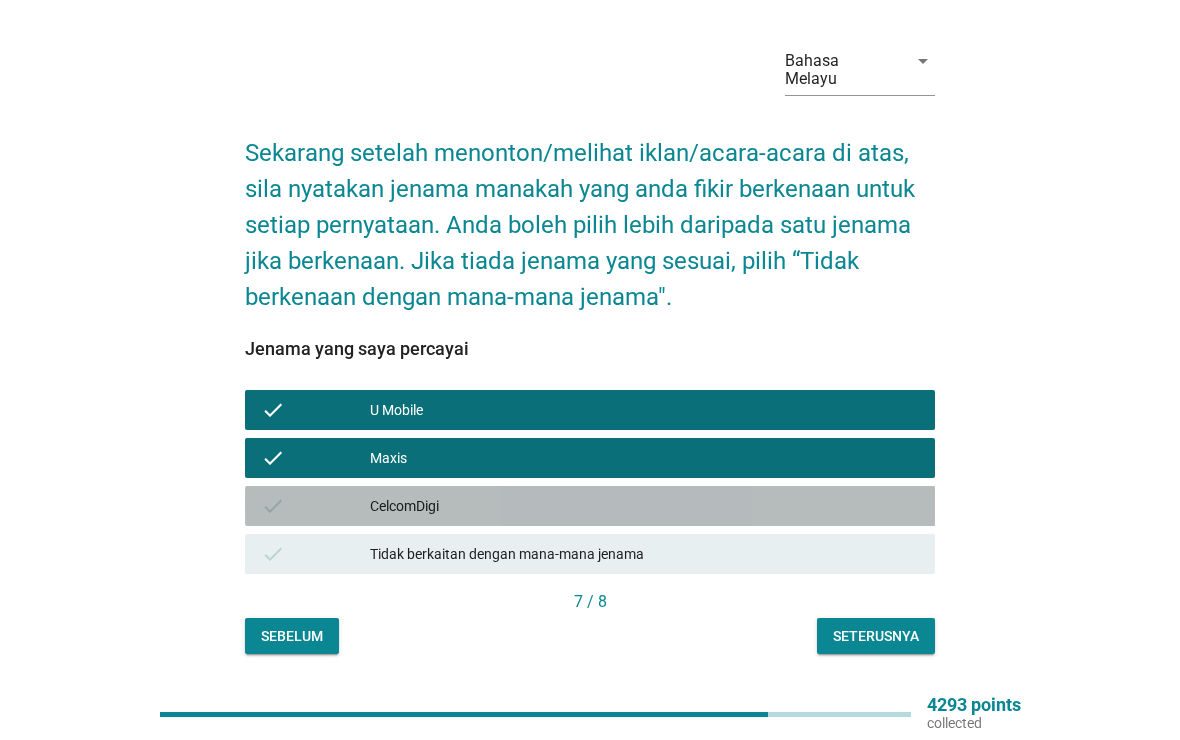 click on "check" at bounding box center (273, 506) 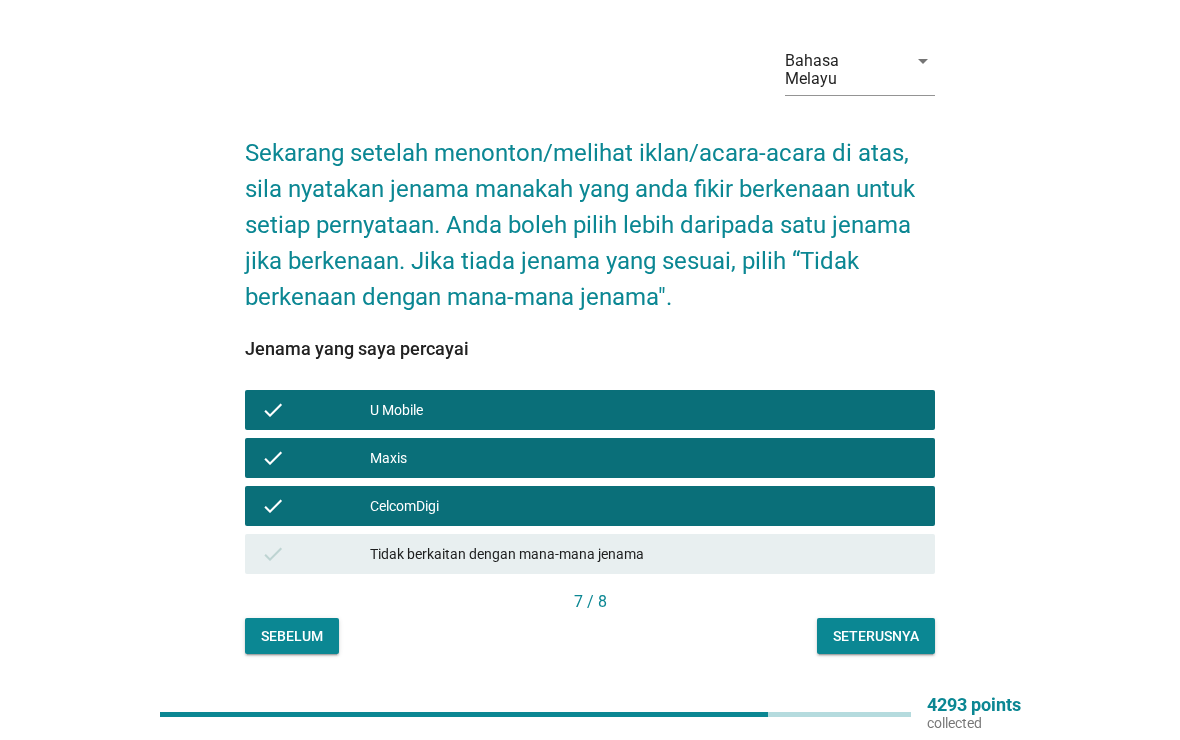 click on "7 / 8" at bounding box center [590, 602] 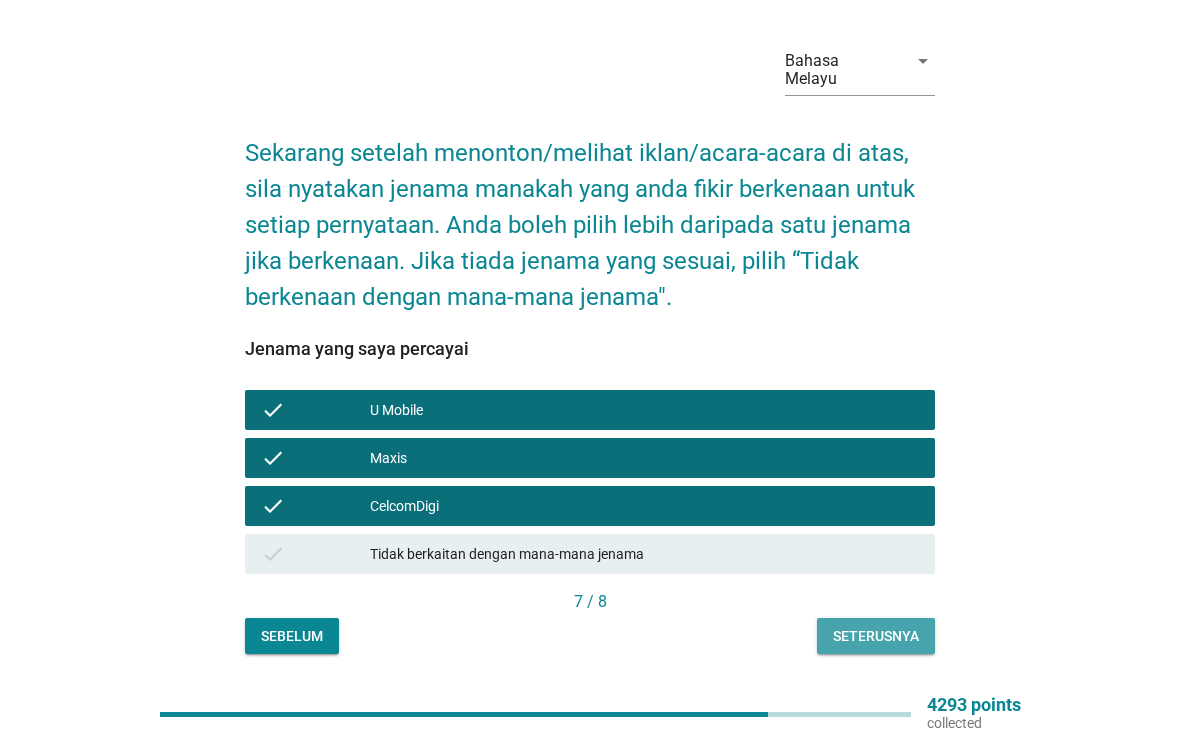 click on "Seterusnya" at bounding box center (876, 636) 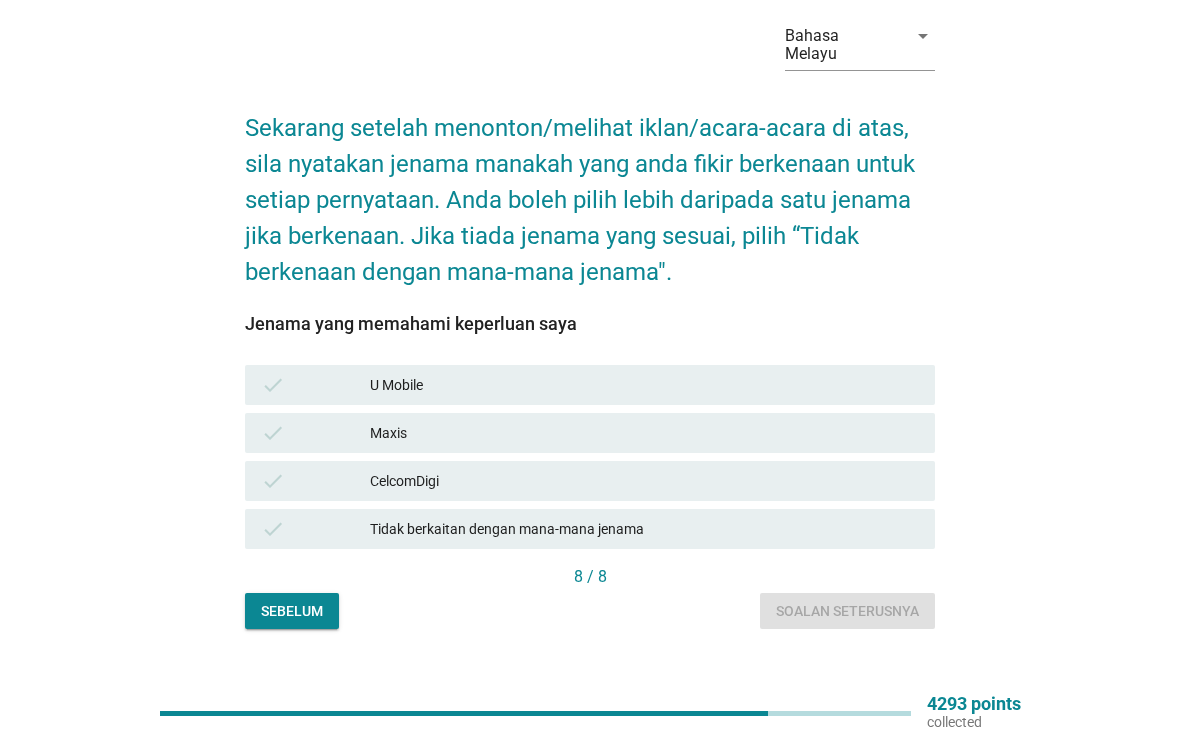 scroll, scrollTop: 89, scrollLeft: 0, axis: vertical 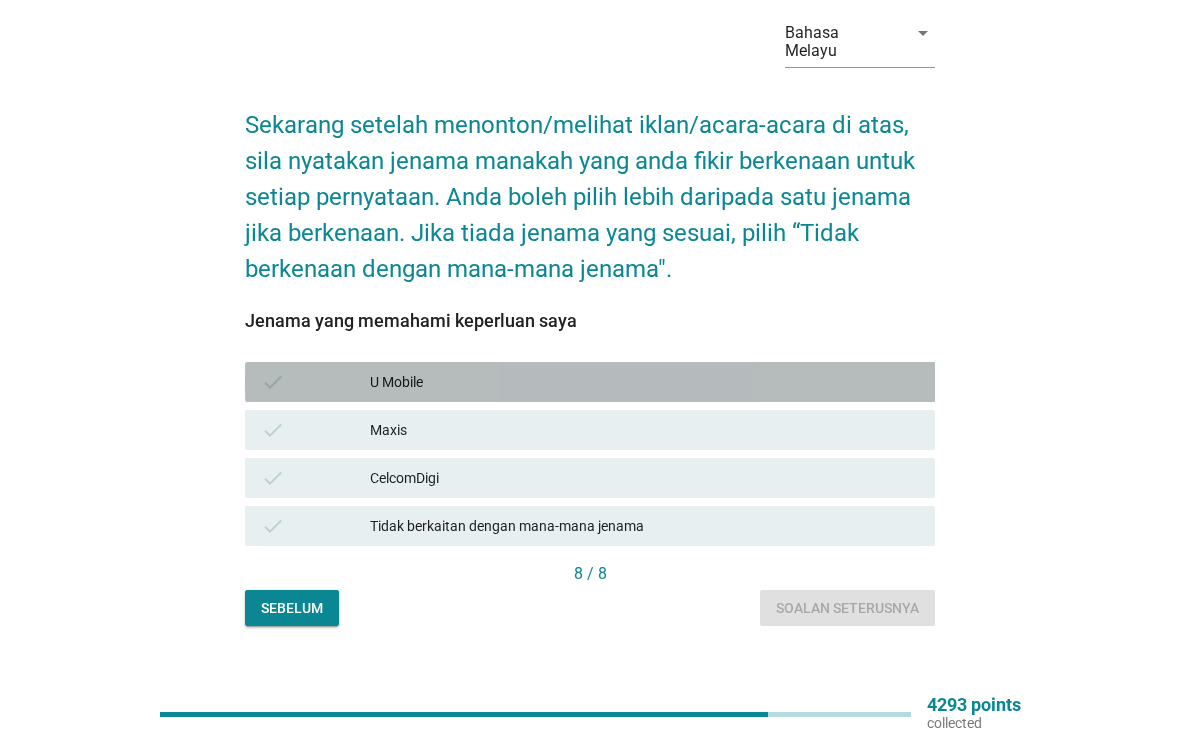 click on "check" at bounding box center (273, 382) 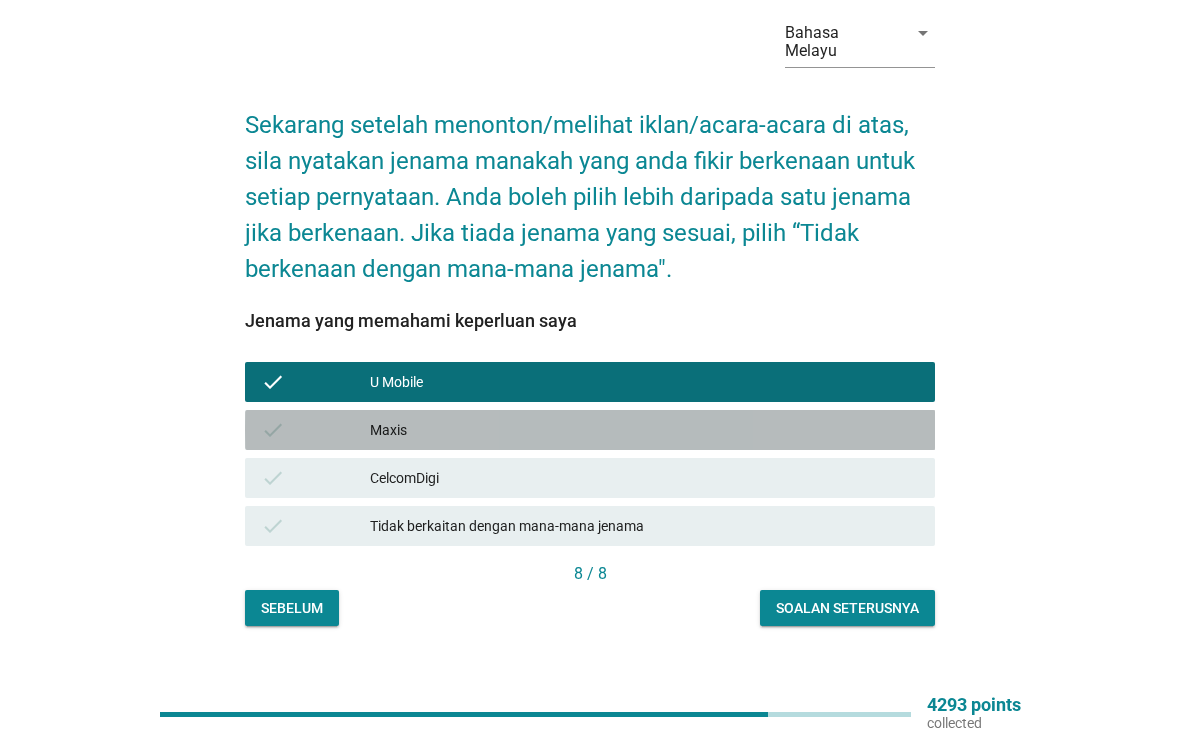 click on "check" at bounding box center (273, 430) 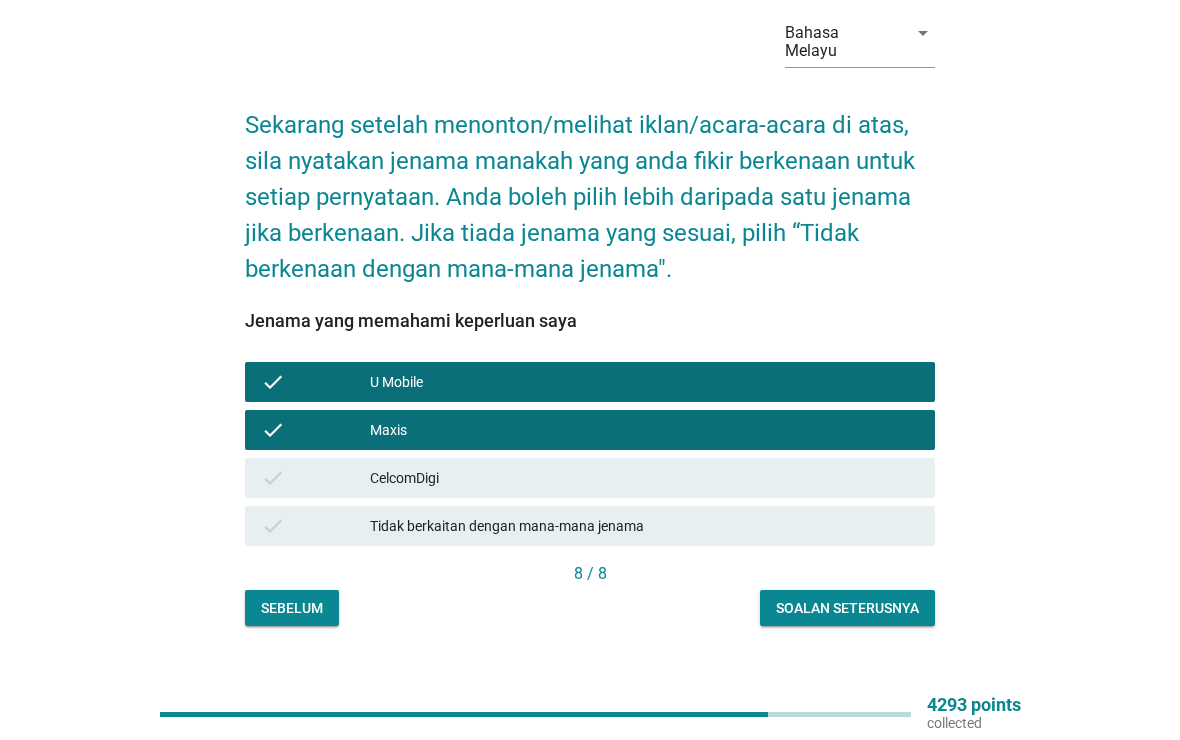 click on "check" at bounding box center (316, 478) 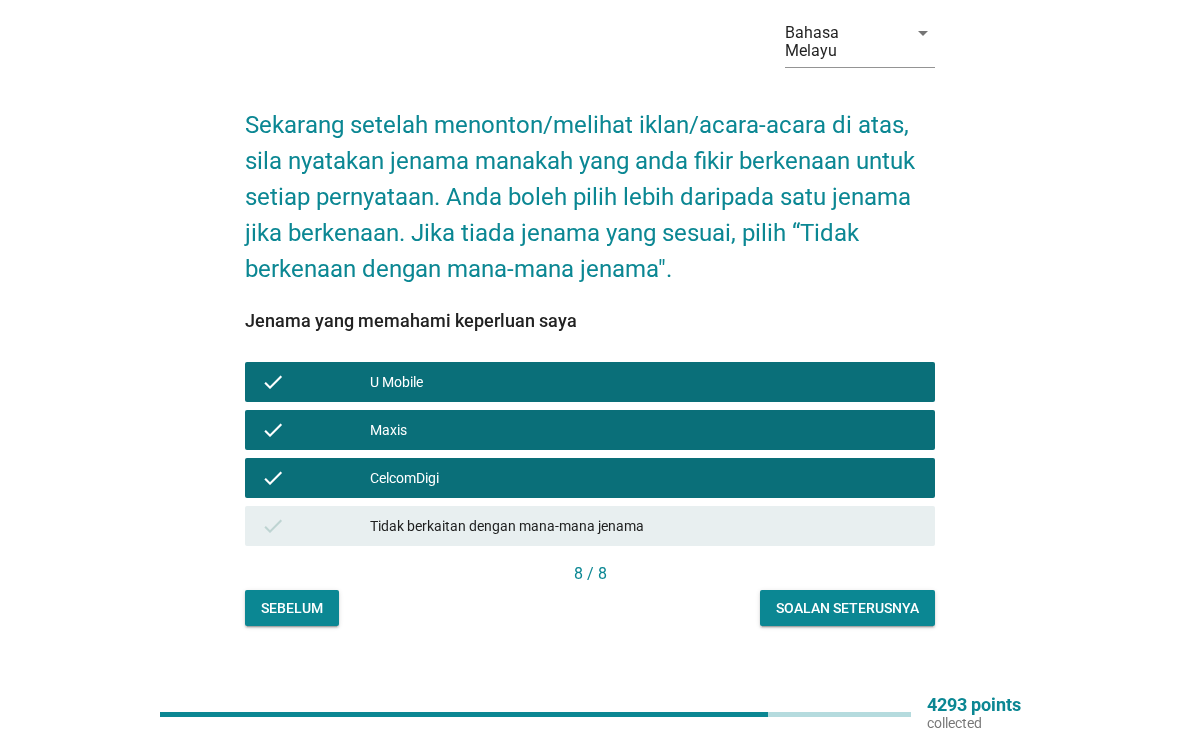 click on "Soalan seterusnya" at bounding box center [847, 608] 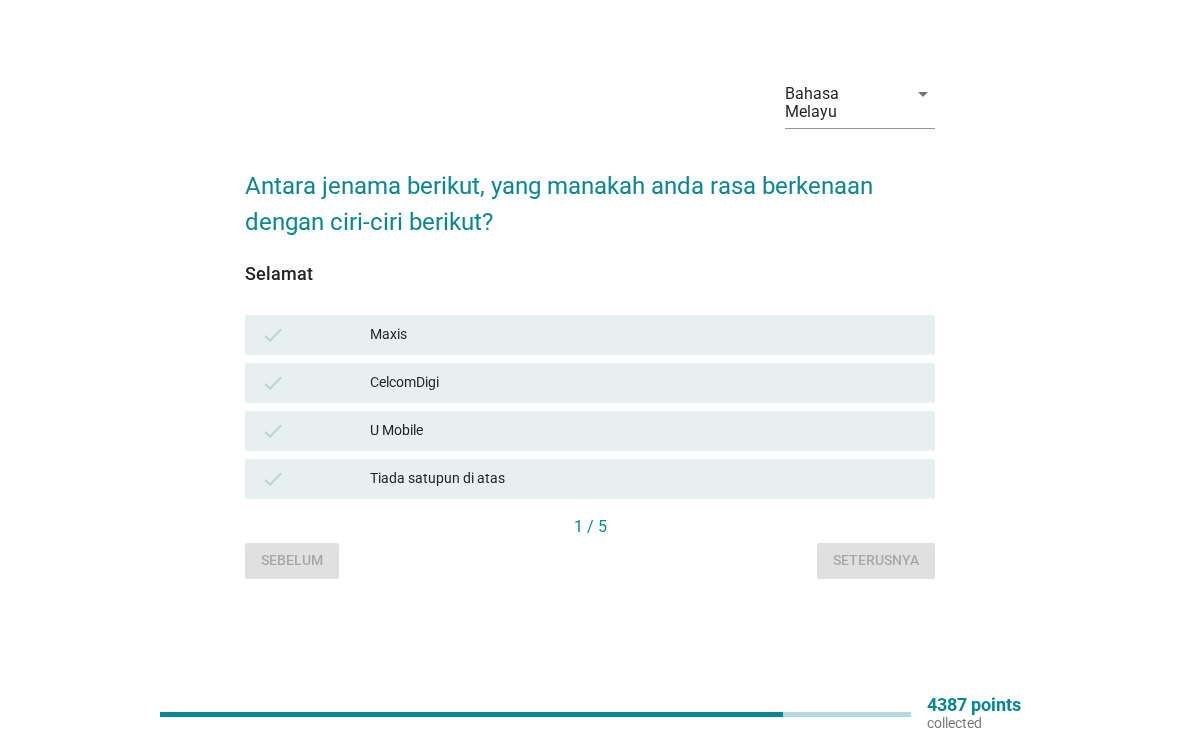 scroll, scrollTop: 52, scrollLeft: 0, axis: vertical 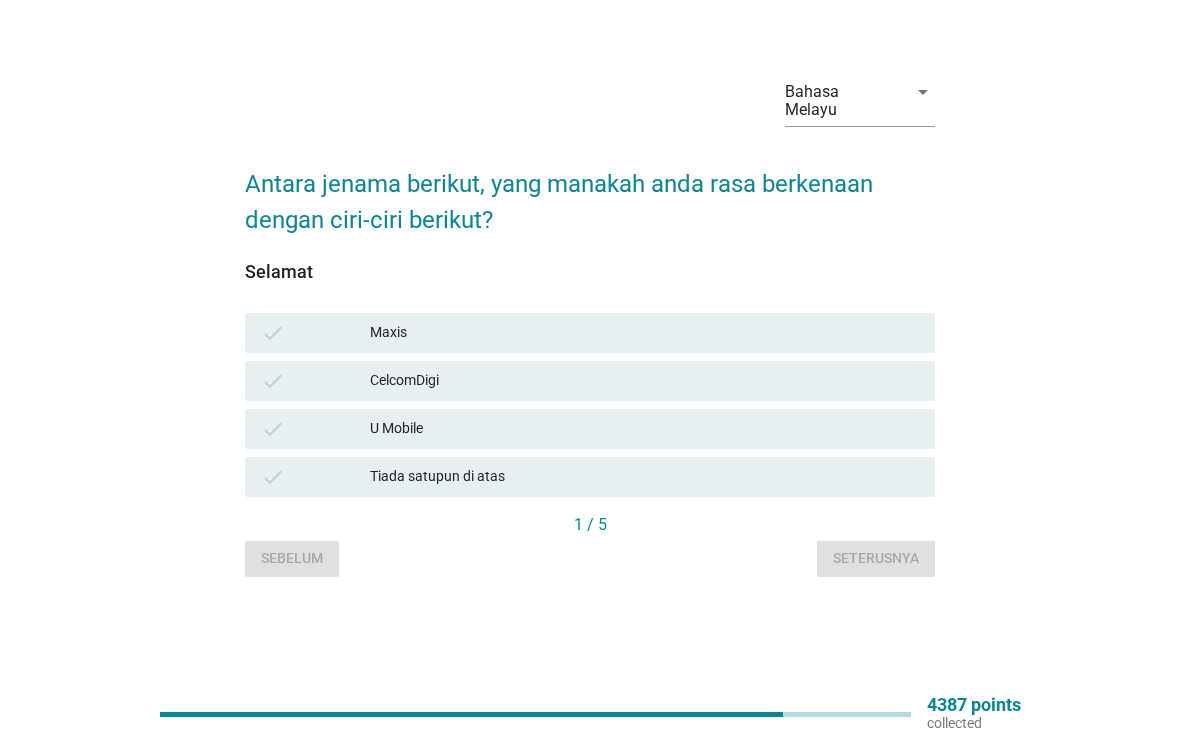 click on "check" at bounding box center [273, 333] 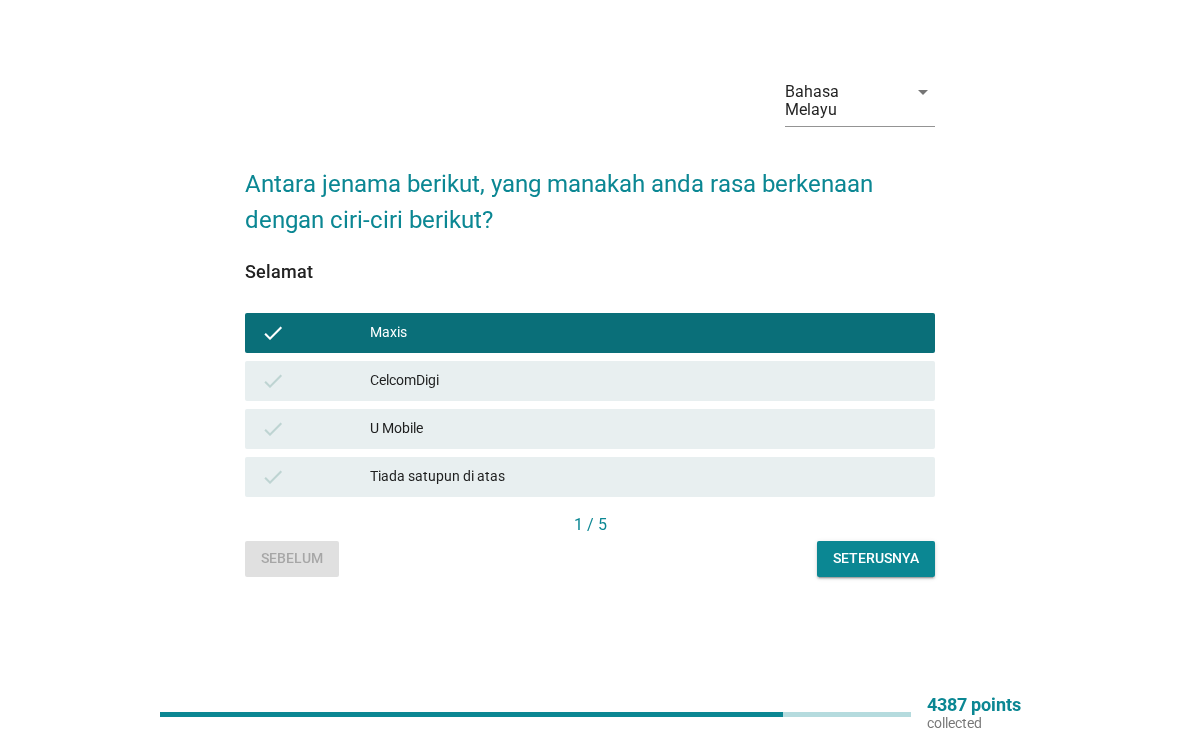 click on "Seterusnya" at bounding box center (876, 558) 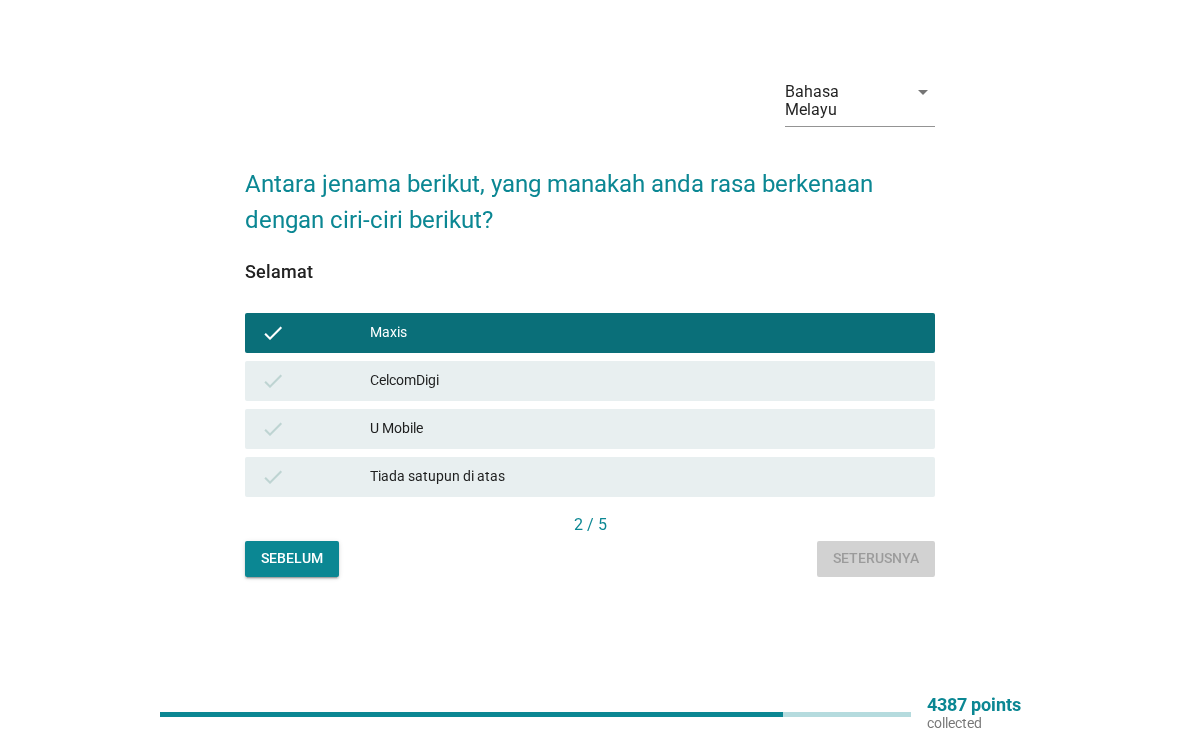 scroll, scrollTop: 0, scrollLeft: 0, axis: both 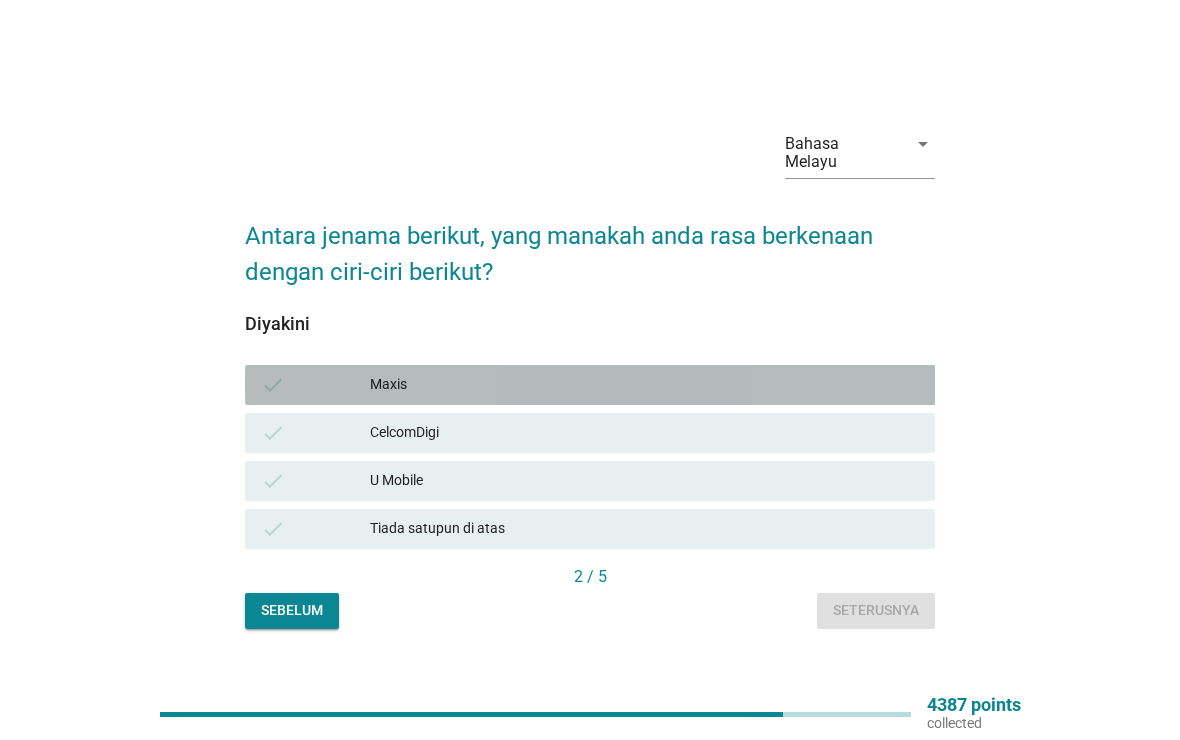 click on "check" at bounding box center (273, 385) 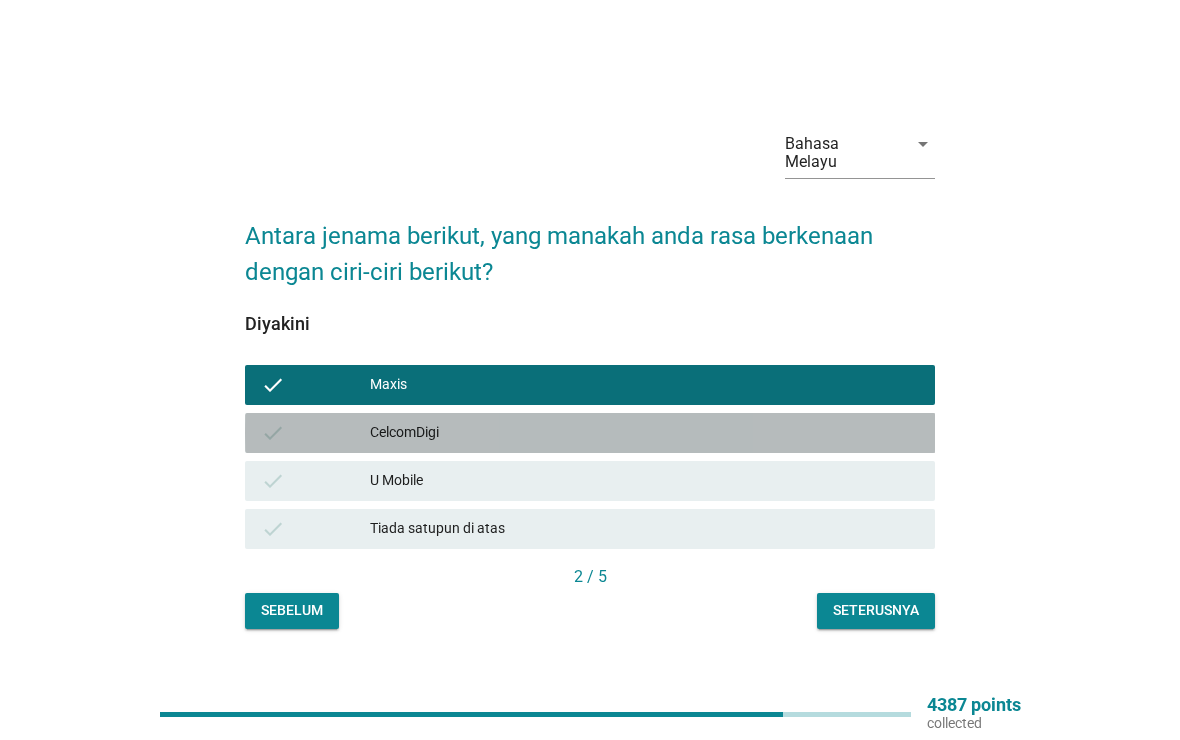 click on "check" at bounding box center (273, 433) 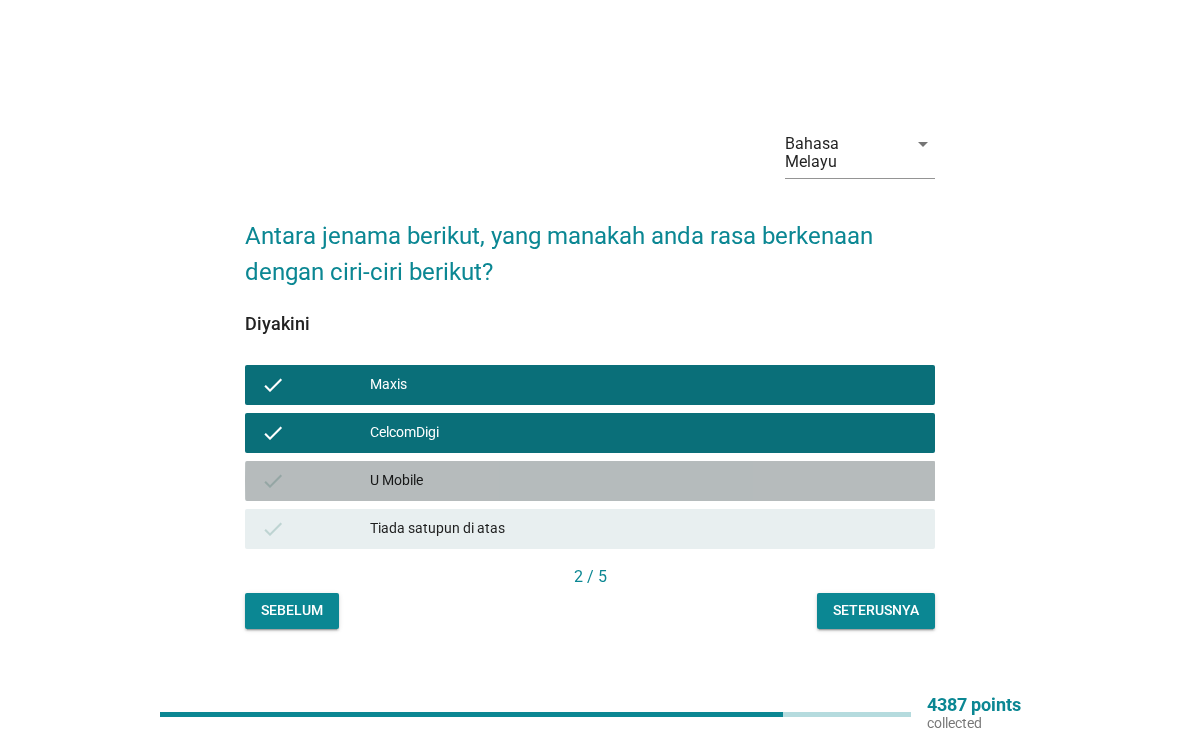 click on "check" at bounding box center [273, 481] 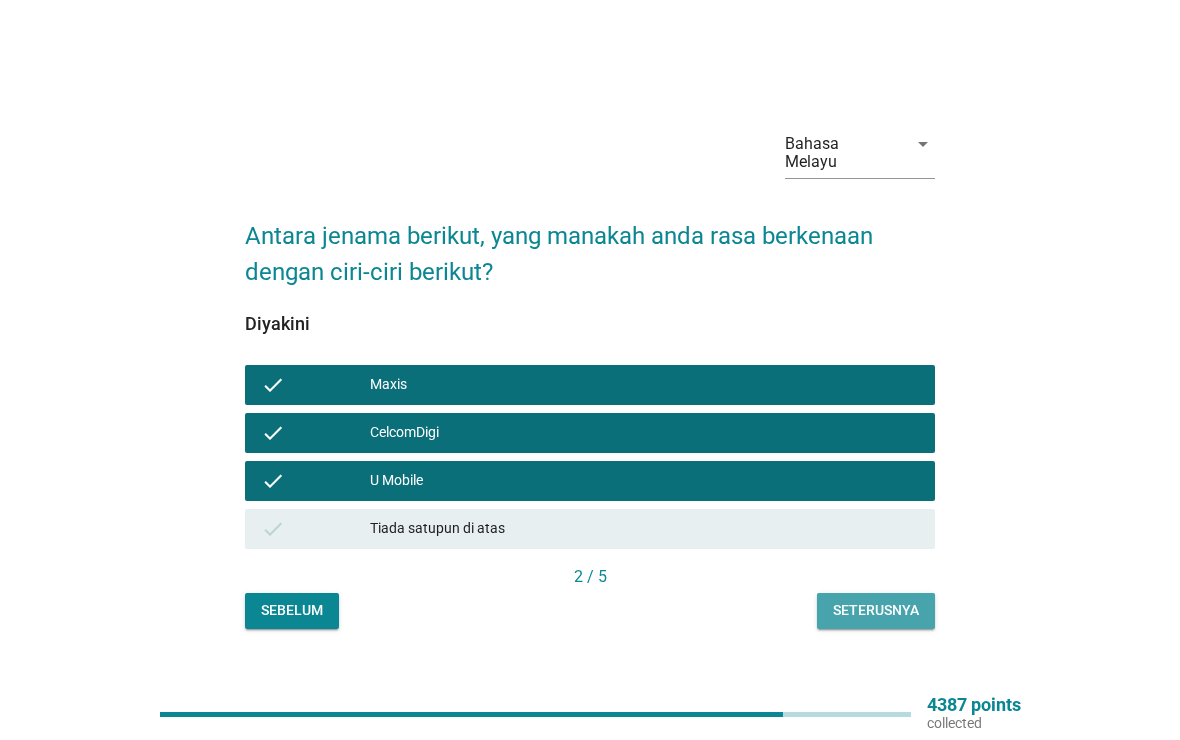 click on "Seterusnya" at bounding box center [876, 610] 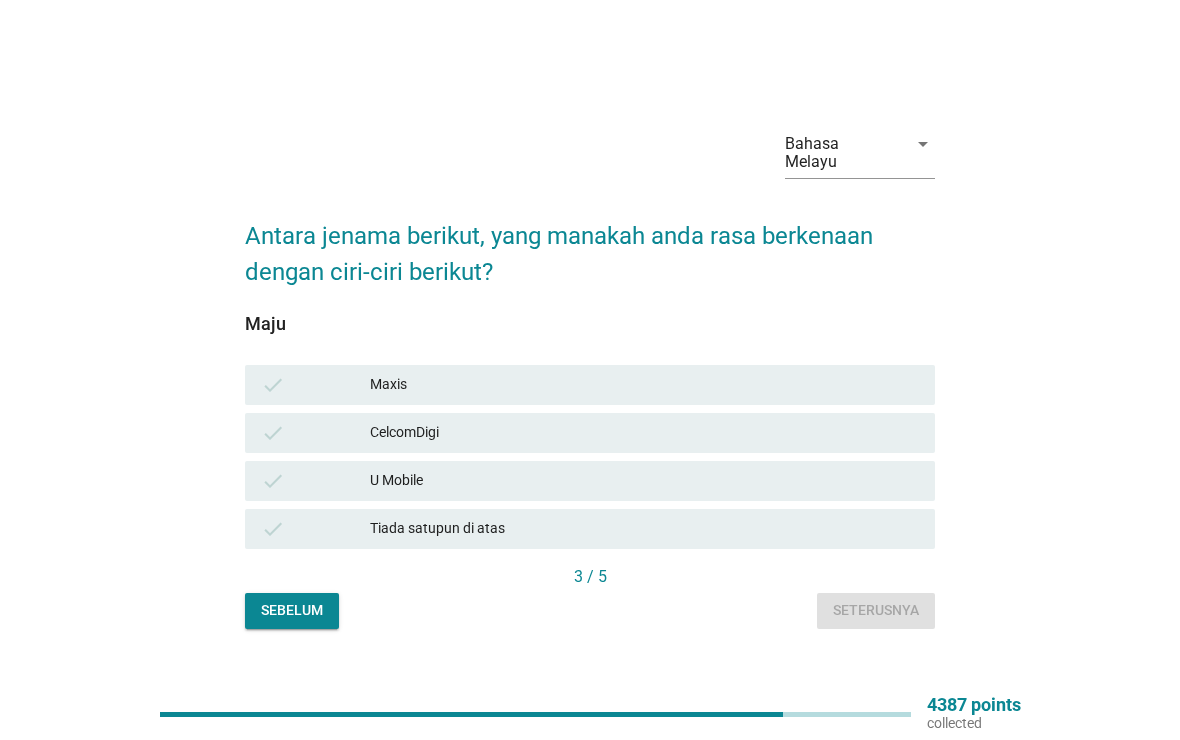 click on "check" at bounding box center (316, 385) 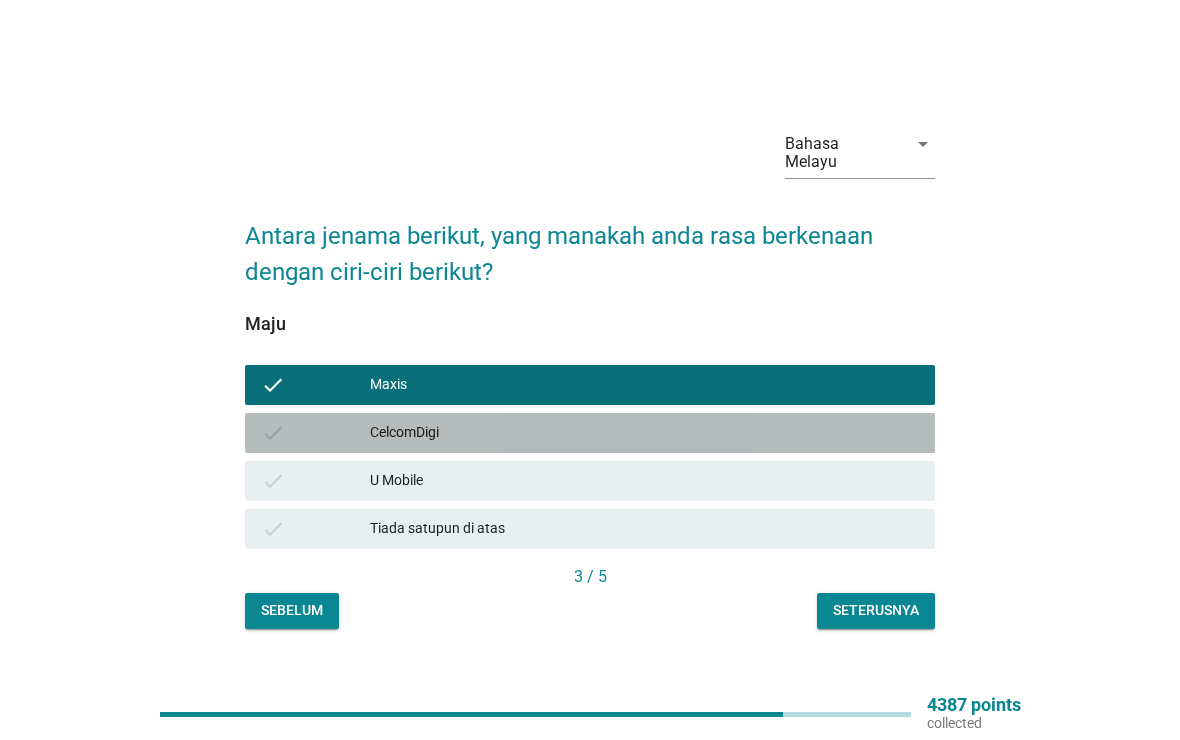 click on "check" at bounding box center (316, 433) 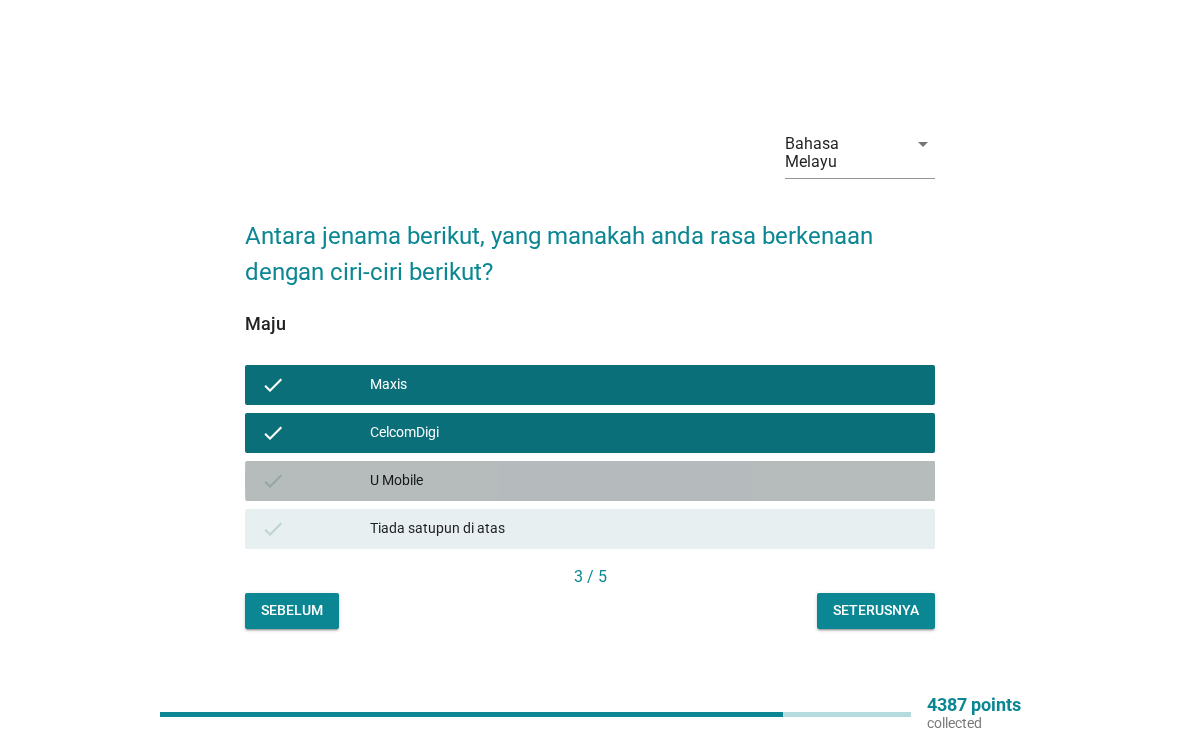 click on "check" at bounding box center (316, 481) 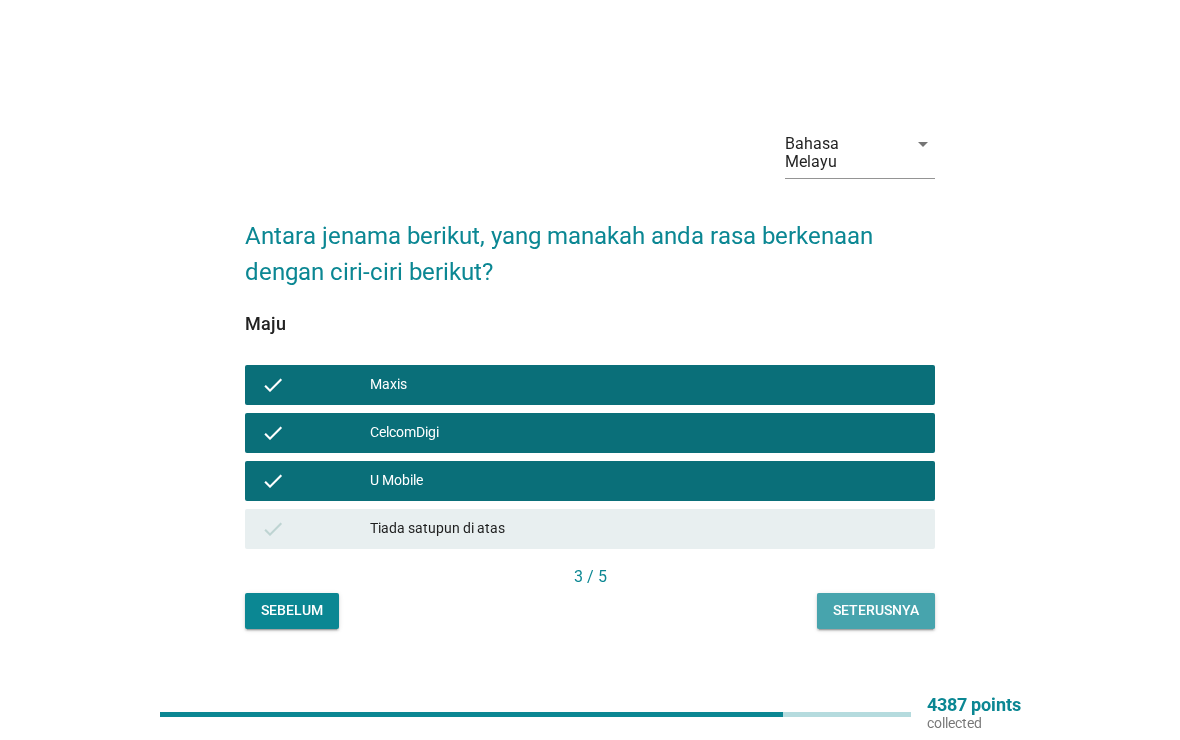 click on "Seterusnya" at bounding box center (876, 610) 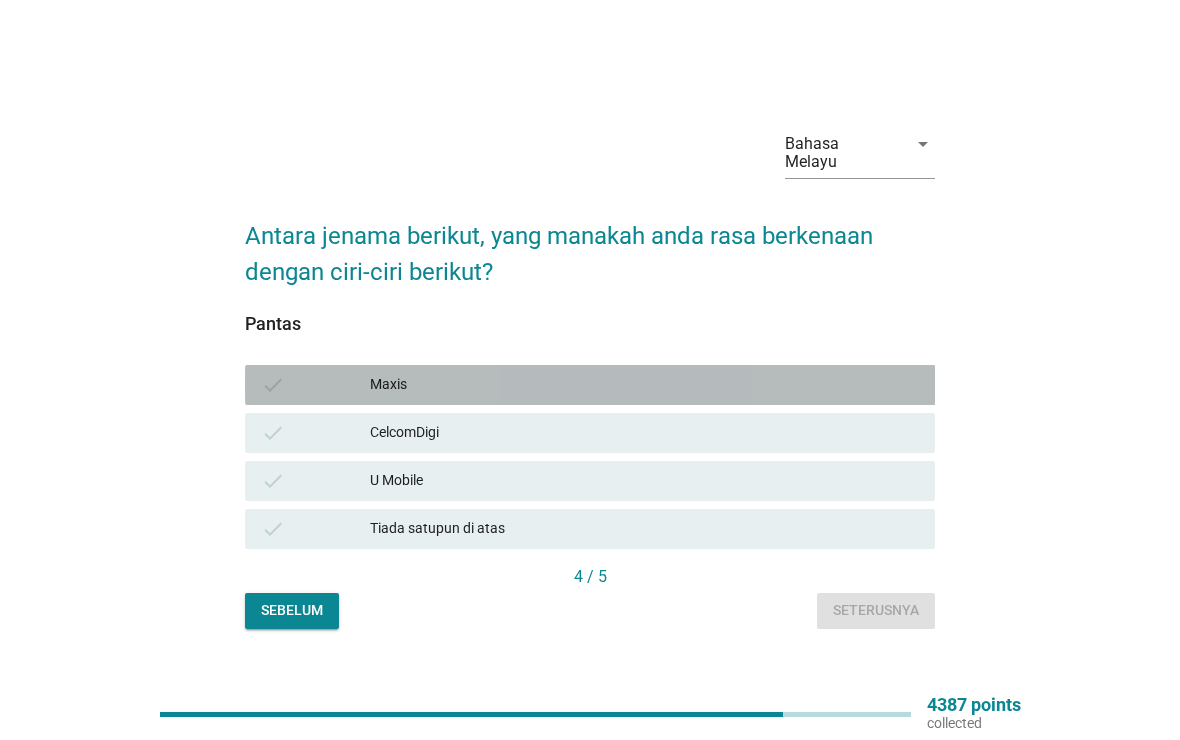 click on "check" at bounding box center (316, 385) 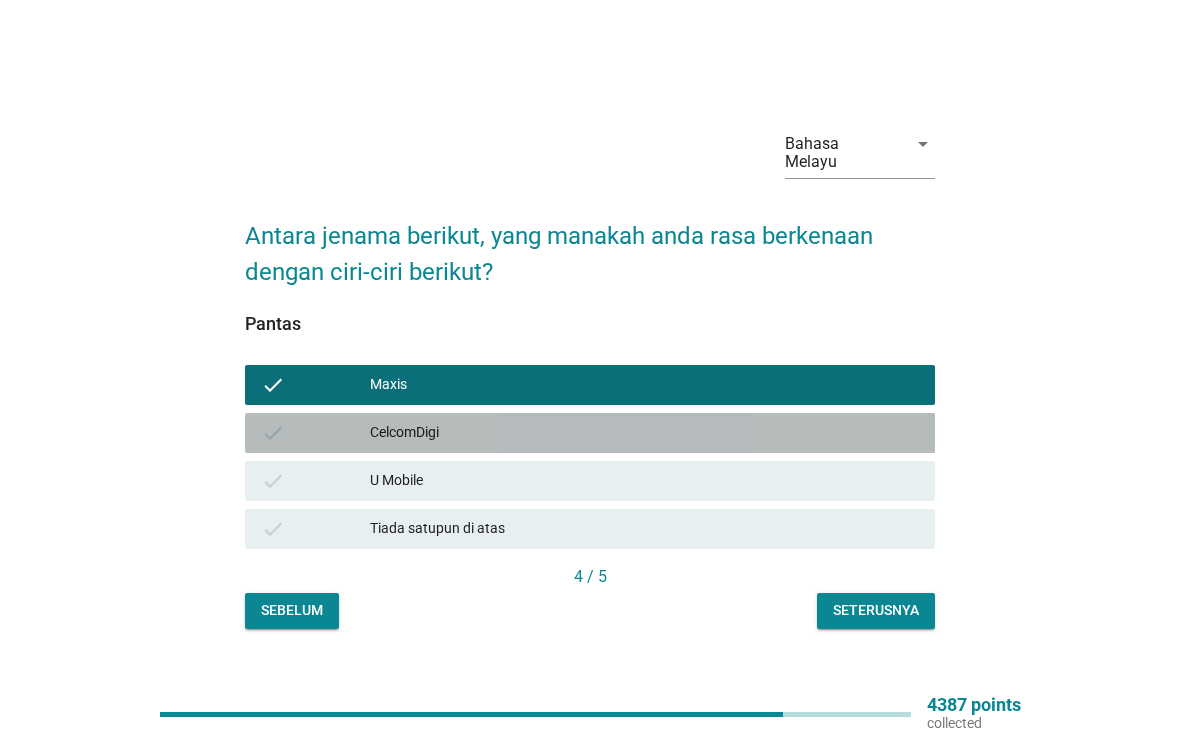 click on "check" at bounding box center (273, 433) 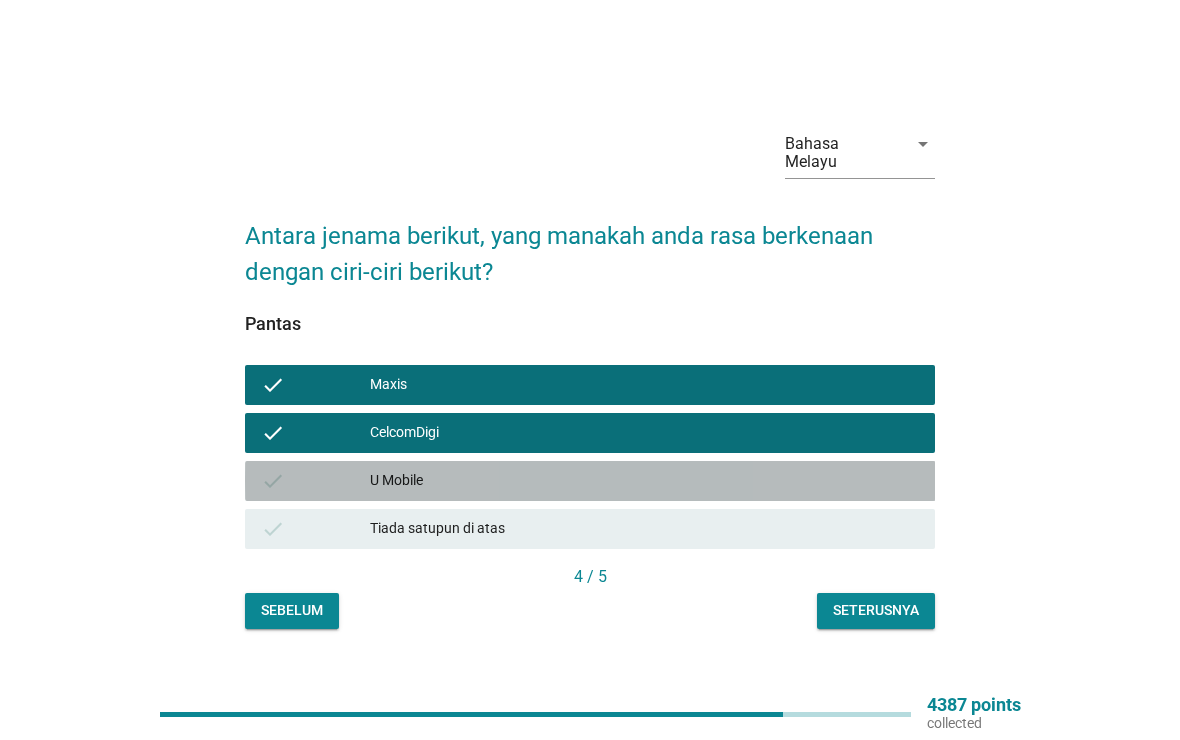 click on "check" at bounding box center (273, 481) 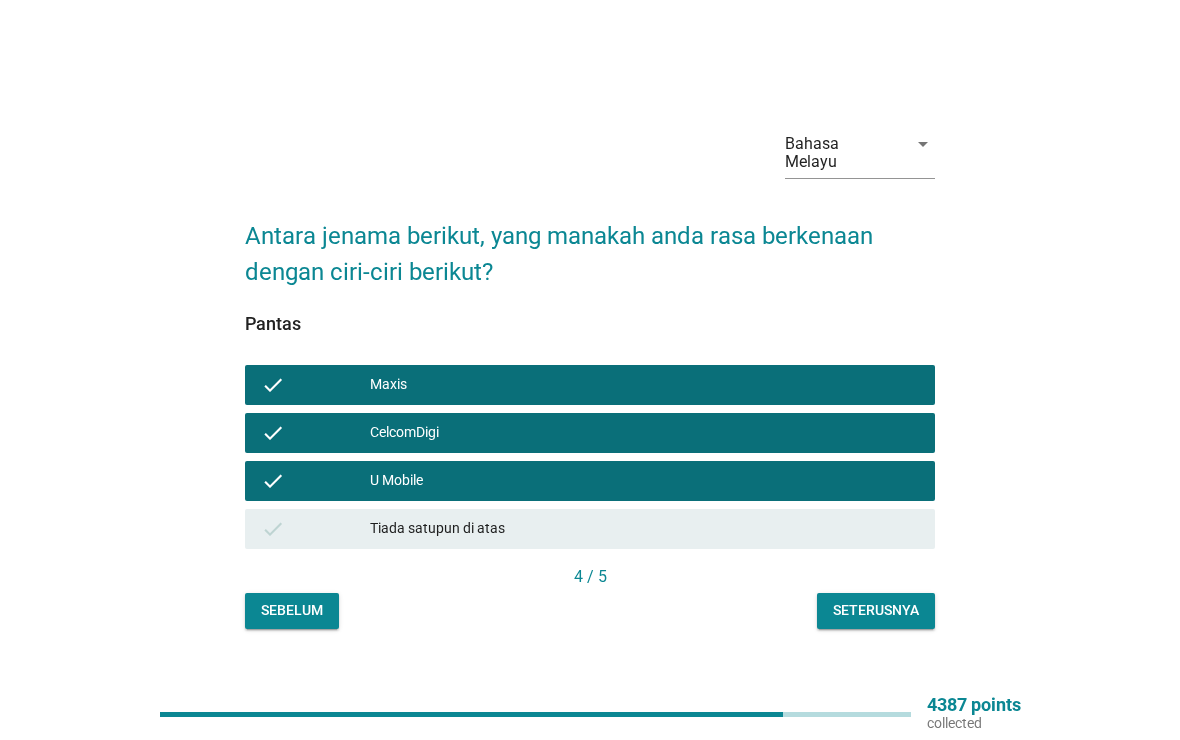 click on "4 / 5" at bounding box center (590, 577) 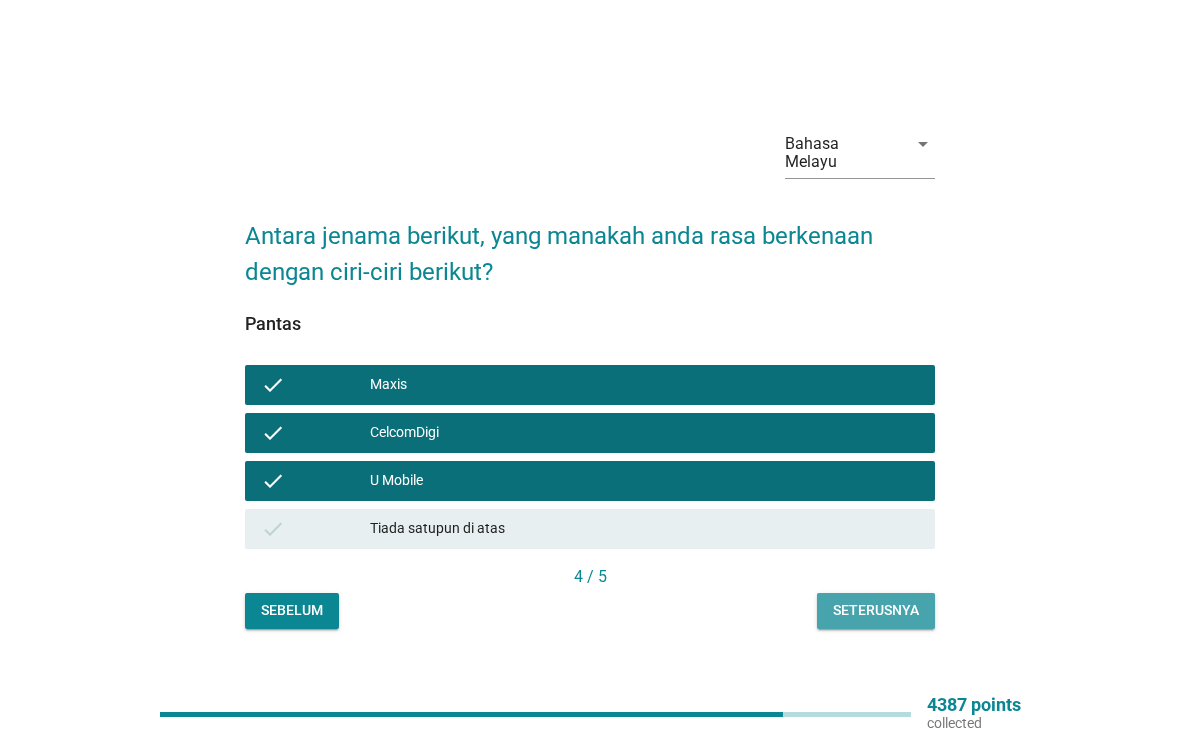 click on "Seterusnya" at bounding box center (876, 610) 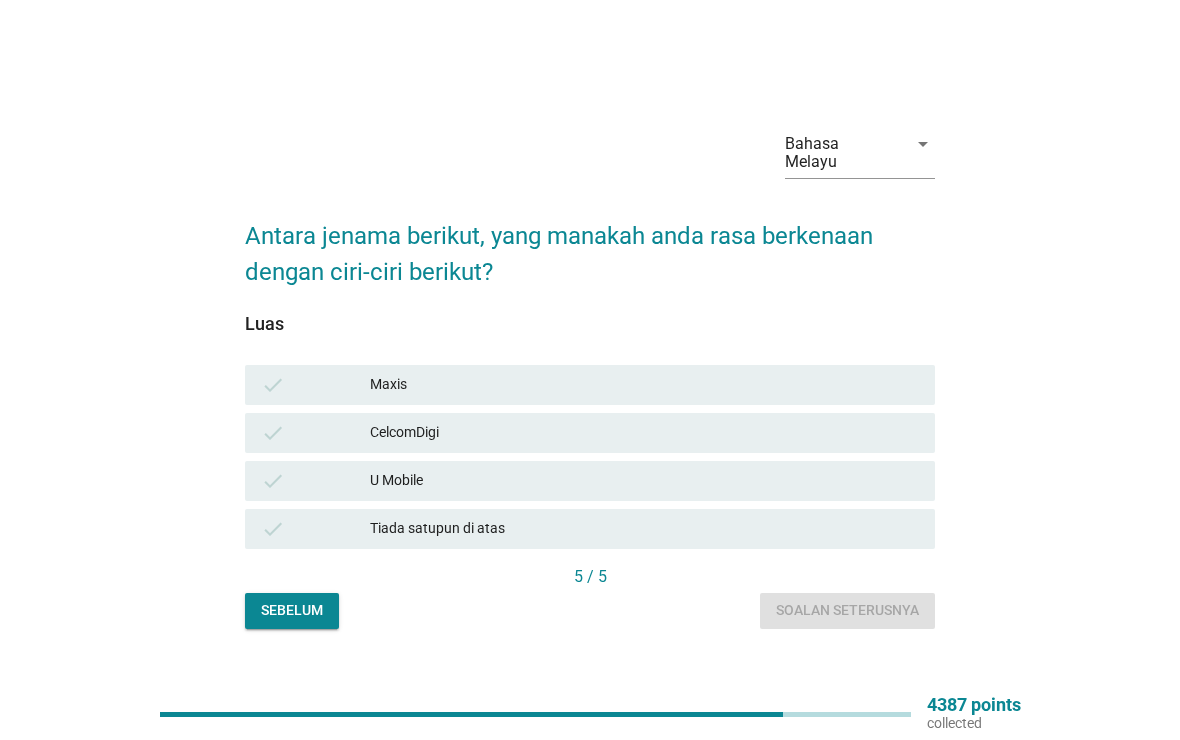 click on "check" at bounding box center [316, 385] 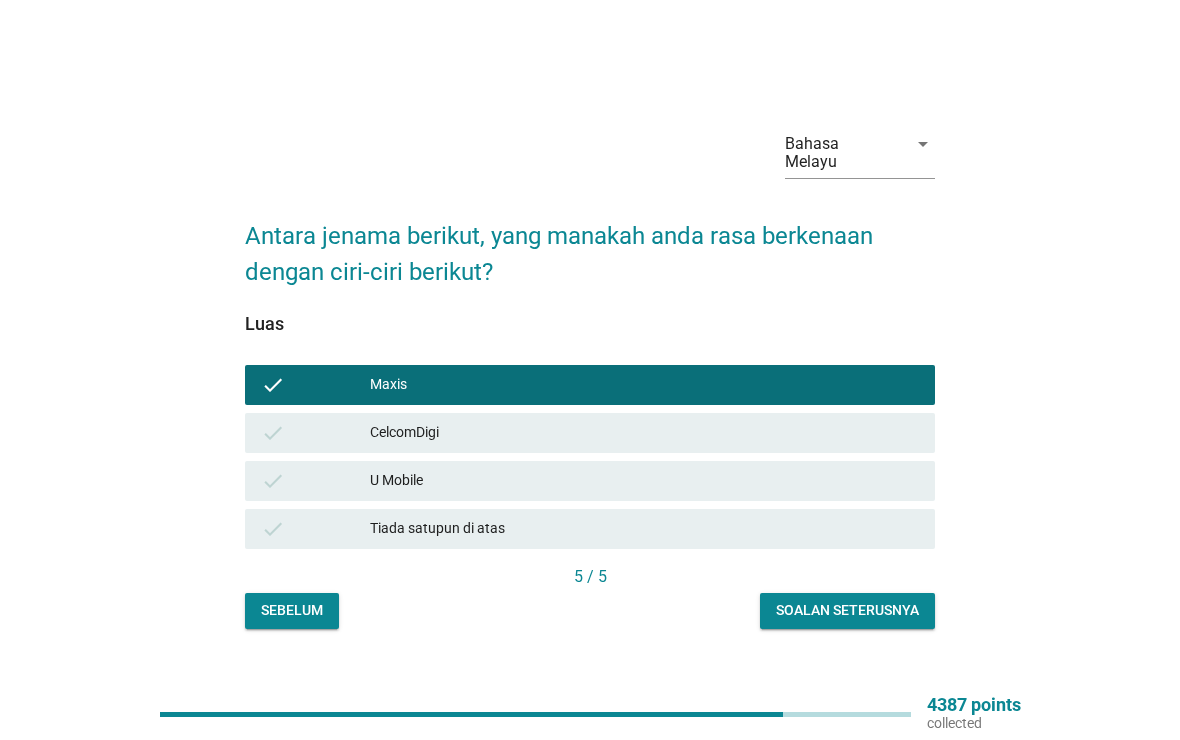 click on "check" at bounding box center (273, 433) 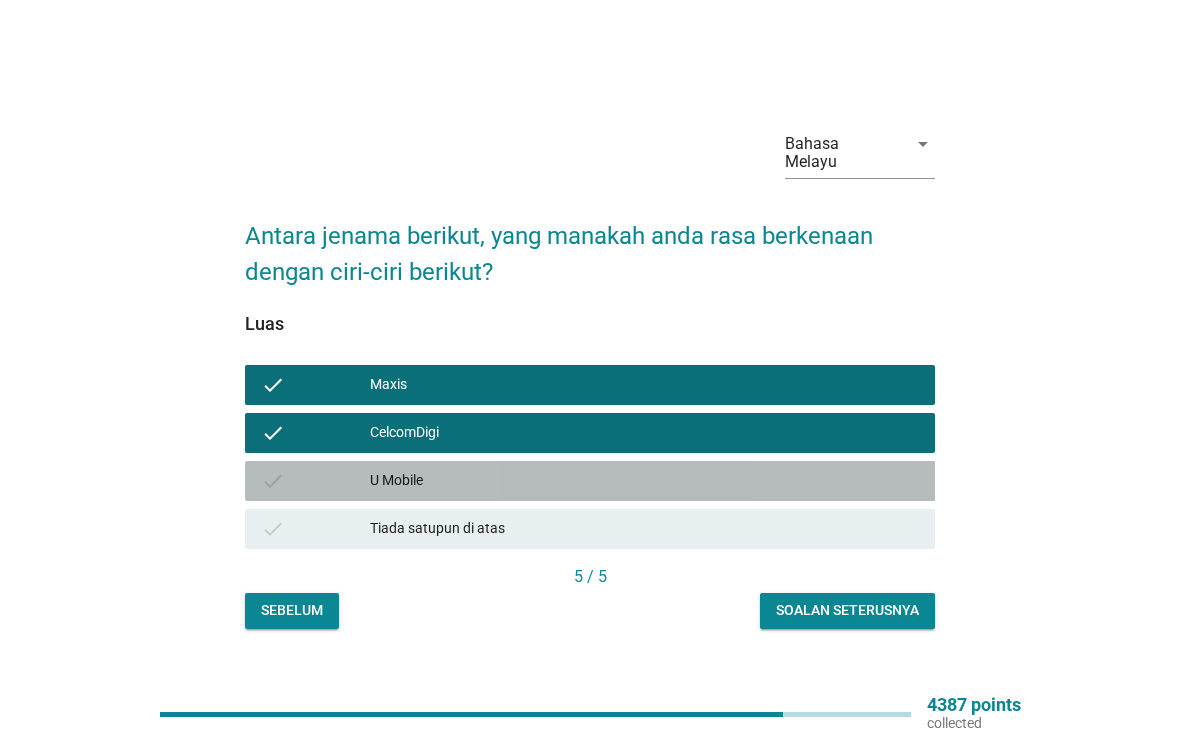 click on "check   U Mobile" at bounding box center (590, 481) 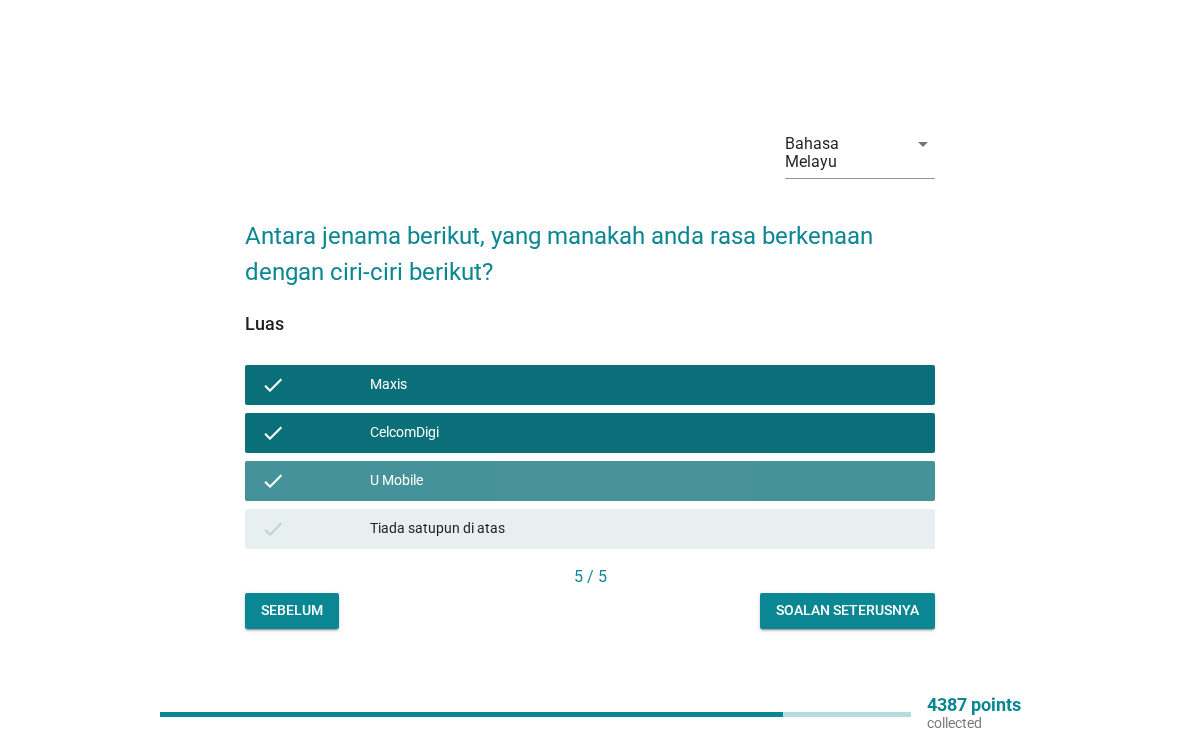 click on "Soalan seterusnya" at bounding box center (847, 610) 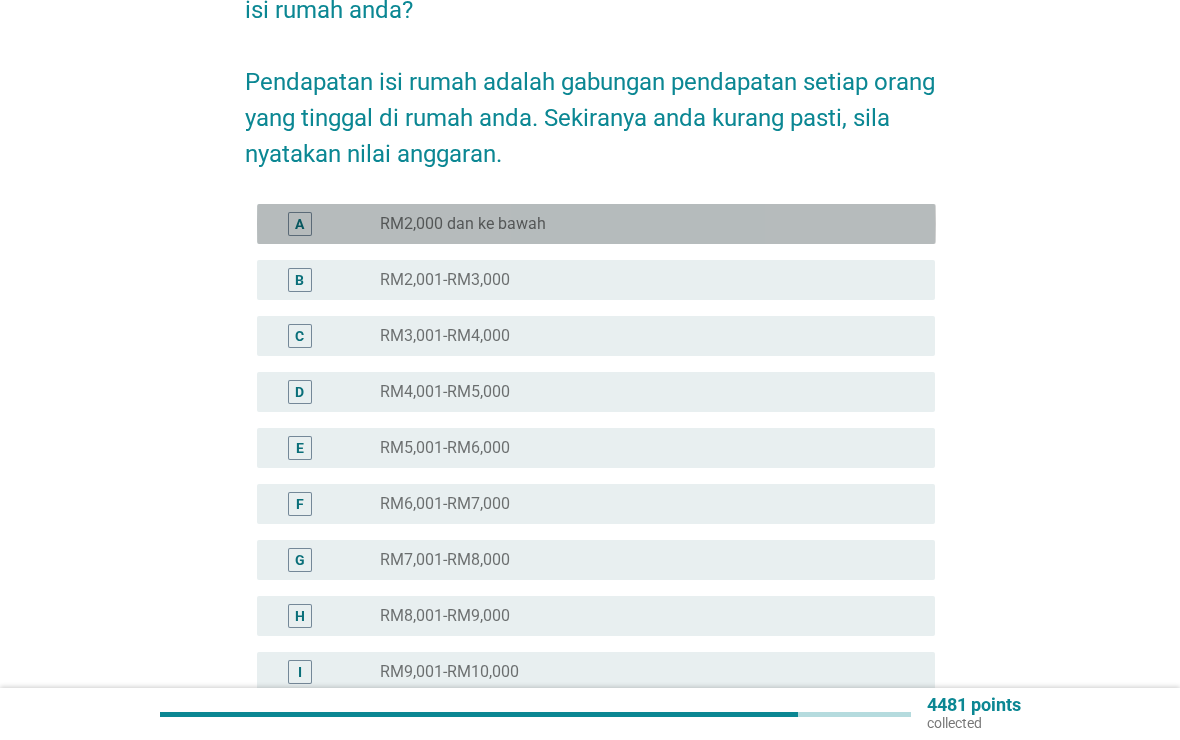 click on "A" at bounding box center (299, 224) 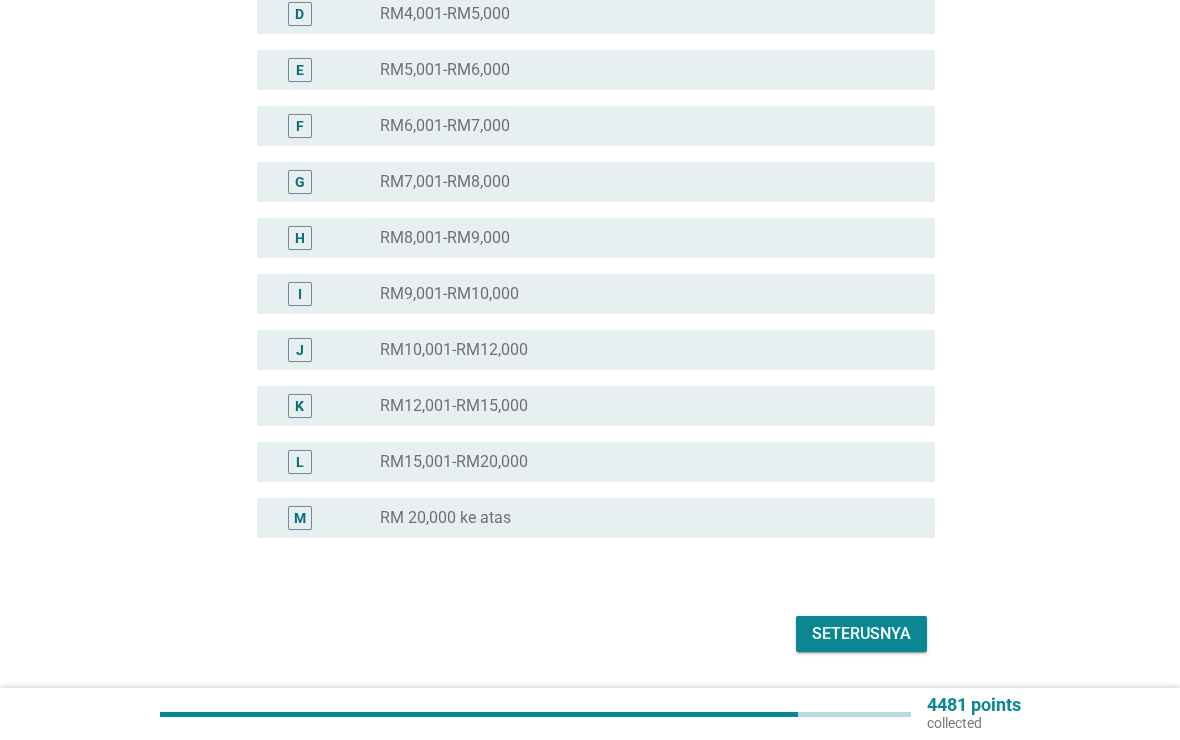 scroll, scrollTop: 660, scrollLeft: 0, axis: vertical 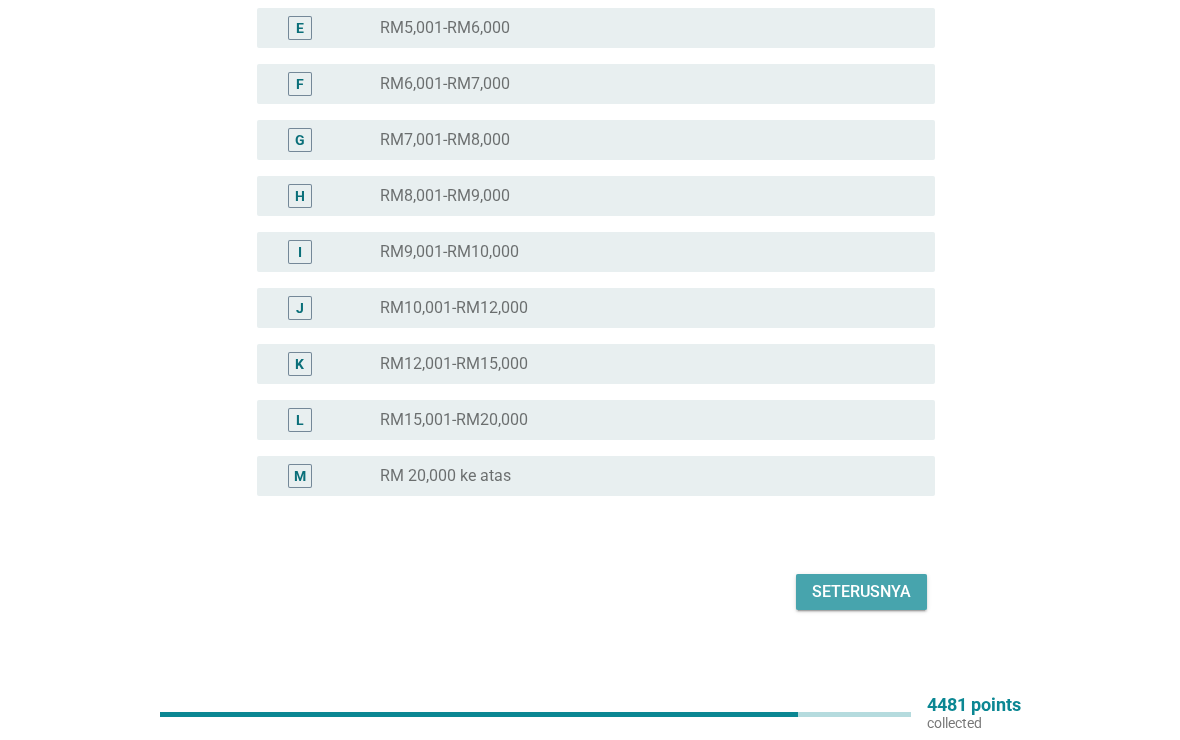 click on "Seterusnya" at bounding box center (861, 592) 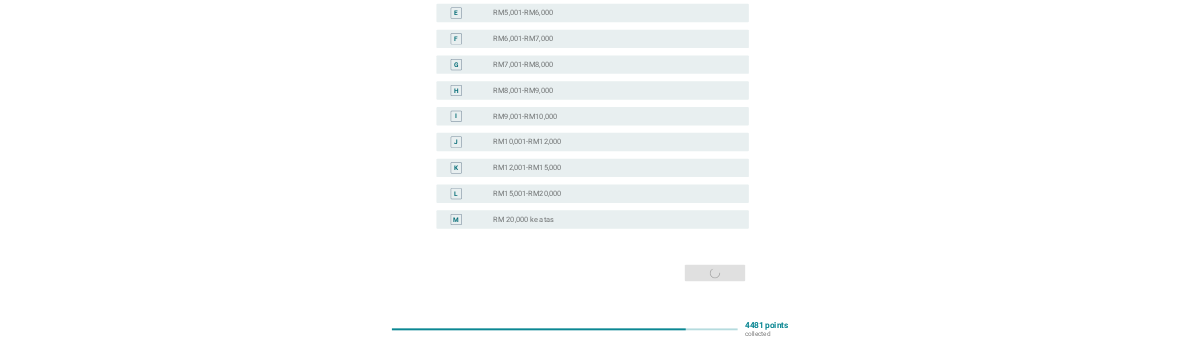 scroll, scrollTop: 0, scrollLeft: 0, axis: both 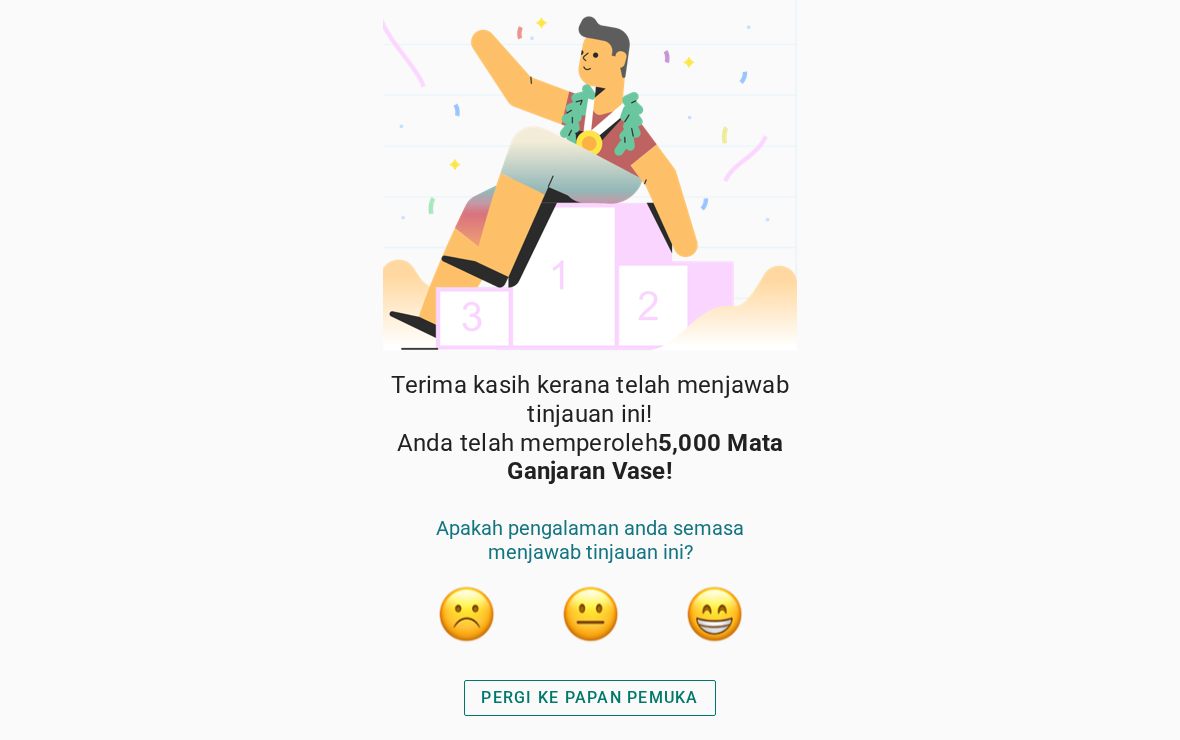 click at bounding box center [714, 614] 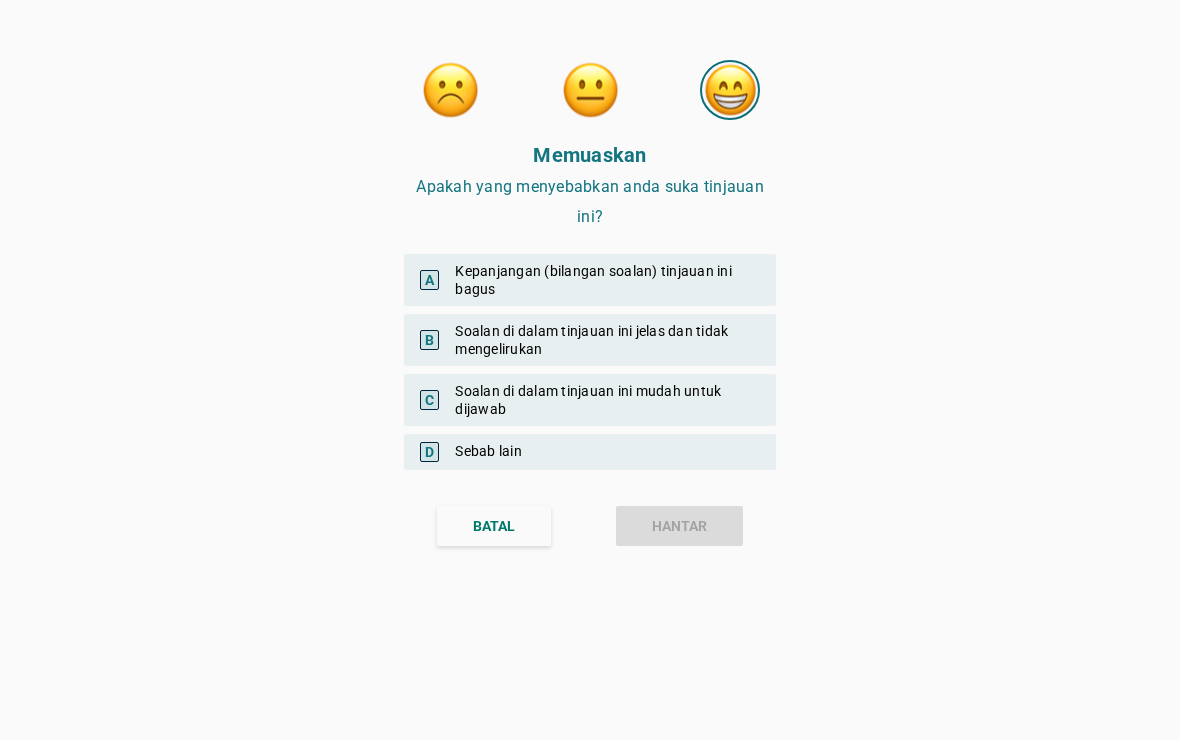 click on "A" at bounding box center (429, 280) 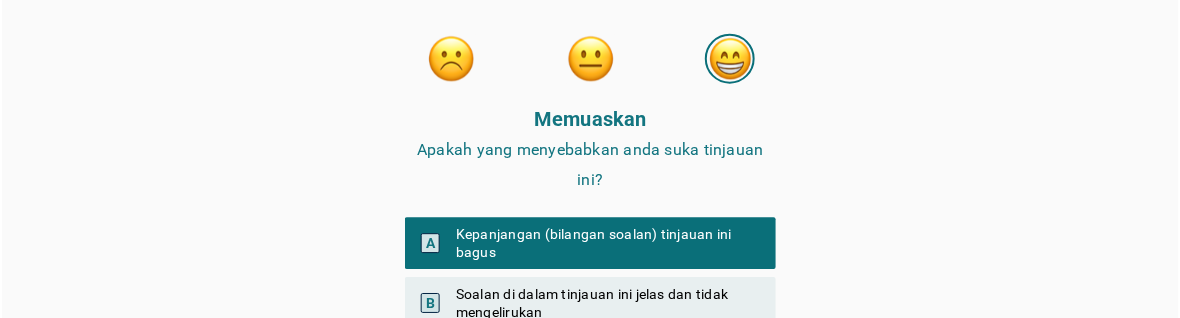 scroll, scrollTop: 26, scrollLeft: 0, axis: vertical 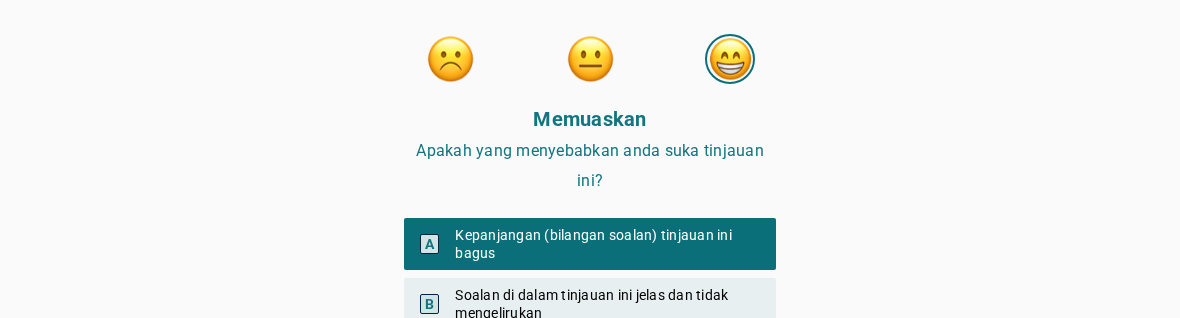 click on "Memuaskan     Apakah yang menyebabkan anda suka tinjauan ini?   A
Kepanjangan (bilangan soalan) tinjauan ini bagus
B
Soalan di dalam tinjauan ini jelas dan tidak mengelirukan
C
Soalan di dalam tinjauan ini mudah untuk dijawab
D
Sebab lain
Adakah anda mempunyai sebarang maklum balas/komen tambahan?
[GEOGRAPHIC_DATA]
HANTAR" at bounding box center (590, 326) 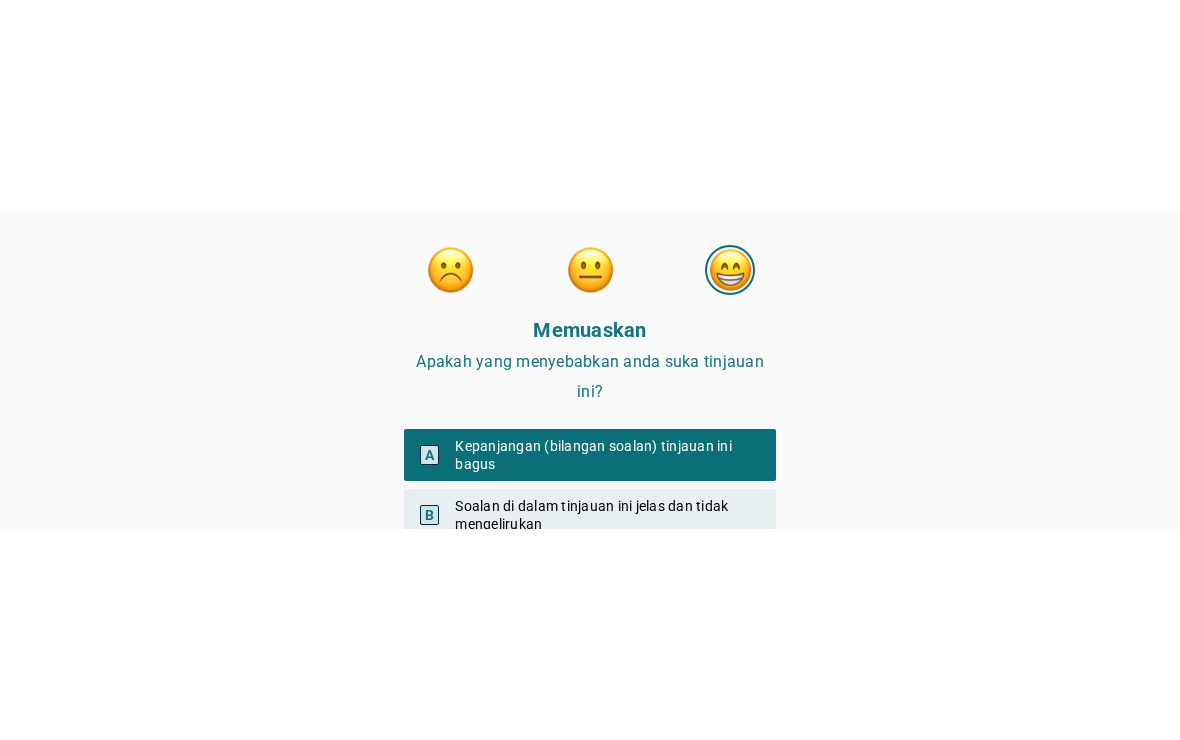 scroll, scrollTop: 0, scrollLeft: 0, axis: both 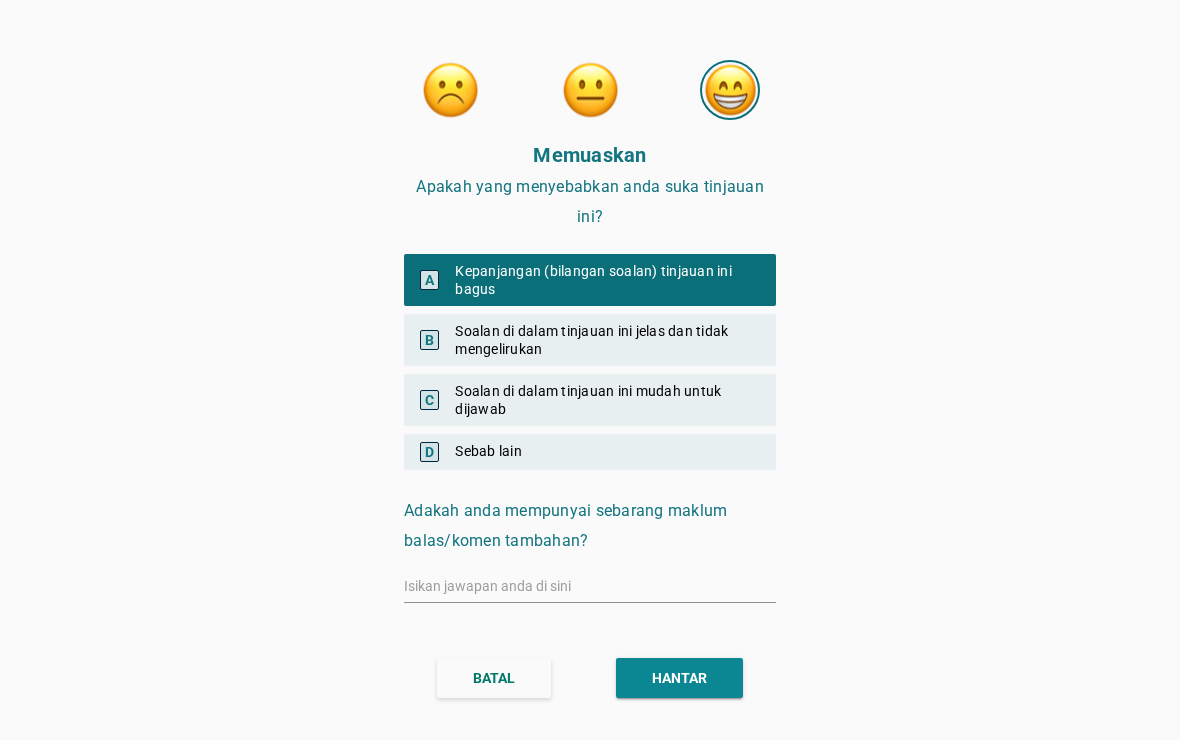 click on "HANTAR" at bounding box center (679, 678) 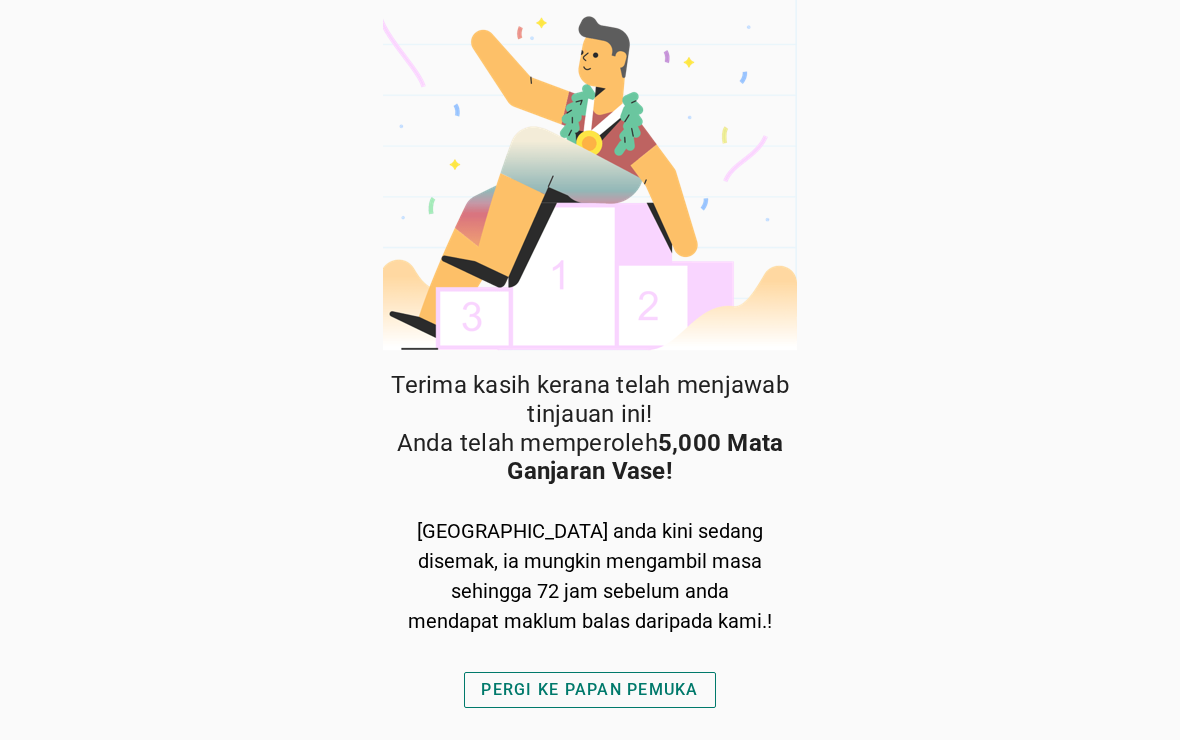 click on "PERGI KE PAPAN PEMUKA" at bounding box center [589, 690] 